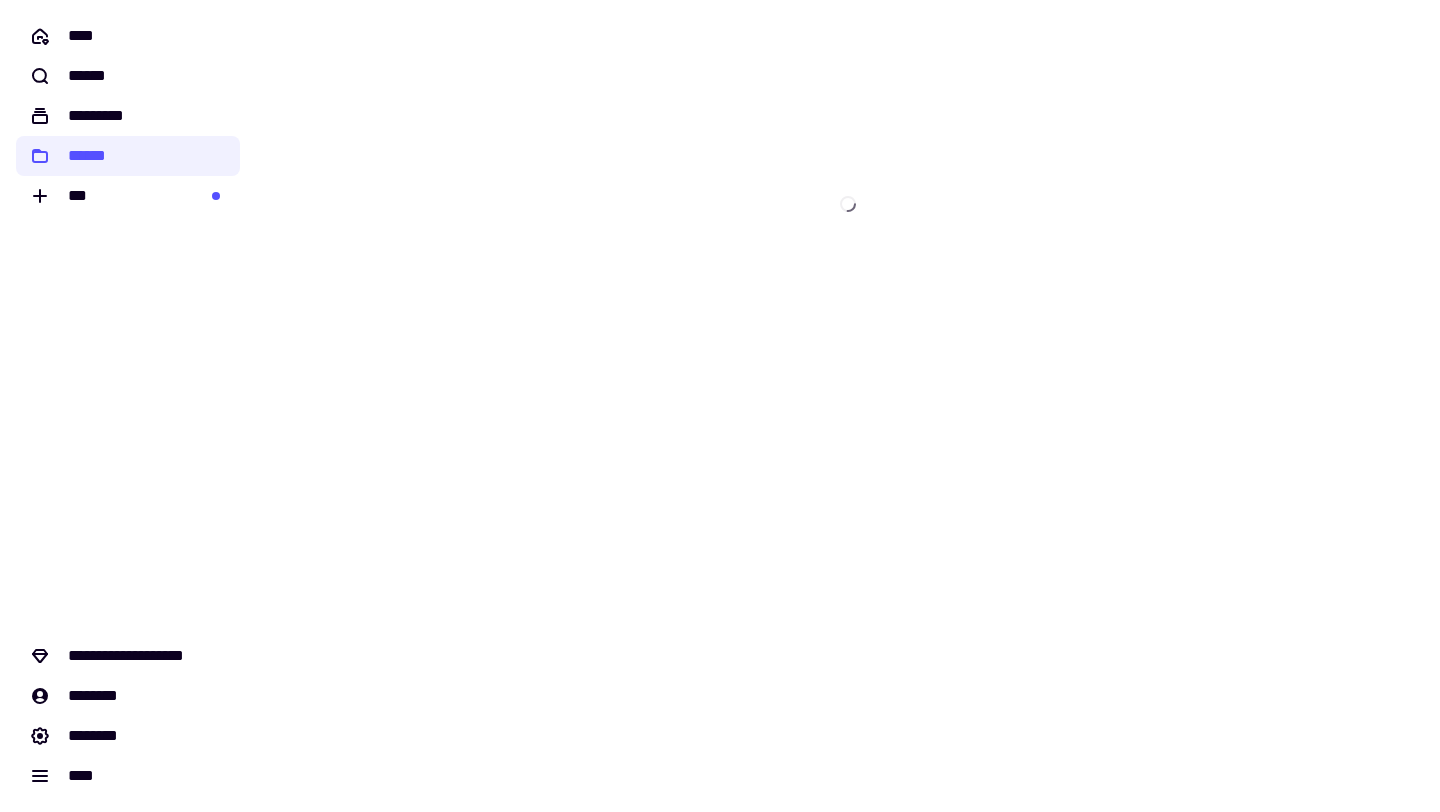 scroll, scrollTop: 0, scrollLeft: 0, axis: both 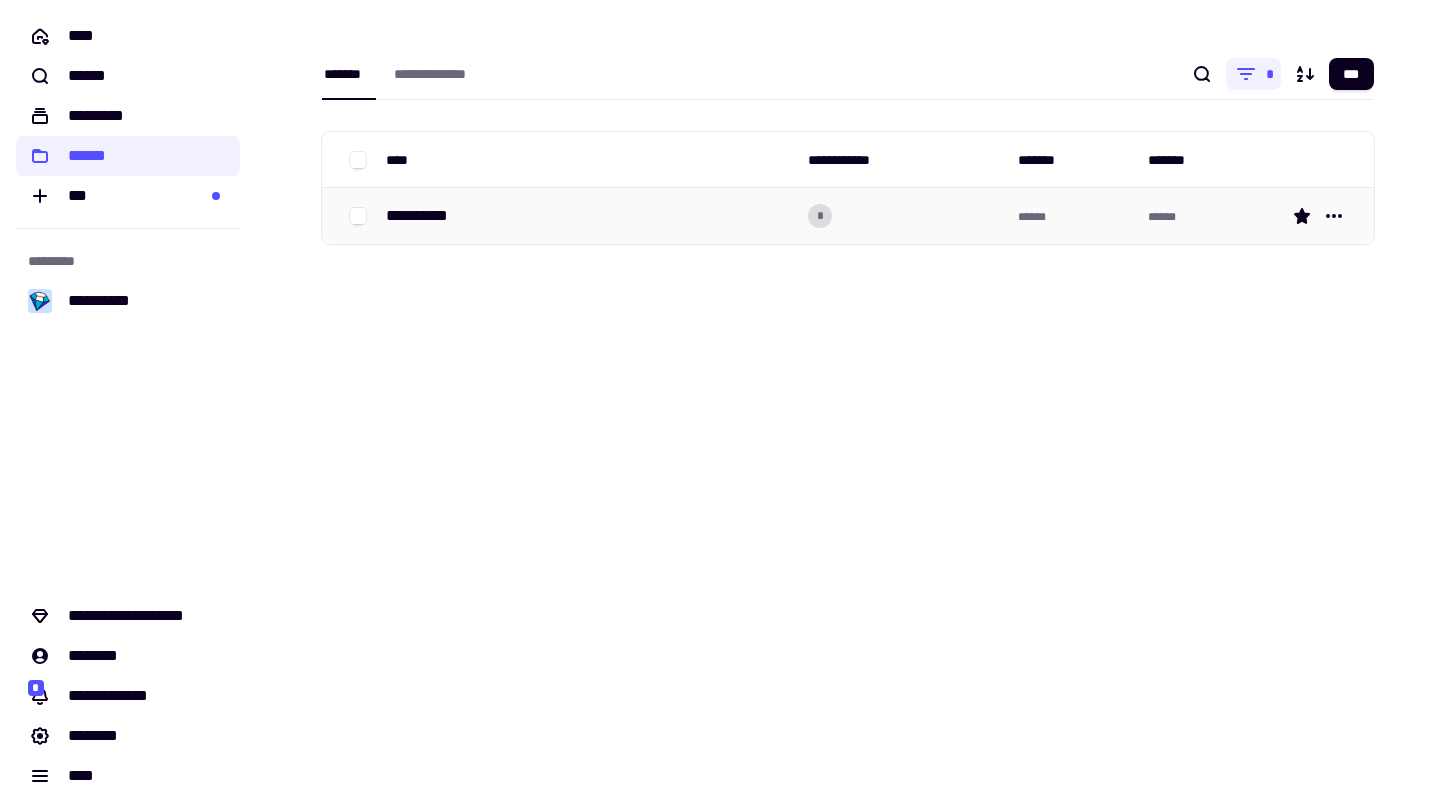 click on "**********" at bounding box center (589, 216) 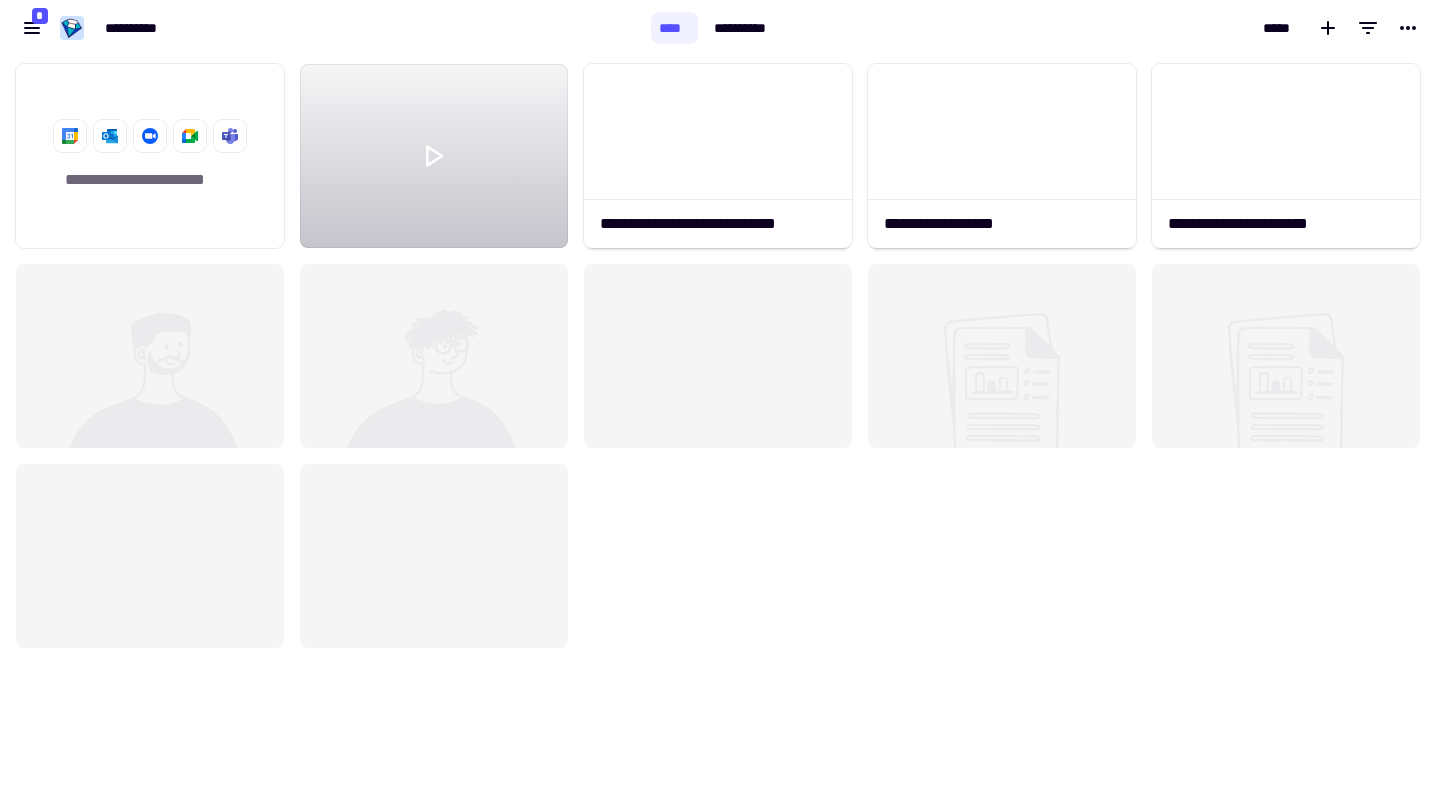 scroll, scrollTop: 1, scrollLeft: 1, axis: both 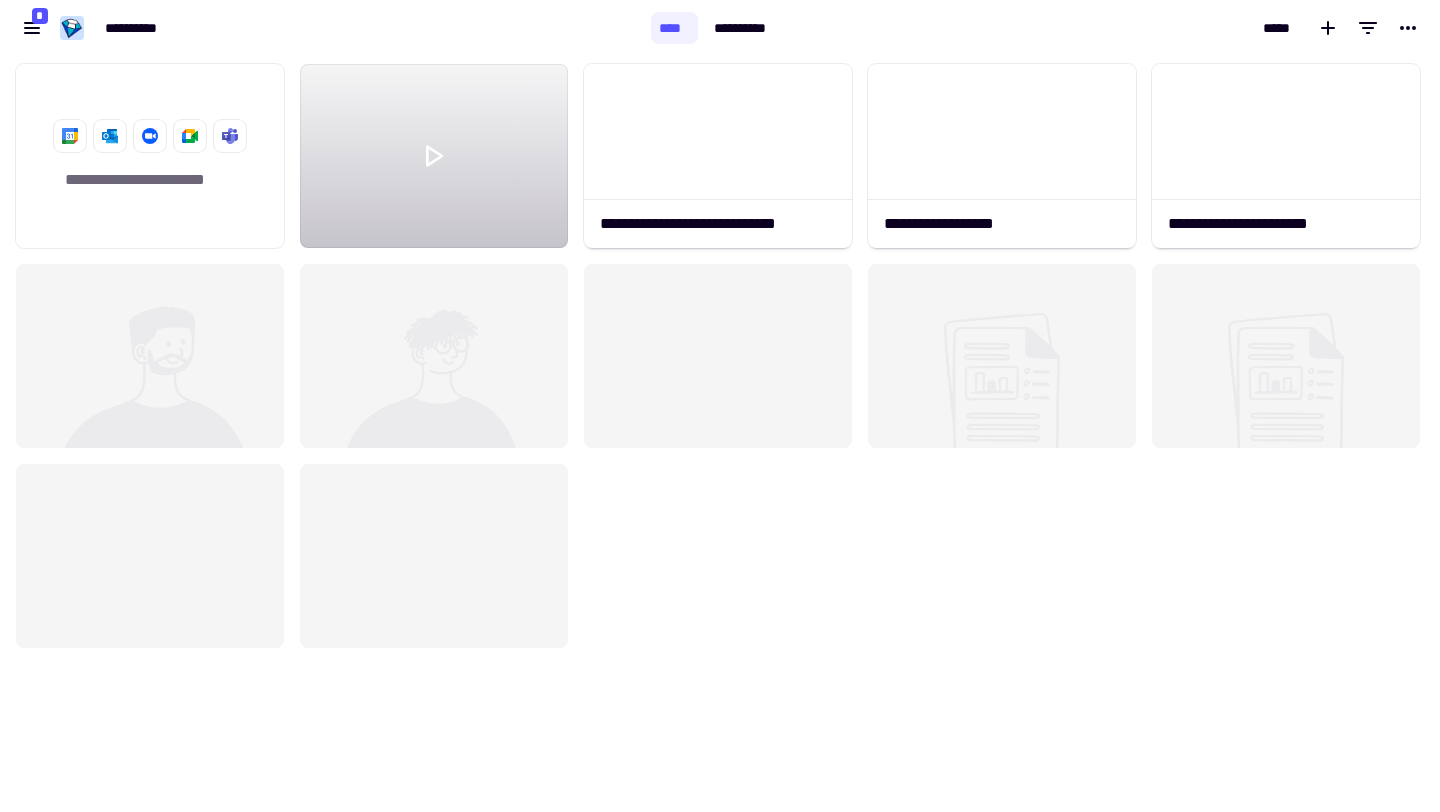 click 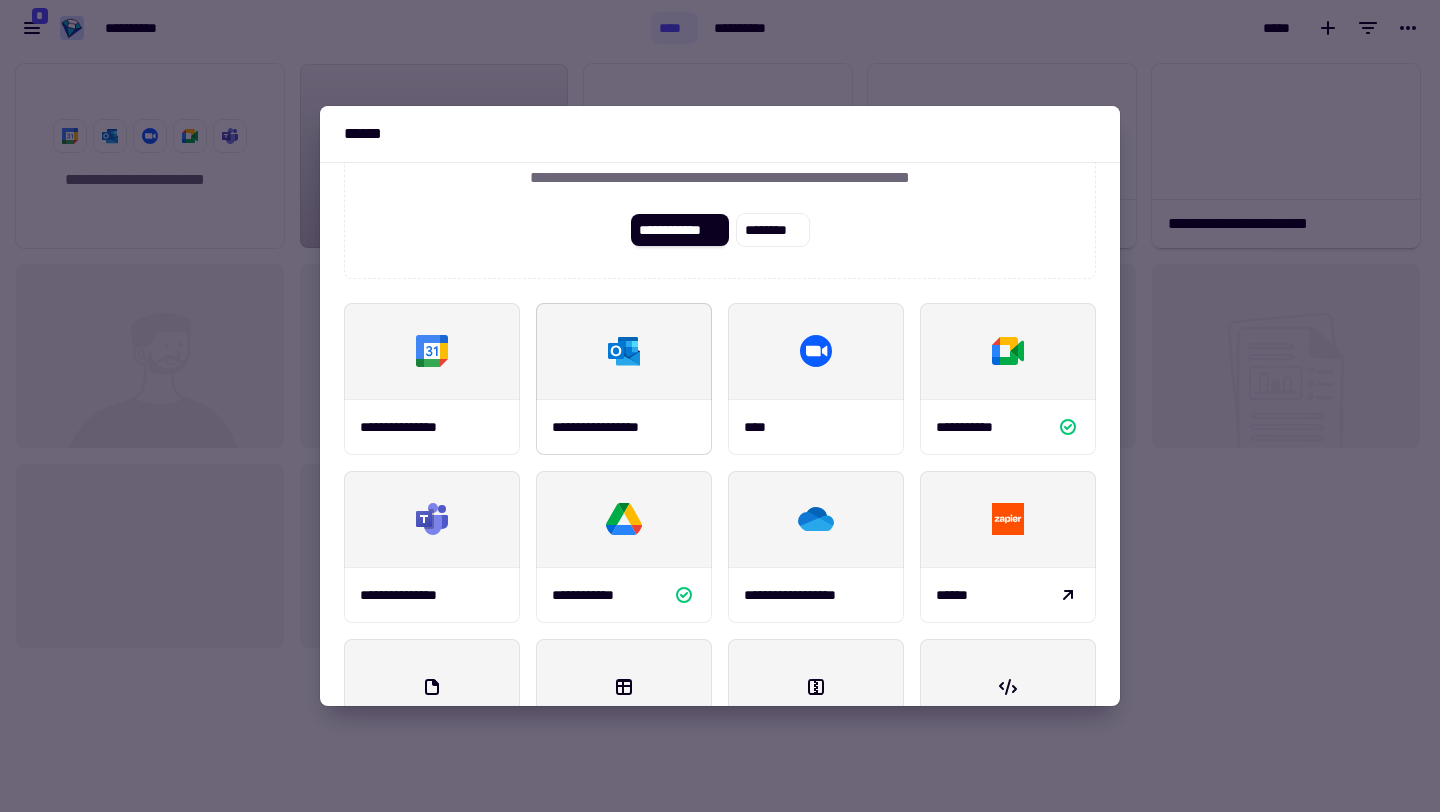 scroll, scrollTop: 234, scrollLeft: 0, axis: vertical 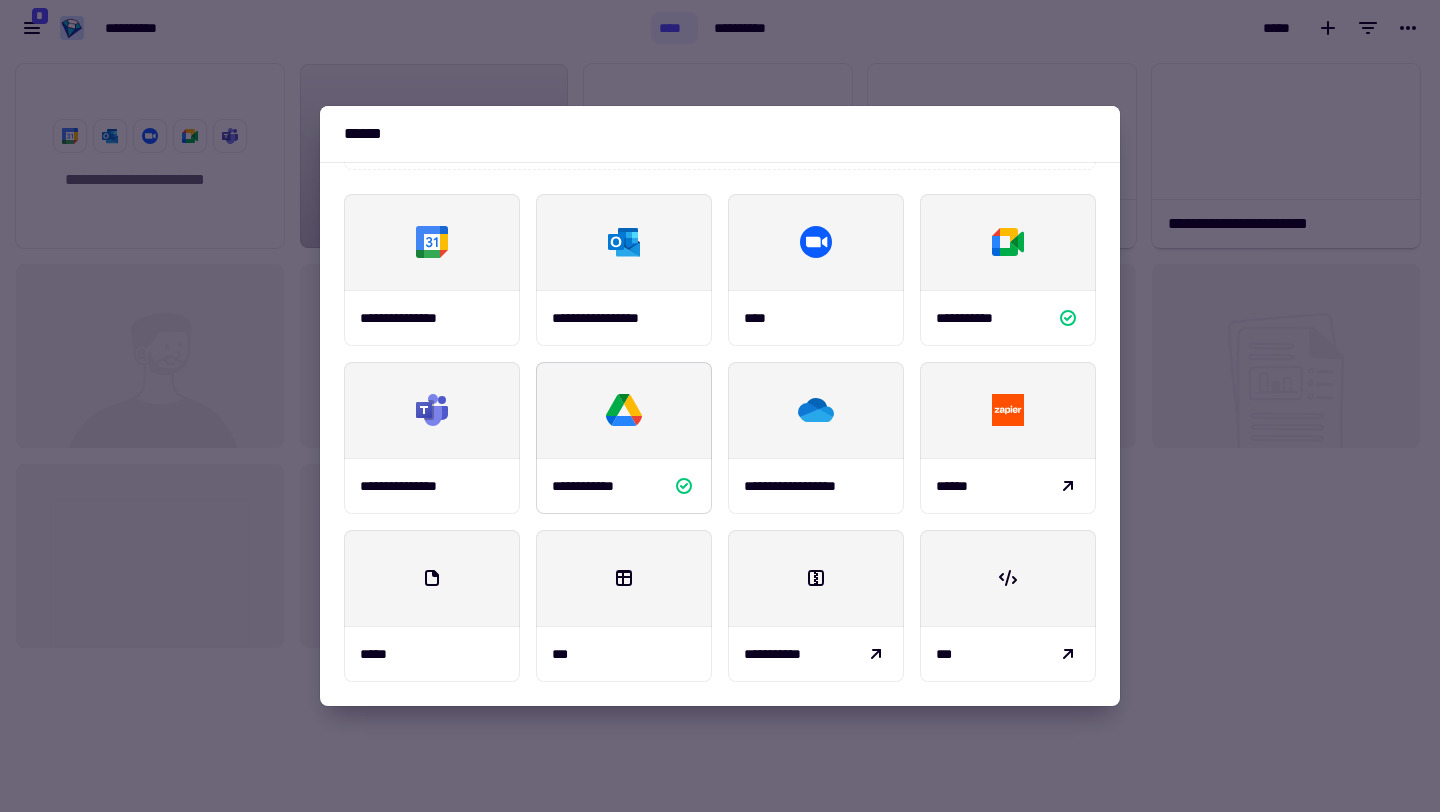 click 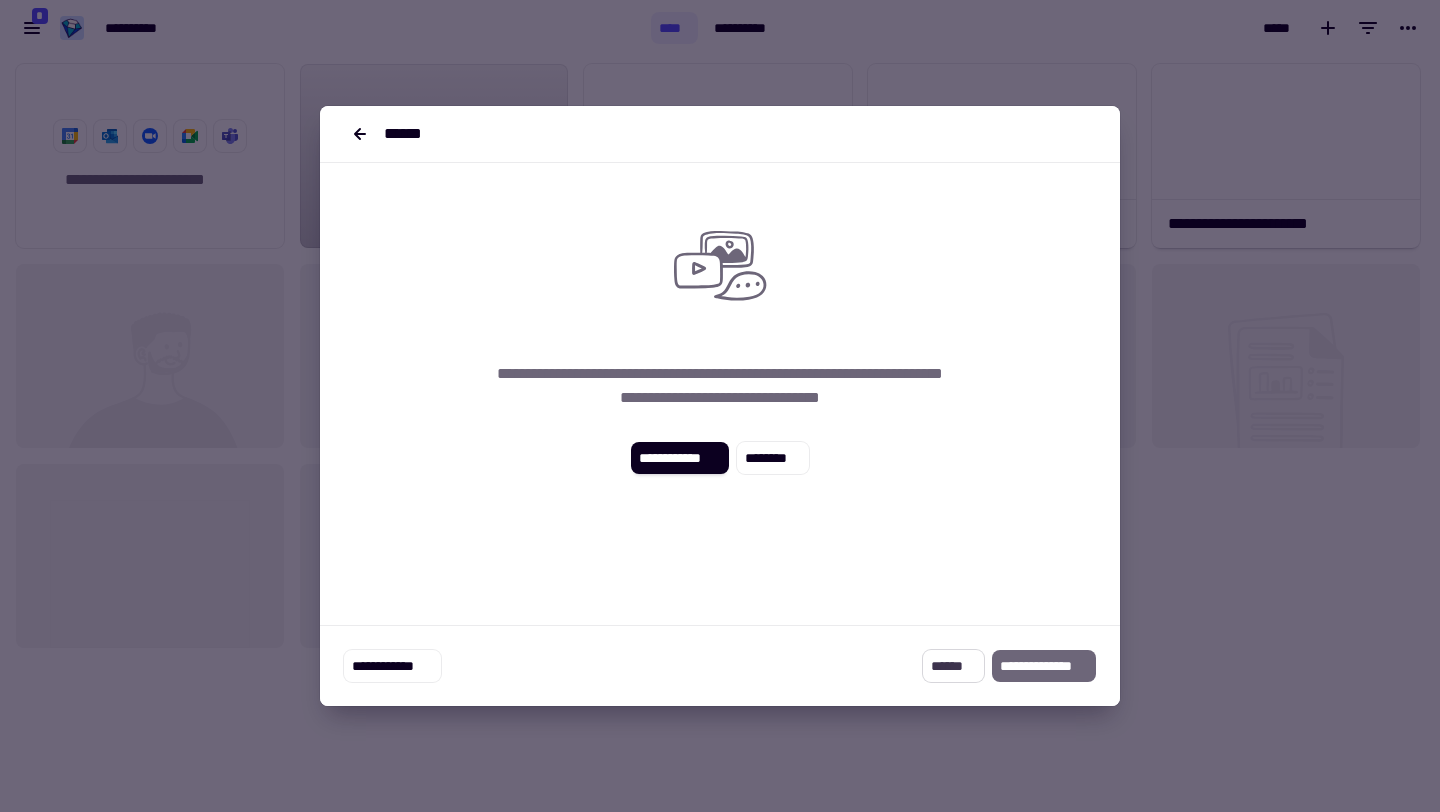 click on "******" 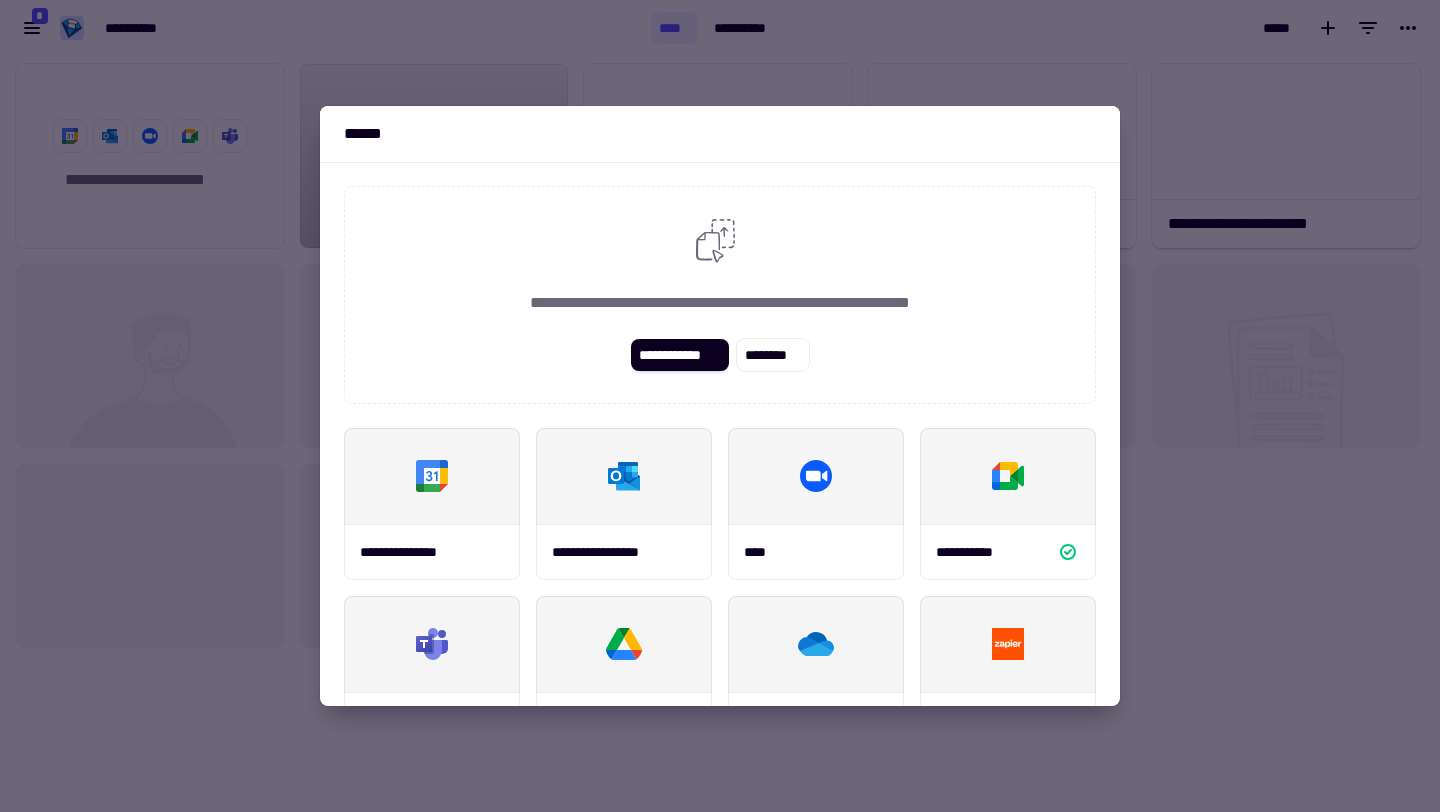 click at bounding box center [720, 406] 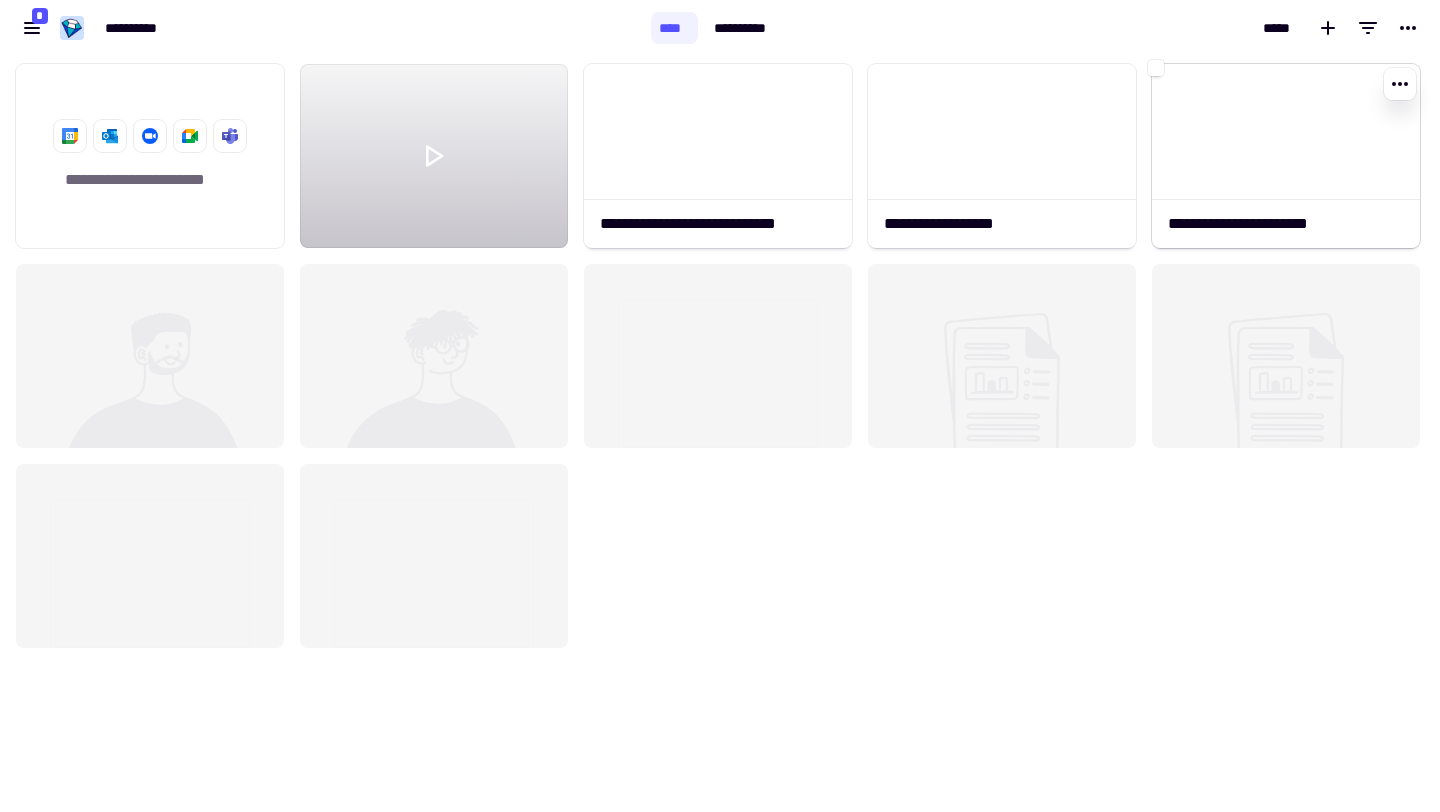 click 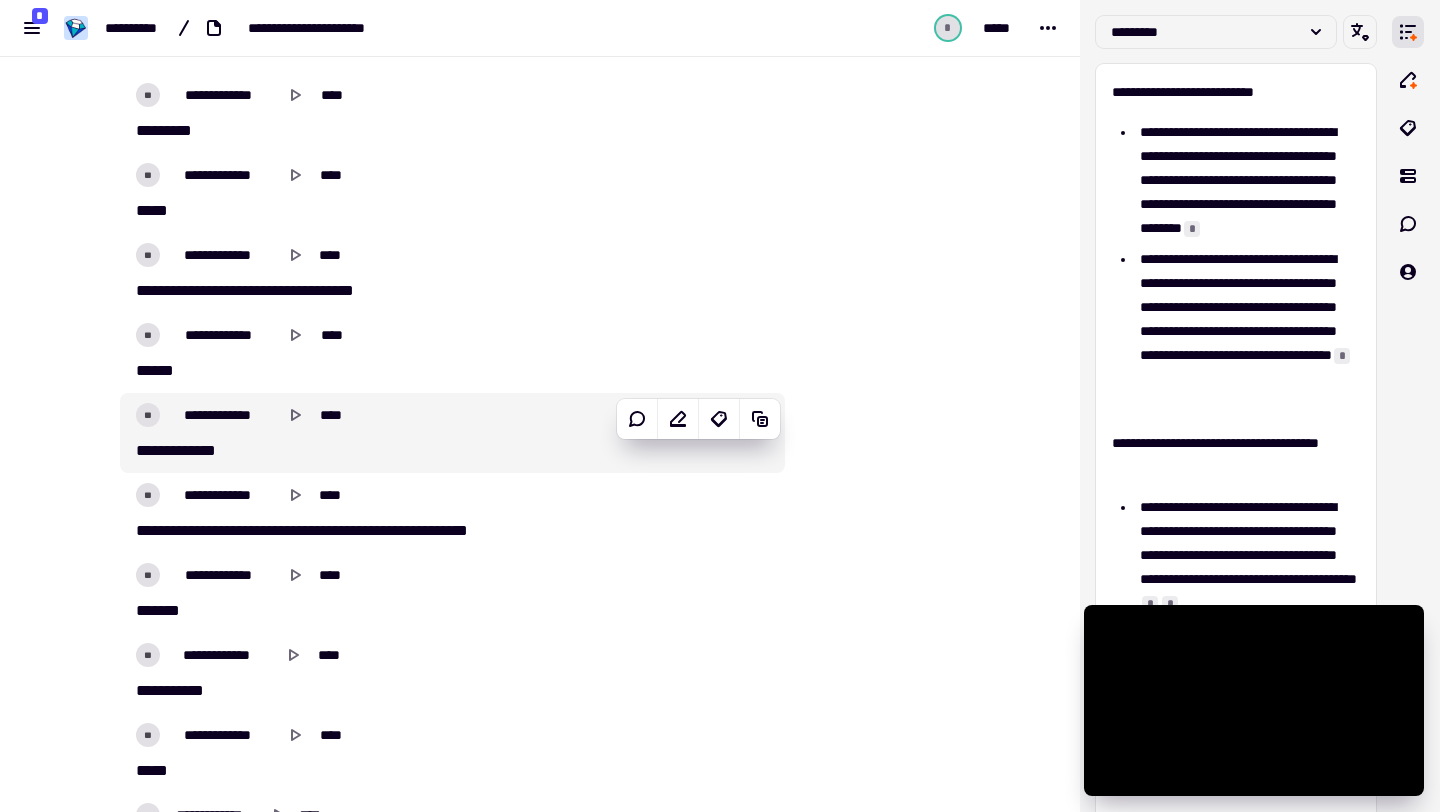 scroll, scrollTop: 3143, scrollLeft: 0, axis: vertical 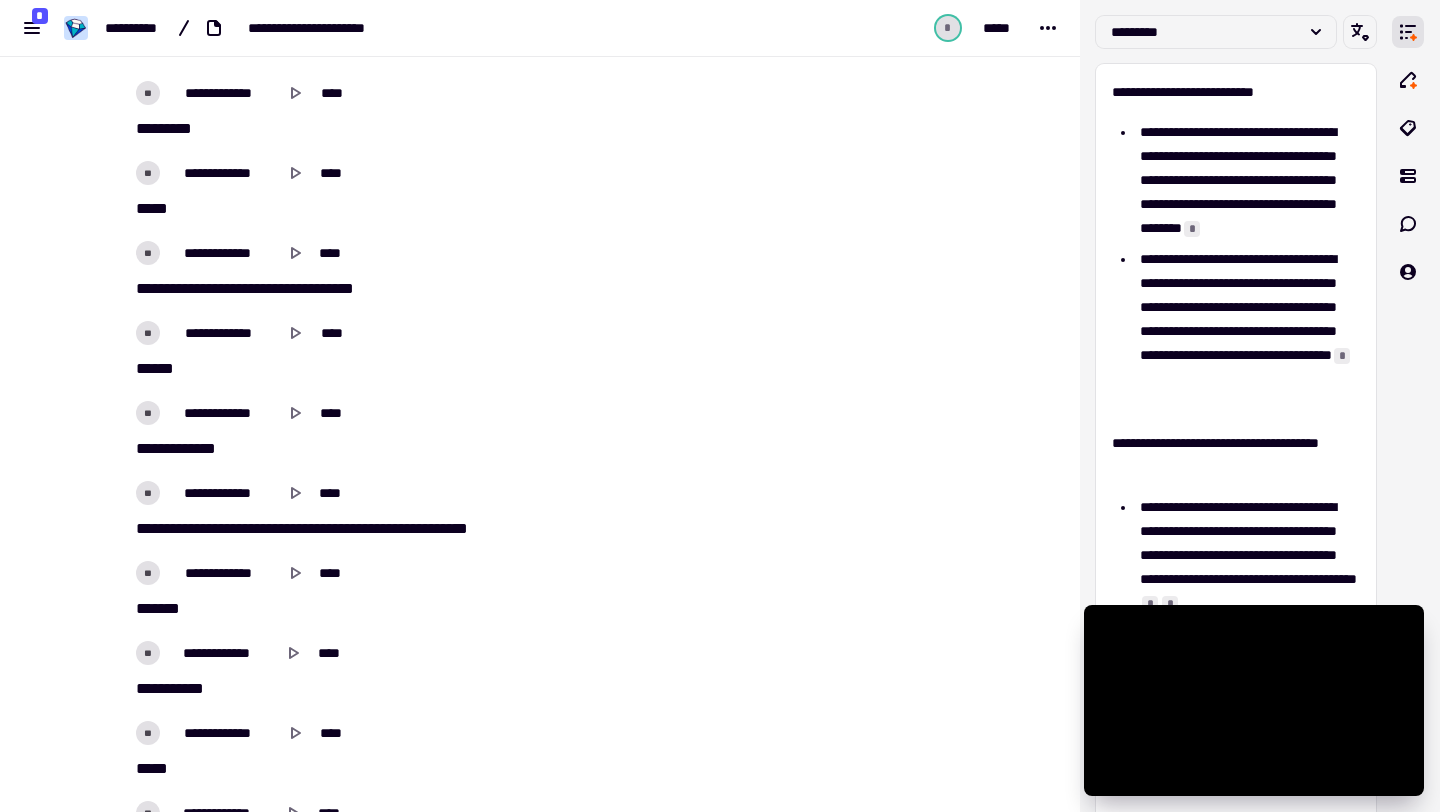 click on "***" at bounding box center [392, 528] 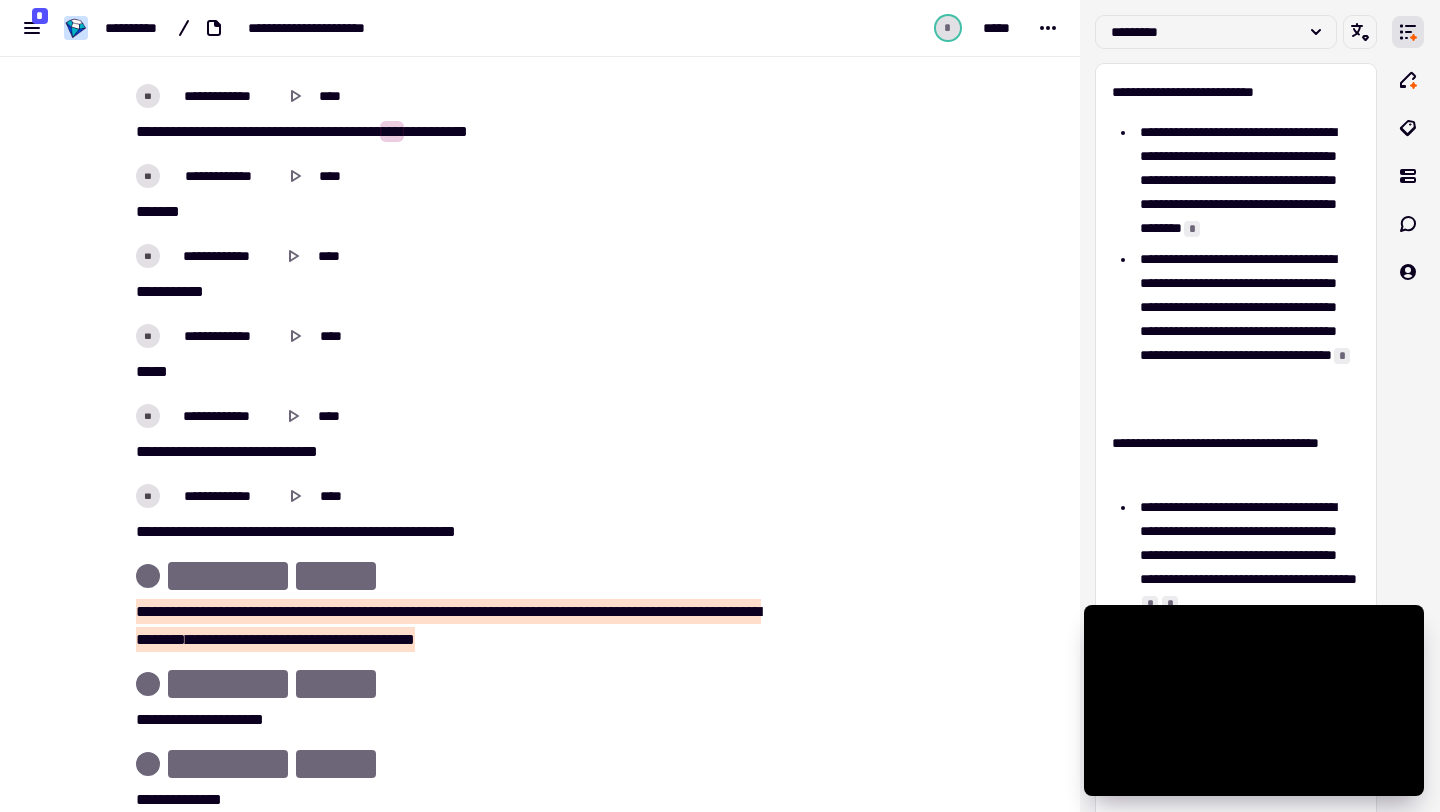 scroll, scrollTop: 3728, scrollLeft: 0, axis: vertical 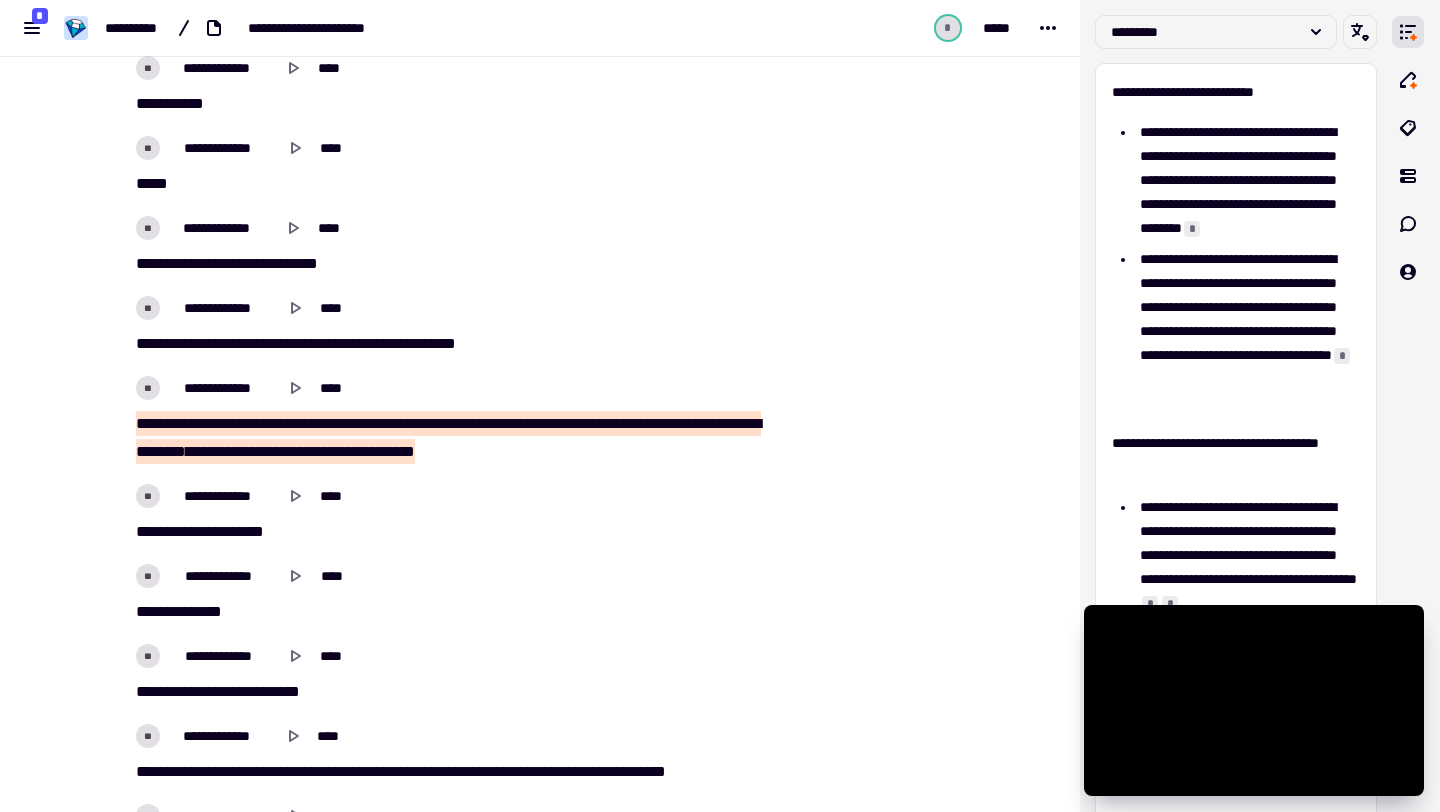 click on "******   *   ****   ******" at bounding box center [452, 532] 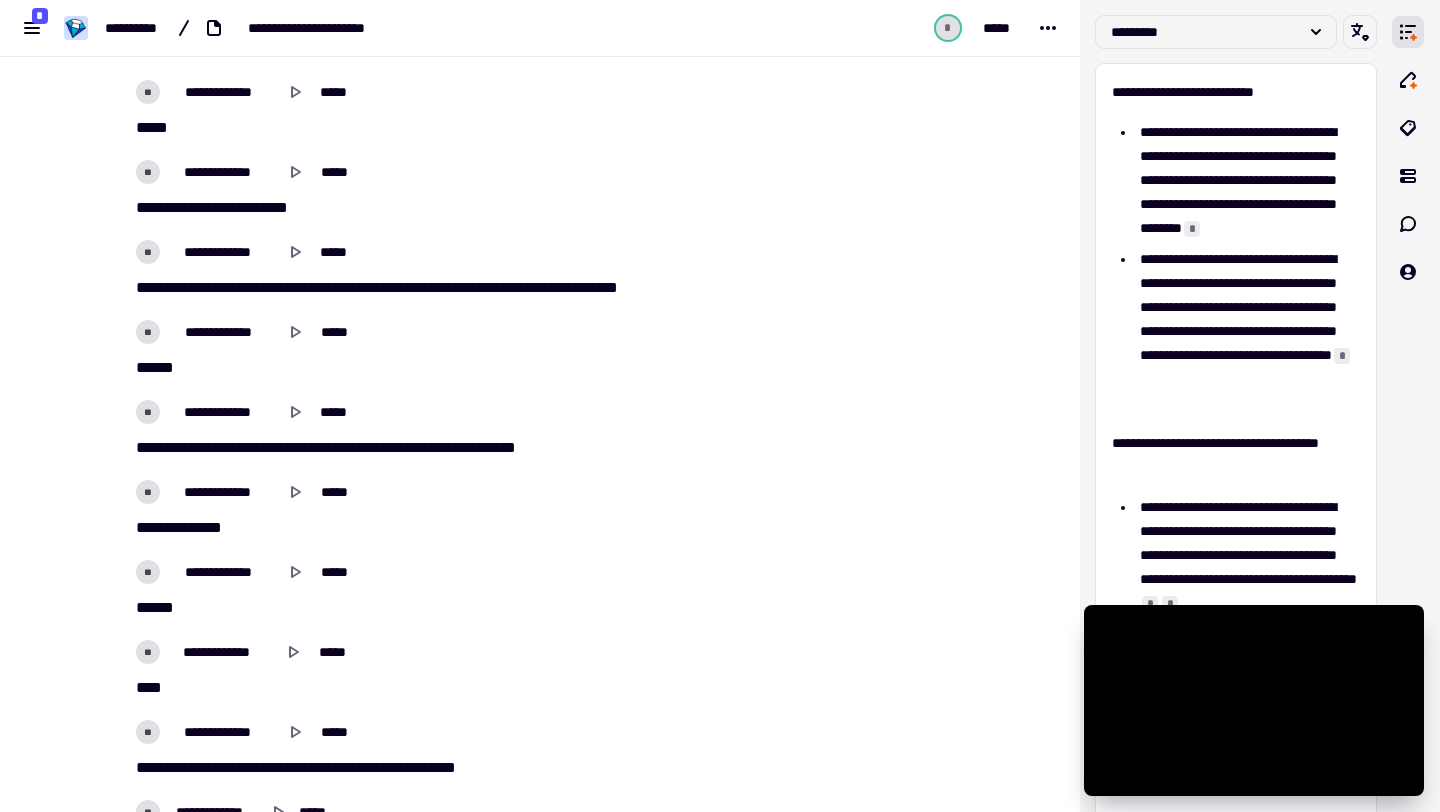 scroll, scrollTop: 7889, scrollLeft: 0, axis: vertical 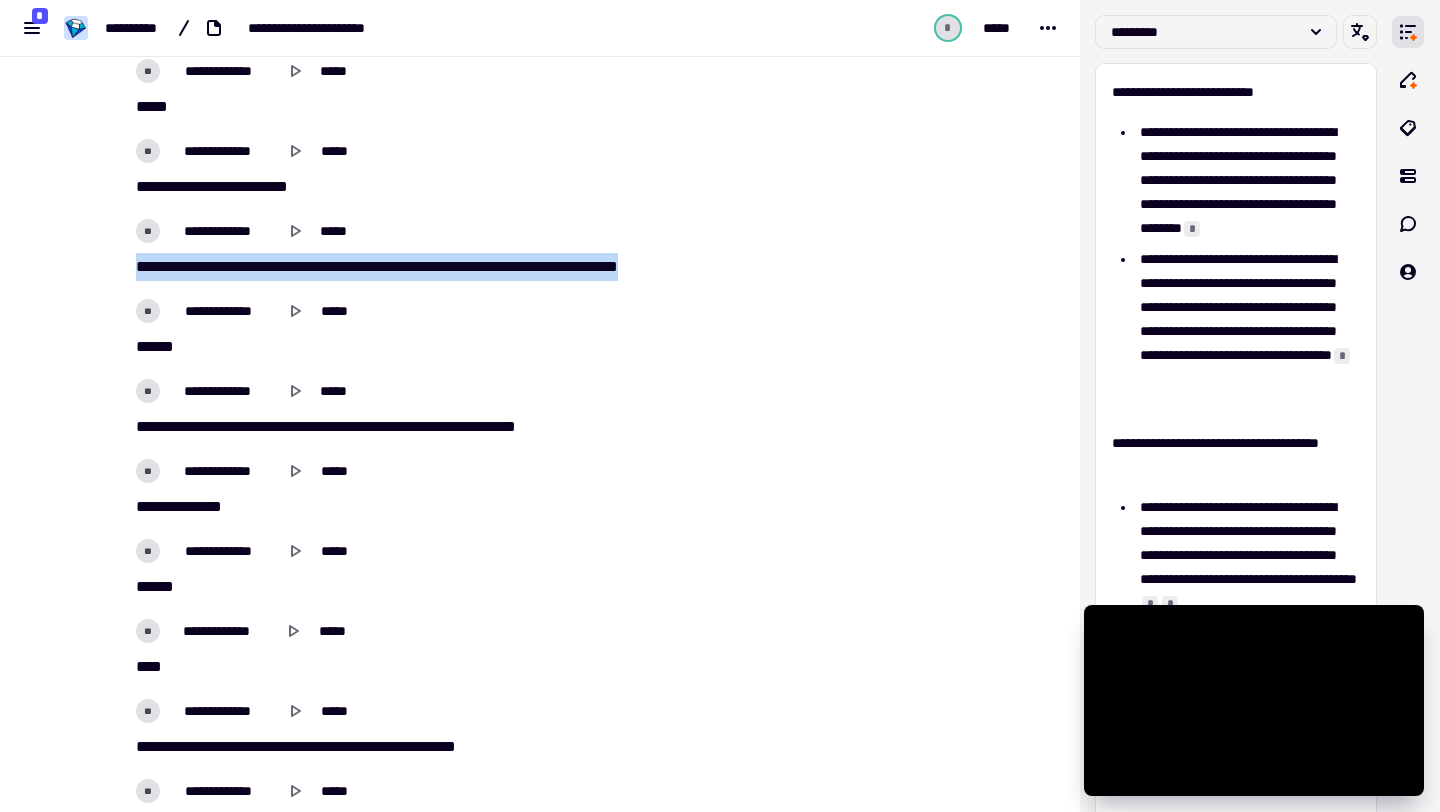 drag, startPoint x: 132, startPoint y: 270, endPoint x: 775, endPoint y: 274, distance: 643.01245 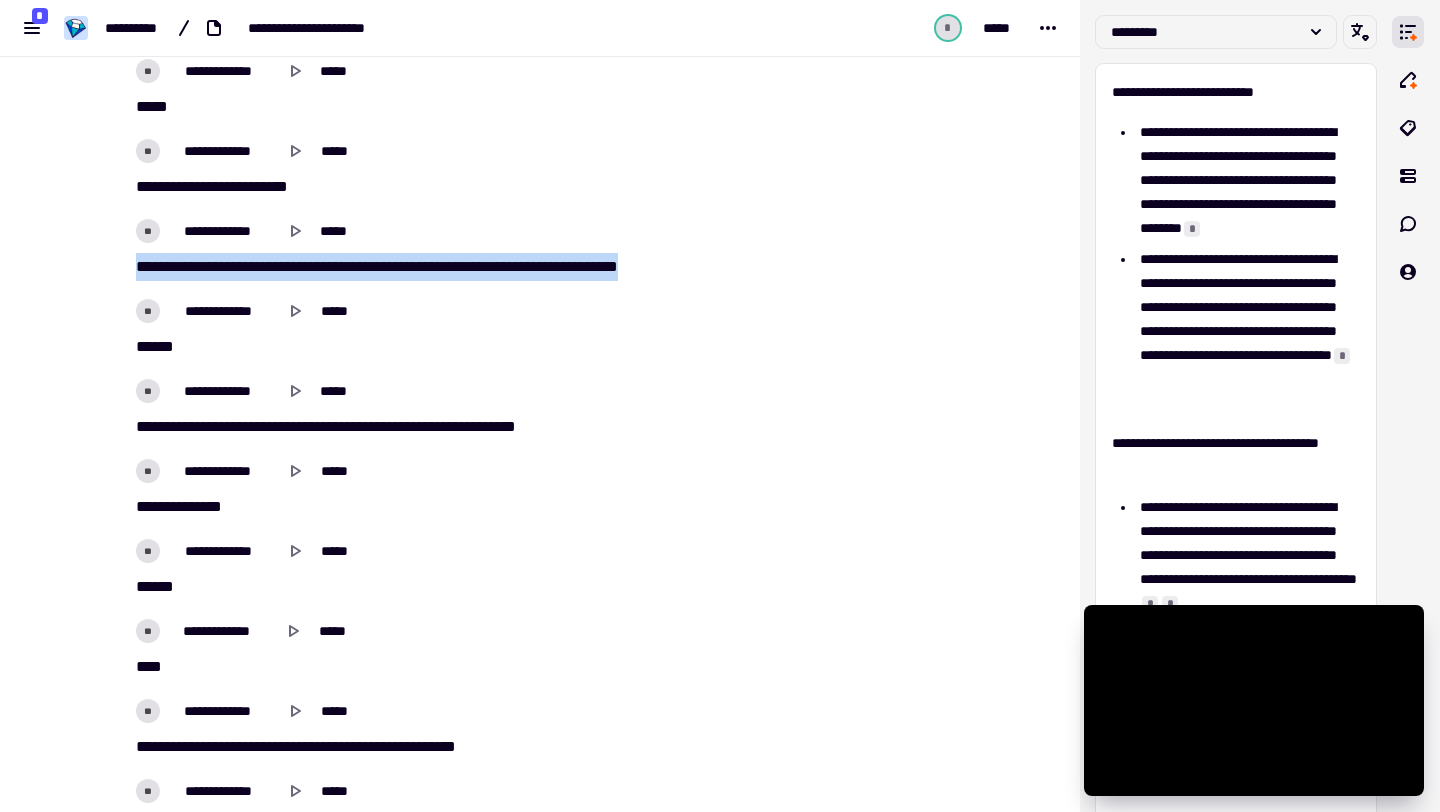 click on "**********" at bounding box center (452, 267) 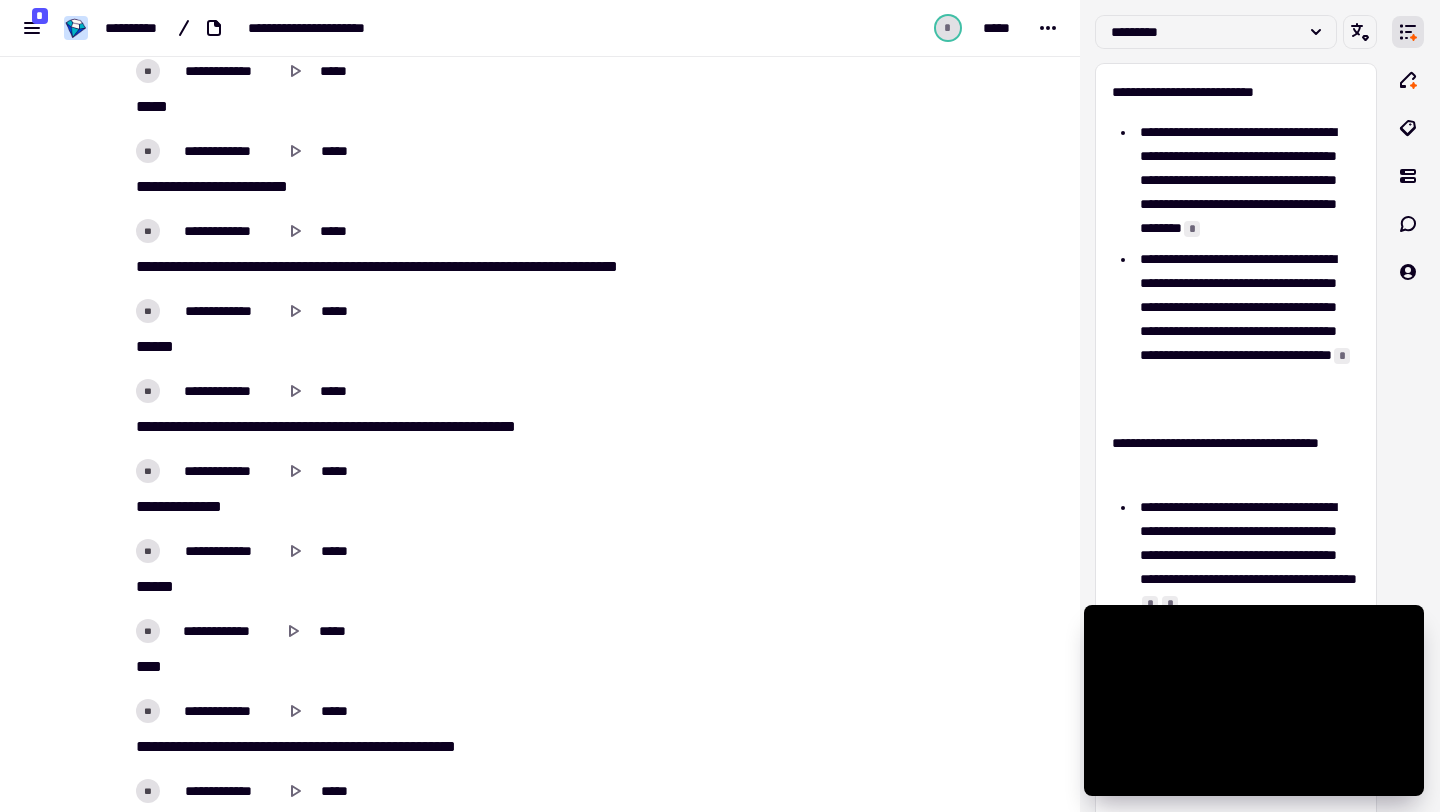 click on "**********" at bounding box center [452, 267] 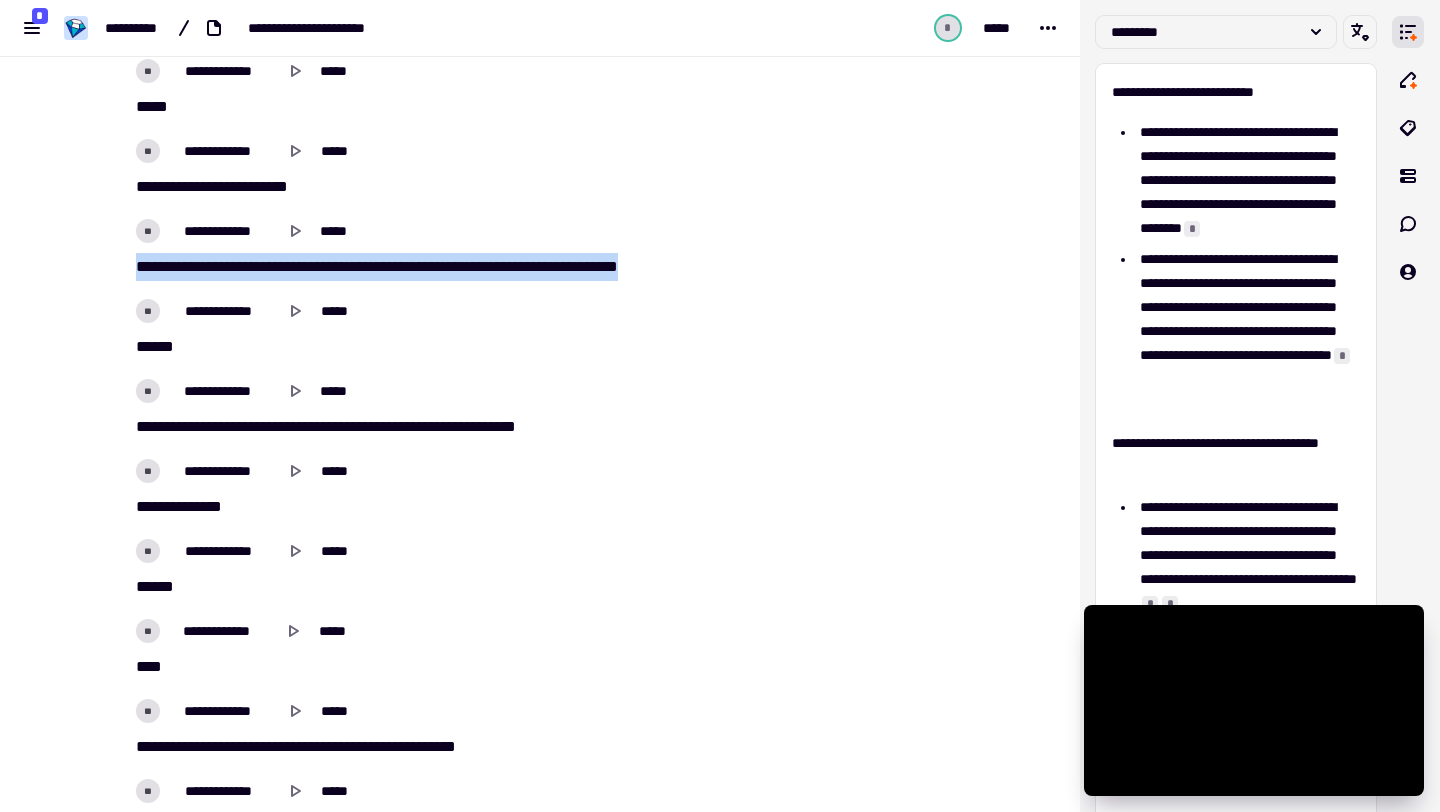 drag, startPoint x: 763, startPoint y: 275, endPoint x: 1, endPoint y: 263, distance: 762.0945 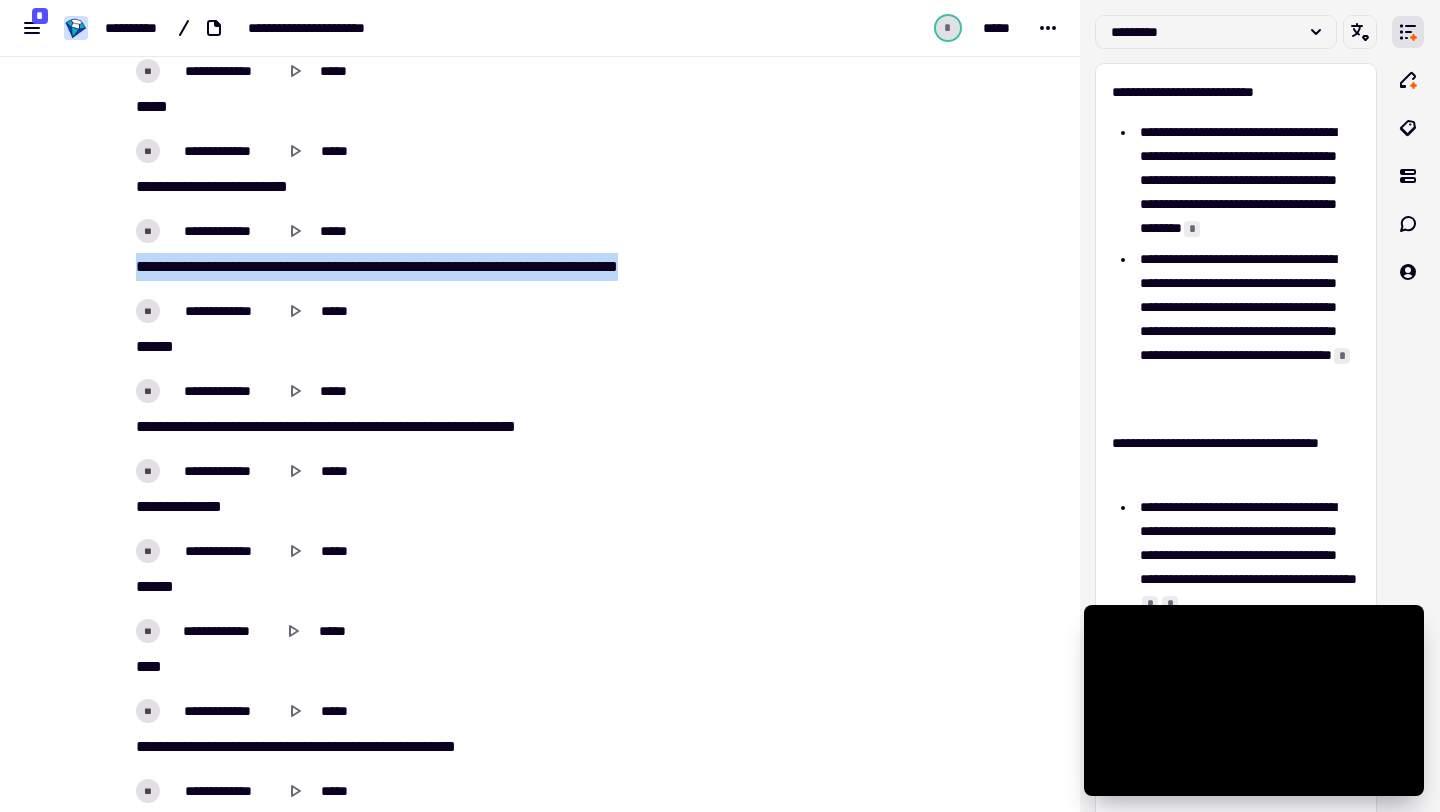 click on "**********" at bounding box center [540, 406] 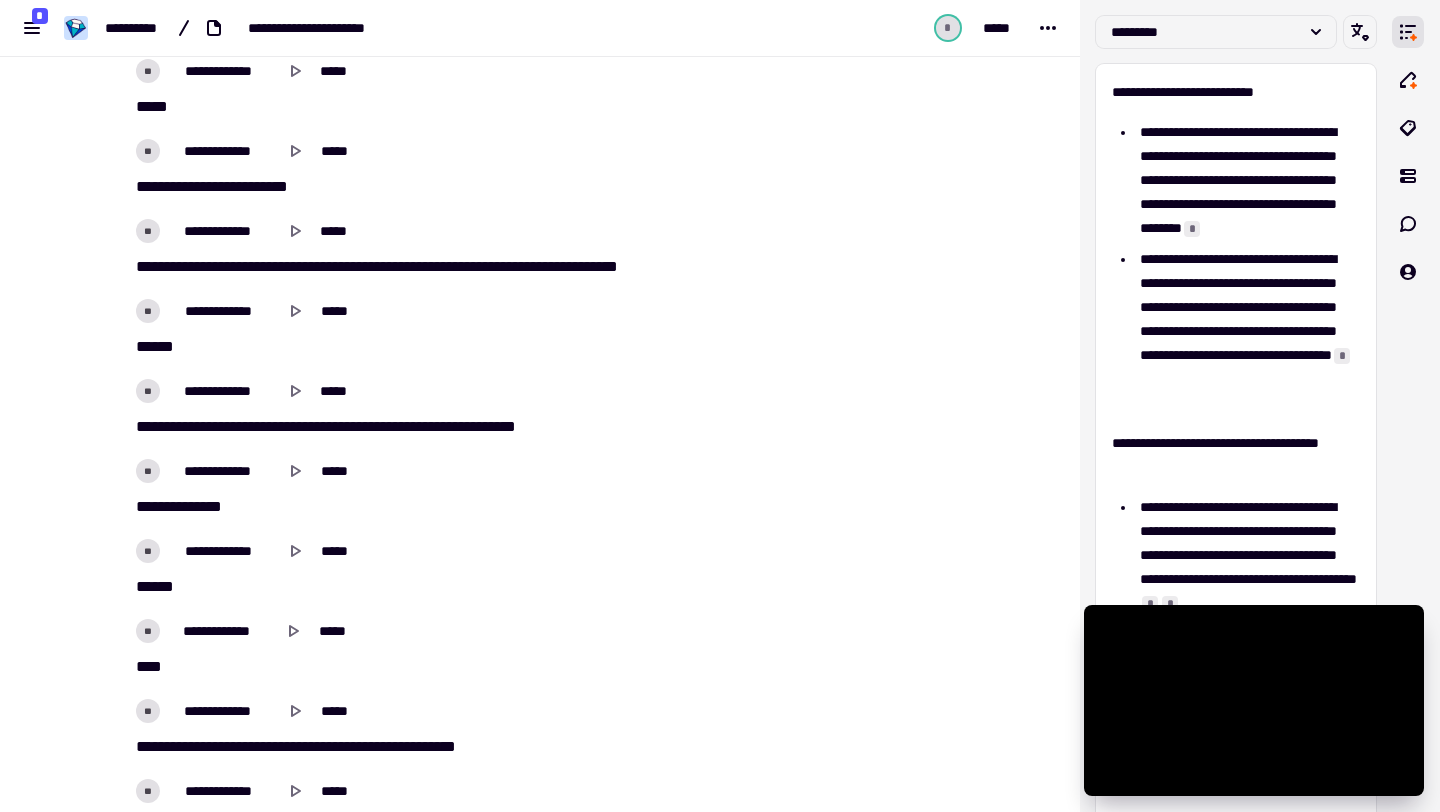 click on "**********" at bounding box center [452, 569] 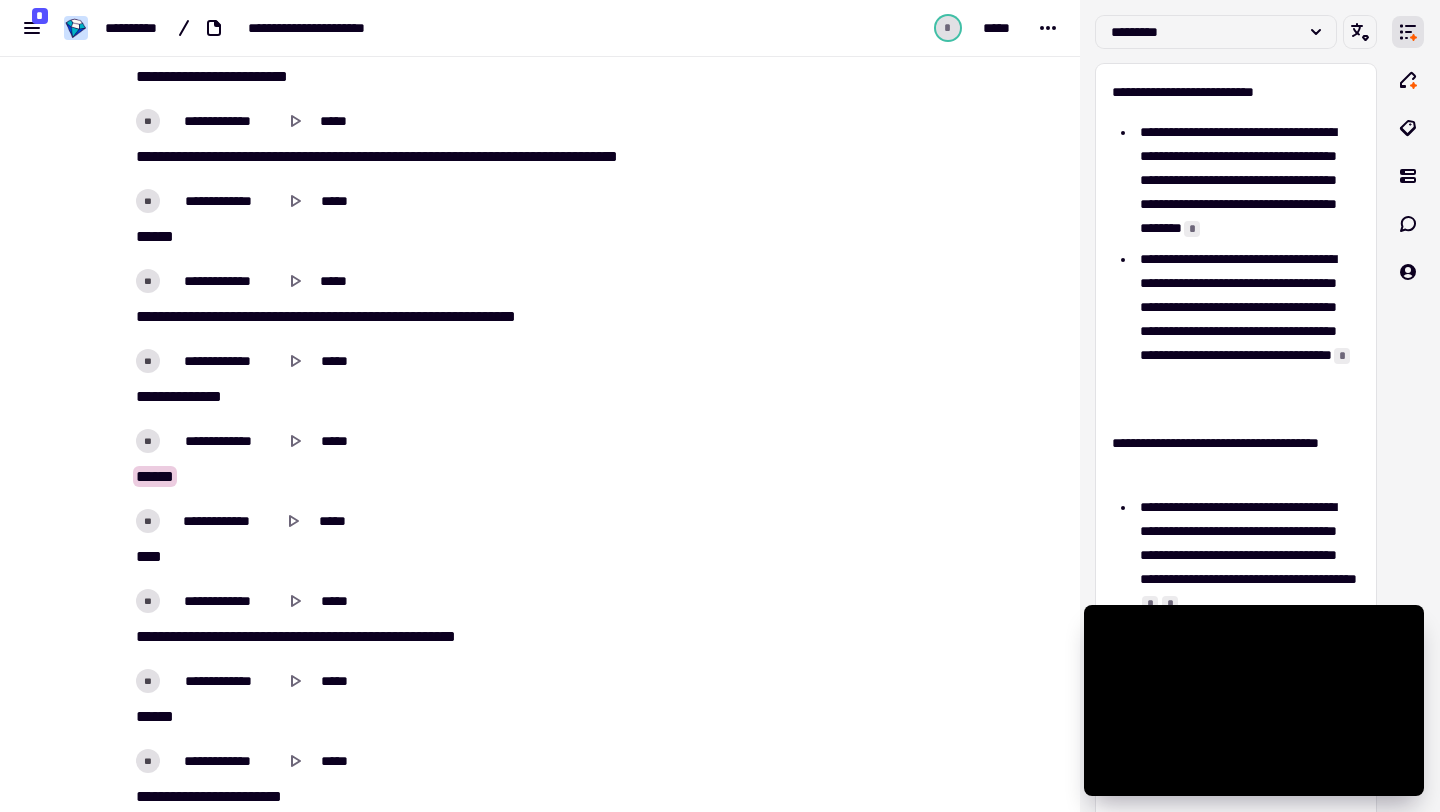 scroll, scrollTop: 8016, scrollLeft: 0, axis: vertical 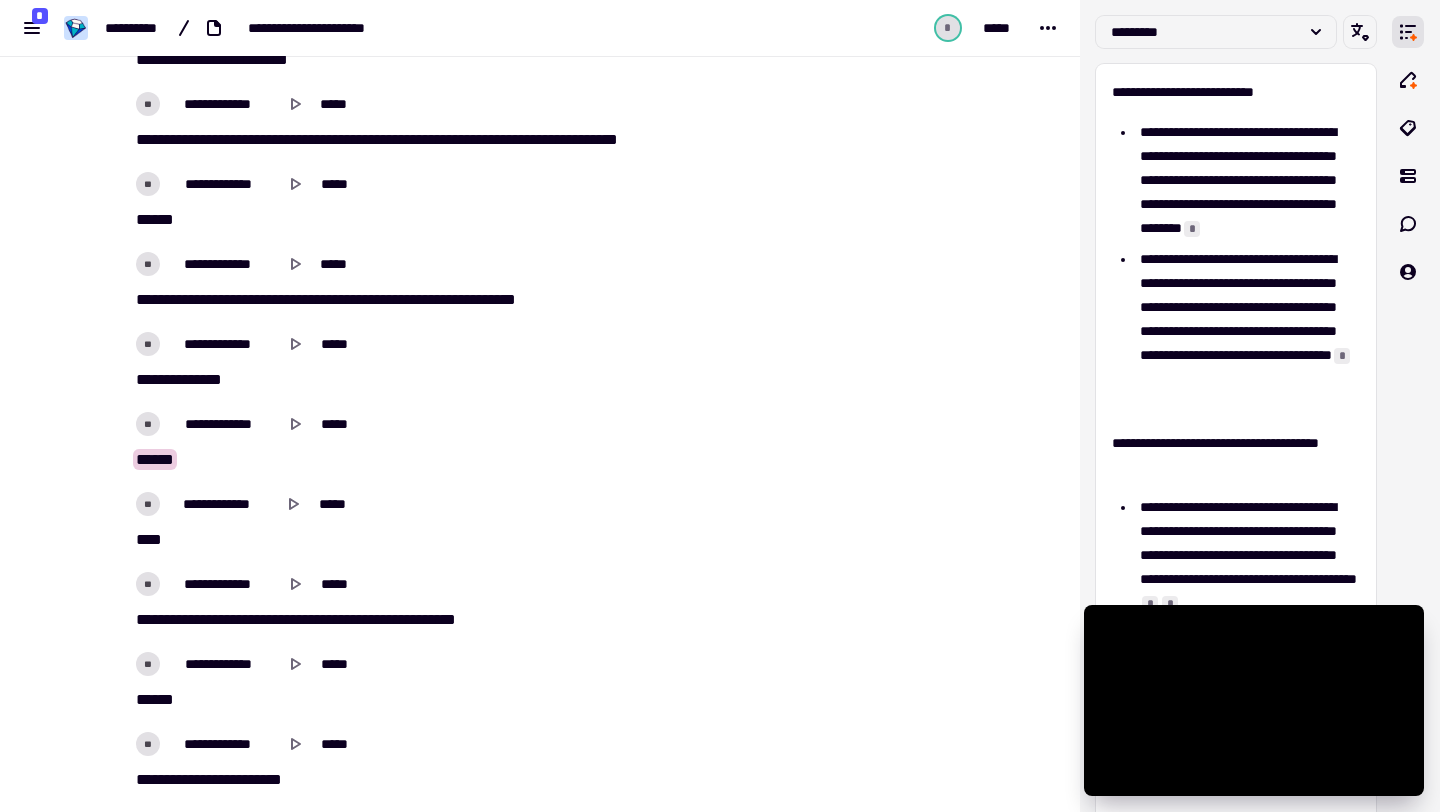 click on "**********" at bounding box center (452, 362) 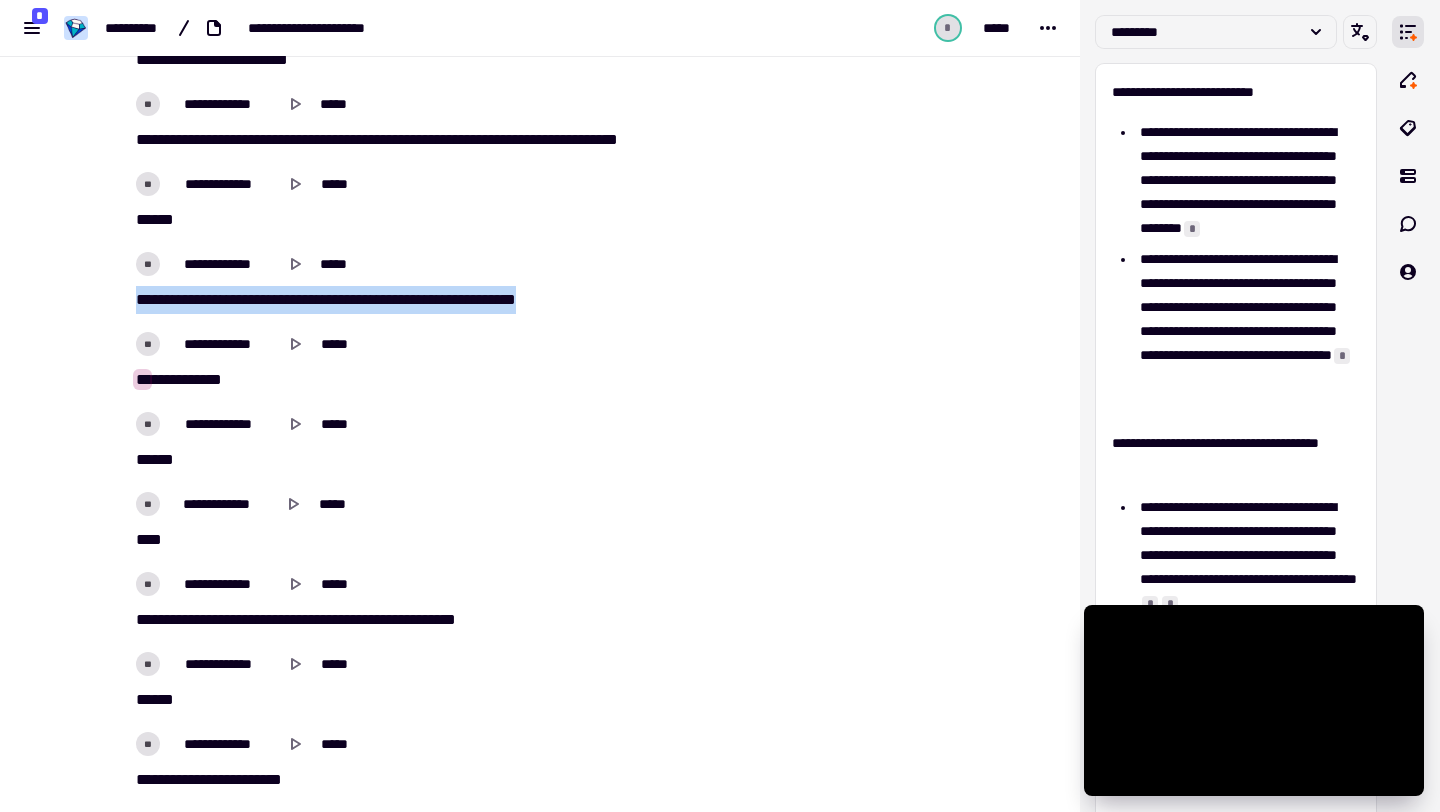 drag, startPoint x: 137, startPoint y: 299, endPoint x: 641, endPoint y: 292, distance: 504.0486 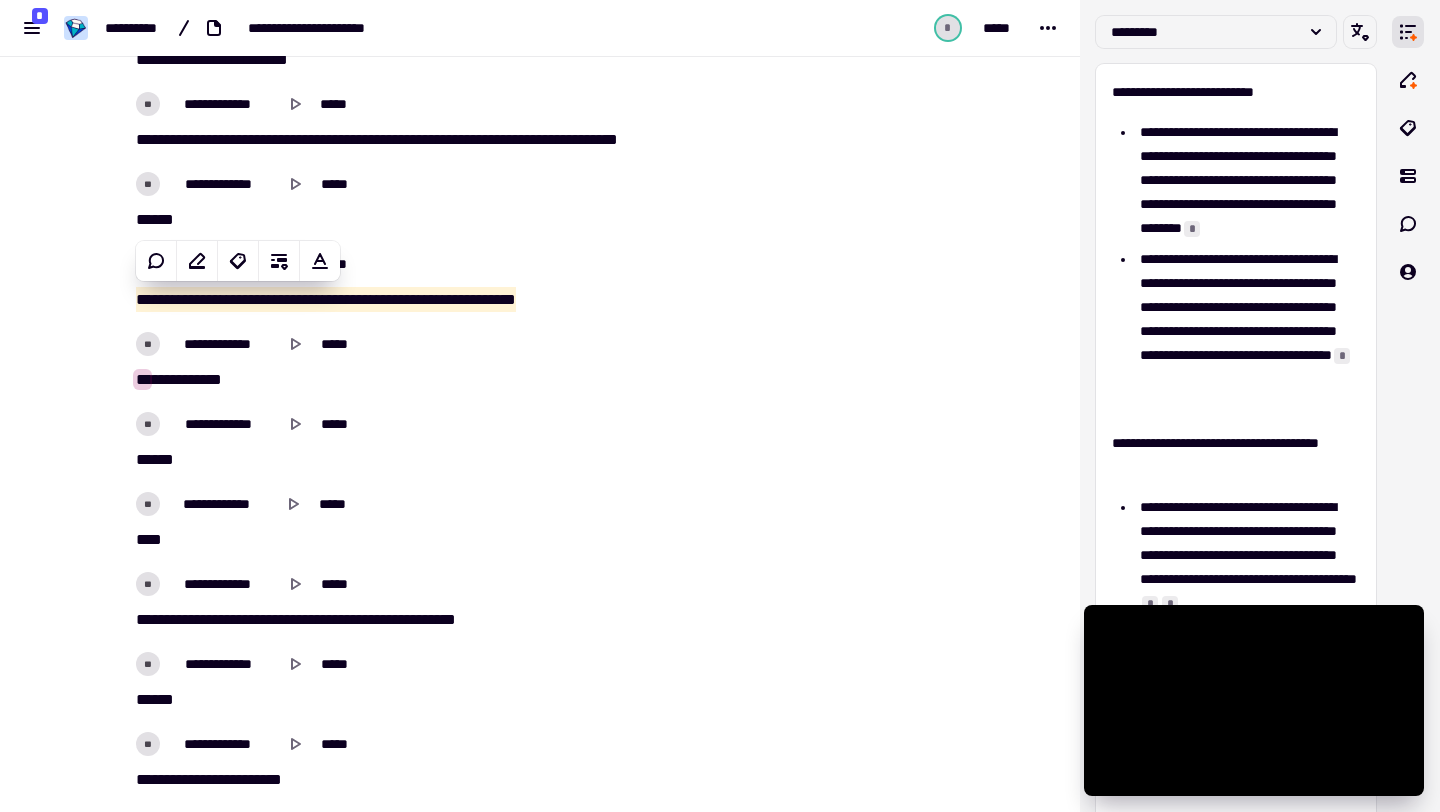 click on "**********" at bounding box center [452, 344] 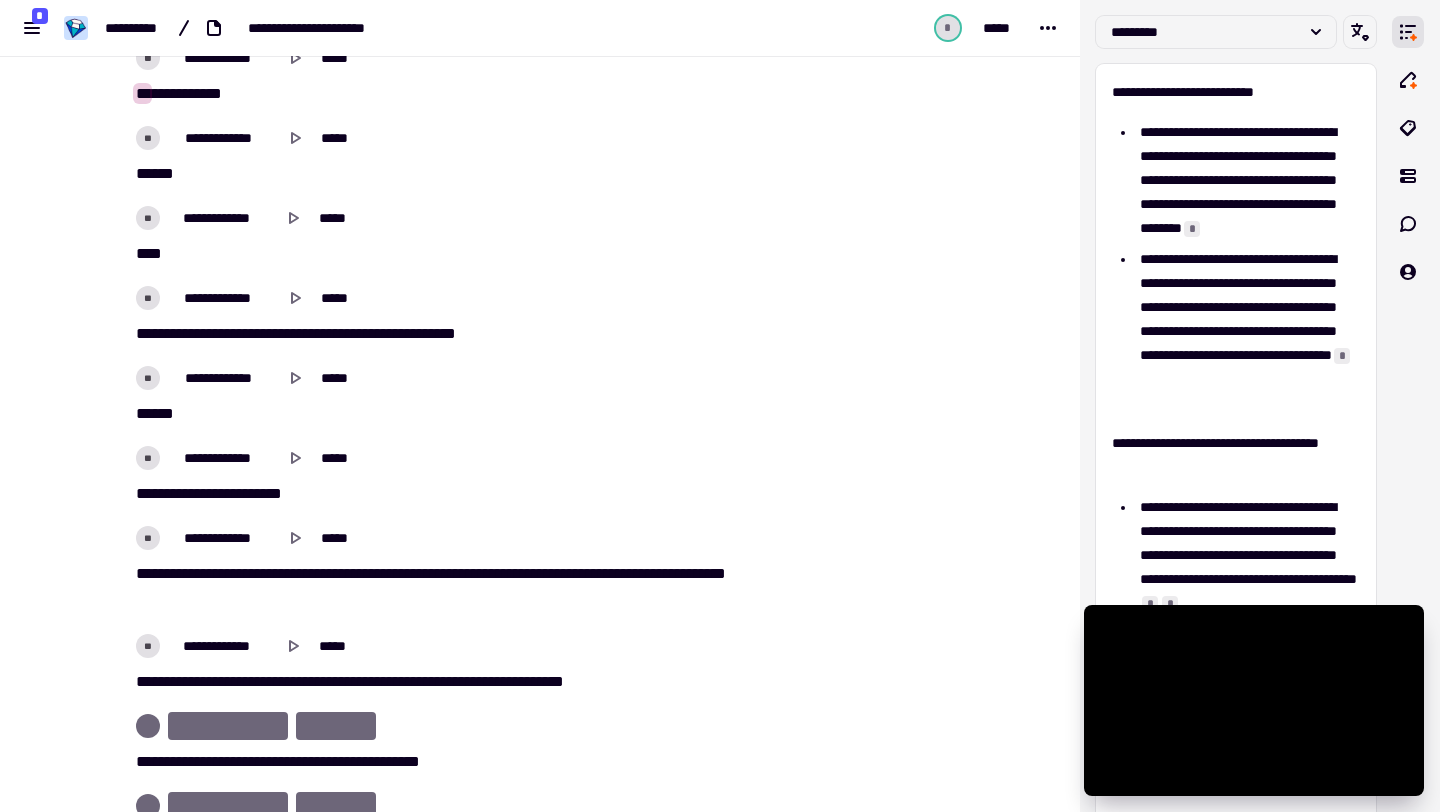 scroll, scrollTop: 8425, scrollLeft: 0, axis: vertical 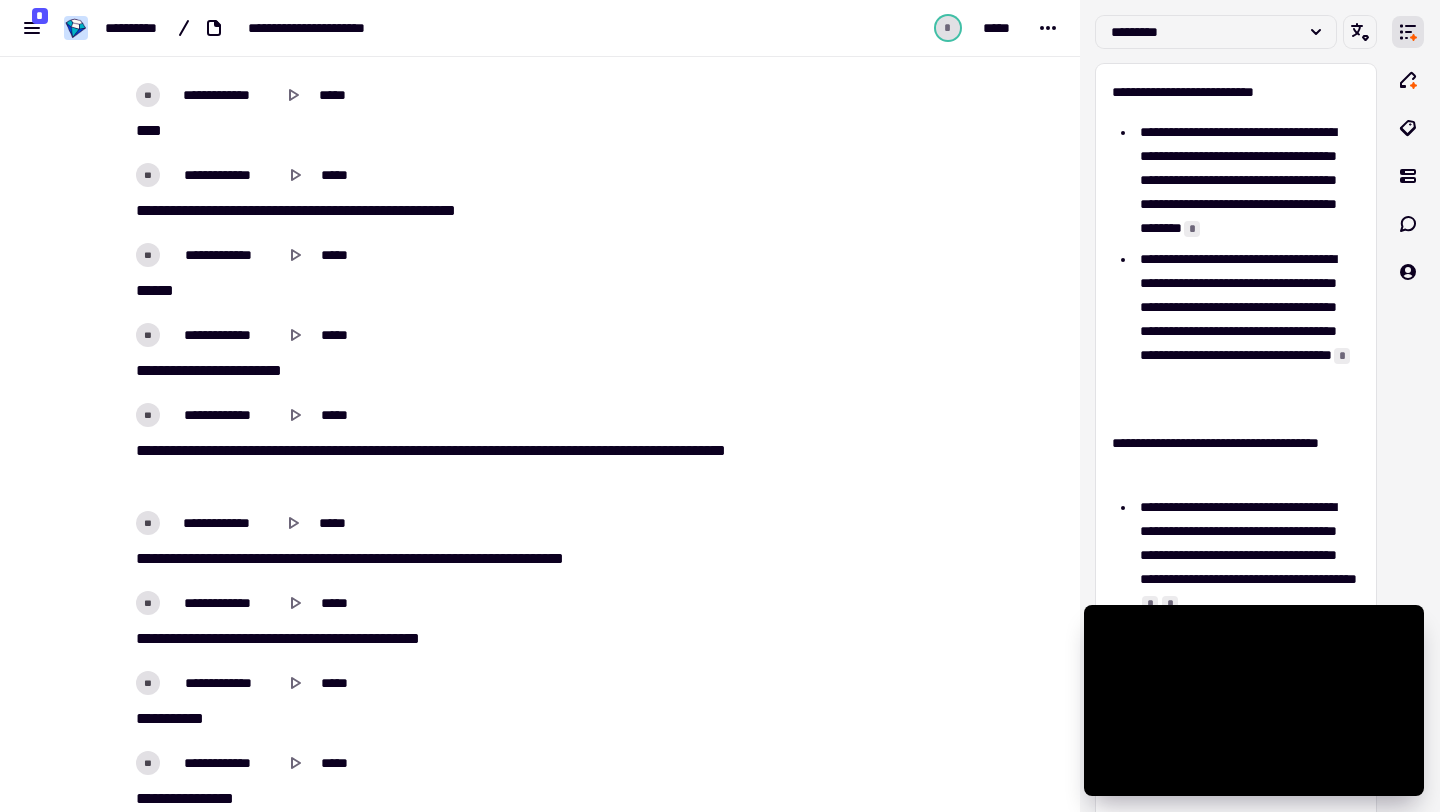 click on "***   ***   ****   **   *   **   ****   ****   *****   **   **   **   ******" at bounding box center [452, 211] 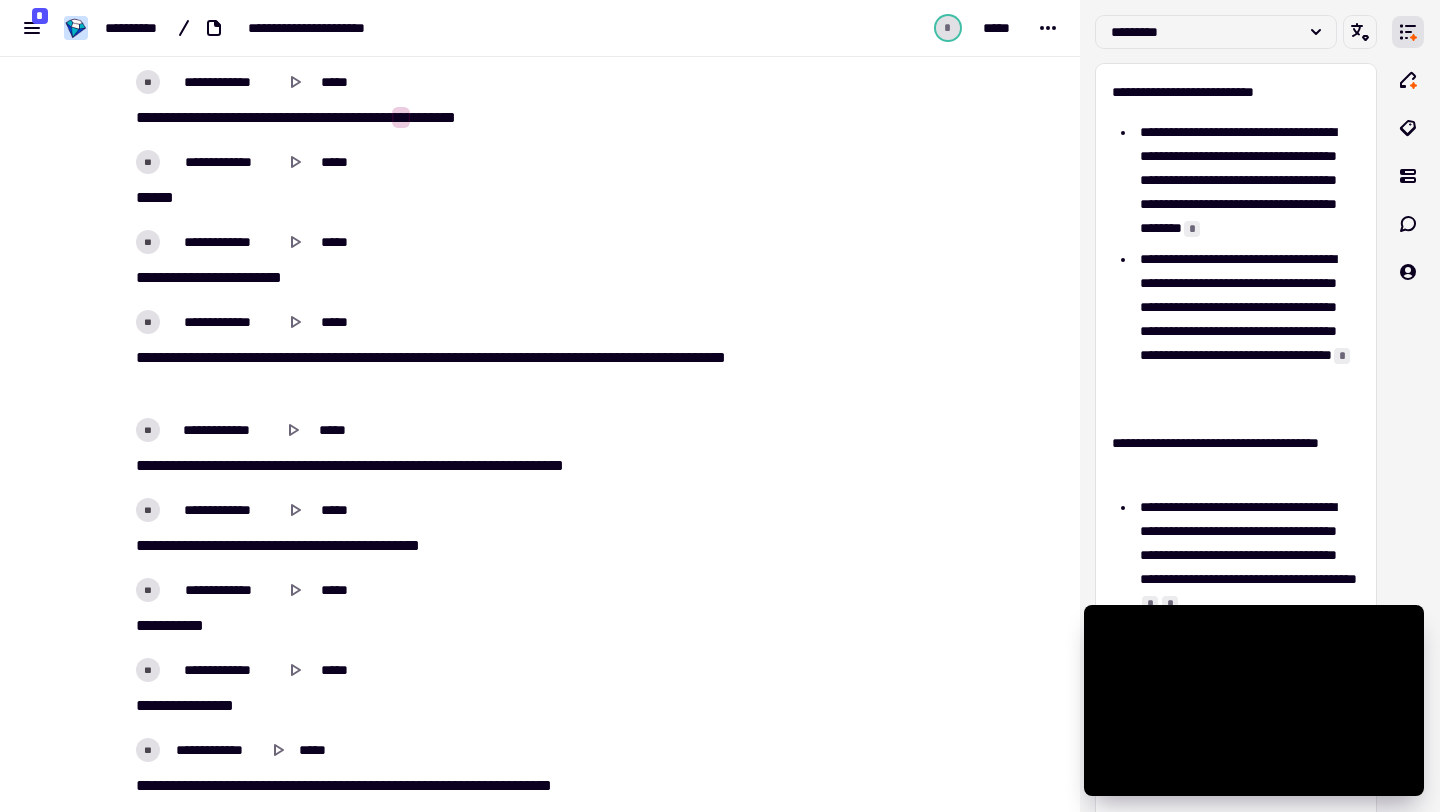 scroll, scrollTop: 8670, scrollLeft: 0, axis: vertical 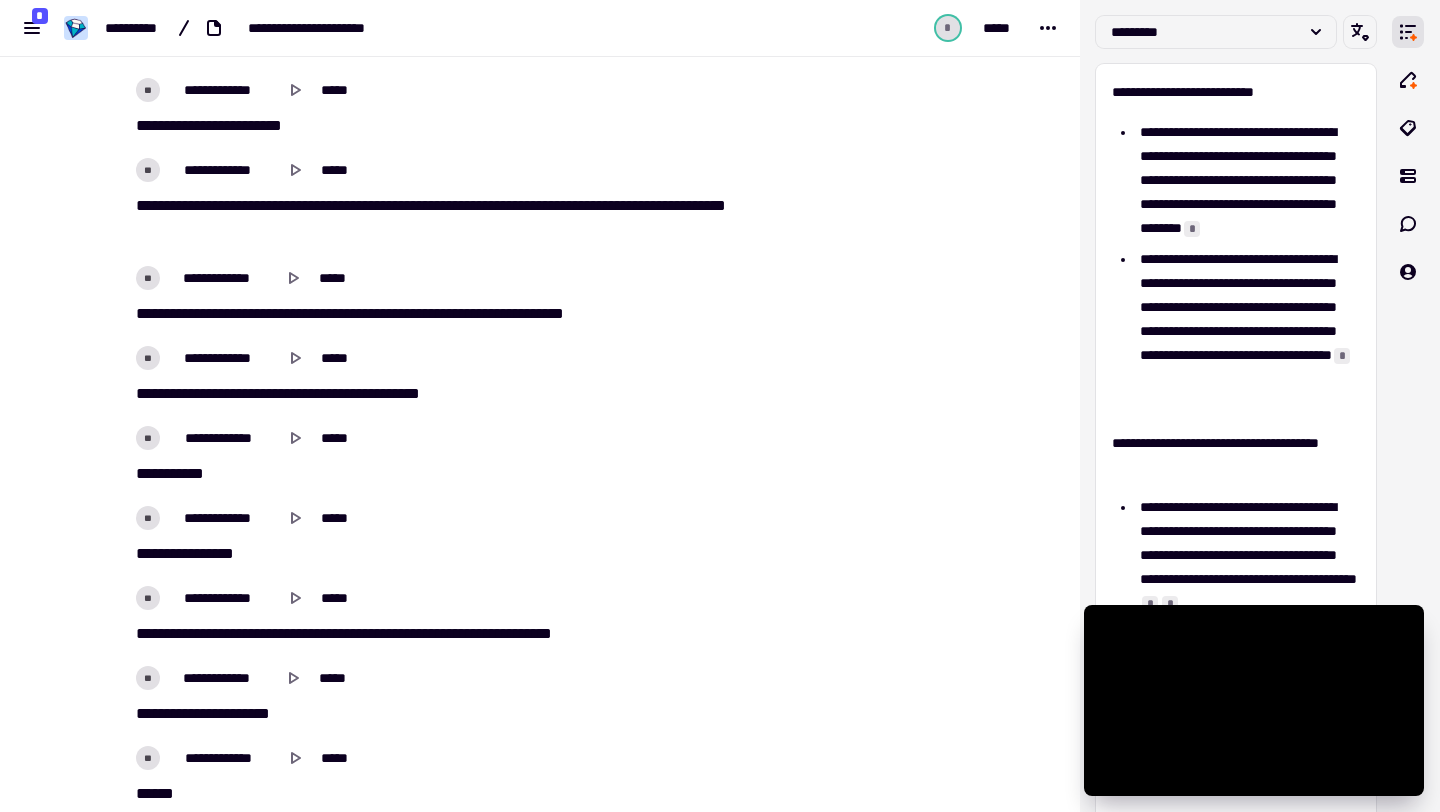 click on "**   ******   ***   ******   *   *******   *******   **   ****   ****   ****   **   **   **   *   *****   *****   ***   *****   *******" at bounding box center (452, 220) 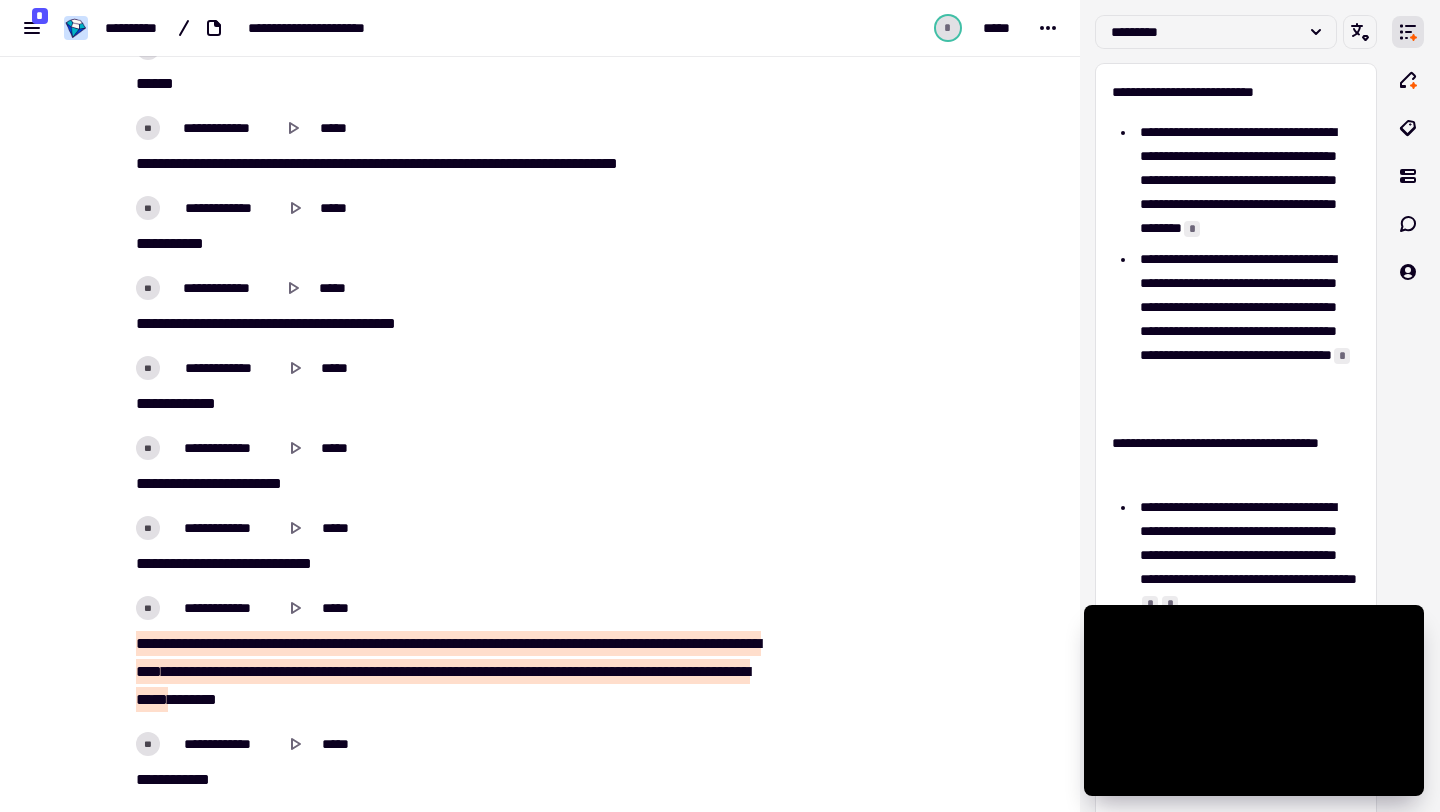 scroll, scrollTop: 15715, scrollLeft: 0, axis: vertical 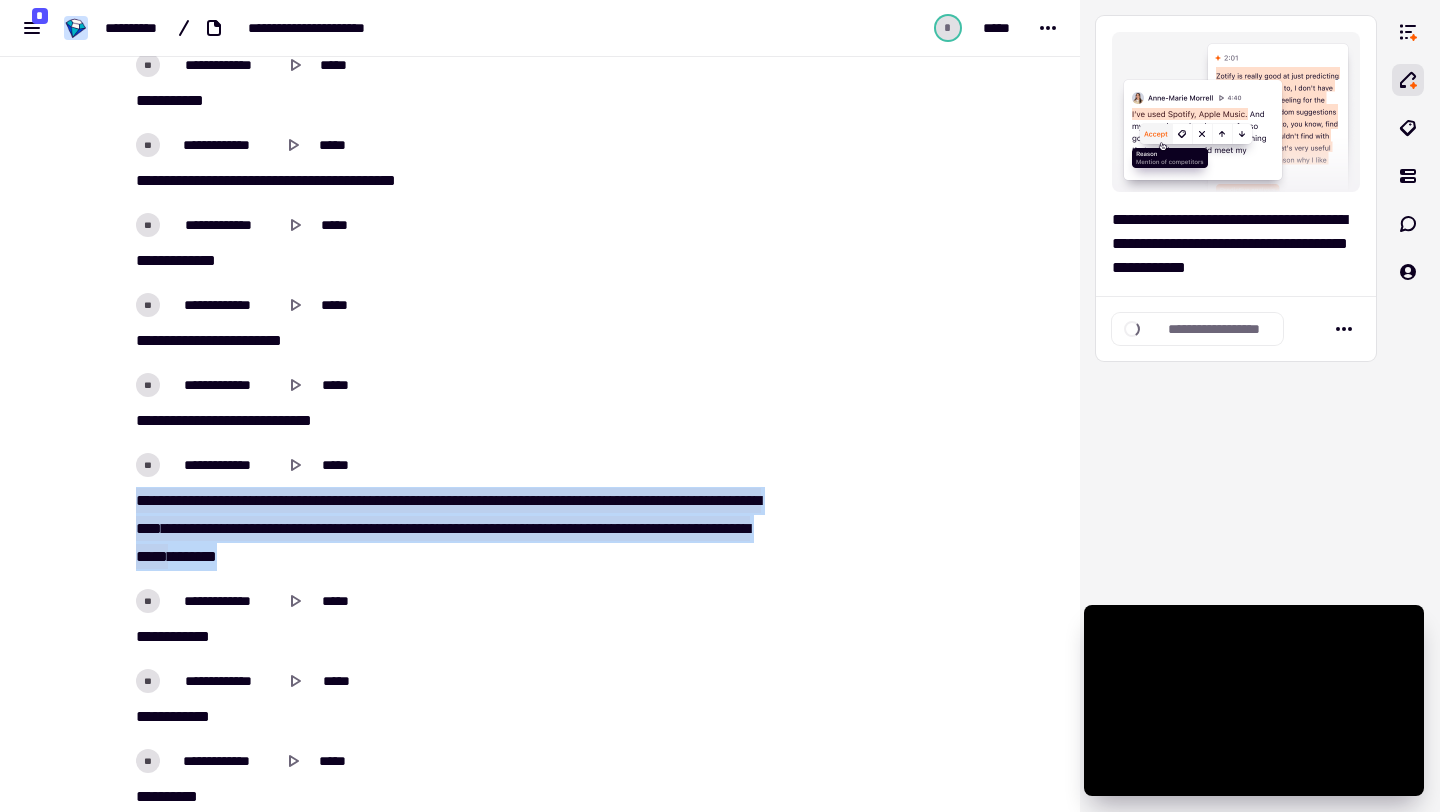 drag, startPoint x: 136, startPoint y: 503, endPoint x: 543, endPoint y: 555, distance: 410.3084 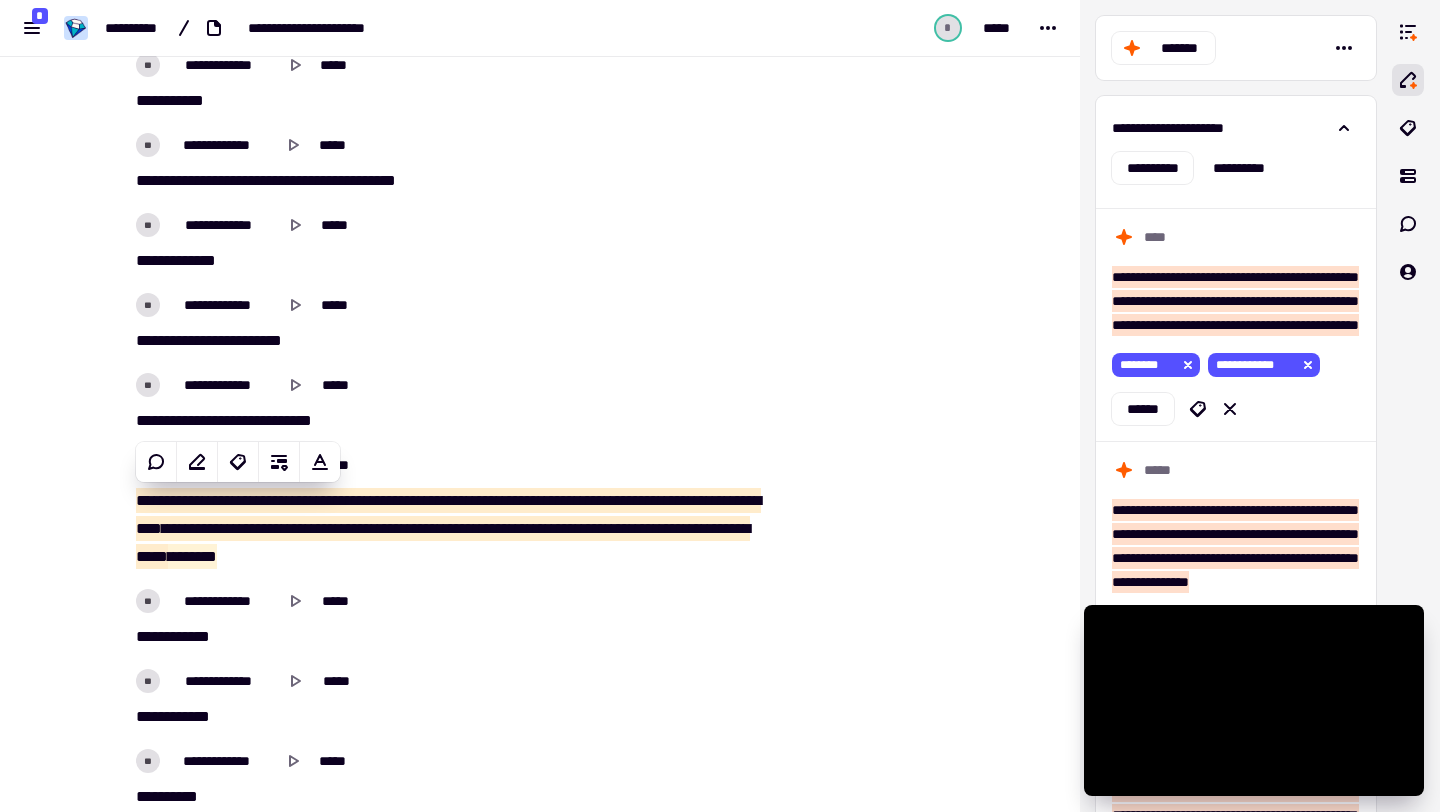 click on "**   ********   ****   **   *****   ***   ********   ********   *******   ****   ******   *****   ****   ********   ****   **   **   ****   ****   **   ******   *   *******   ***   ****   *****   ****   *****   *****   *****   **   **   ****   ****   ***   ***   ****   **   ******   *****   ******" at bounding box center (452, 529) 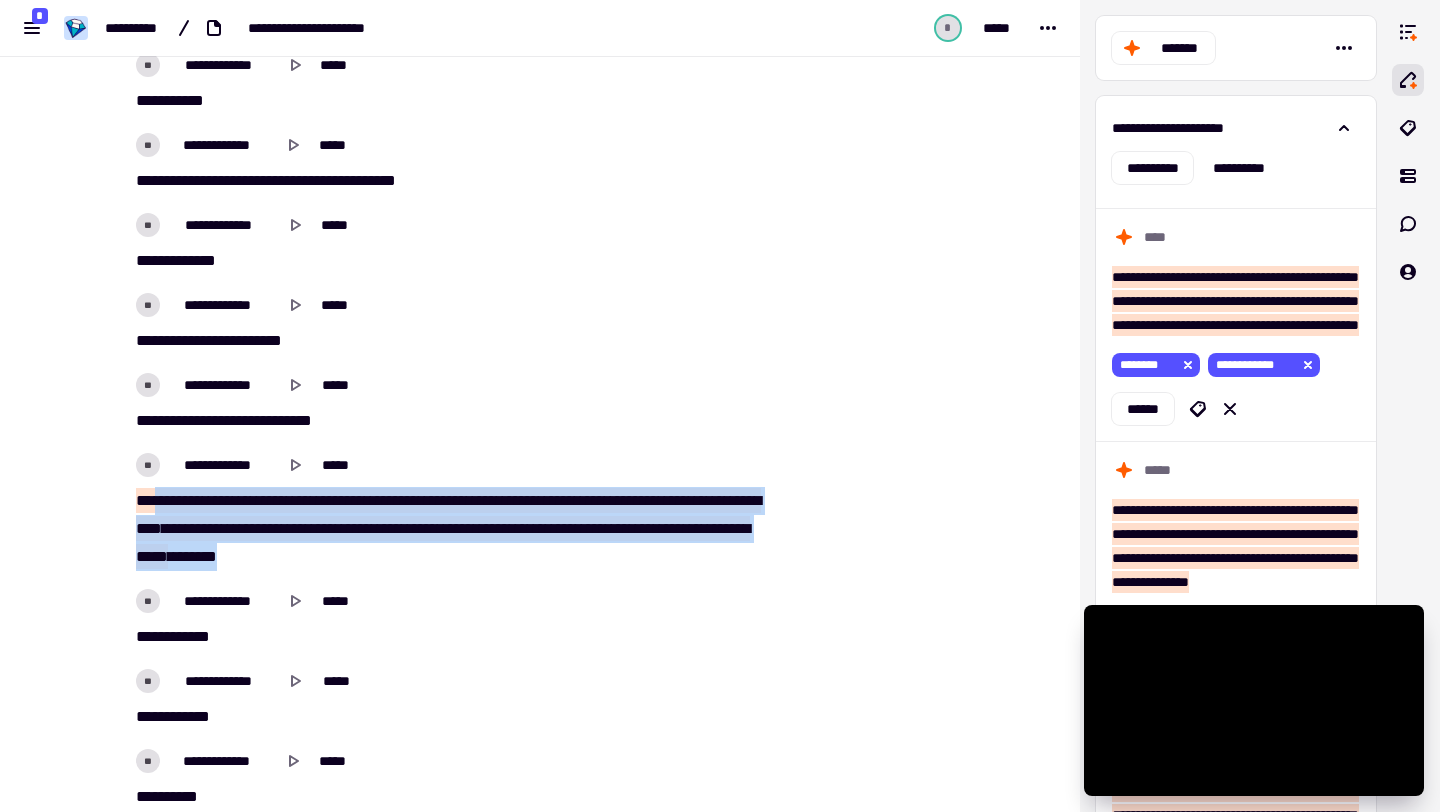drag, startPoint x: 519, startPoint y: 556, endPoint x: 160, endPoint y: 499, distance: 363.49692 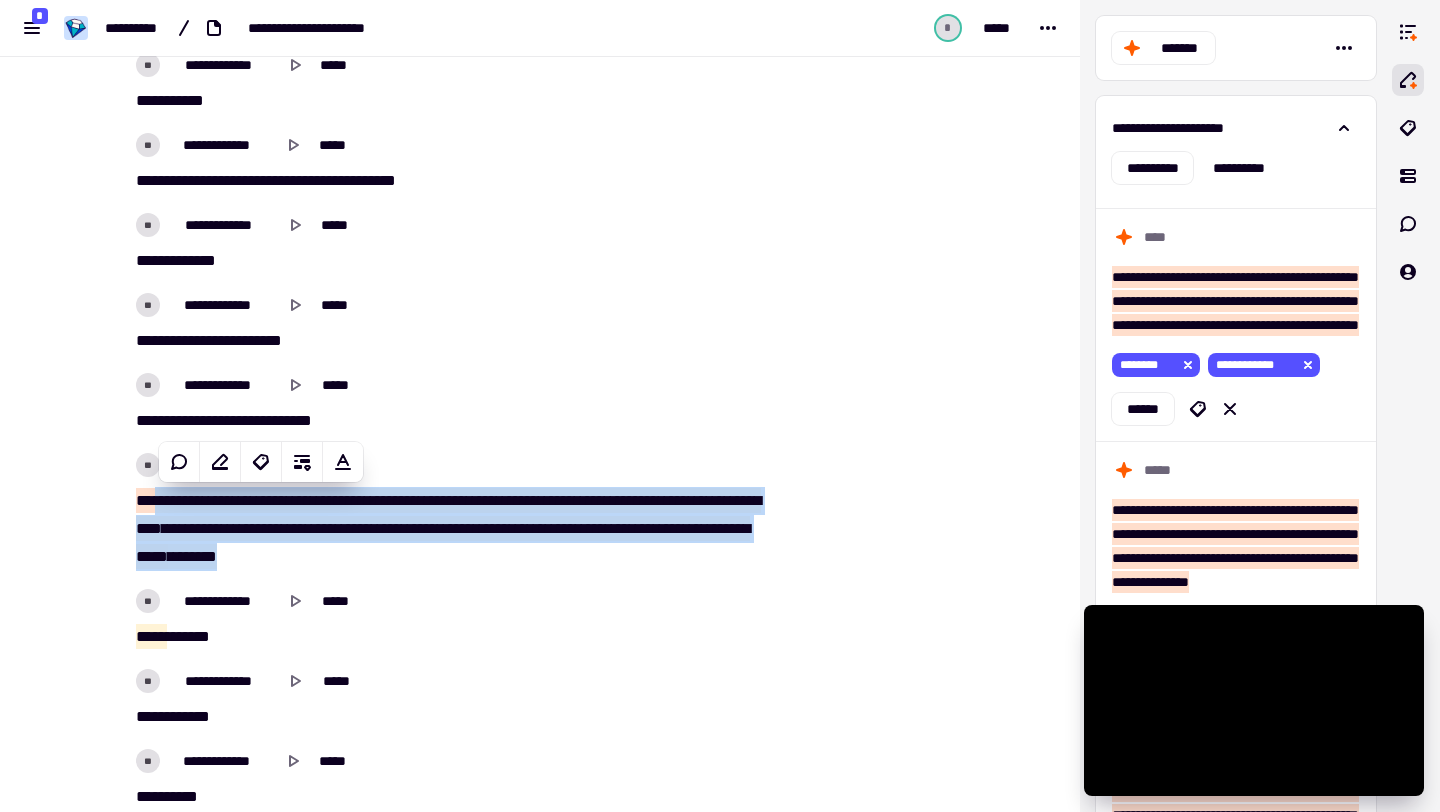 click on "**   ********   ****   **   *****   ***   ********   ********   *******   ****   ******   *****   ****   ********   ****   **   **   ****   ****   **   ******   *   *******   ***   ****   *****   ****   *****   *****   *****   **   **   ****   ****   ***   ***   ****   **   ******   *****   ******" at bounding box center (452, 529) 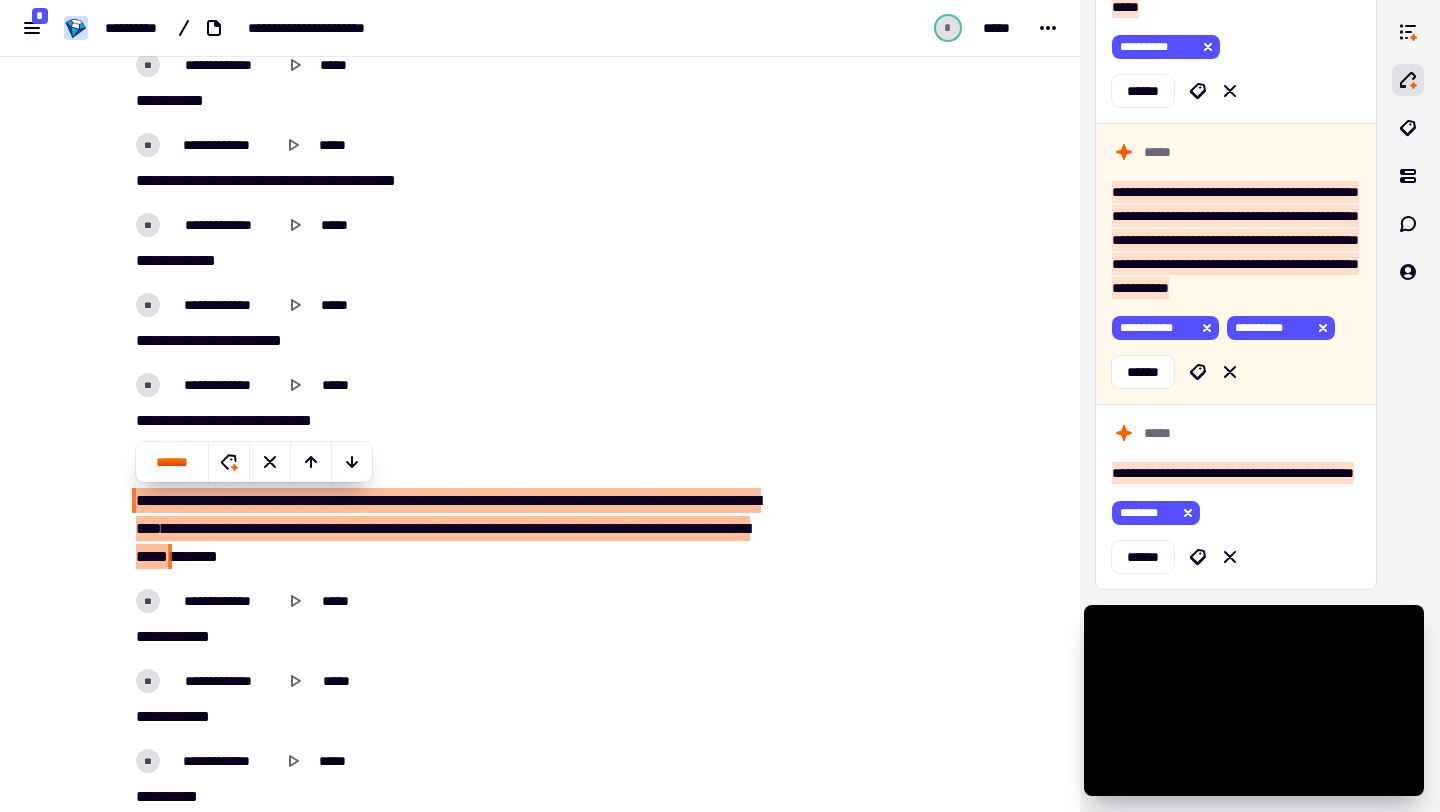 scroll, scrollTop: 952, scrollLeft: 0, axis: vertical 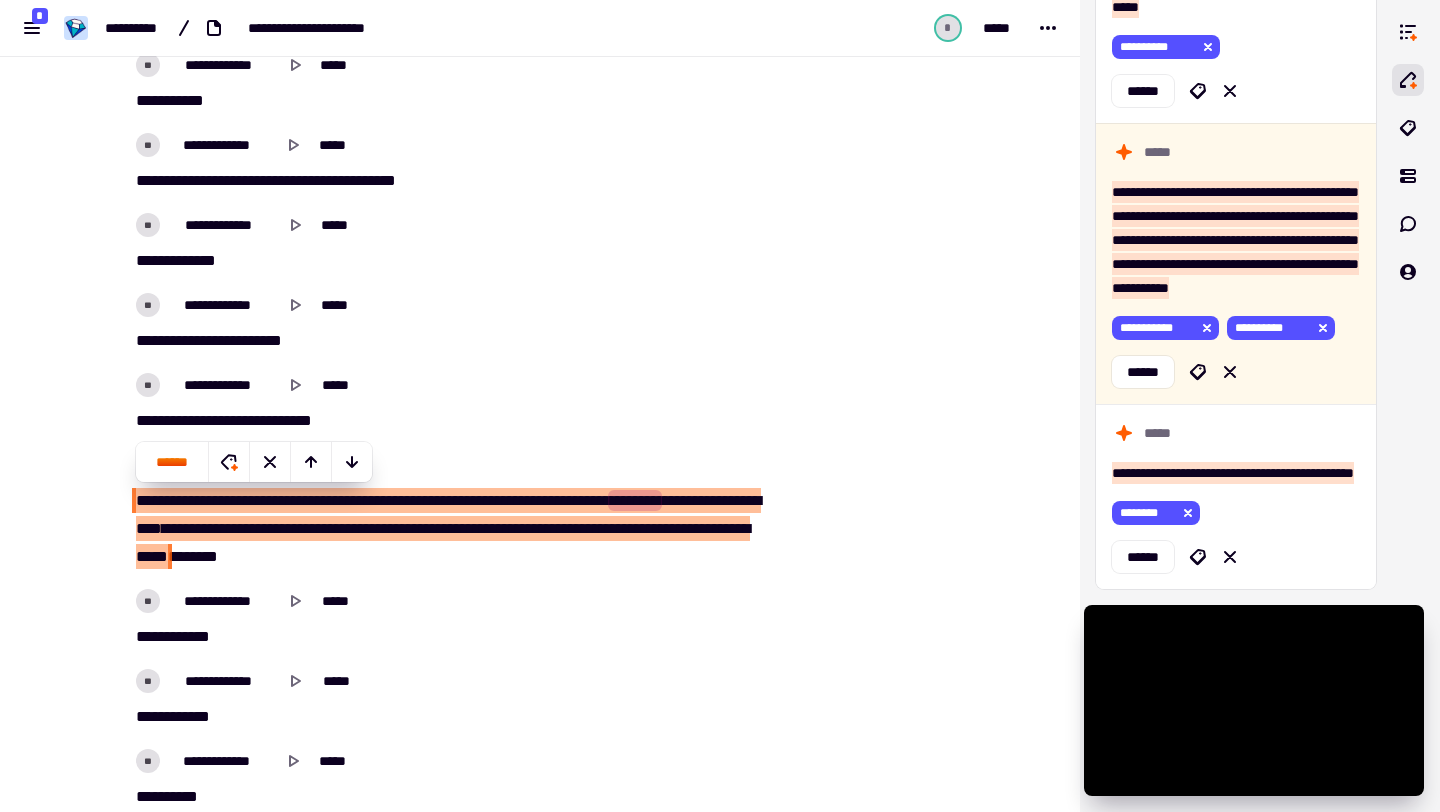 click on "**********" at bounding box center [440, -3462] 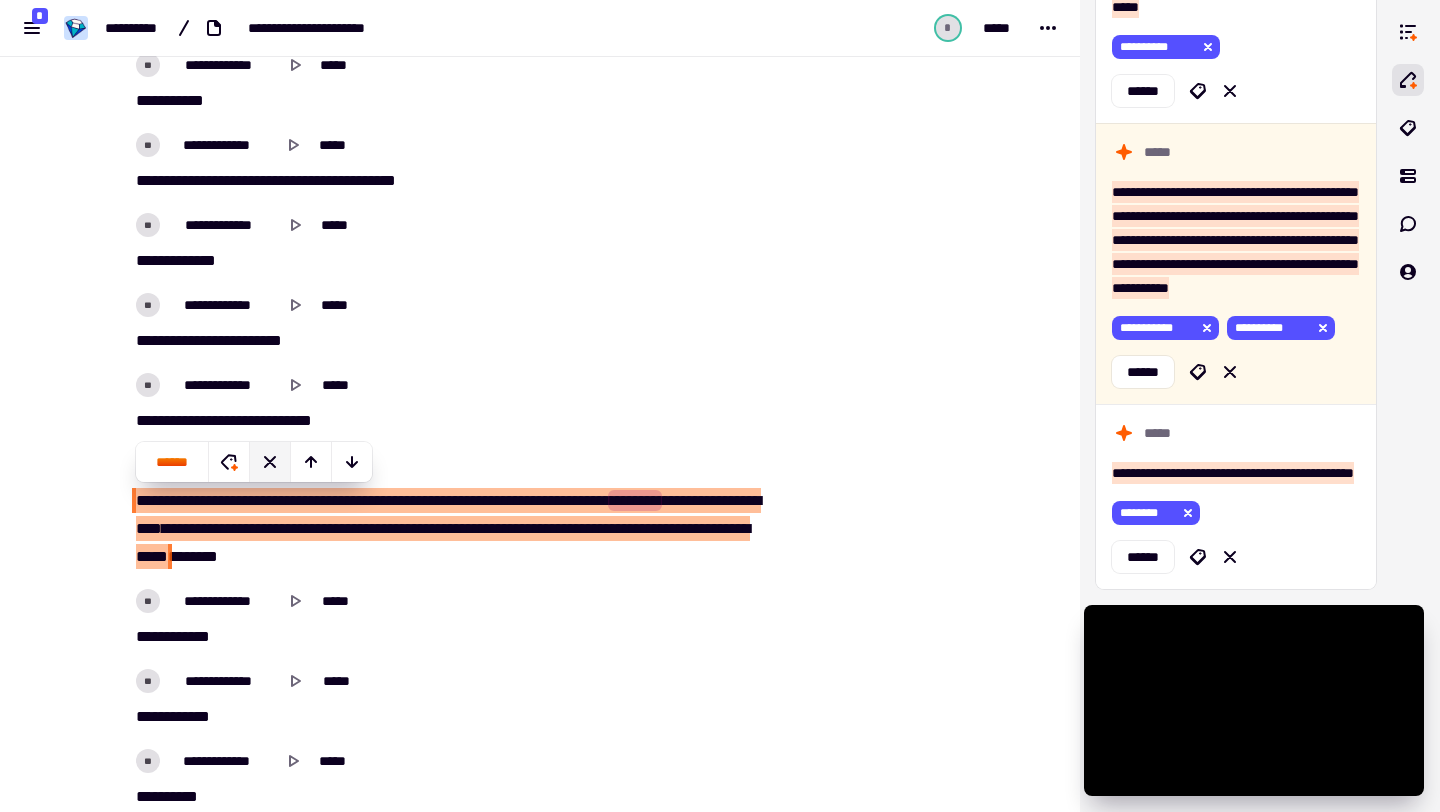 click 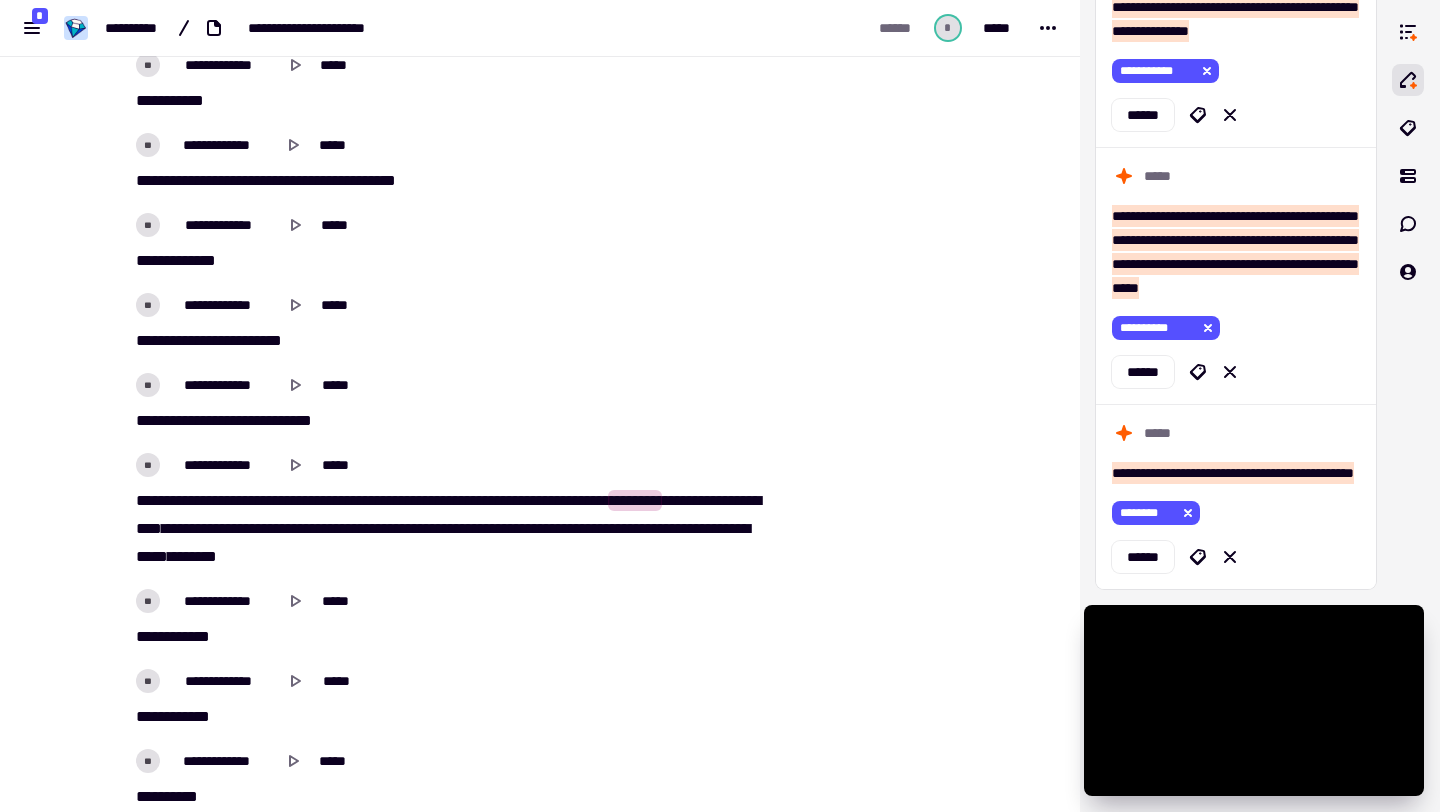 scroll, scrollTop: 647, scrollLeft: 0, axis: vertical 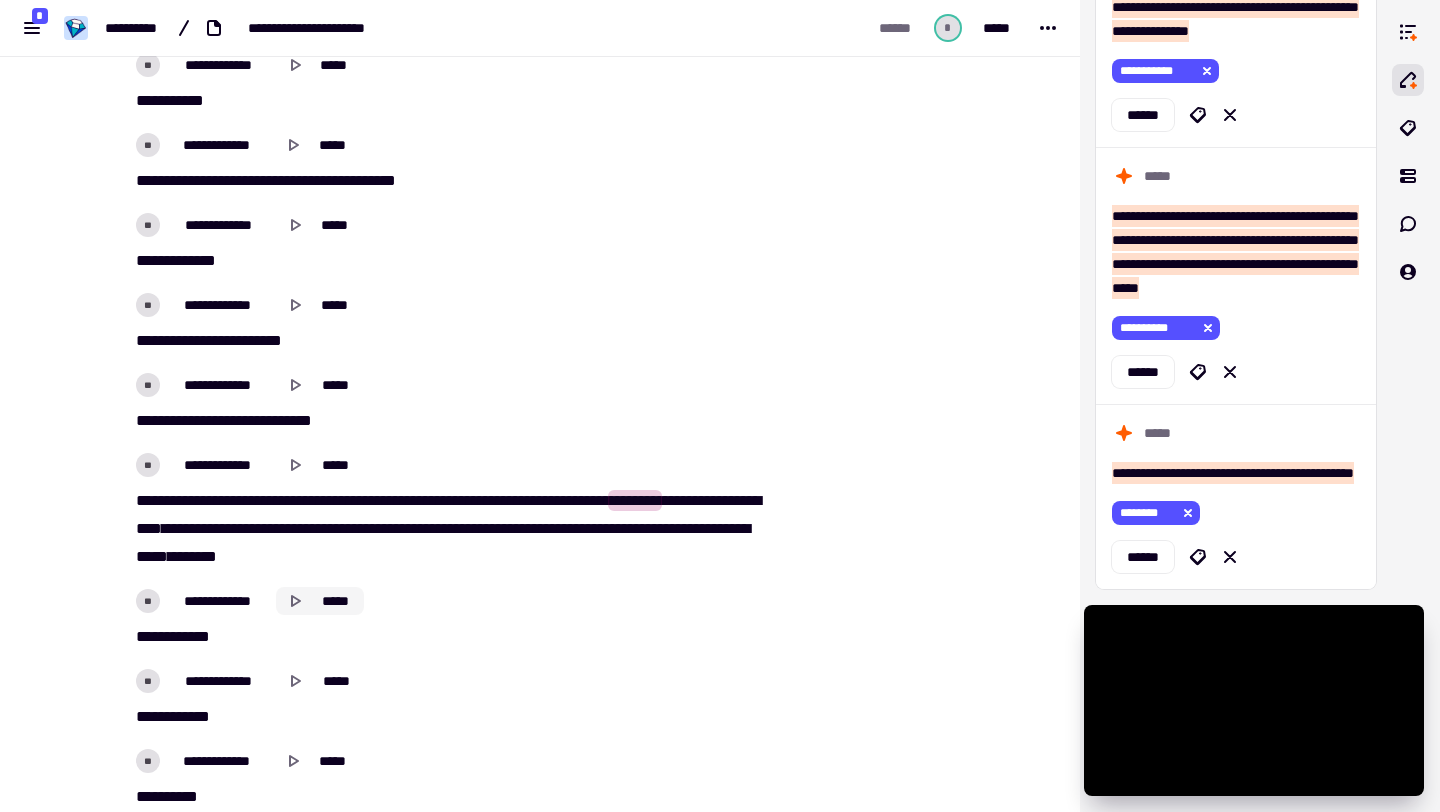 click on "**********" at bounding box center (452, 619) 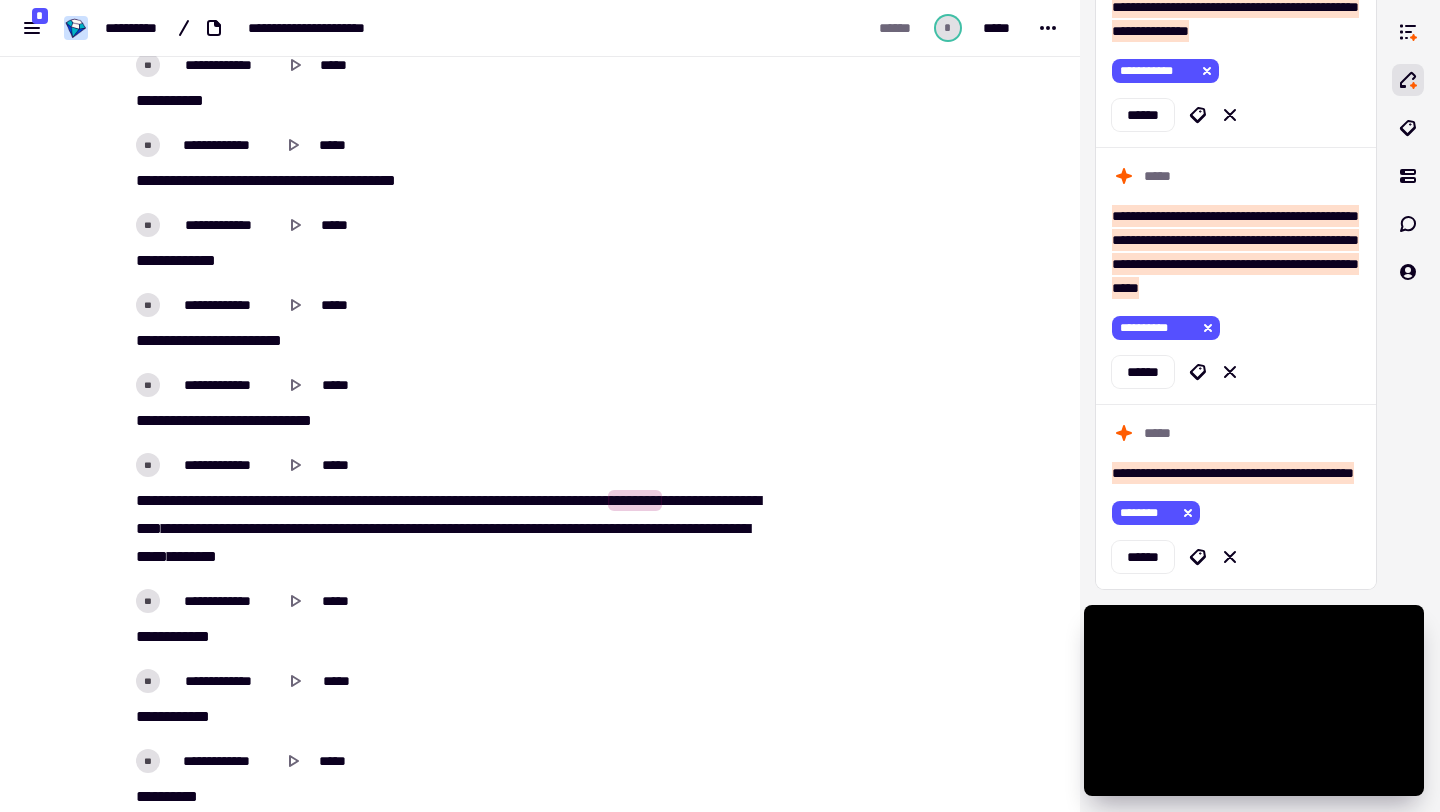 type on "*******" 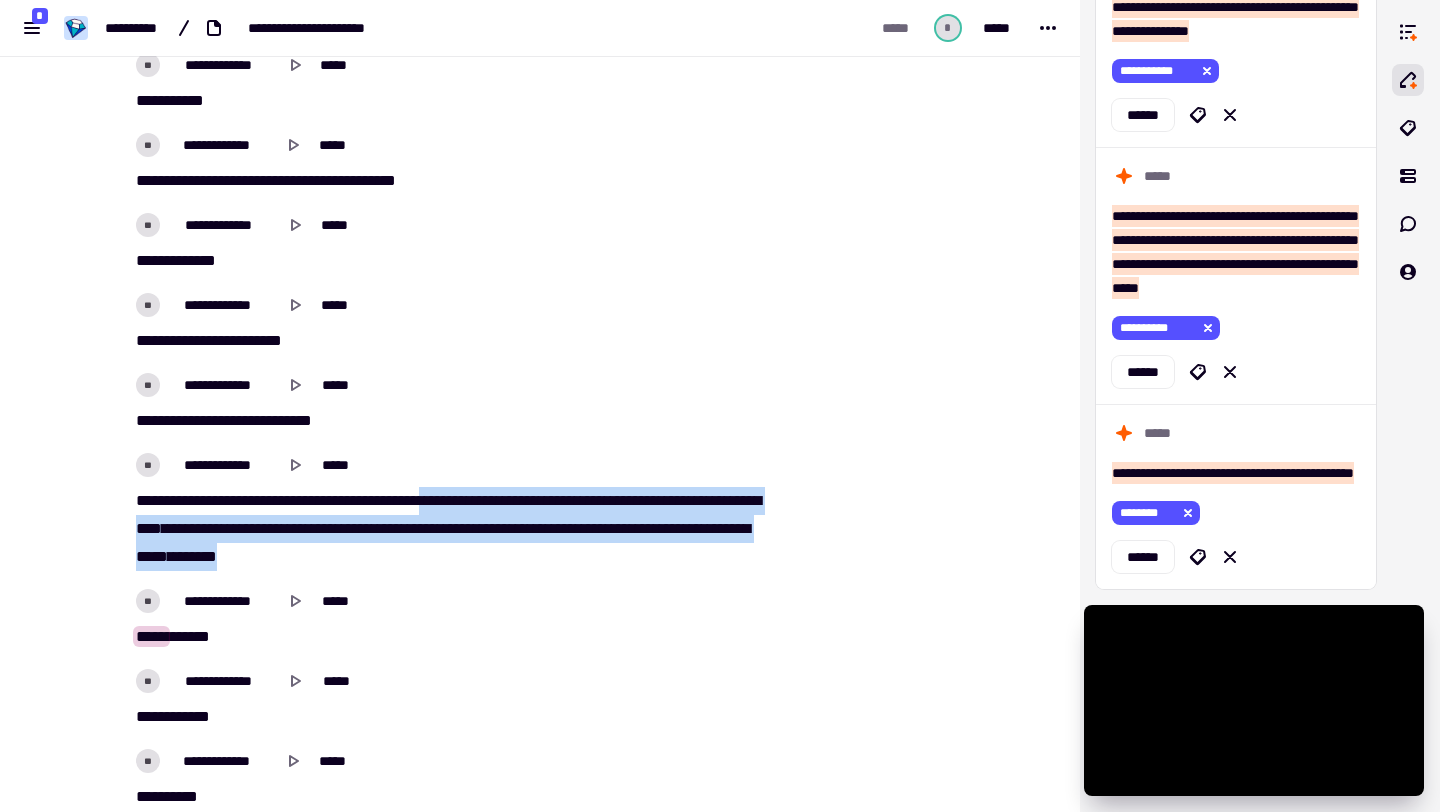 drag, startPoint x: 477, startPoint y: 502, endPoint x: 505, endPoint y: 549, distance: 54.708317 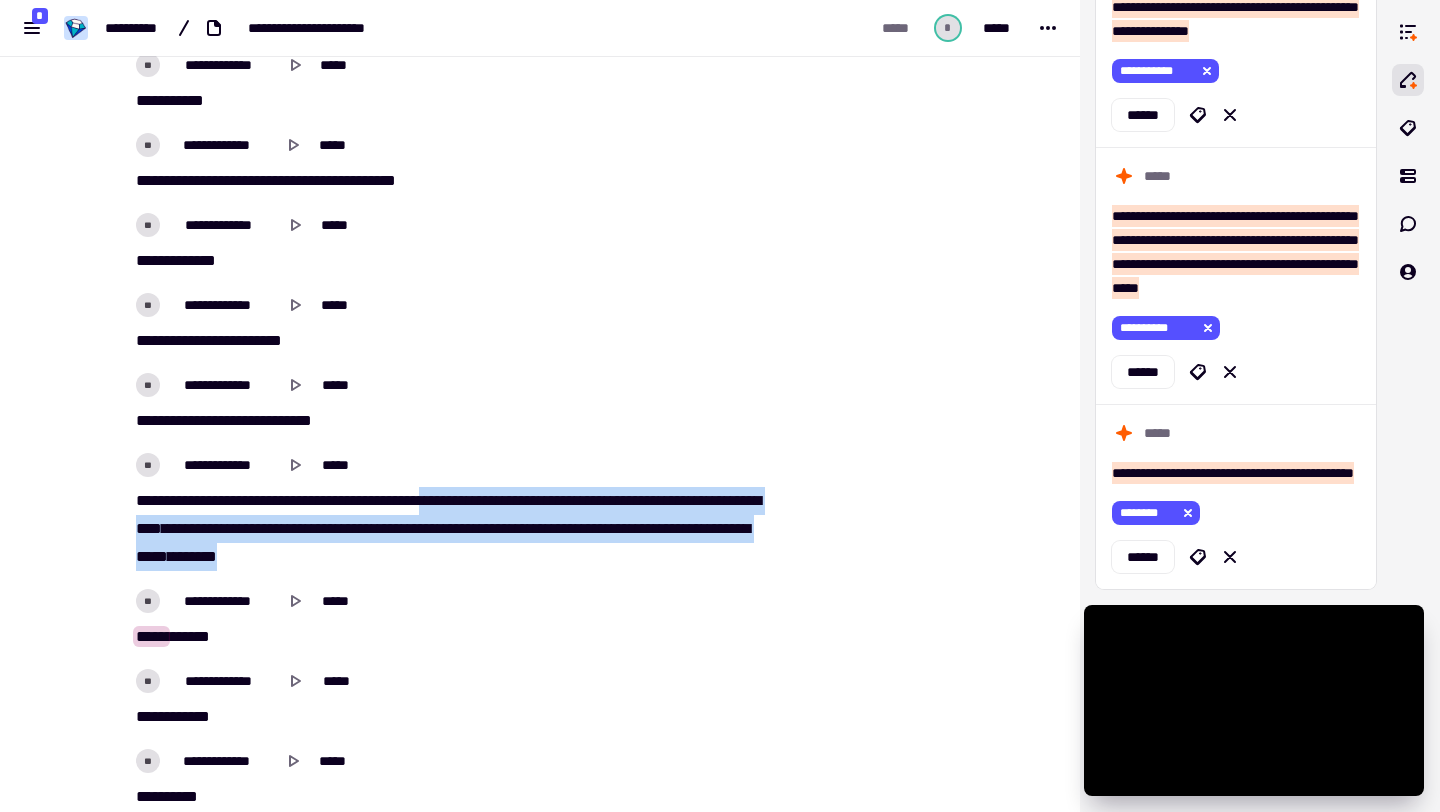 click on "**   ********   ****   **   *****   ***   ********   ********   *******   ****   ******   *****   ****   ********   ****   **   **   ****   ****   **   ******   *   *******   ***   ****   *****   ****   *****   *****   *****   **   **   ****   ****   ***   ***   ****   **   ******   *****   ******" at bounding box center (452, 529) 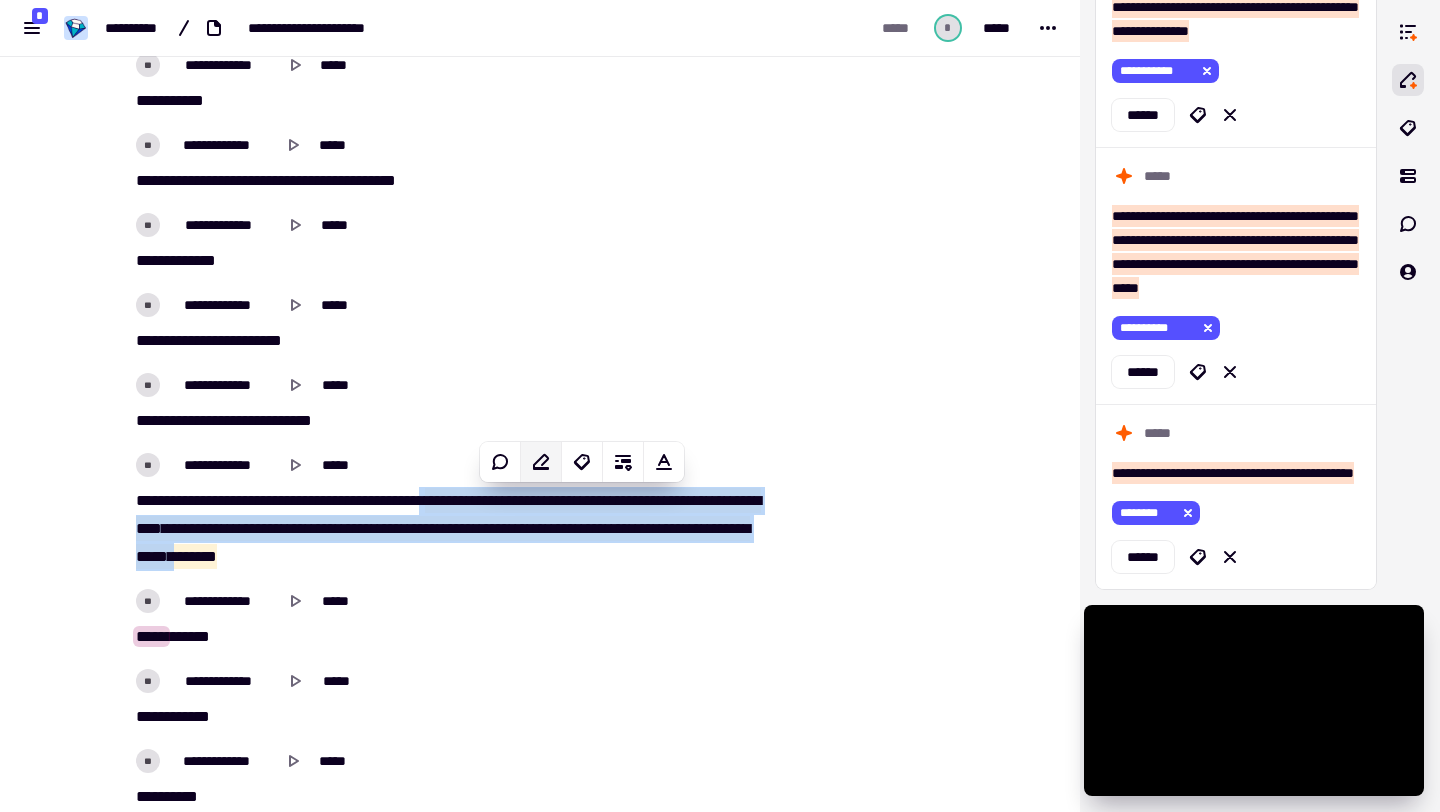 click 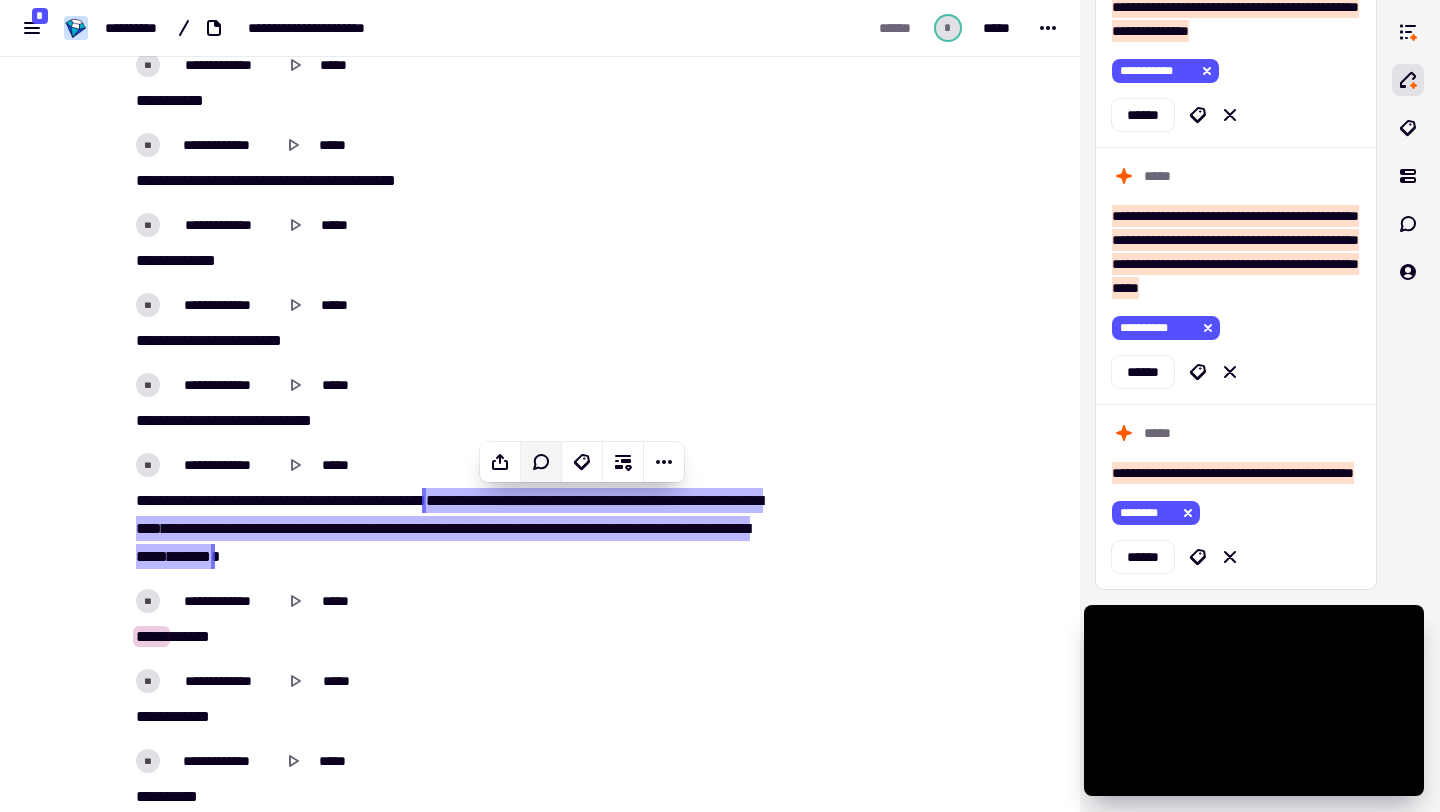 click on "**********" at bounding box center (452, 511) 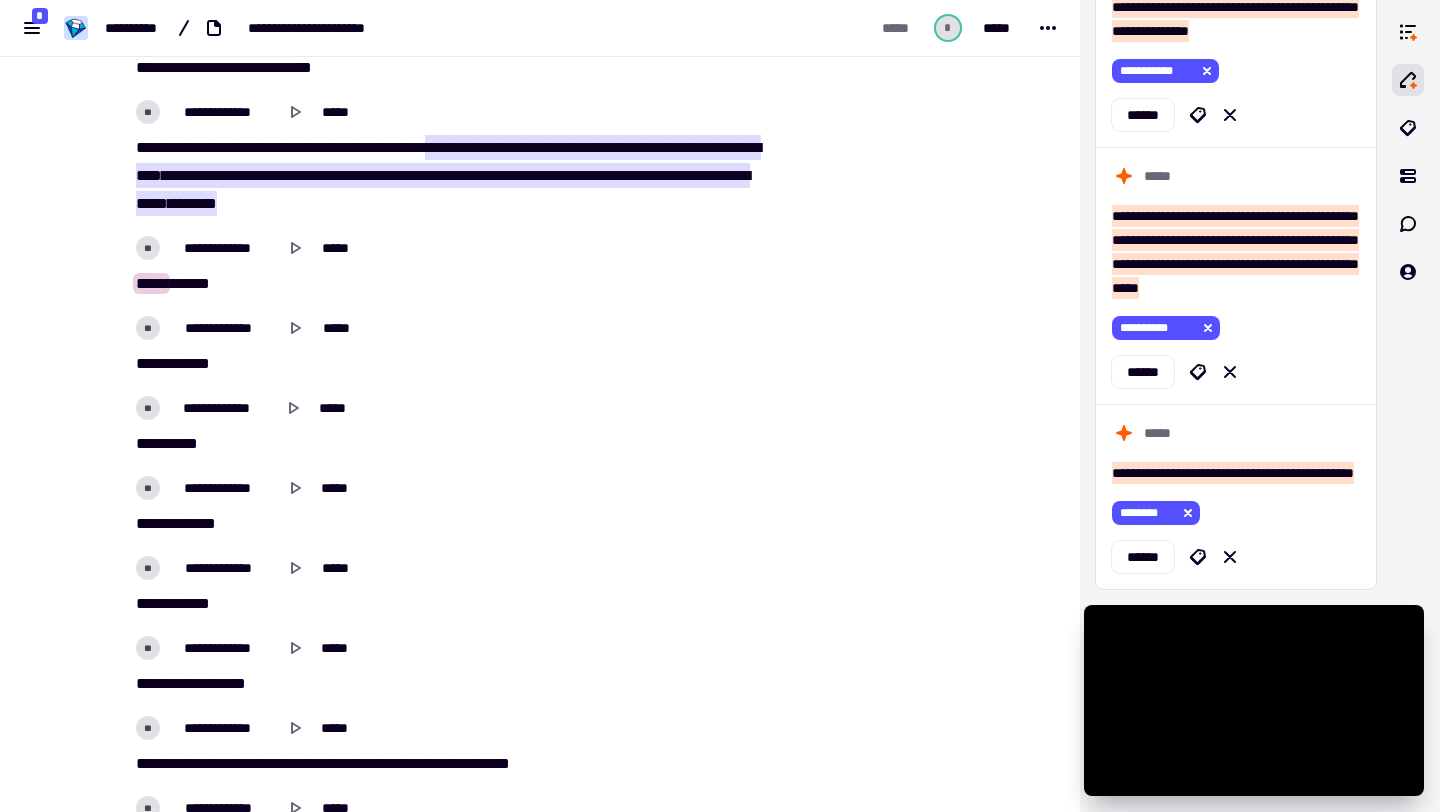scroll, scrollTop: 16070, scrollLeft: 0, axis: vertical 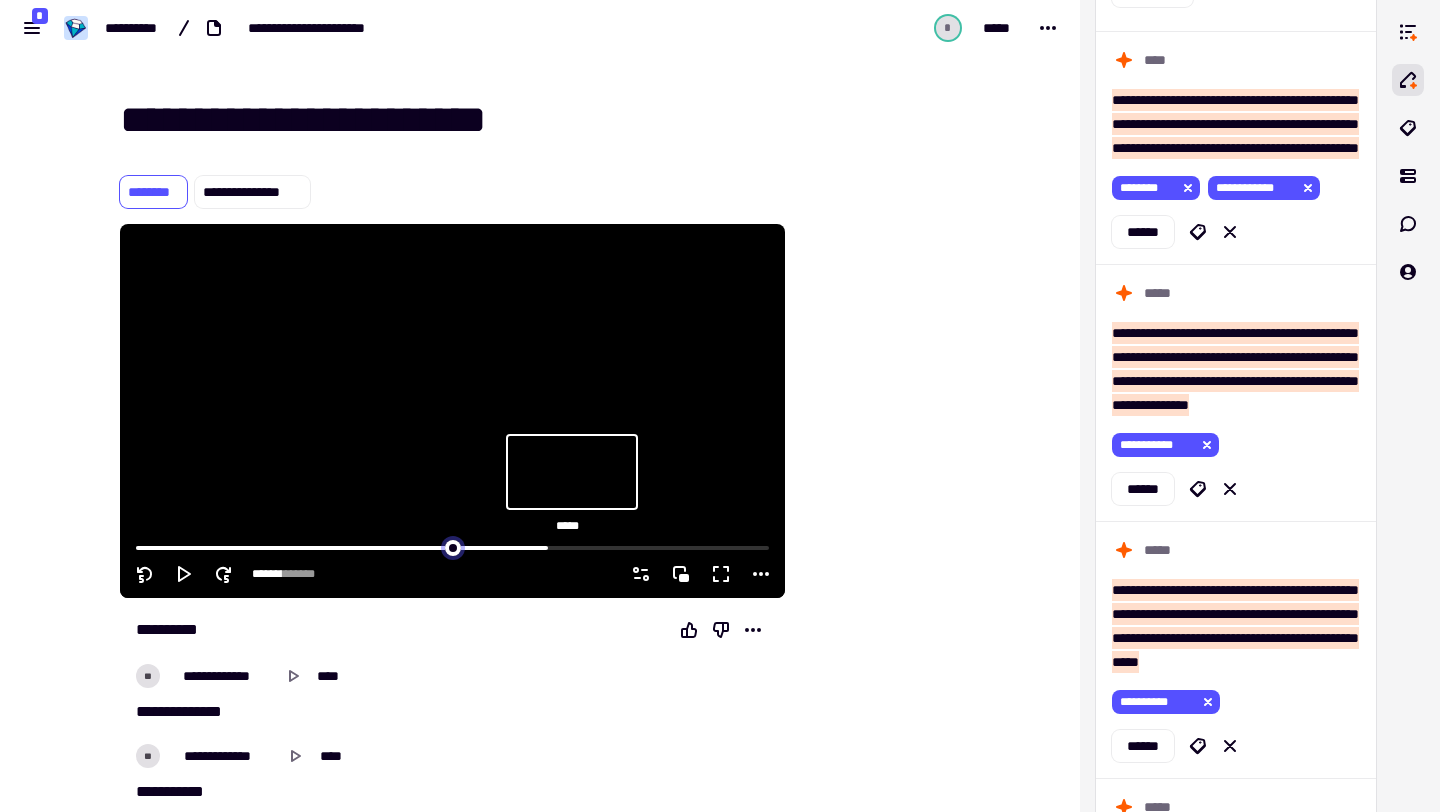click at bounding box center [452, 546] 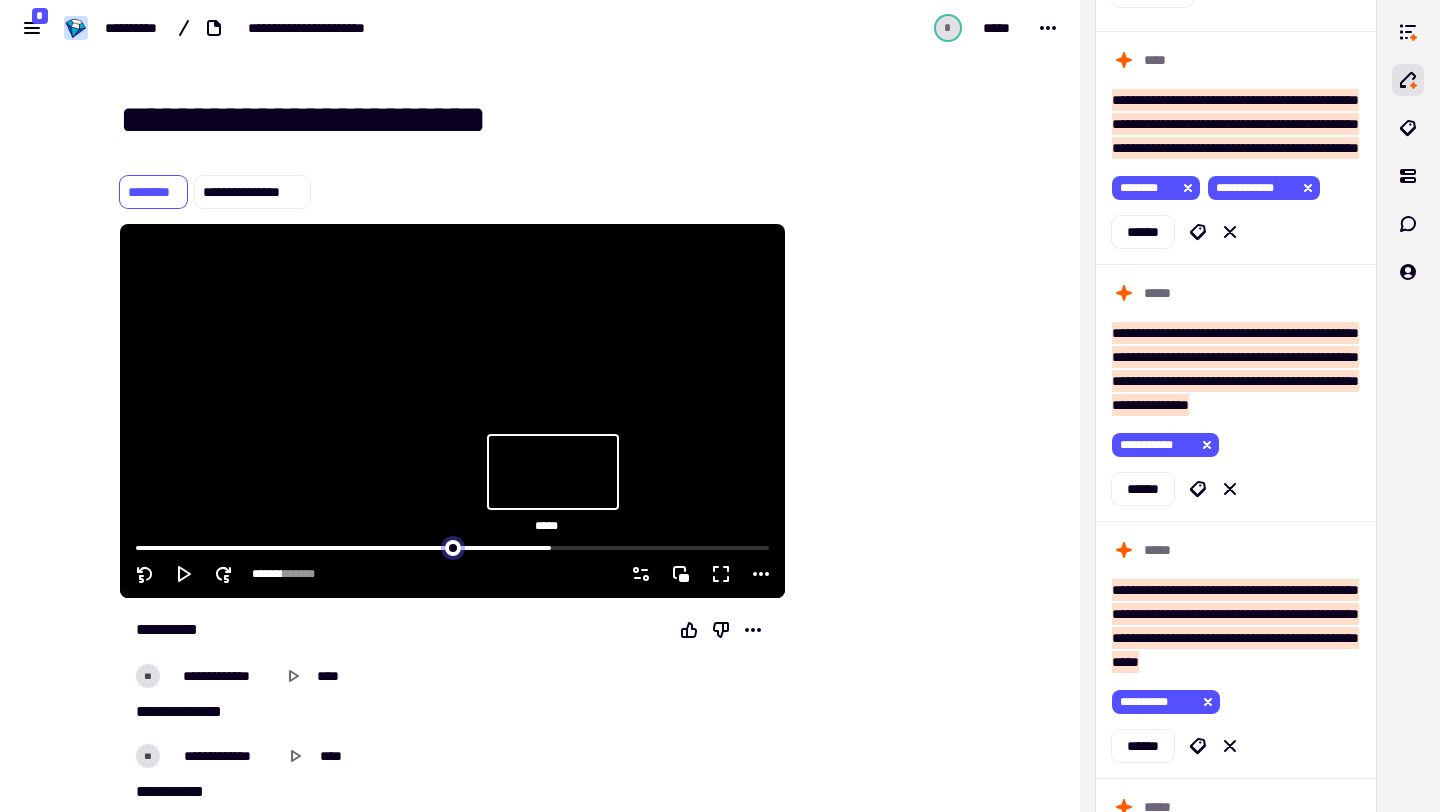 click at bounding box center [452, 546] 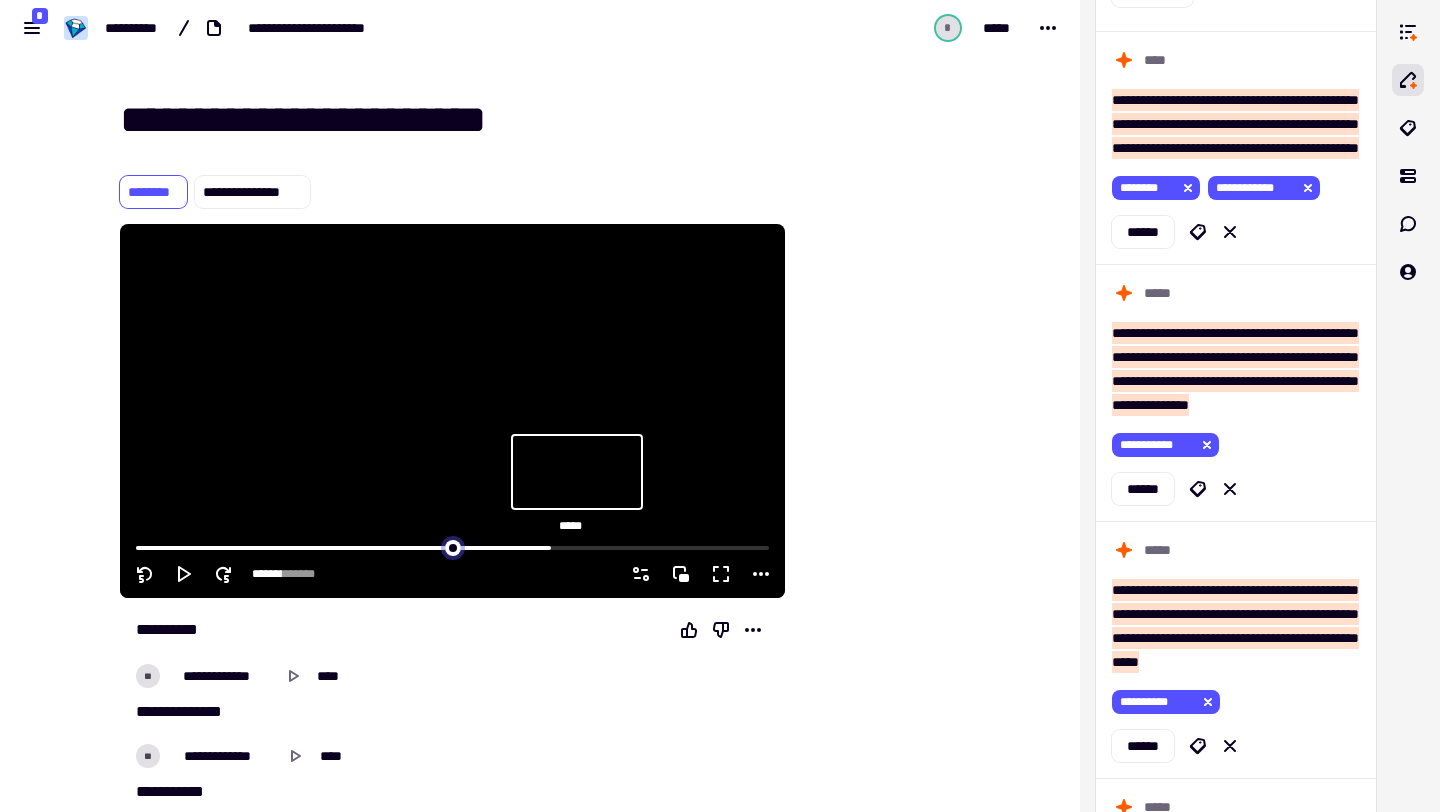 click at bounding box center (452, 546) 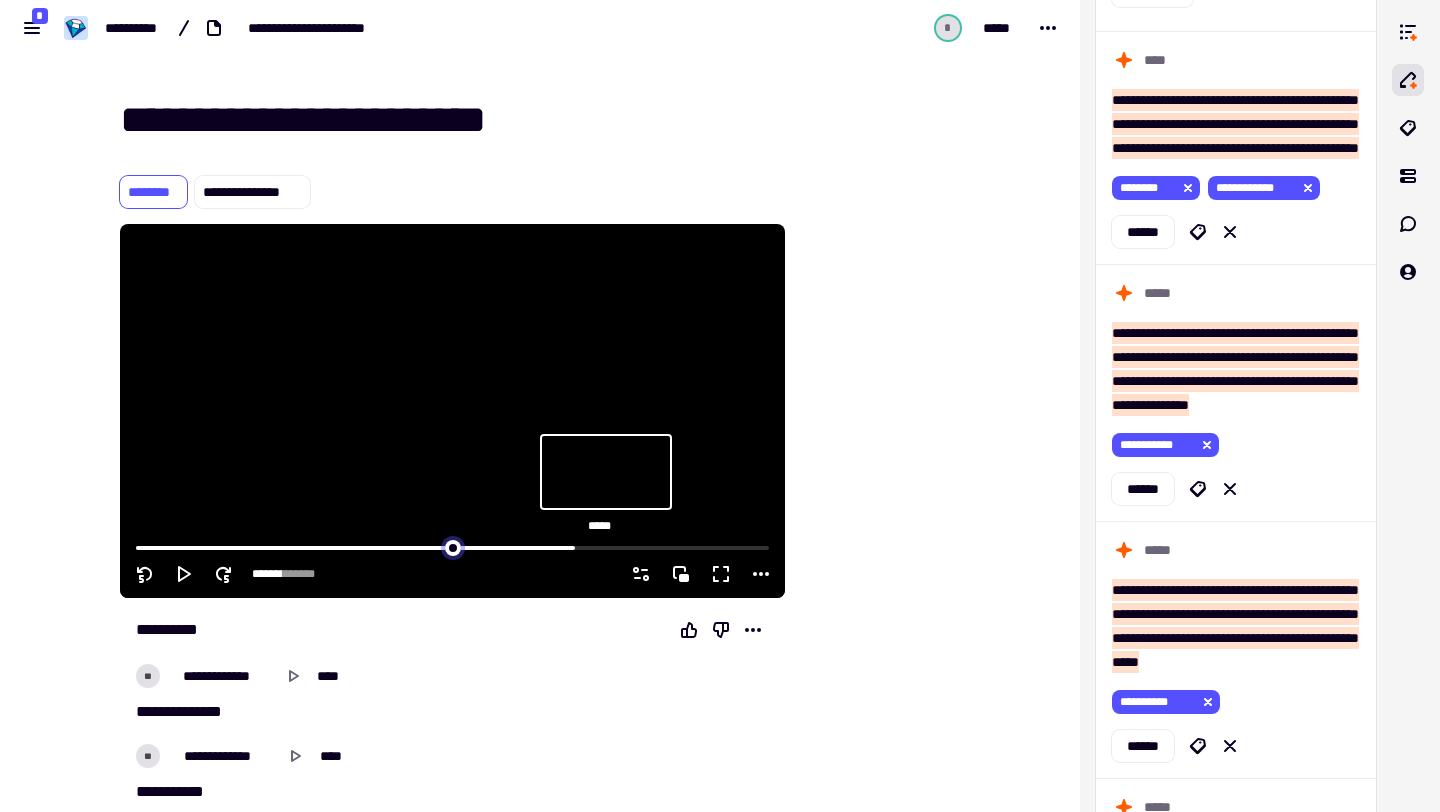 click at bounding box center [452, 546] 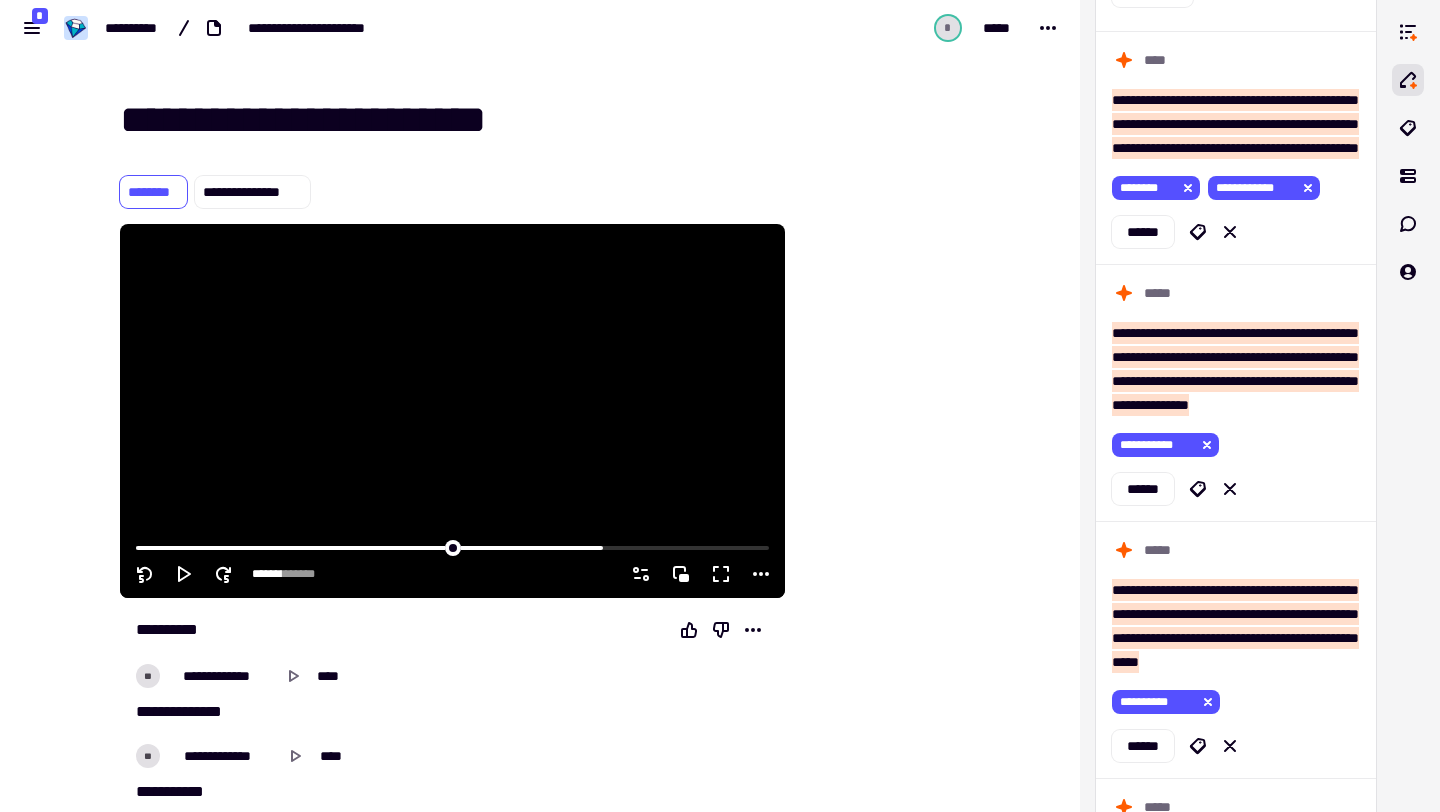 click at bounding box center [452, 546] 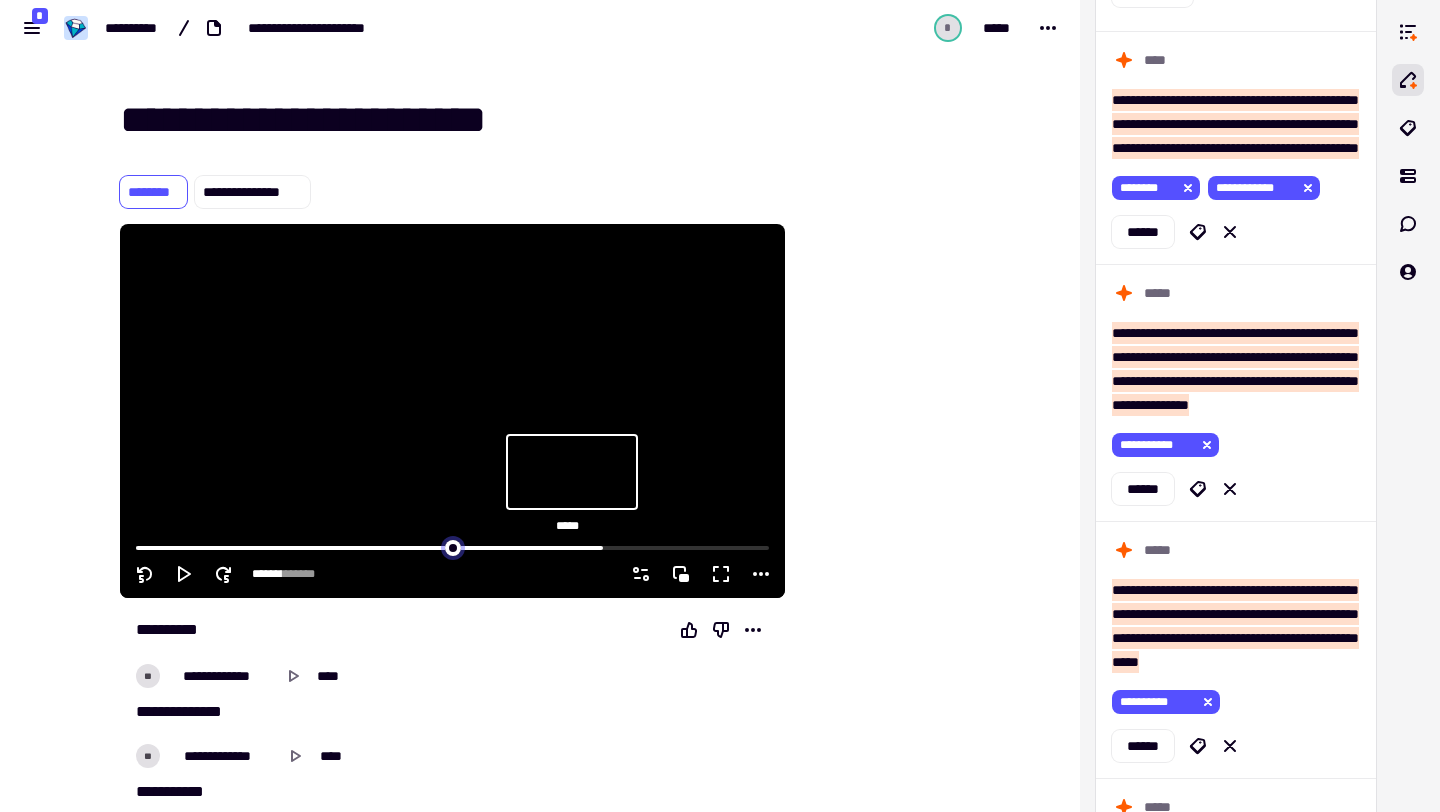 click at bounding box center [452, 546] 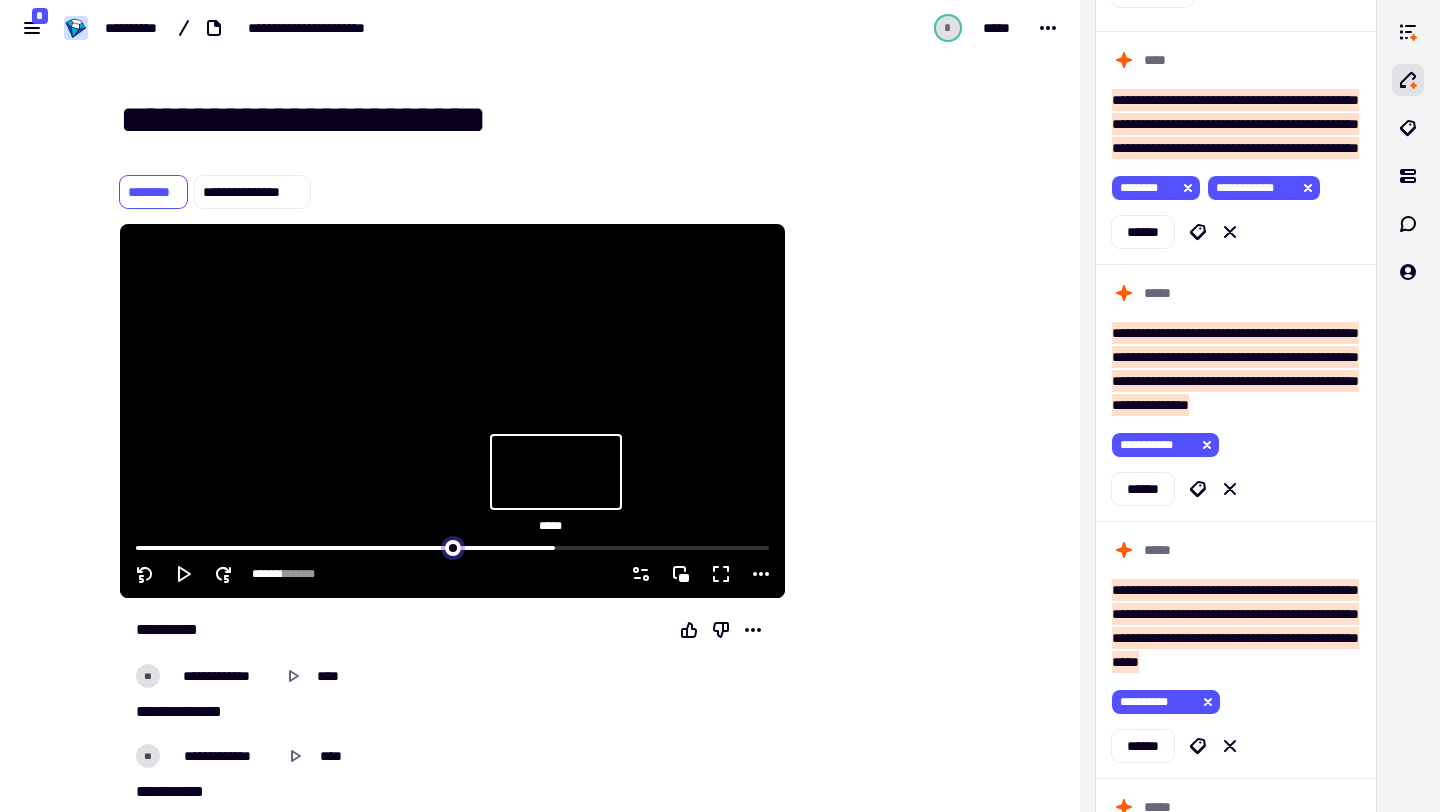 click at bounding box center [452, 546] 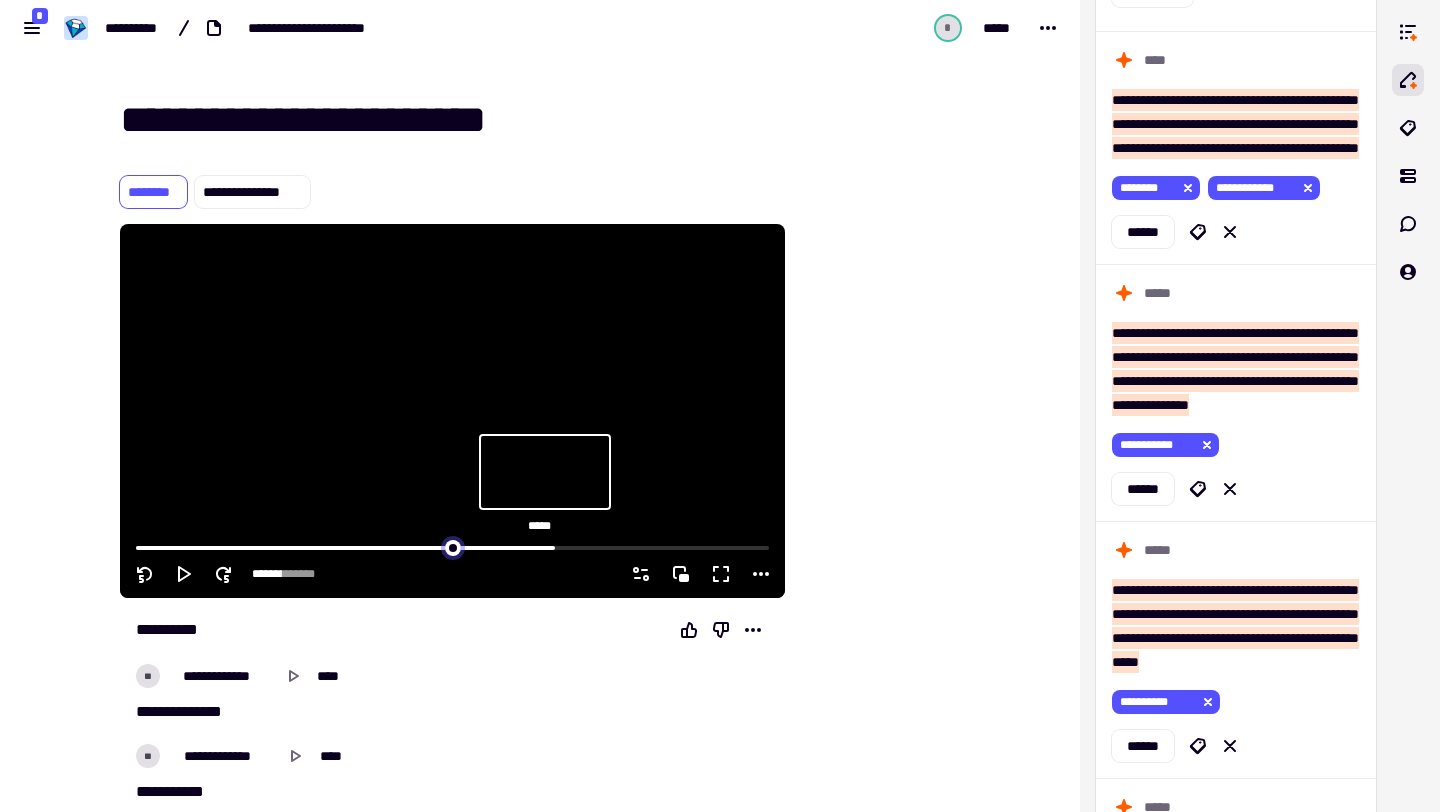 click at bounding box center (452, 546) 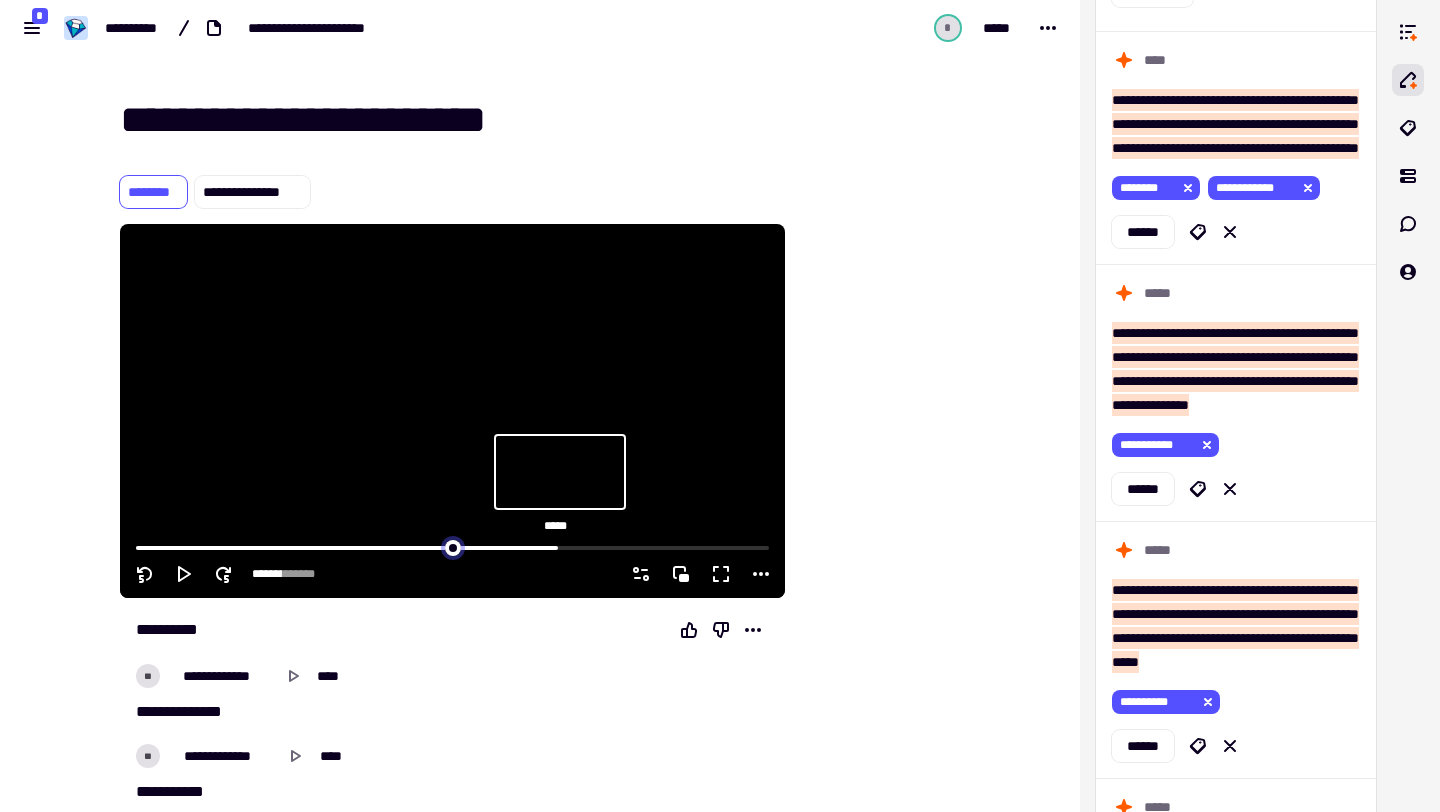 click at bounding box center [452, 546] 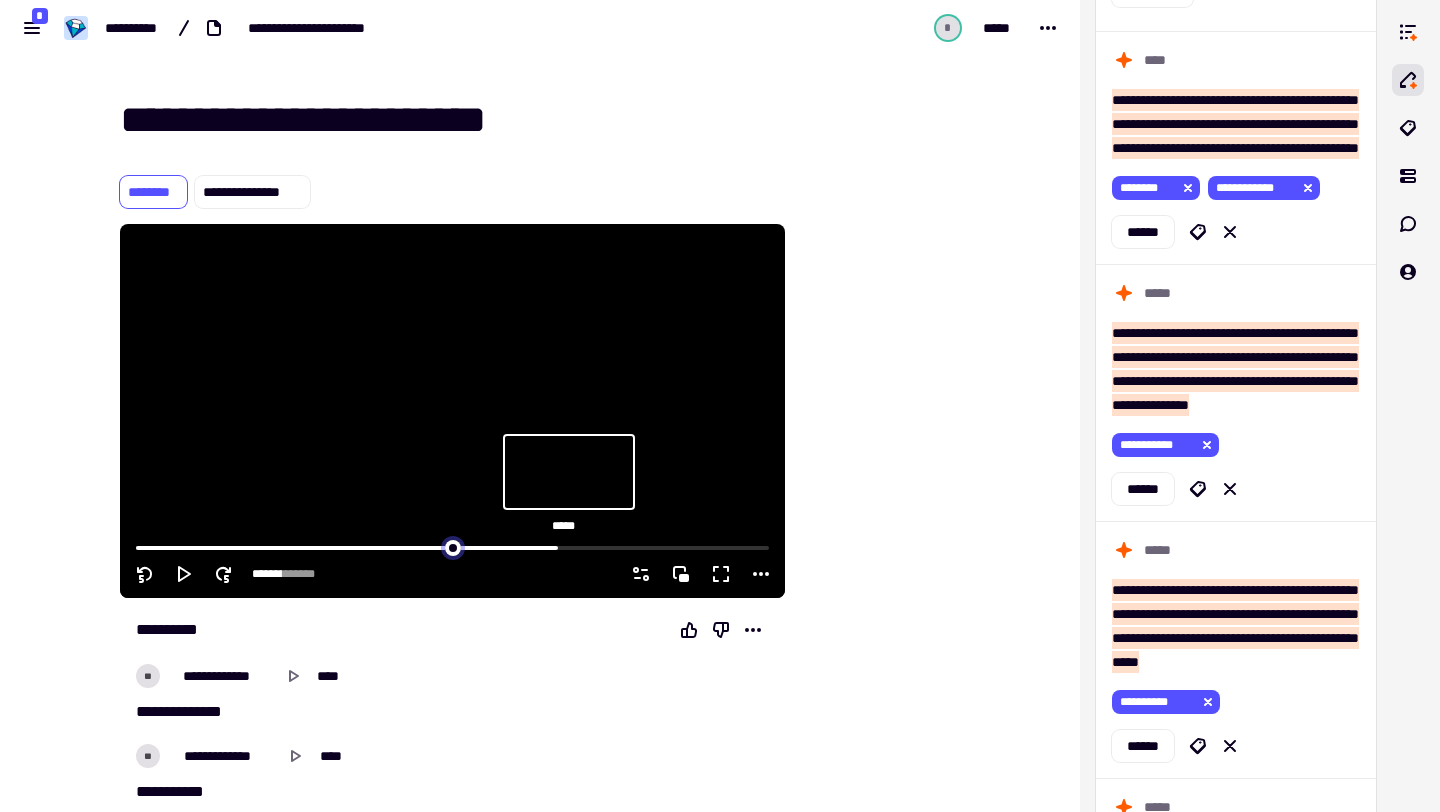 click at bounding box center [452, 546] 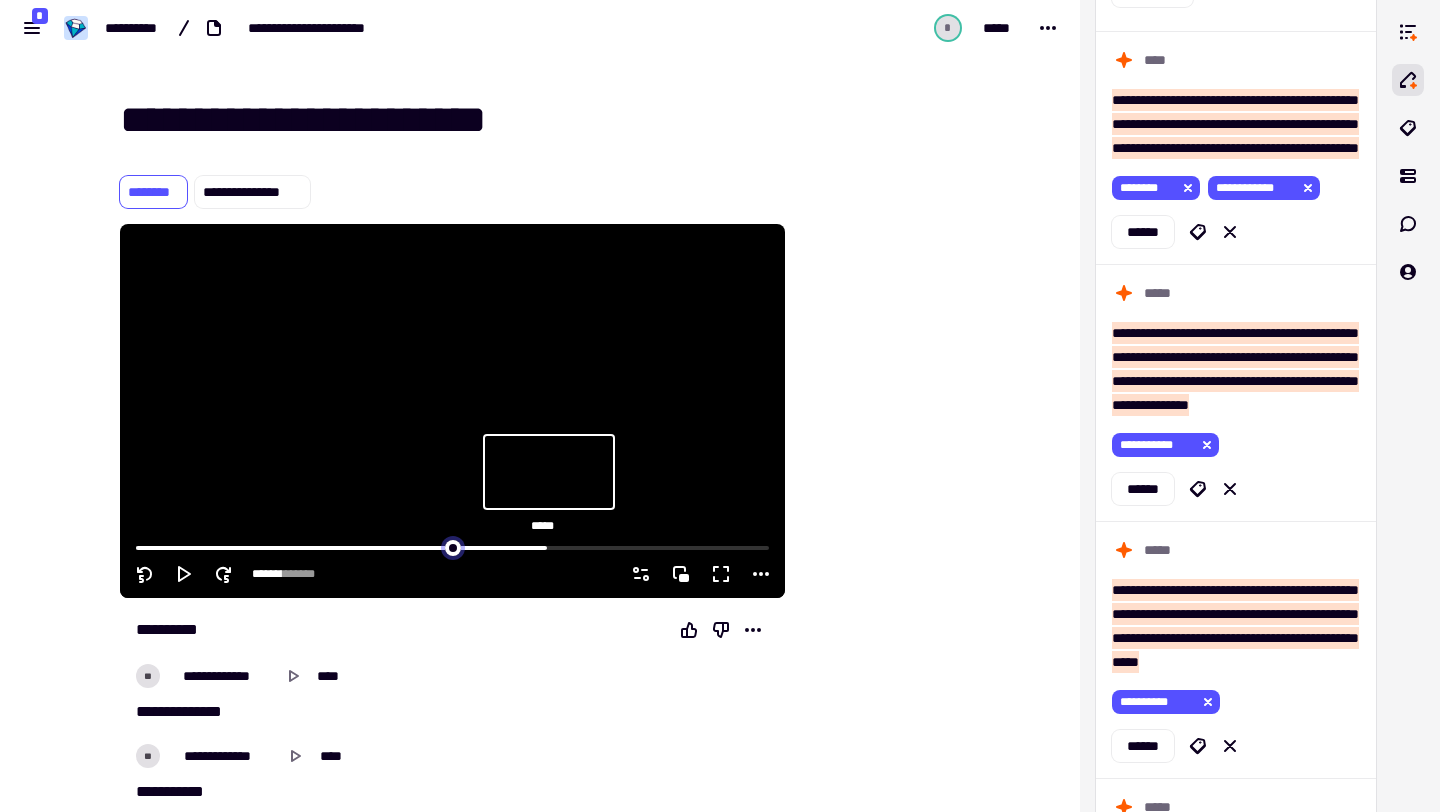 click at bounding box center (452, 546) 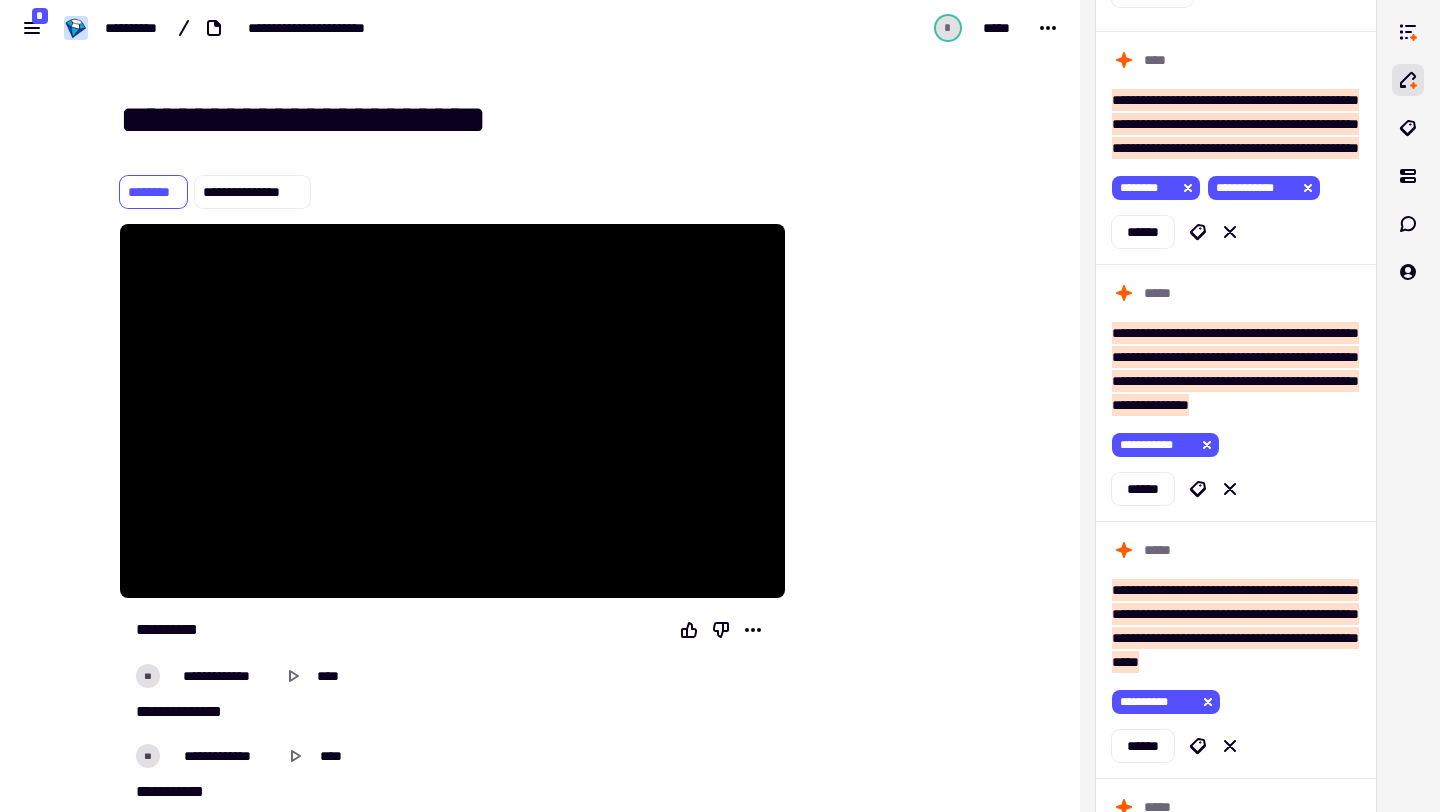 click on "**********" at bounding box center (452, 630) 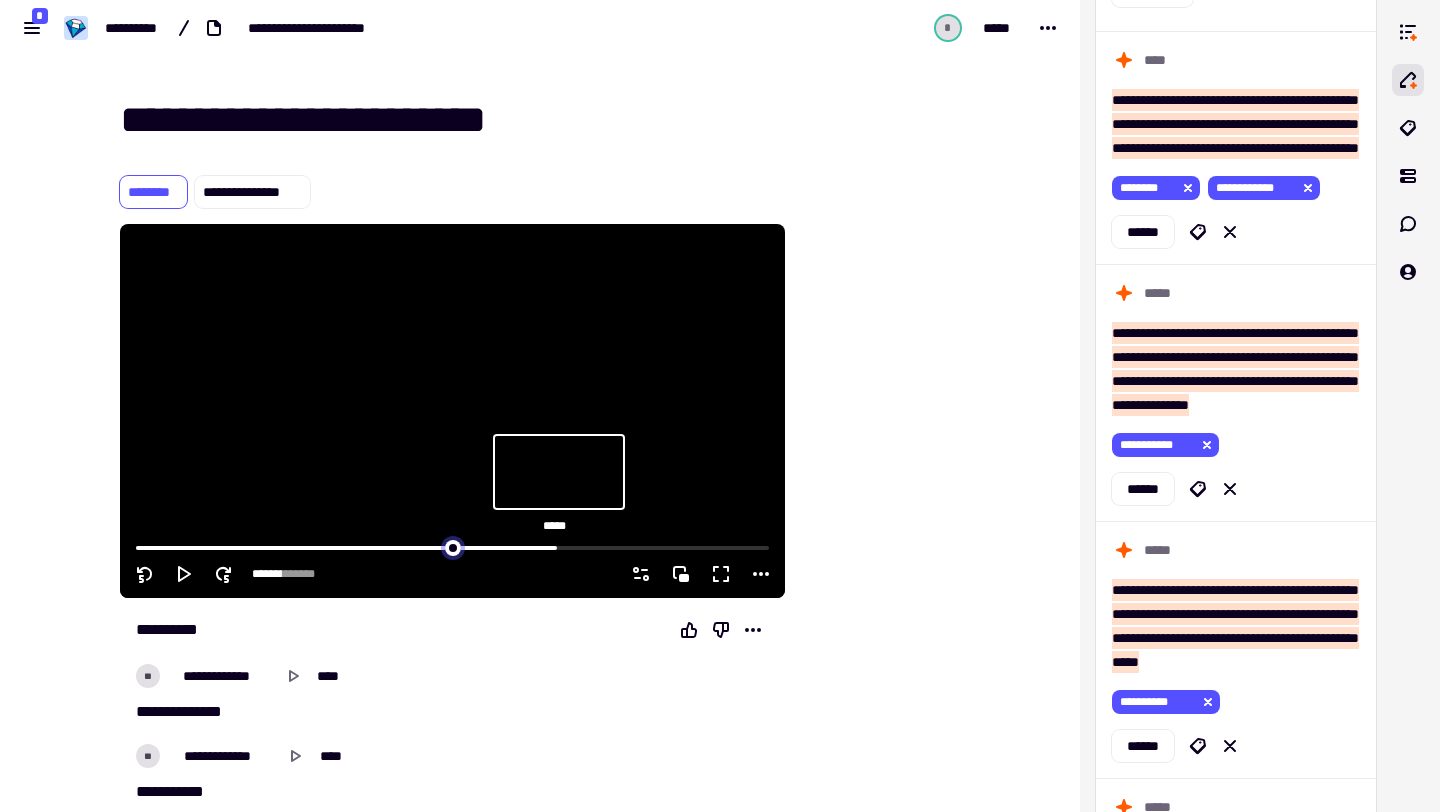 type on "*******" 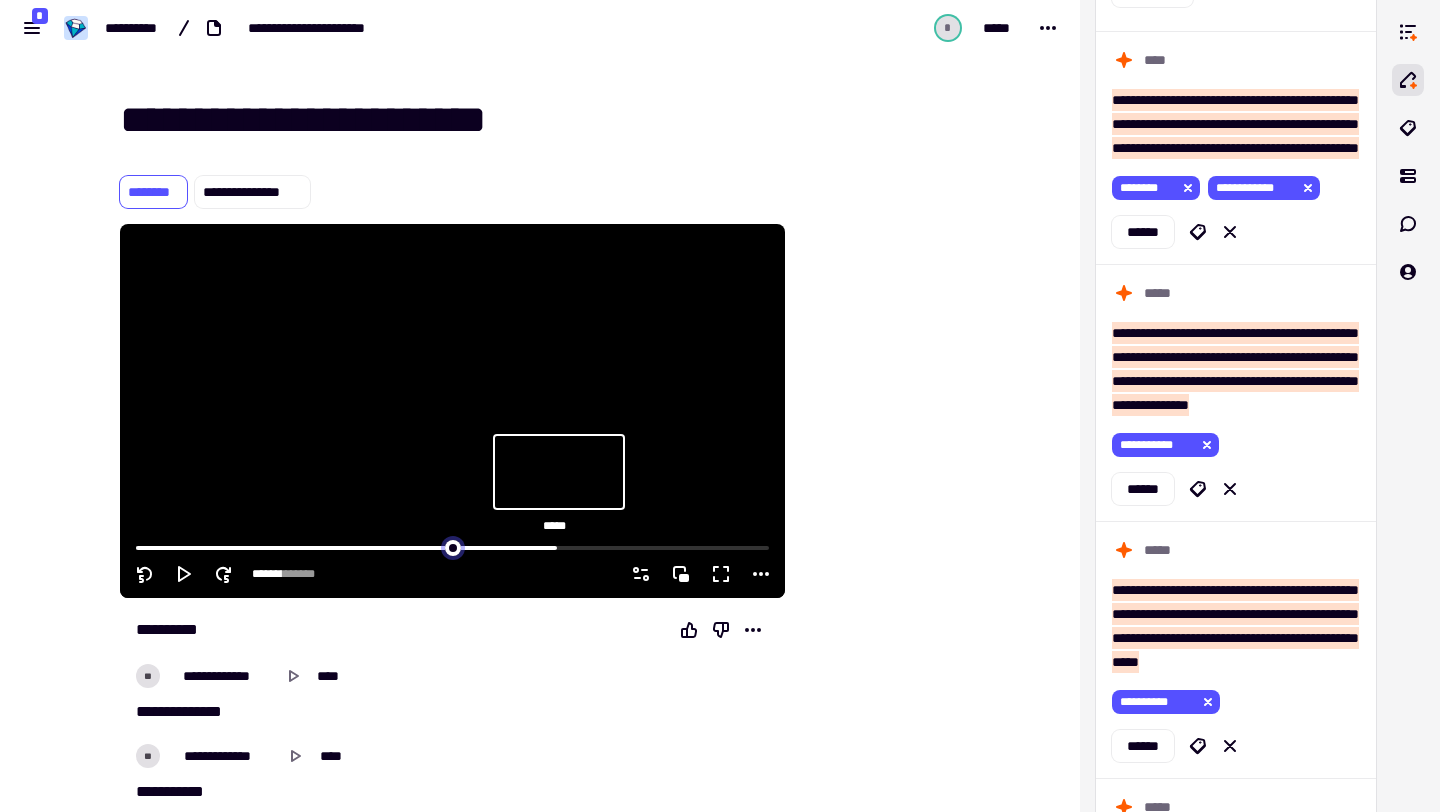 click at bounding box center [452, 546] 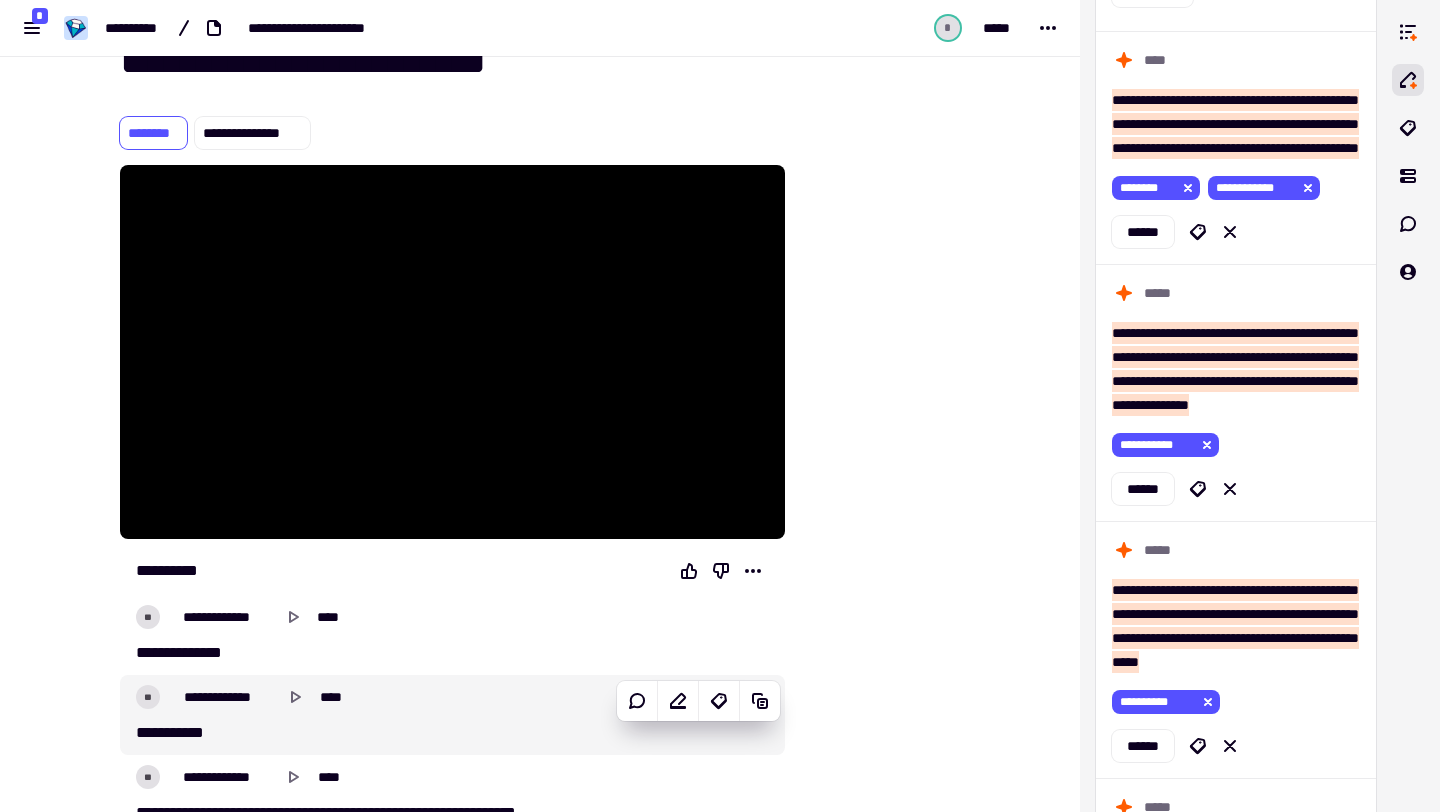 scroll, scrollTop: 0, scrollLeft: 0, axis: both 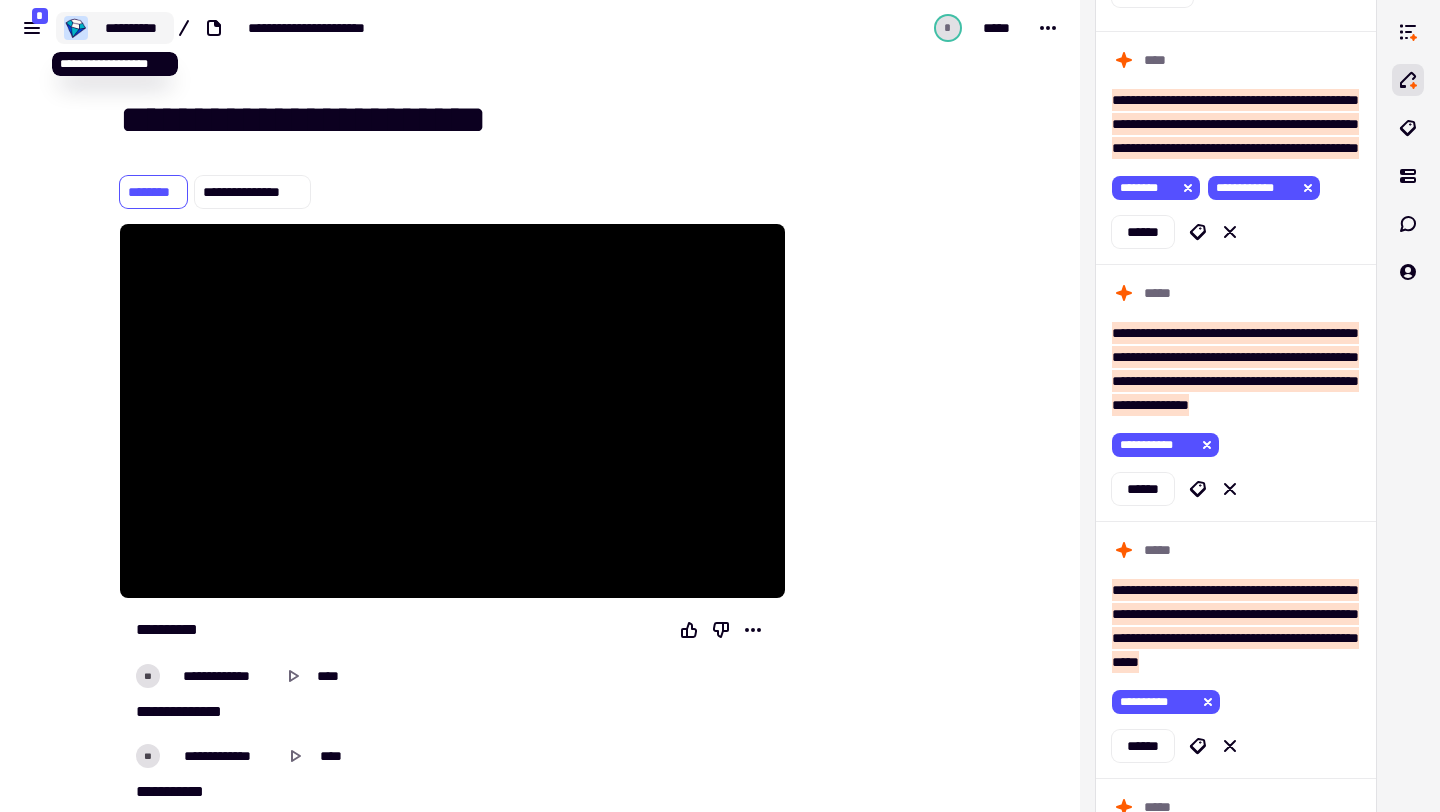 click on "**********" 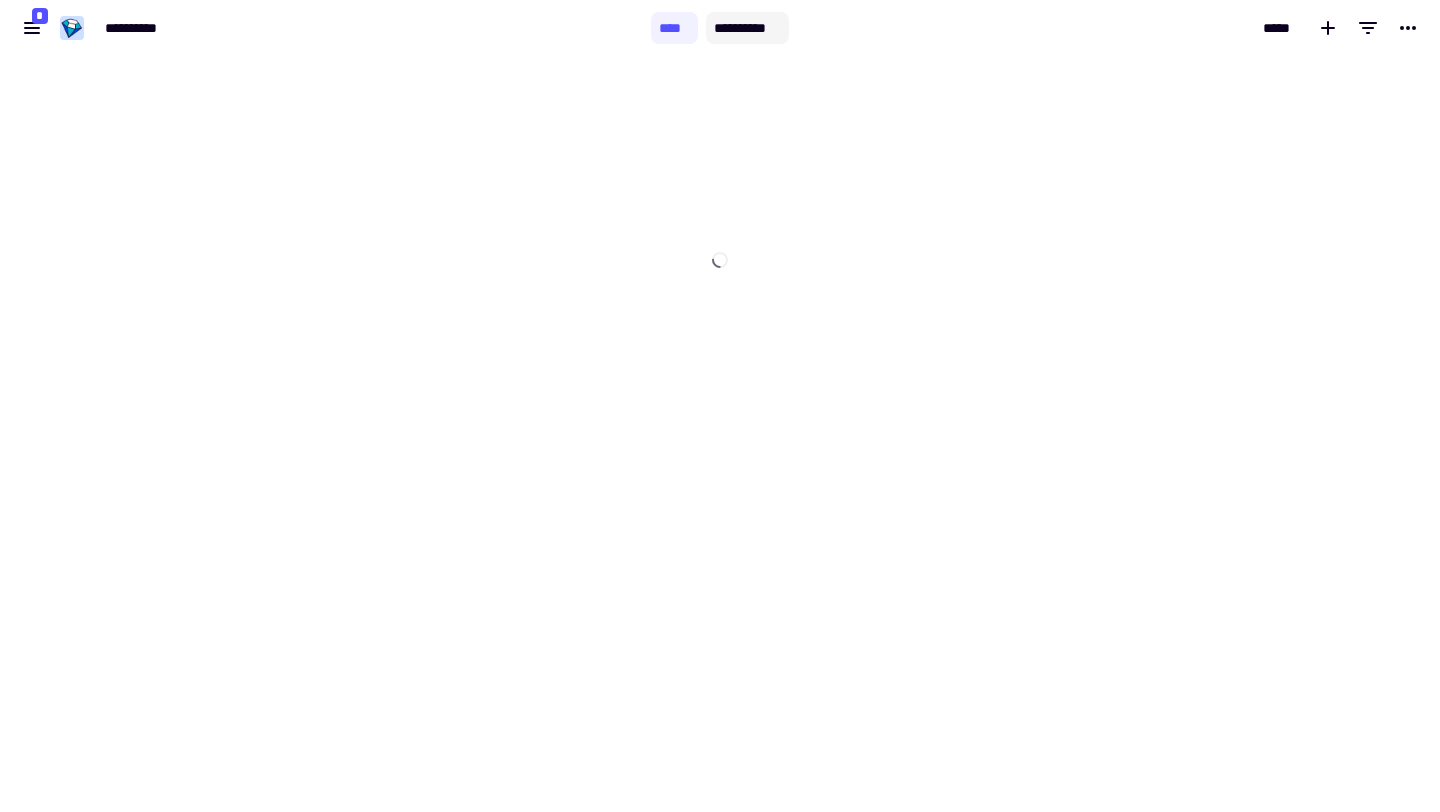 click on "**********" 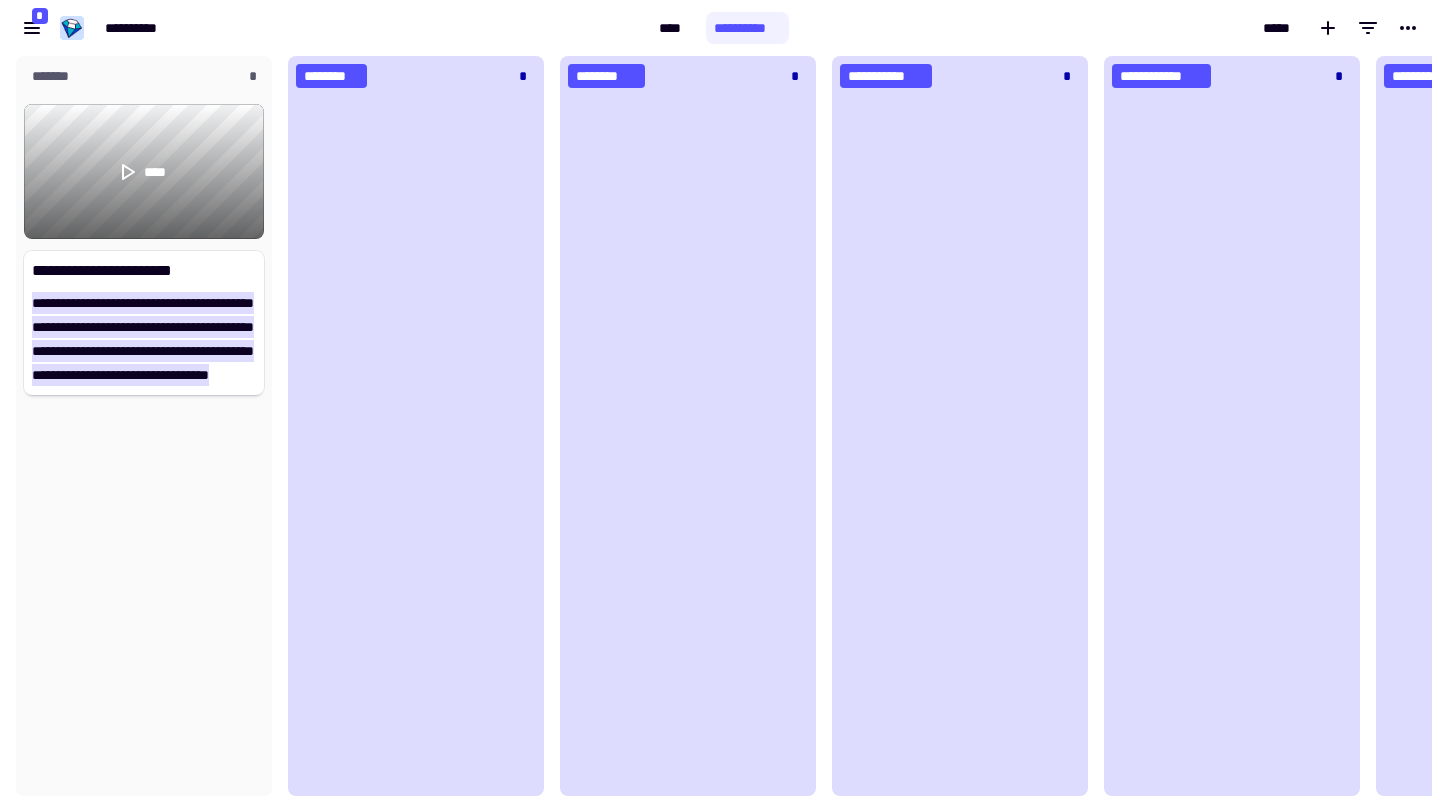 scroll, scrollTop: 1, scrollLeft: 1, axis: both 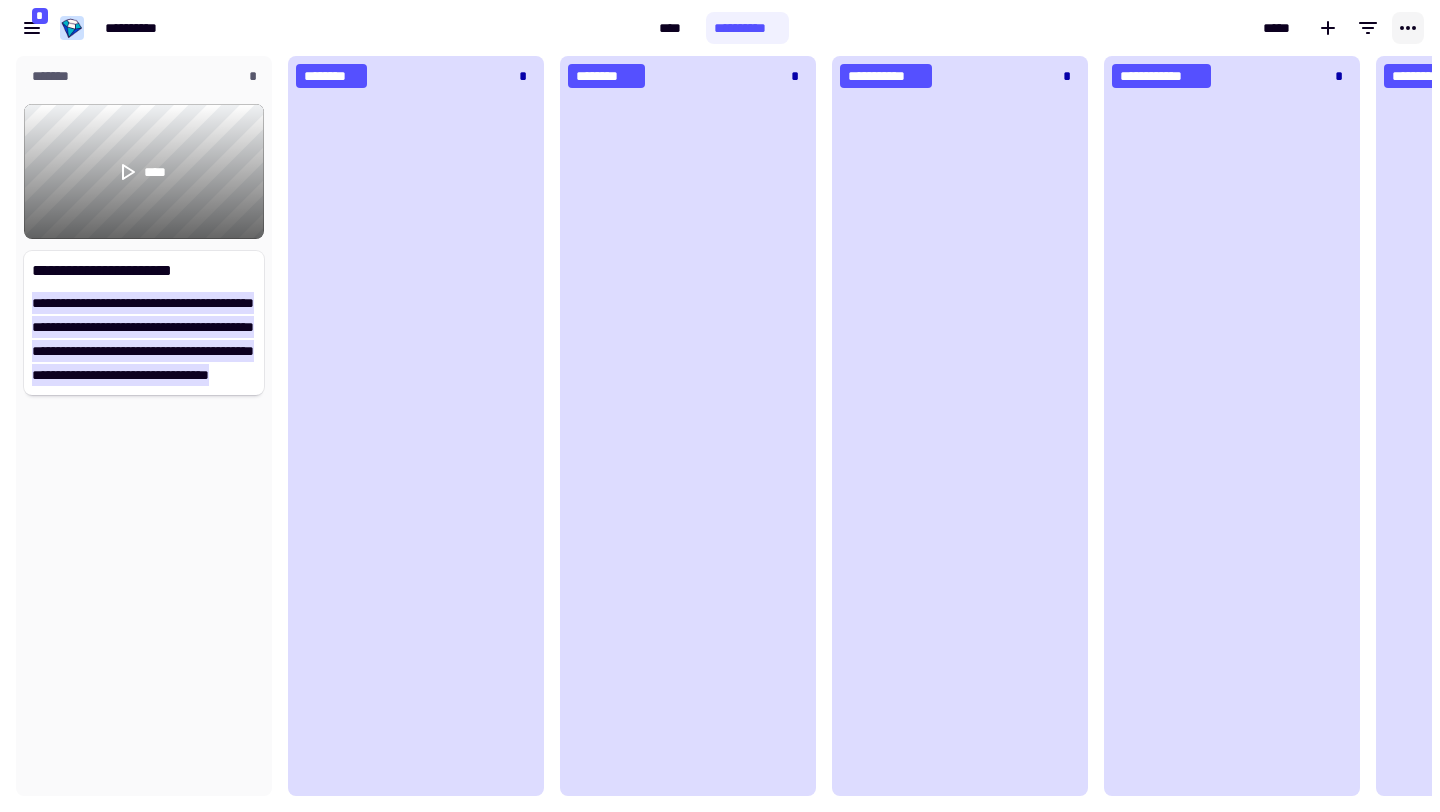 click 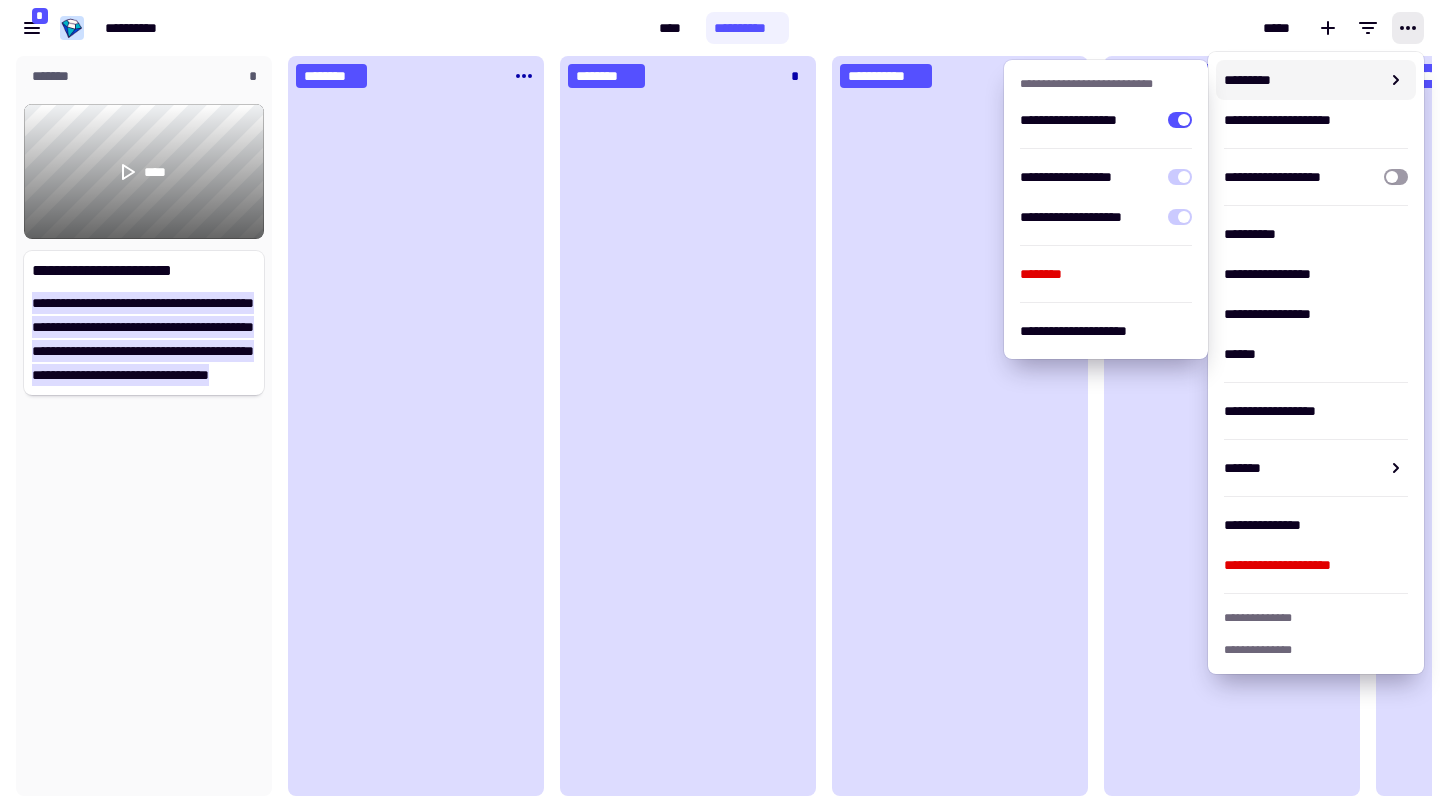 click 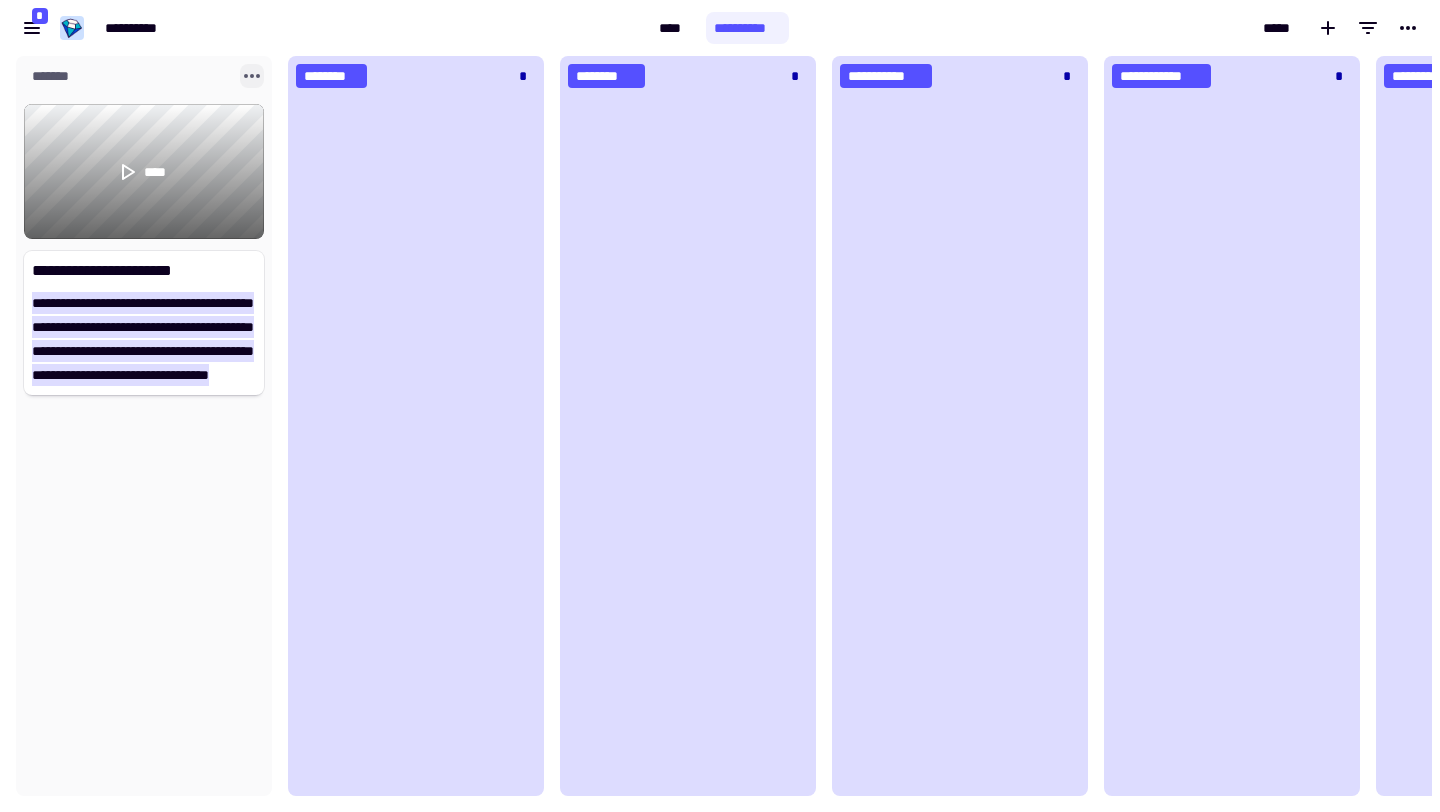 click 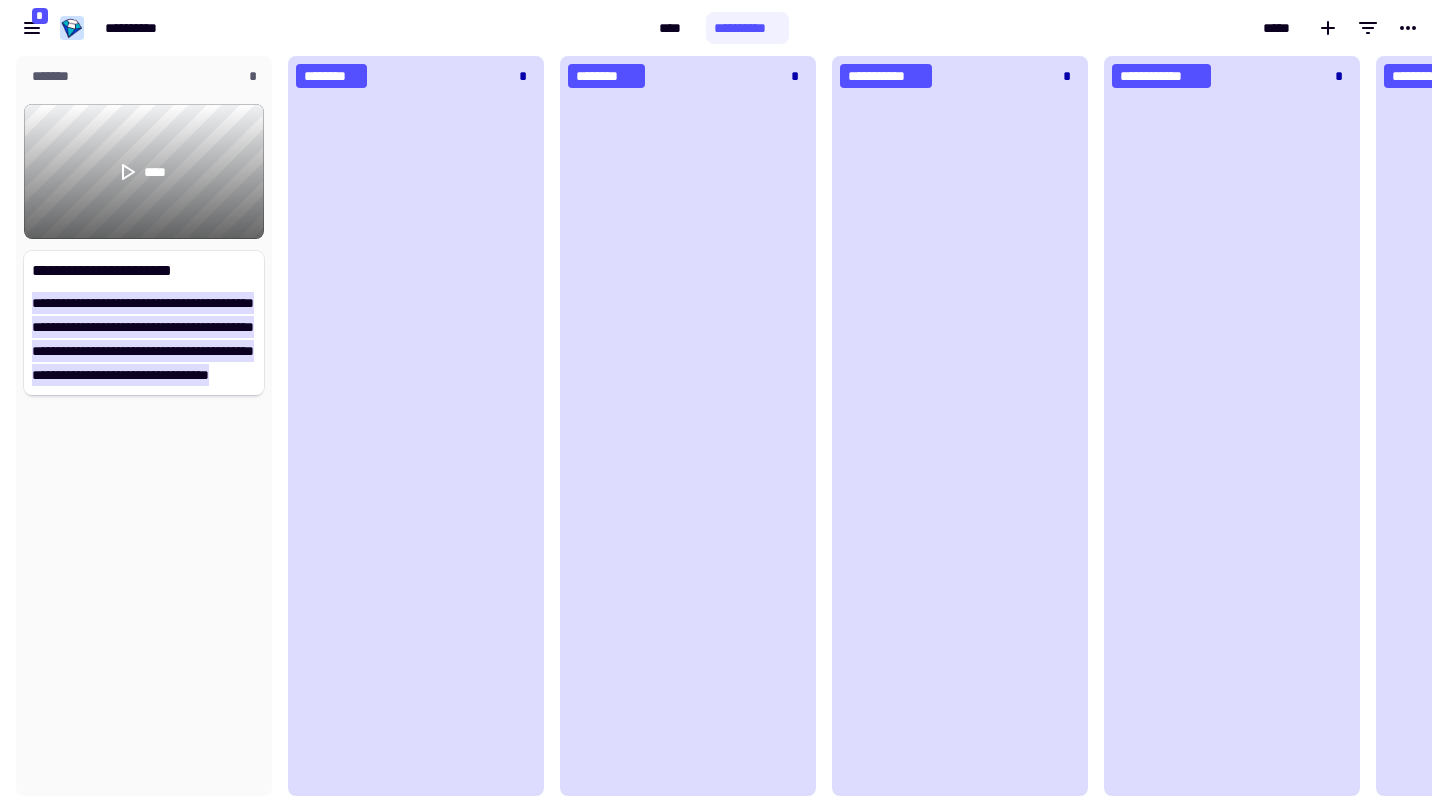 click on "**********" at bounding box center [325, 28] 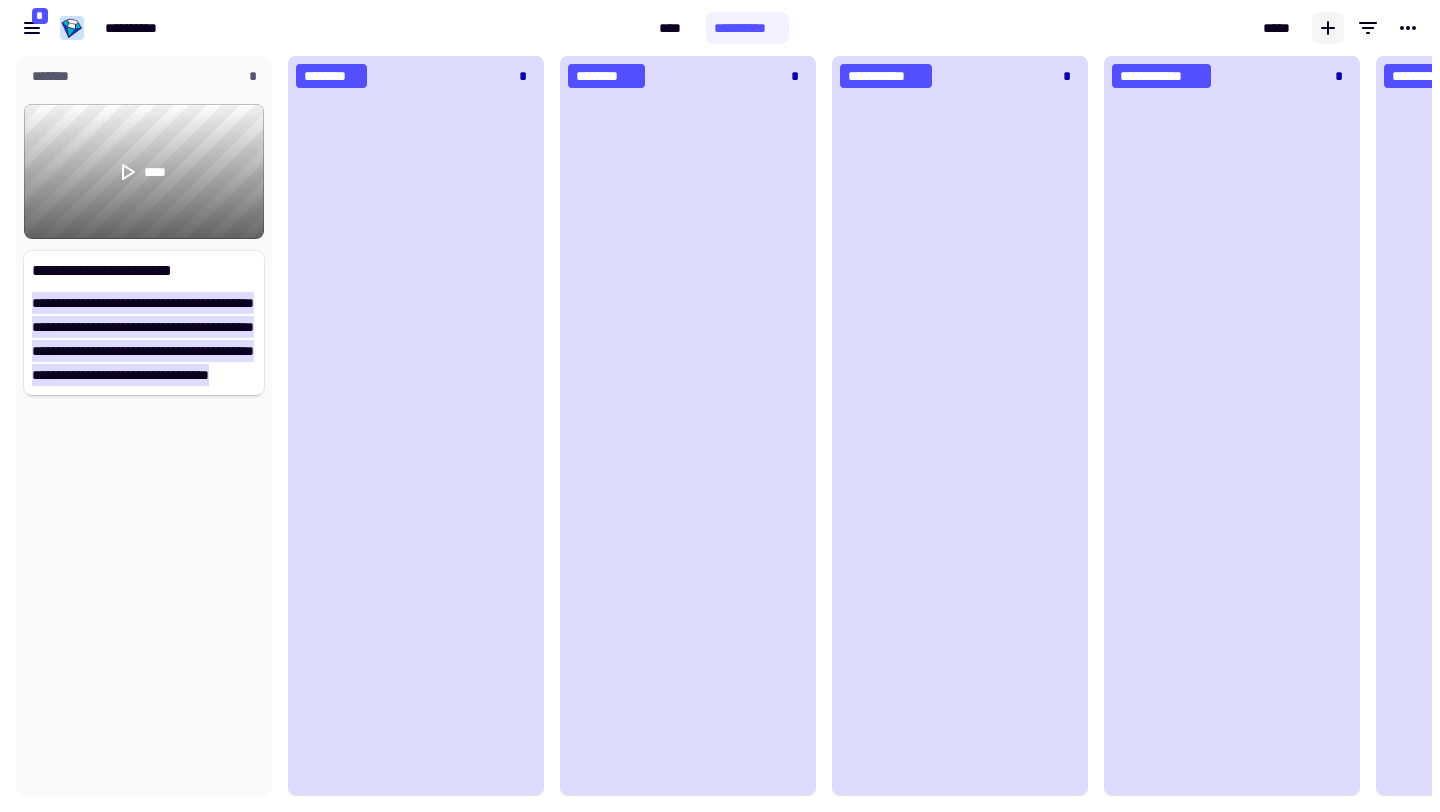 click 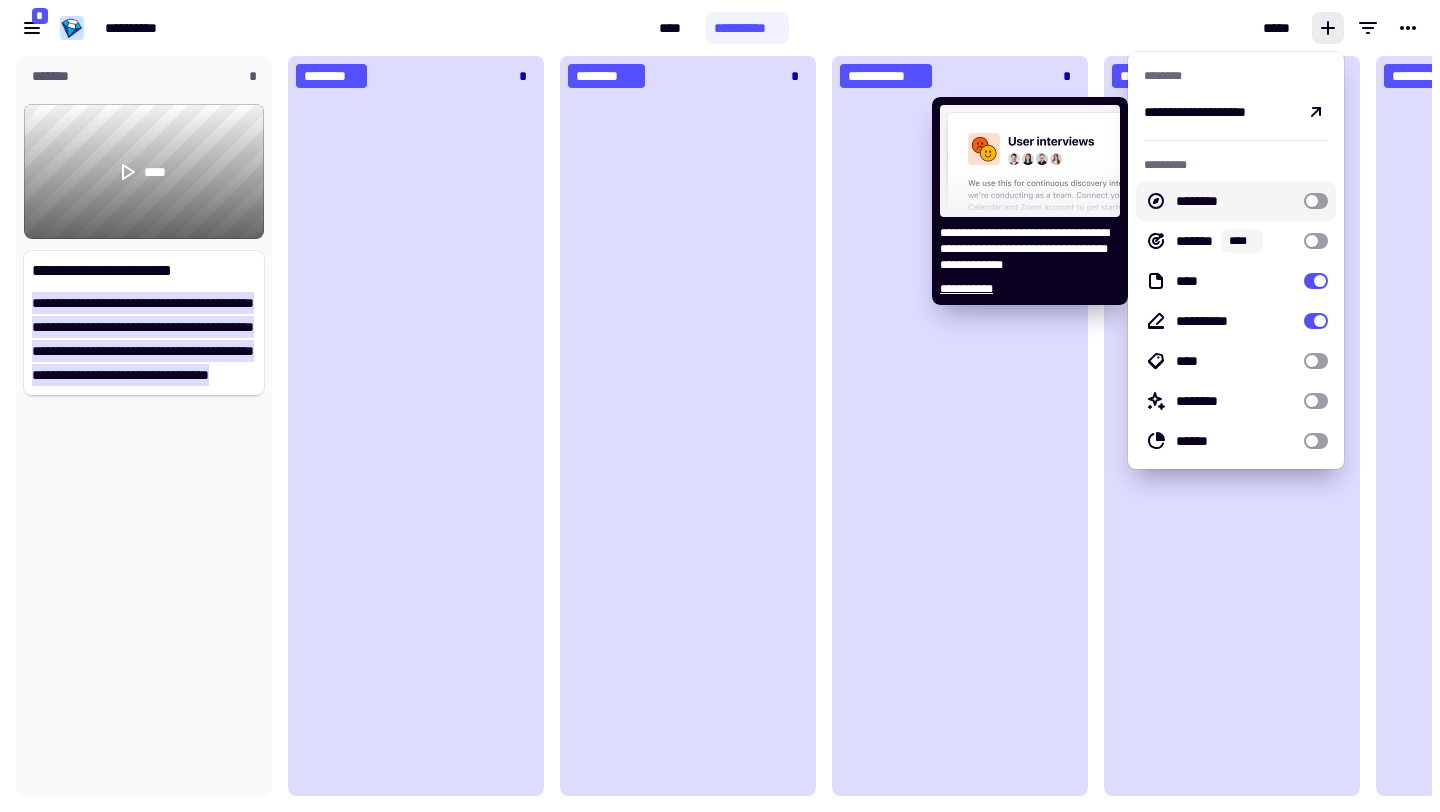 click at bounding box center (1316, 201) 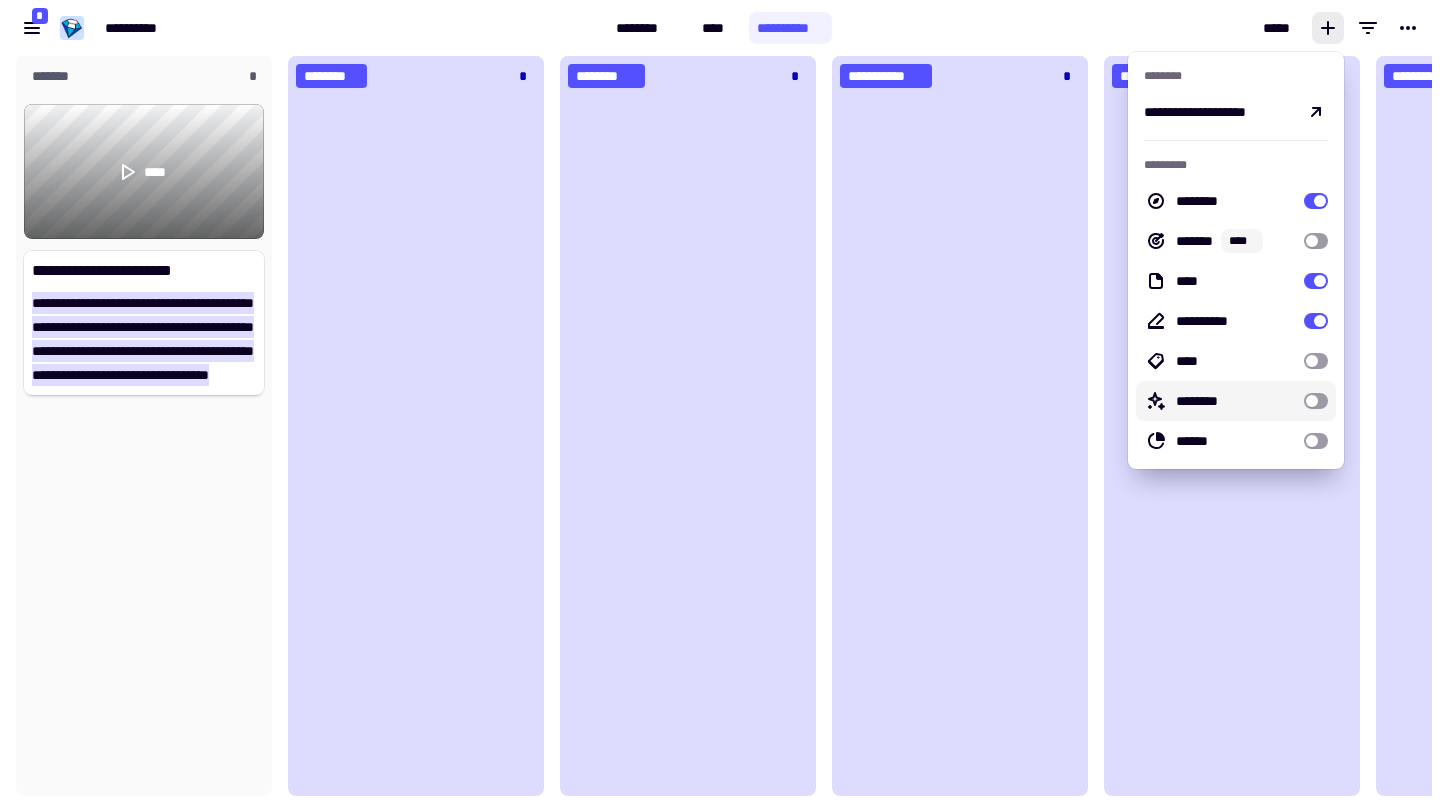 click at bounding box center (1316, 401) 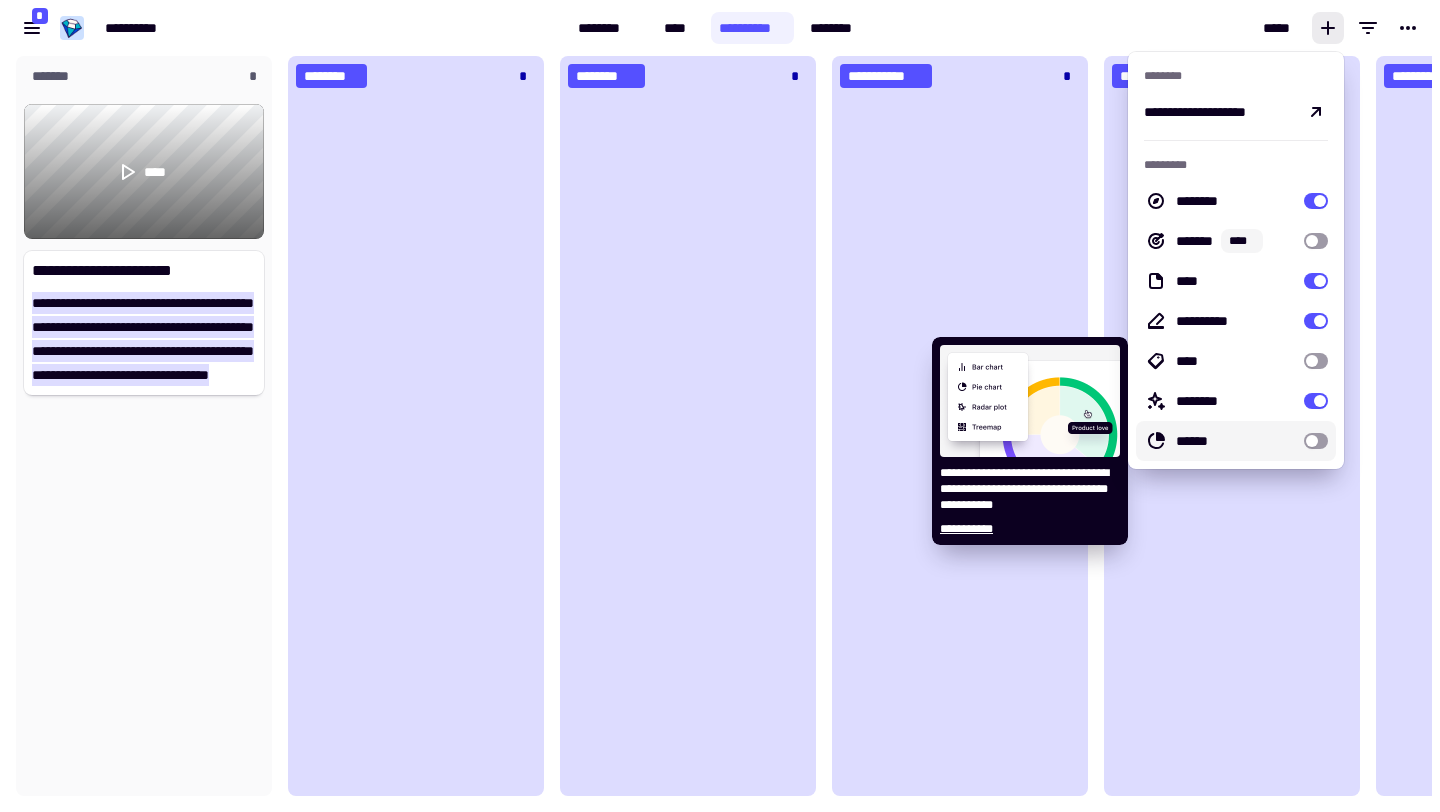 click at bounding box center (1316, 441) 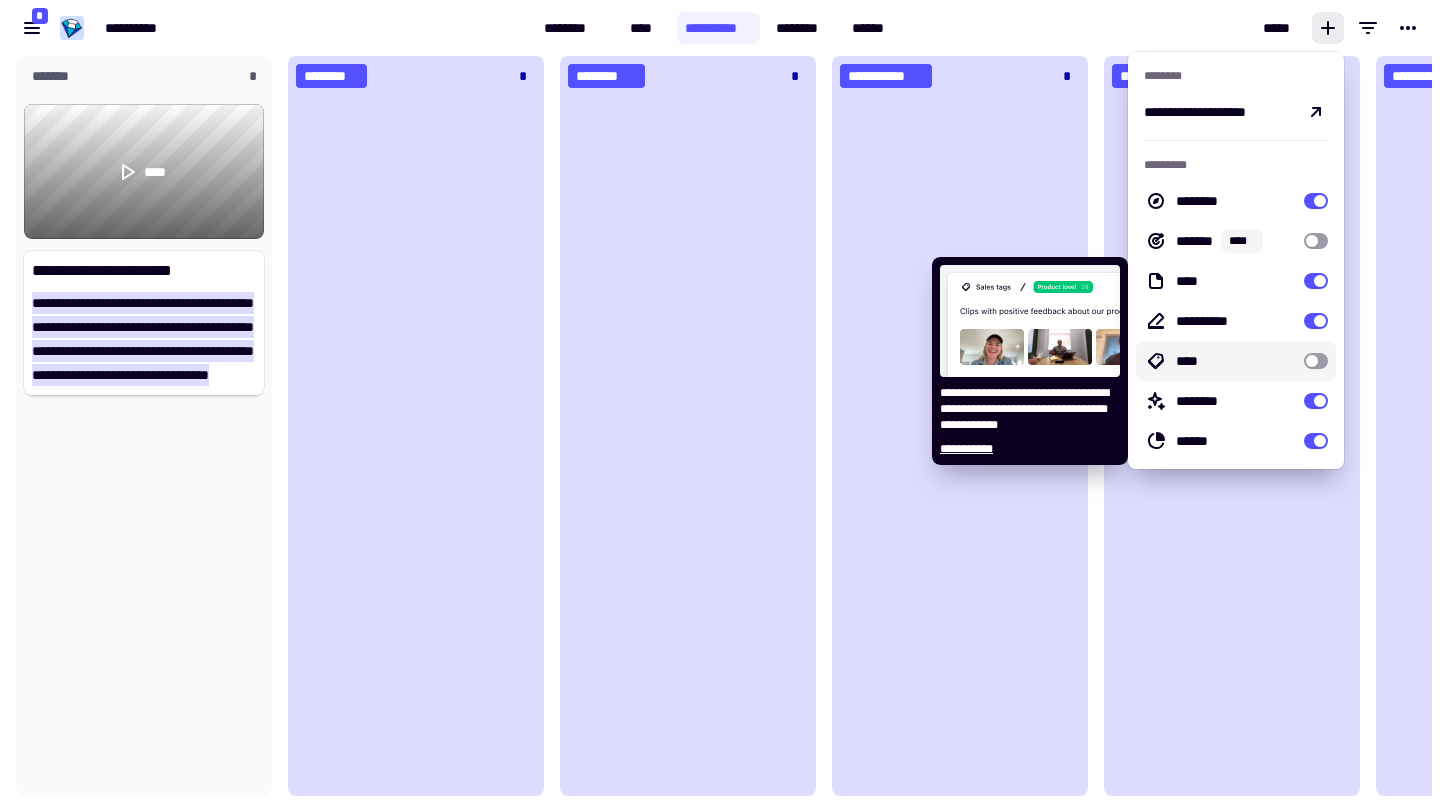 click at bounding box center [1316, 361] 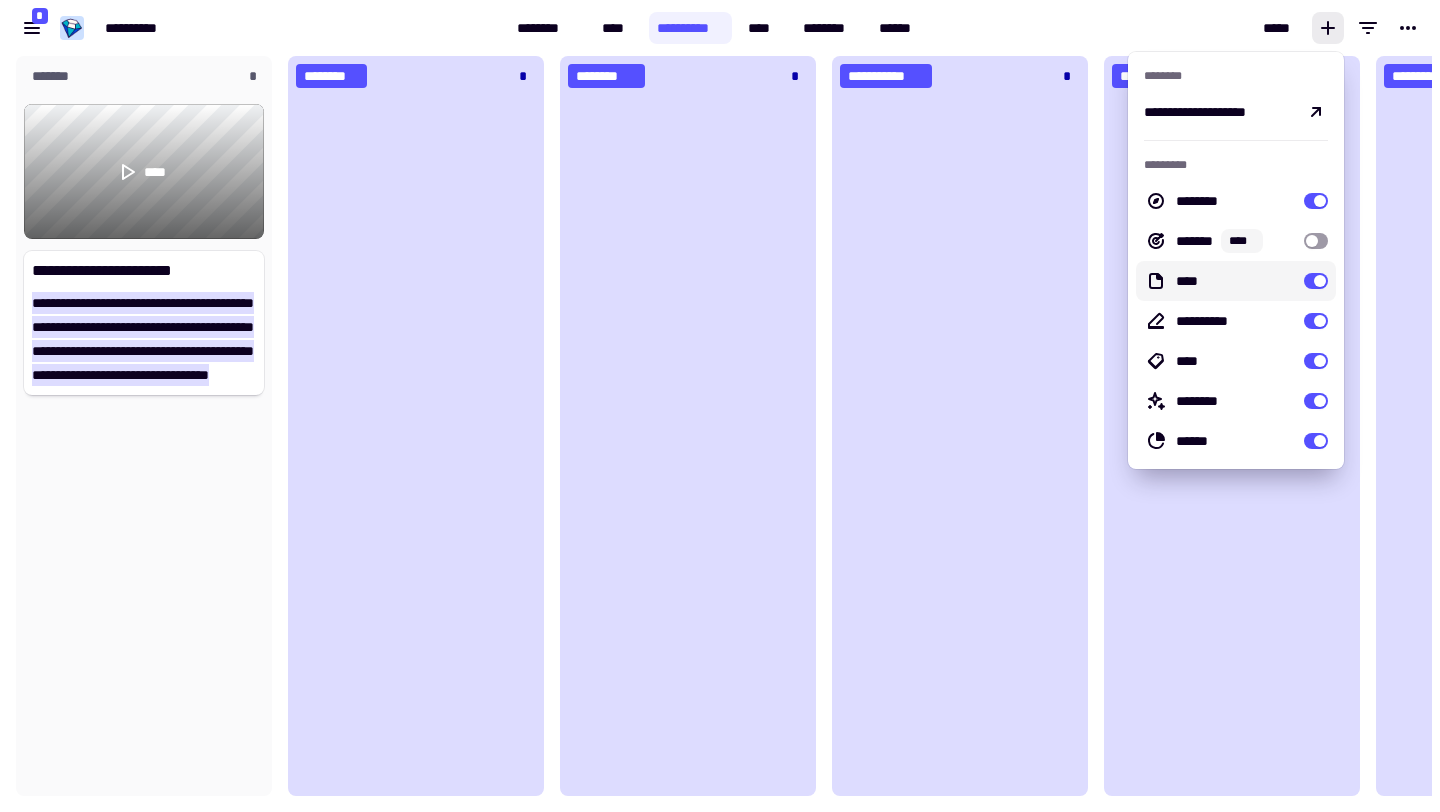 click at bounding box center (1316, 281) 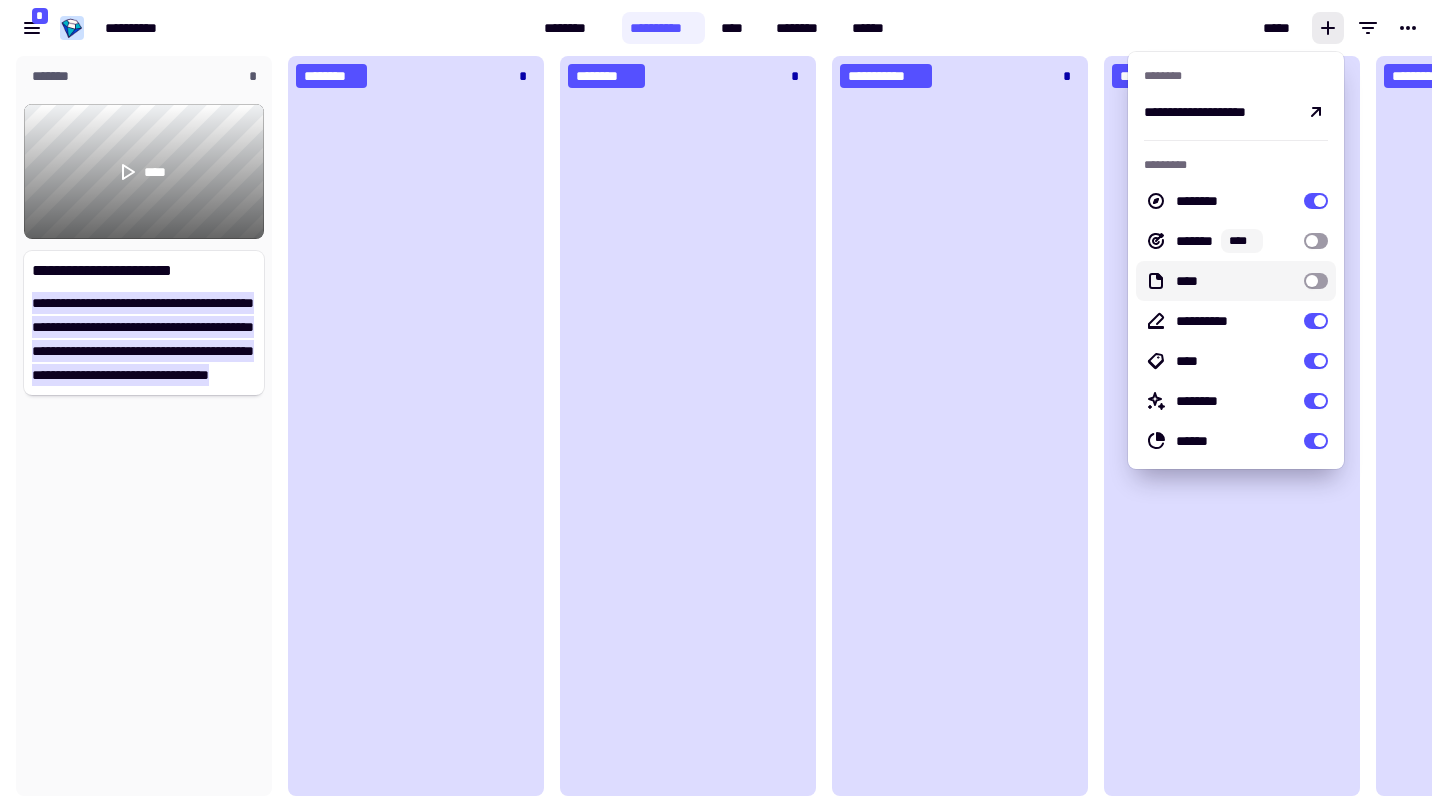 click on "****" at bounding box center [1236, 281] 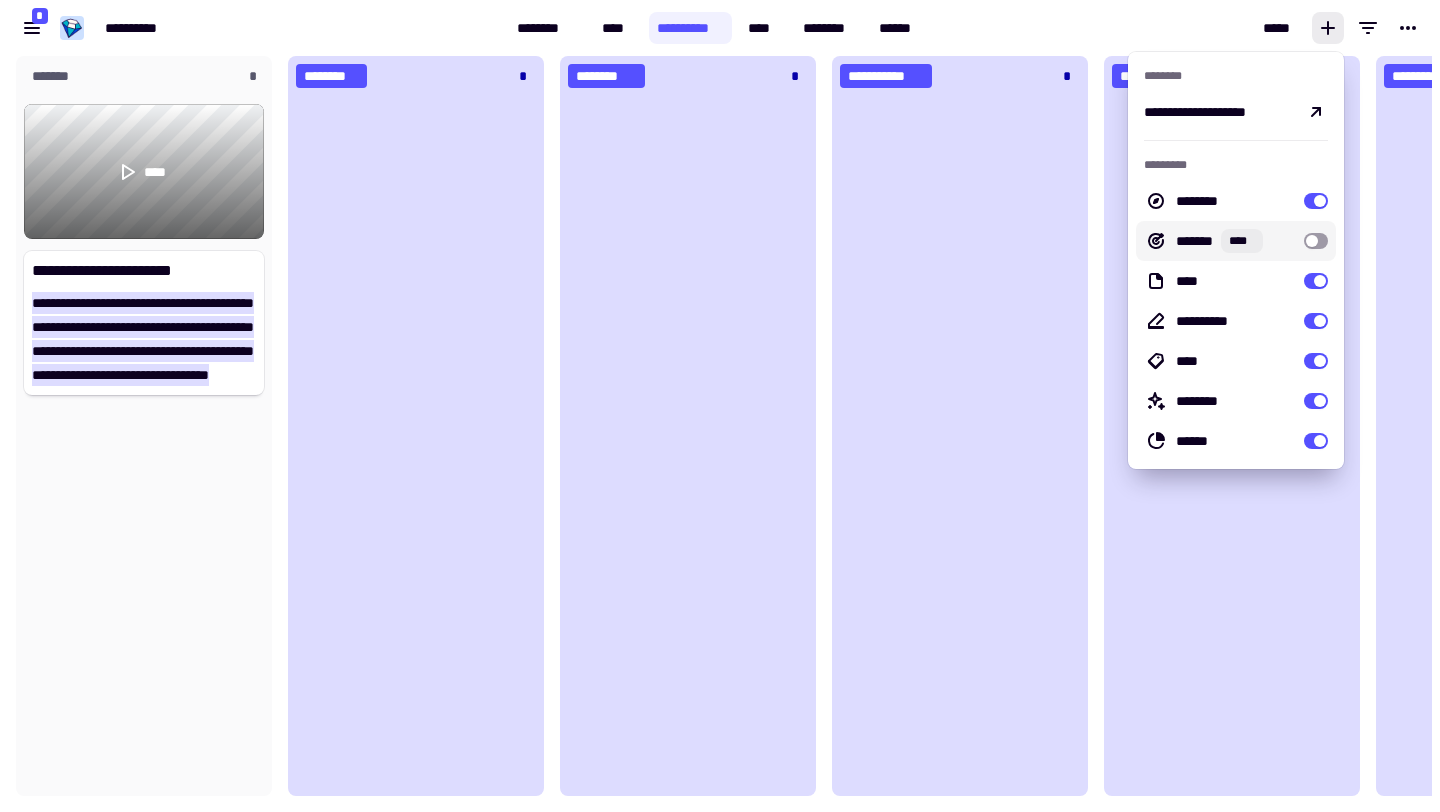 click at bounding box center [1316, 241] 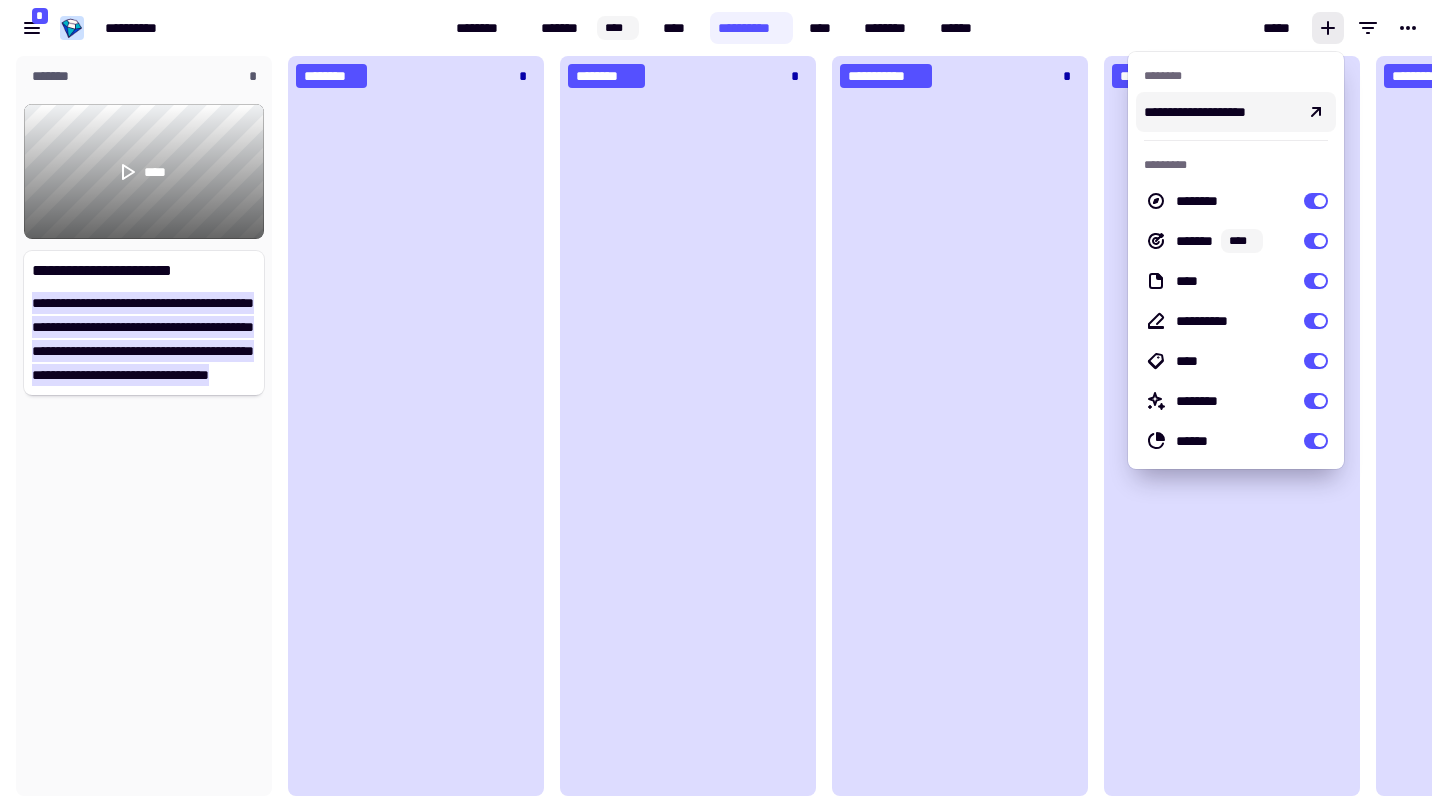 click on "*****" at bounding box center (1216, 28) 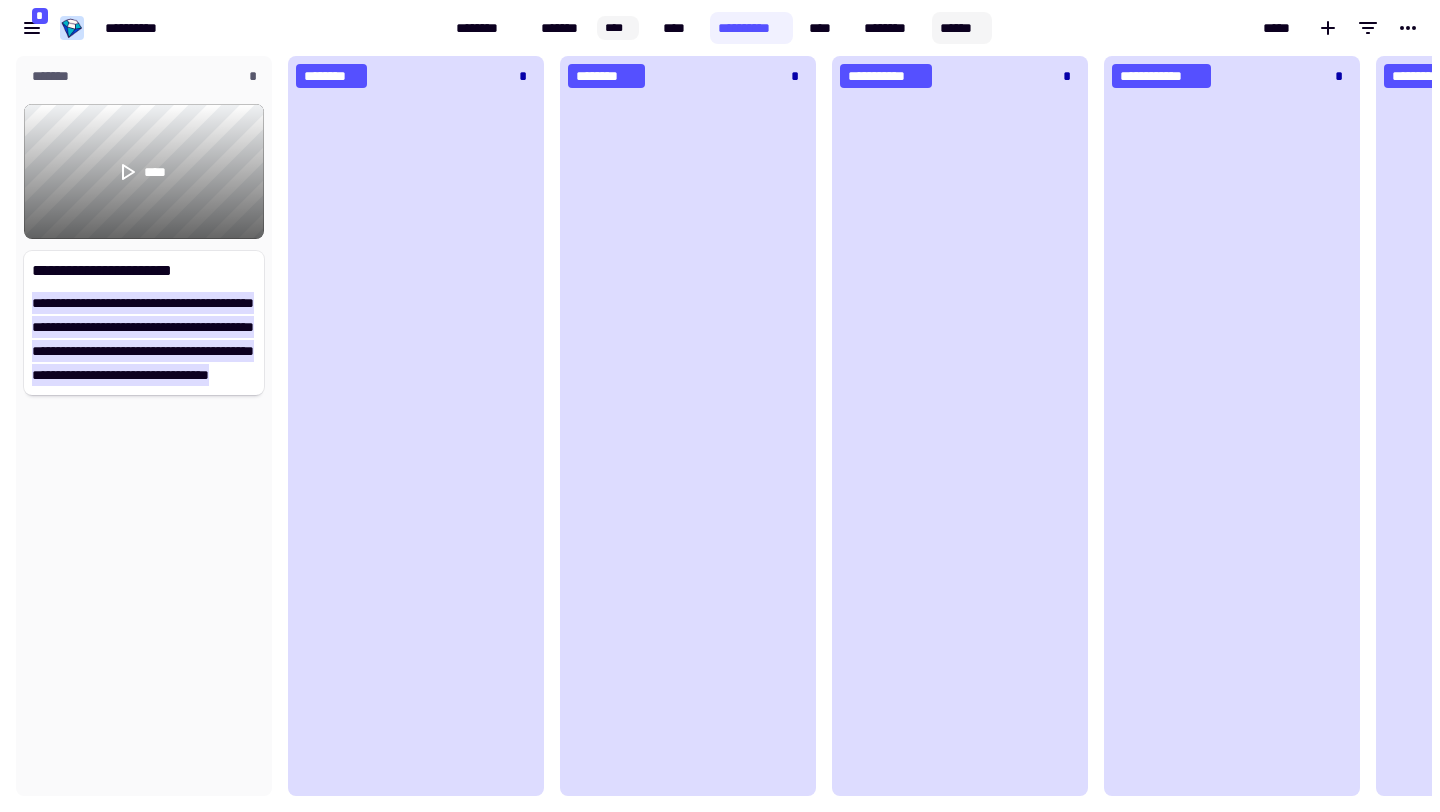 click on "******" 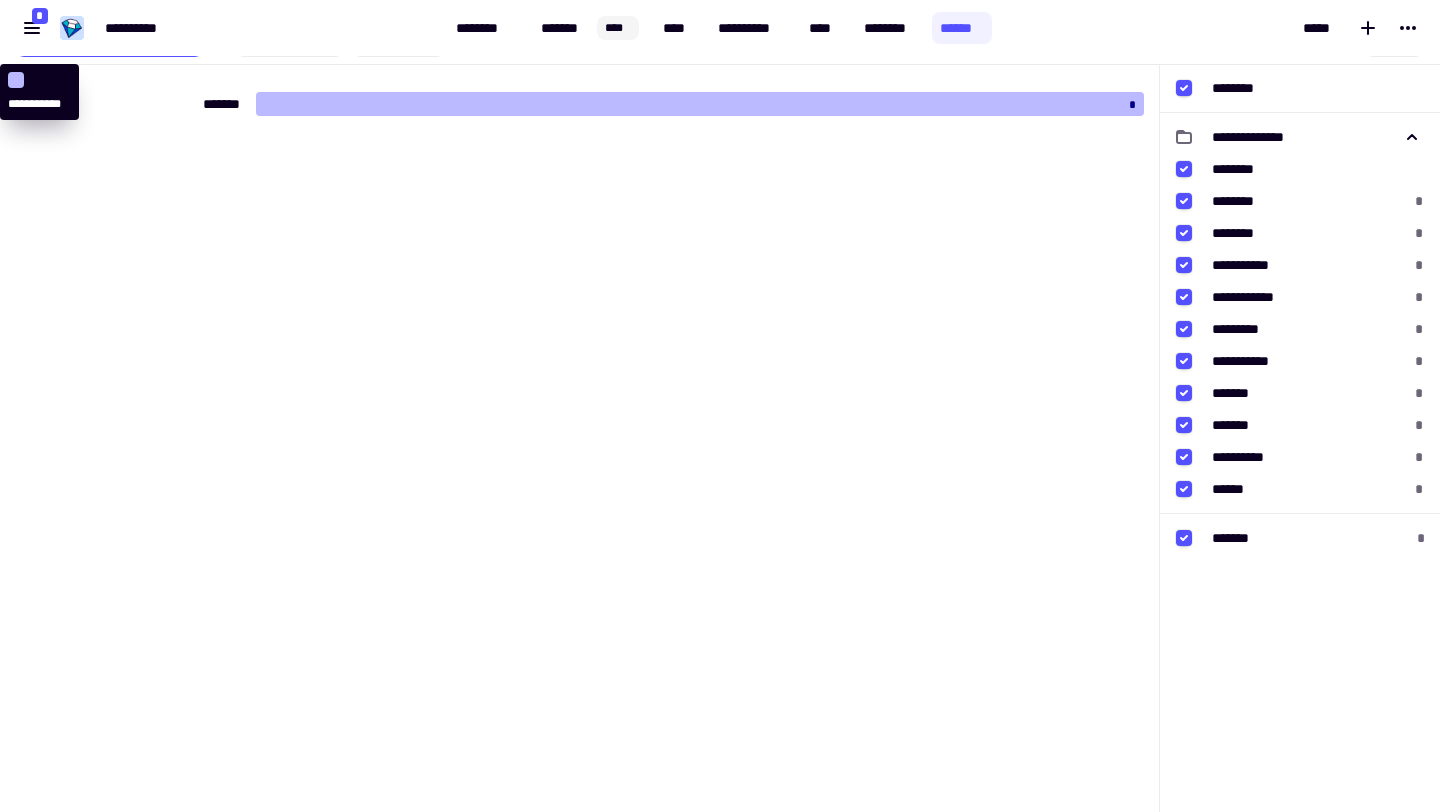 scroll, scrollTop: 0, scrollLeft: 0, axis: both 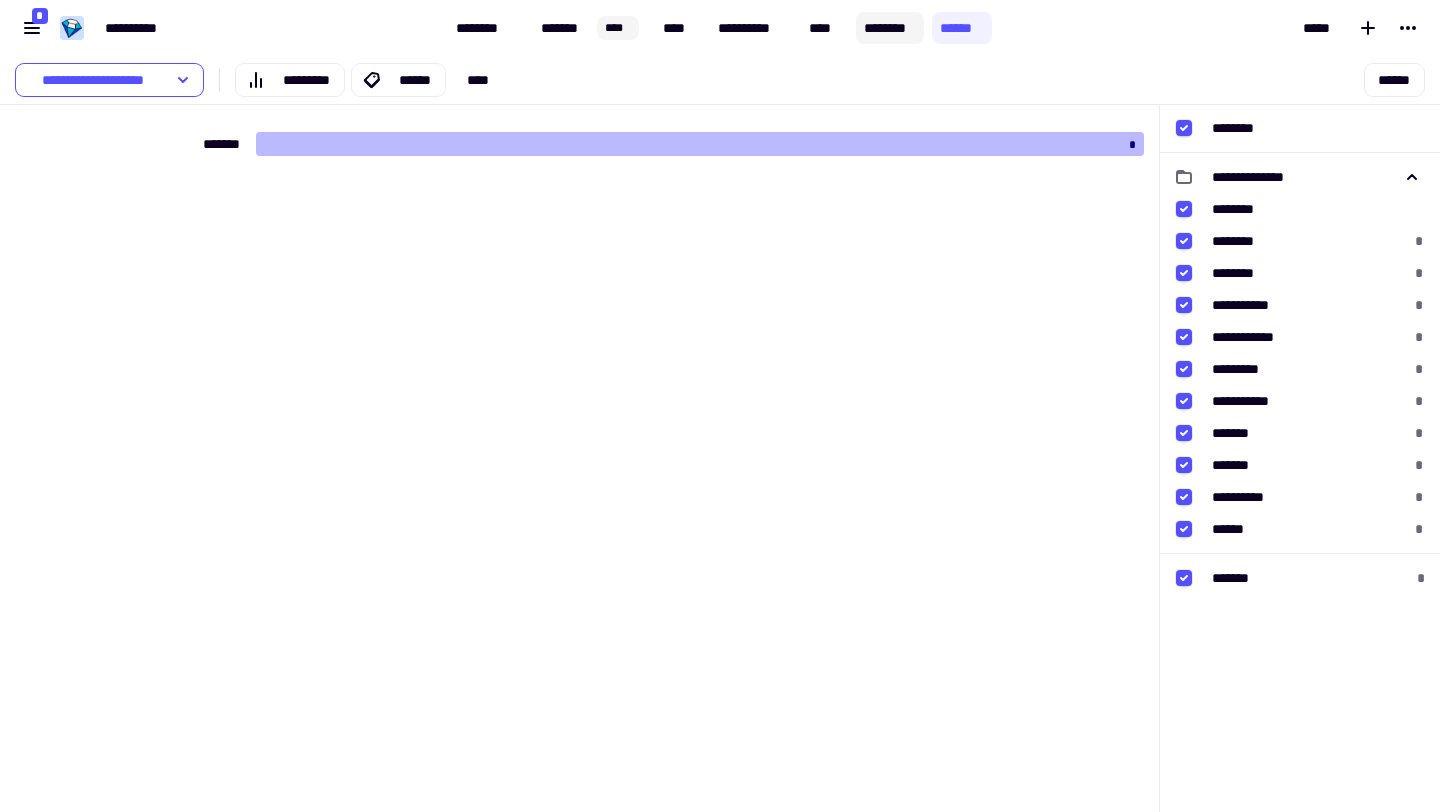 click on "********" 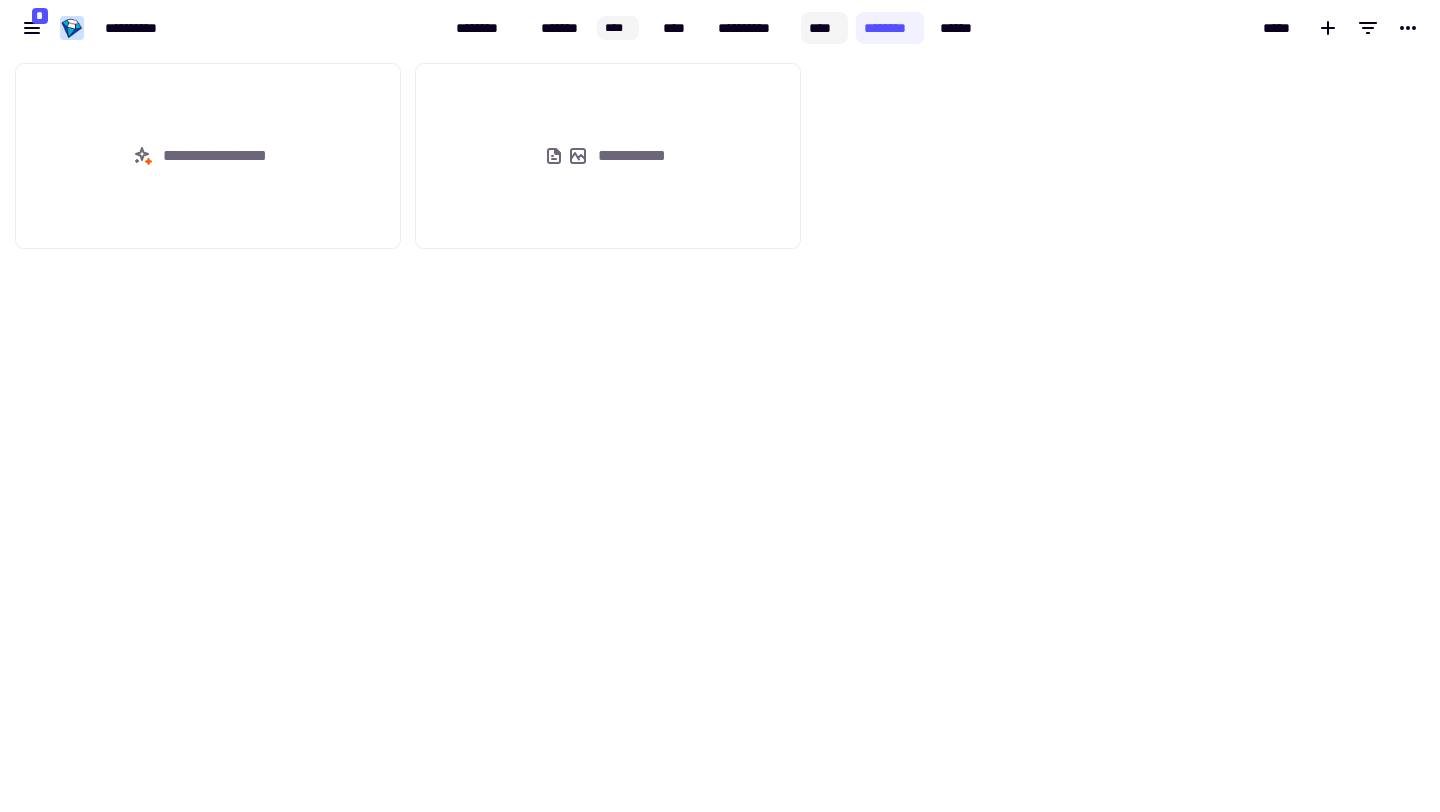 click on "****" 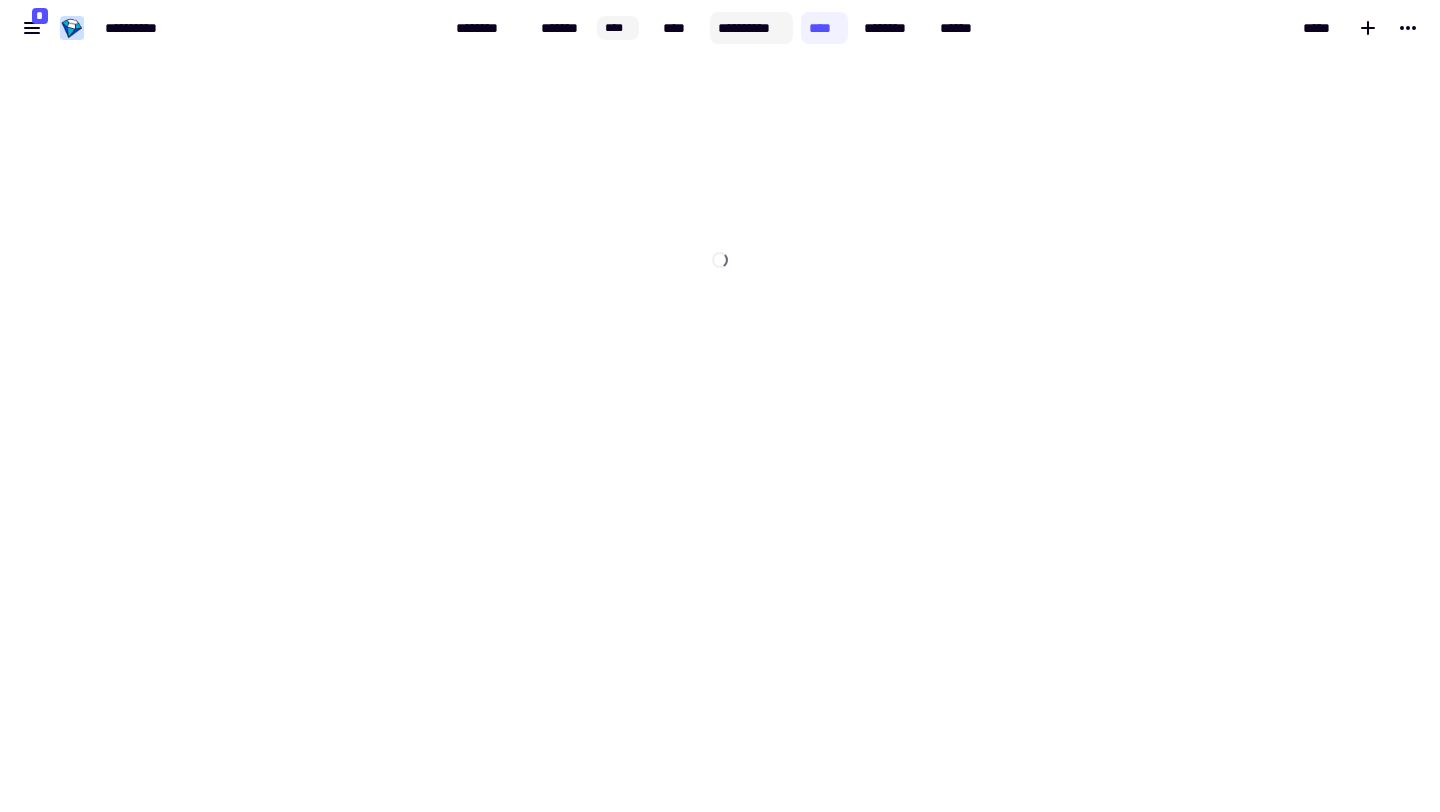 click on "**********" 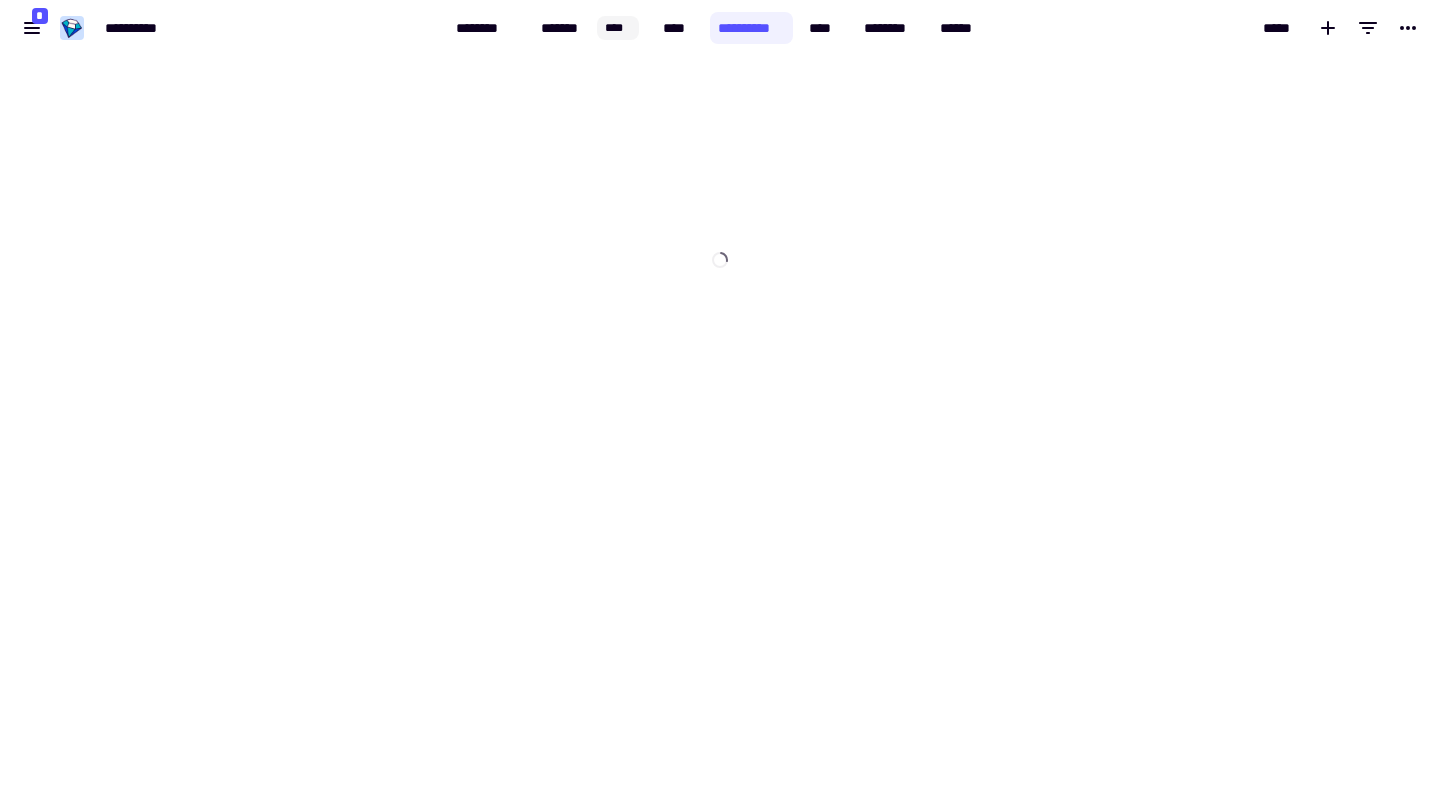 click on "******** ******* **** **** ********* **** ******** ******" at bounding box center (720, 28) 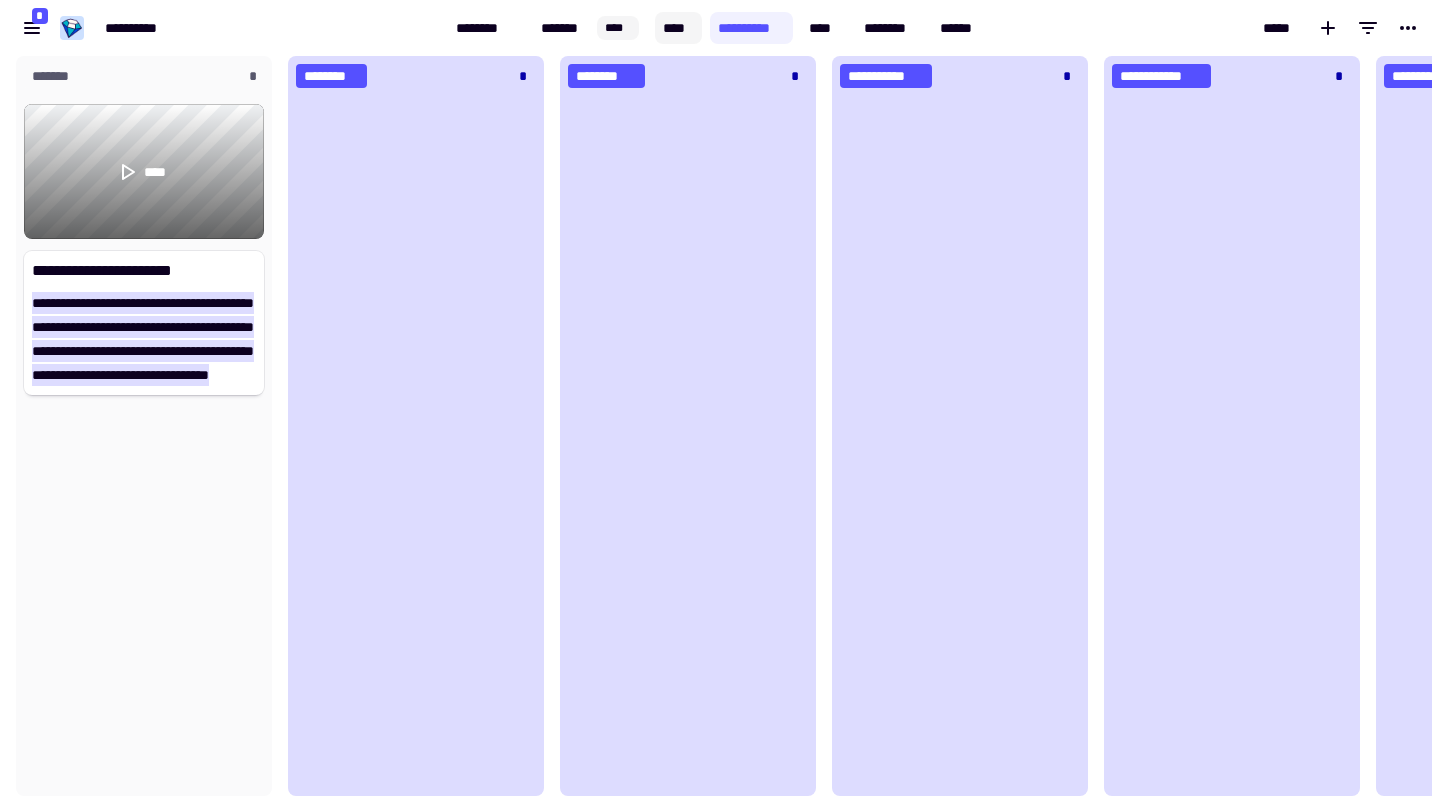 click on "****" 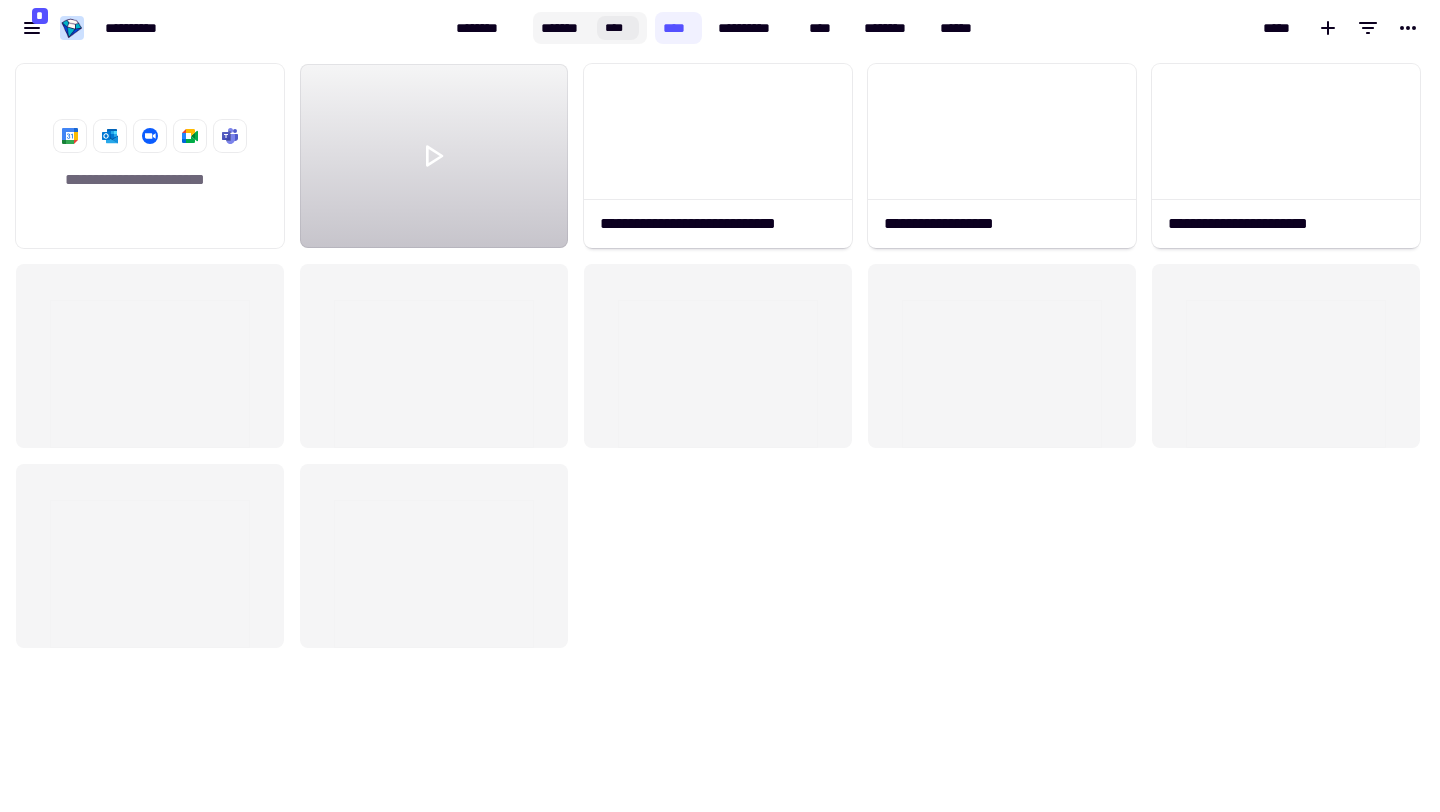 click on "*******" 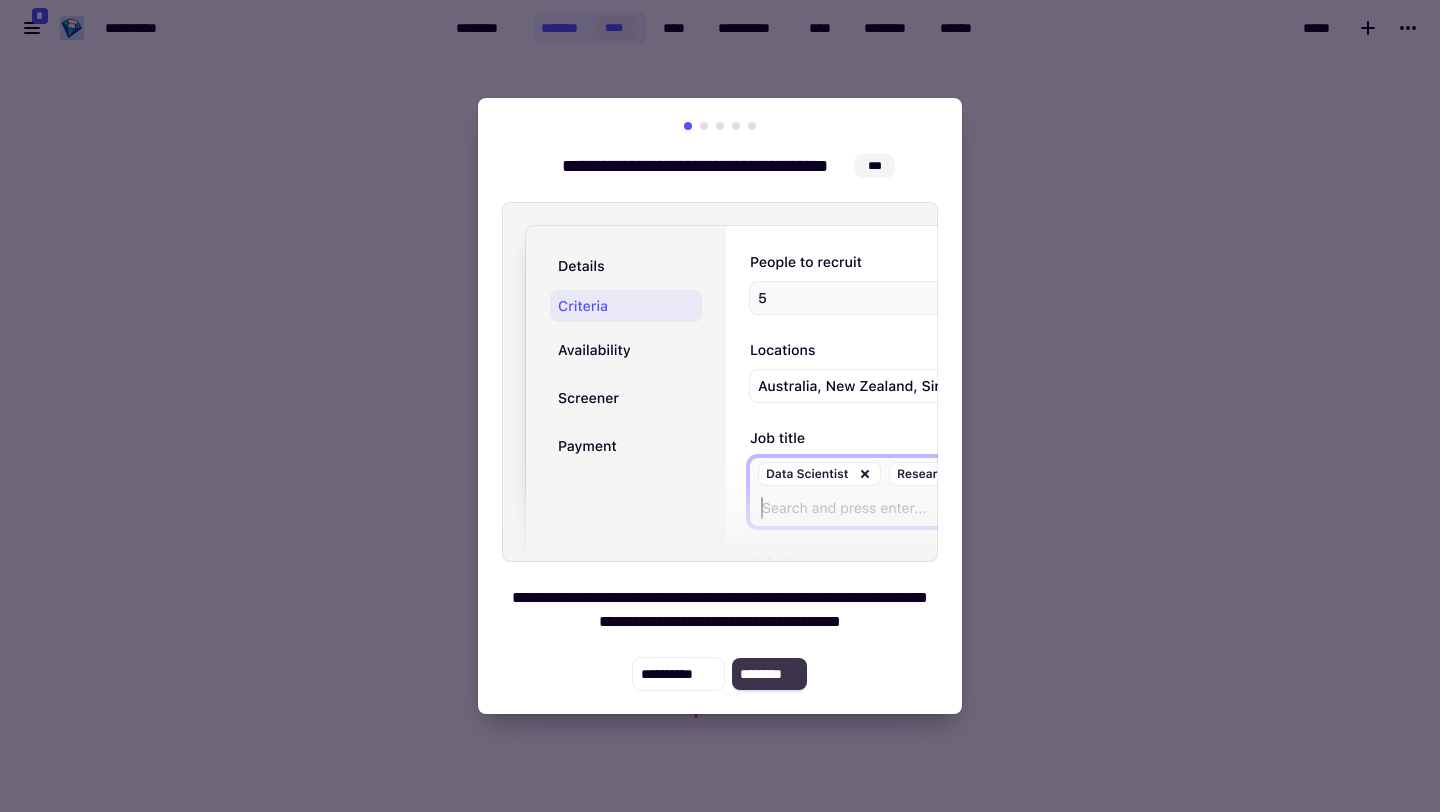 click on "********" 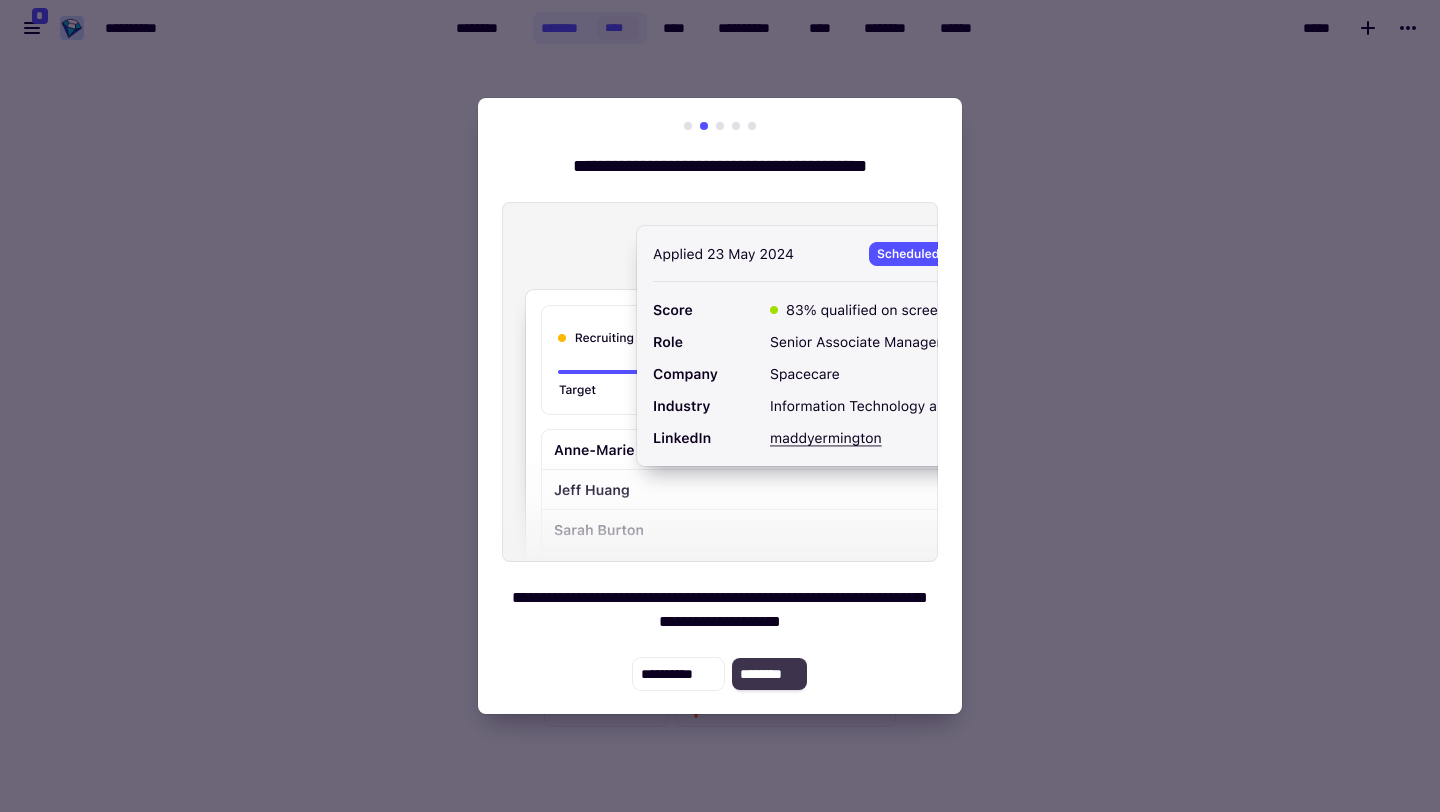 click on "********" 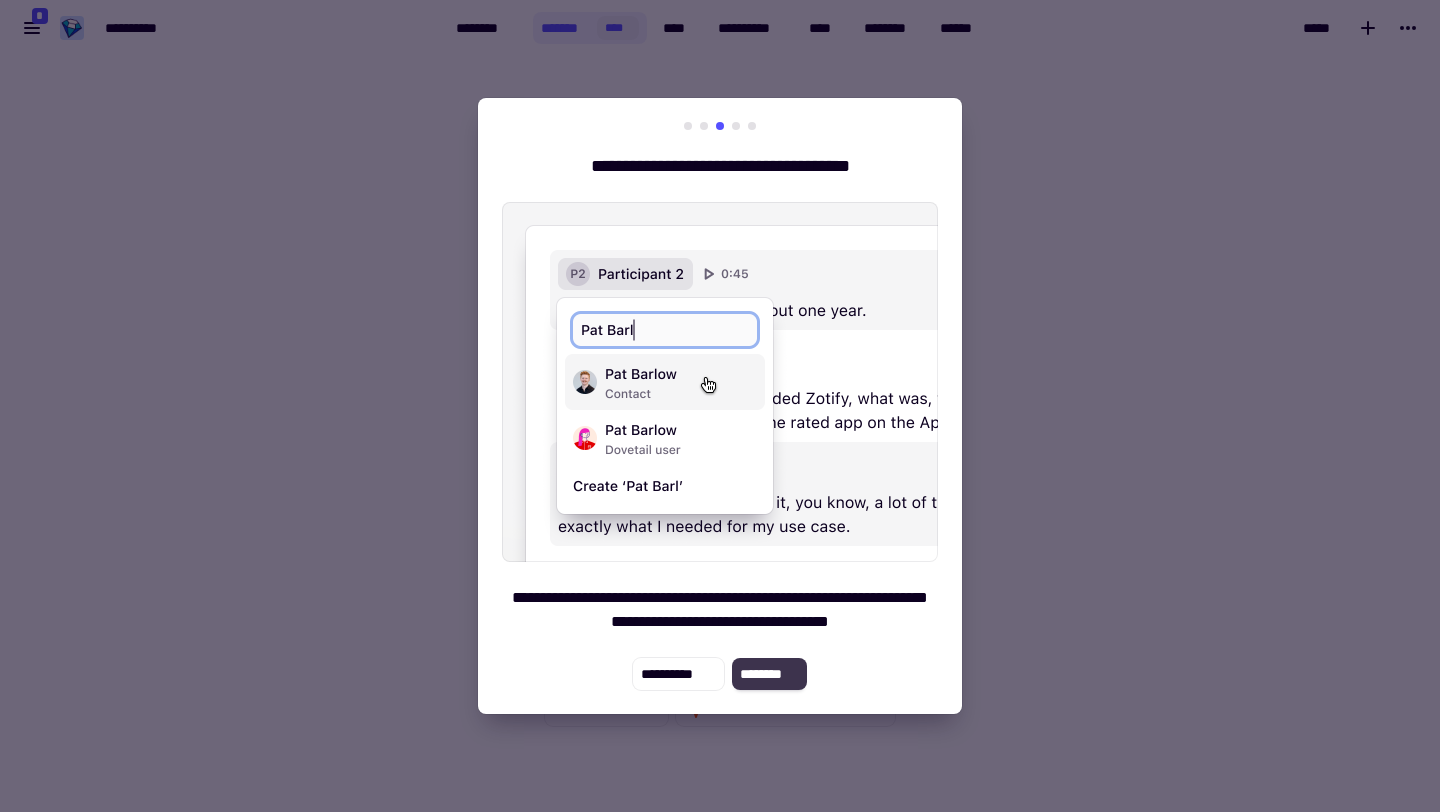 click on "********" 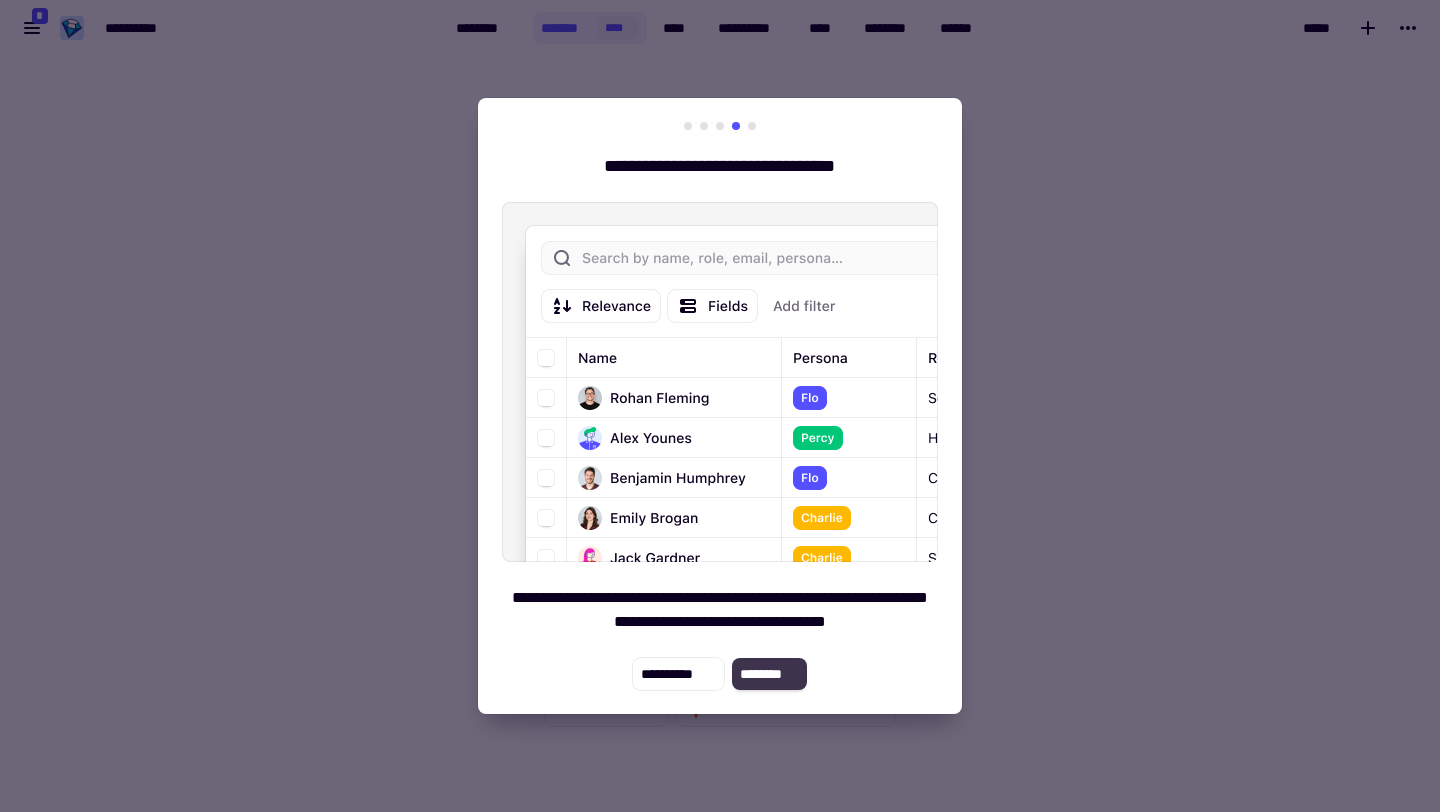 click on "********" 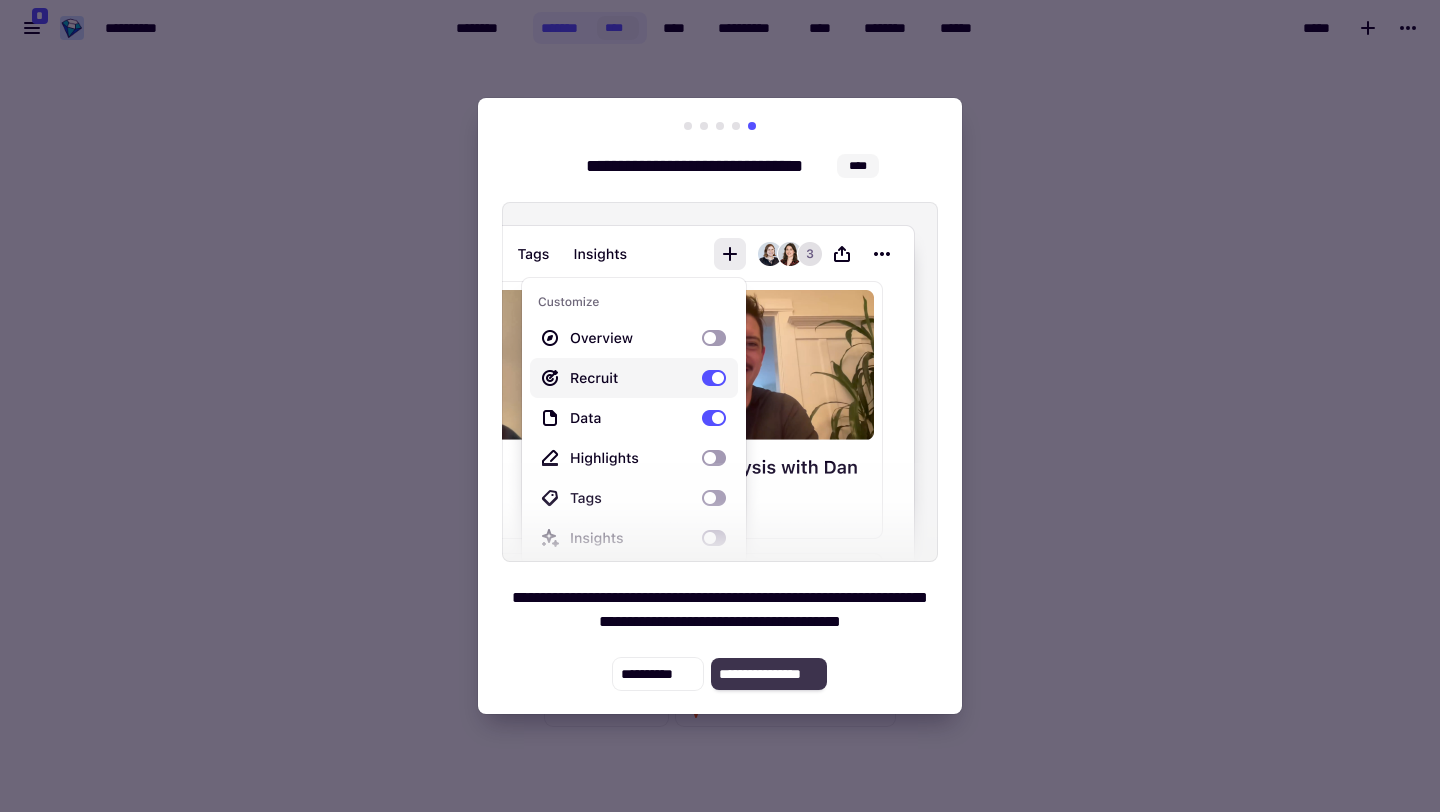 click on "**********" 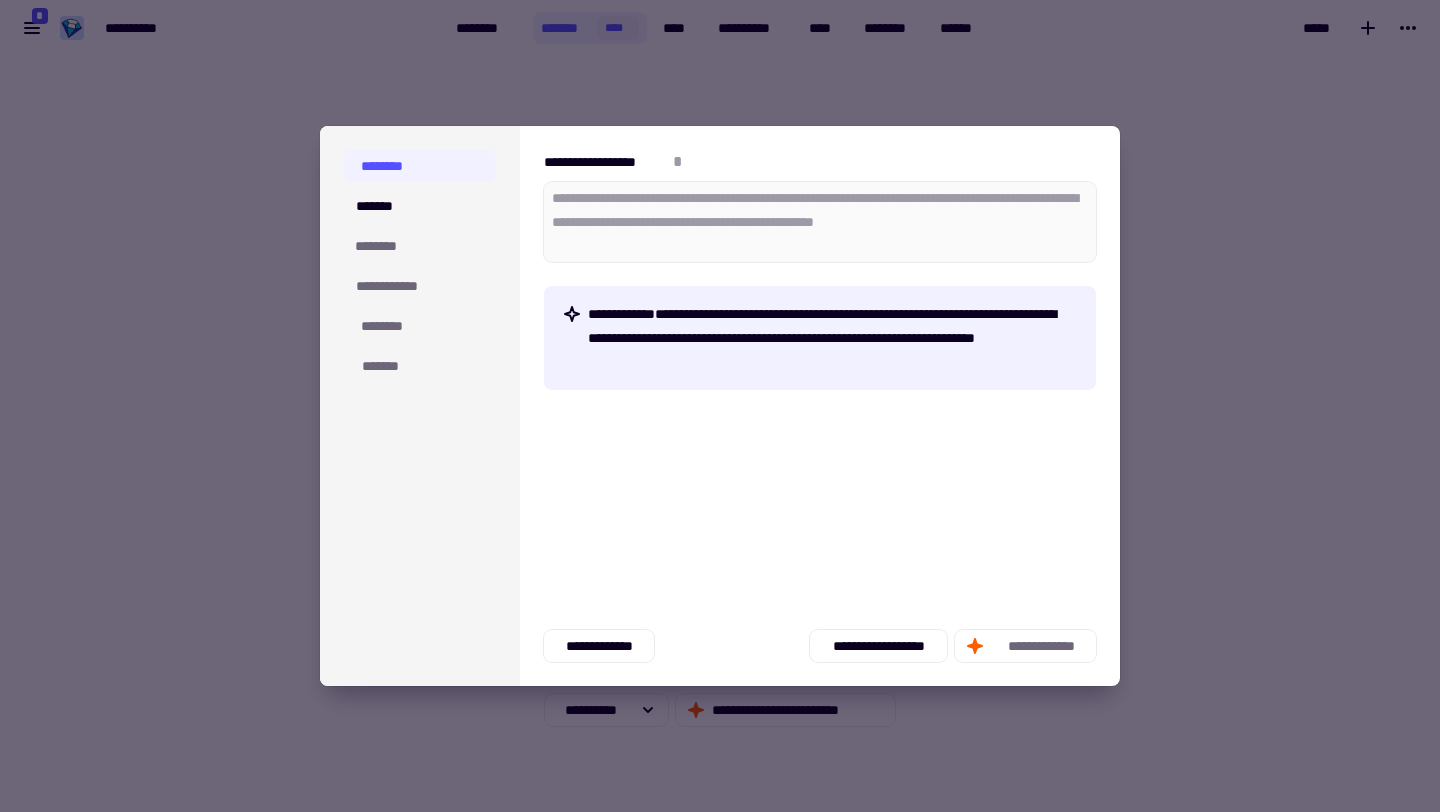 click on "**********" at bounding box center [606, 162] 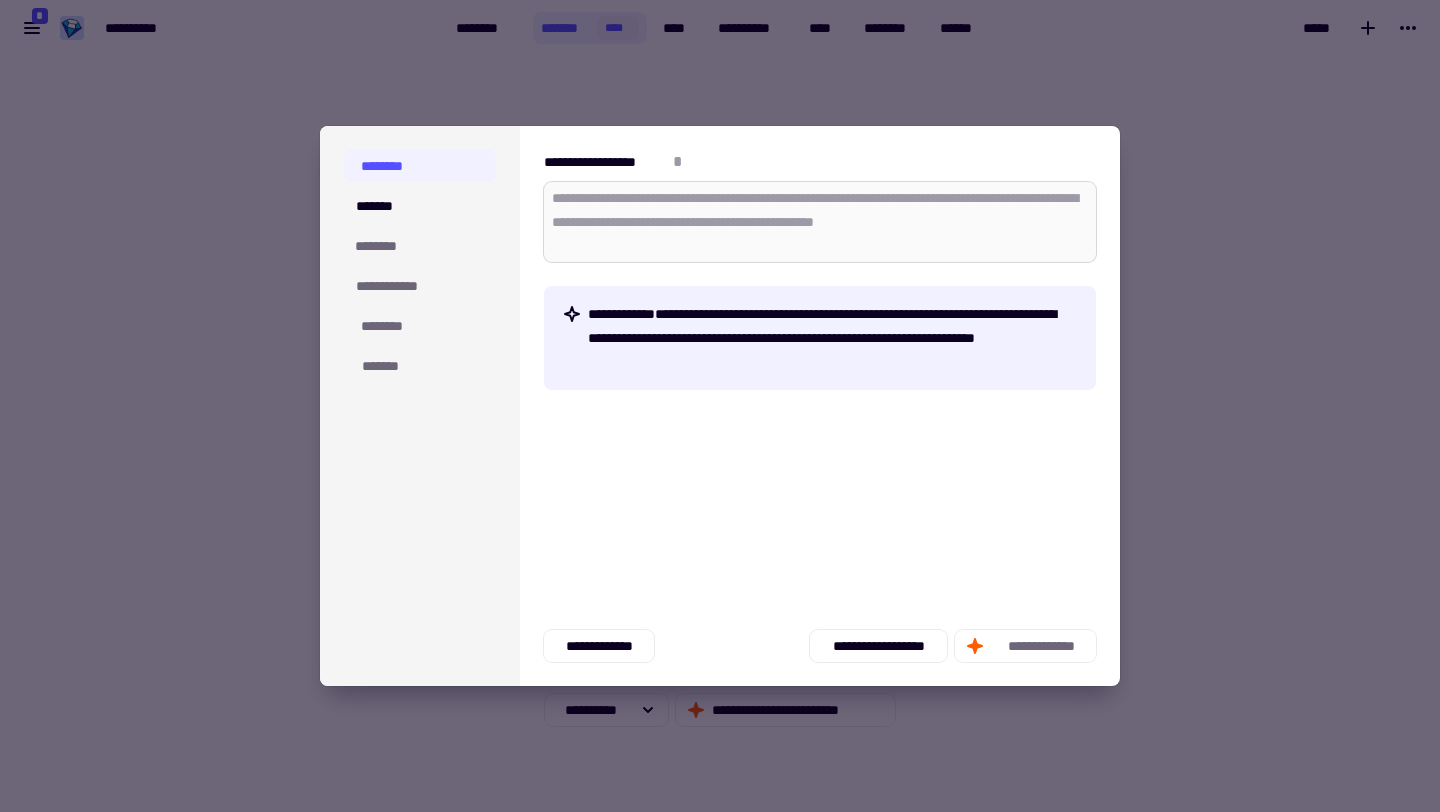 click on "**********" at bounding box center (820, 222) 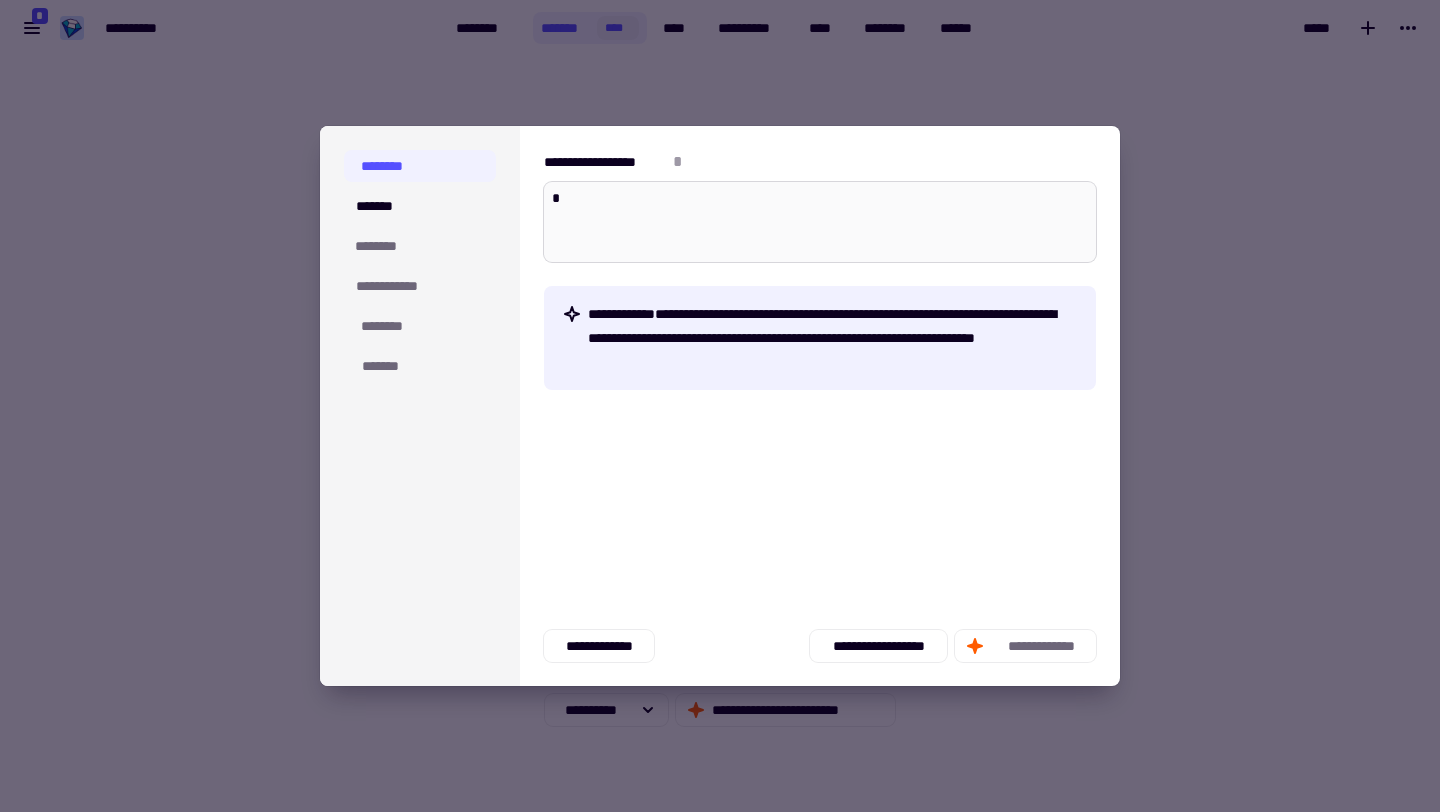 type on "*" 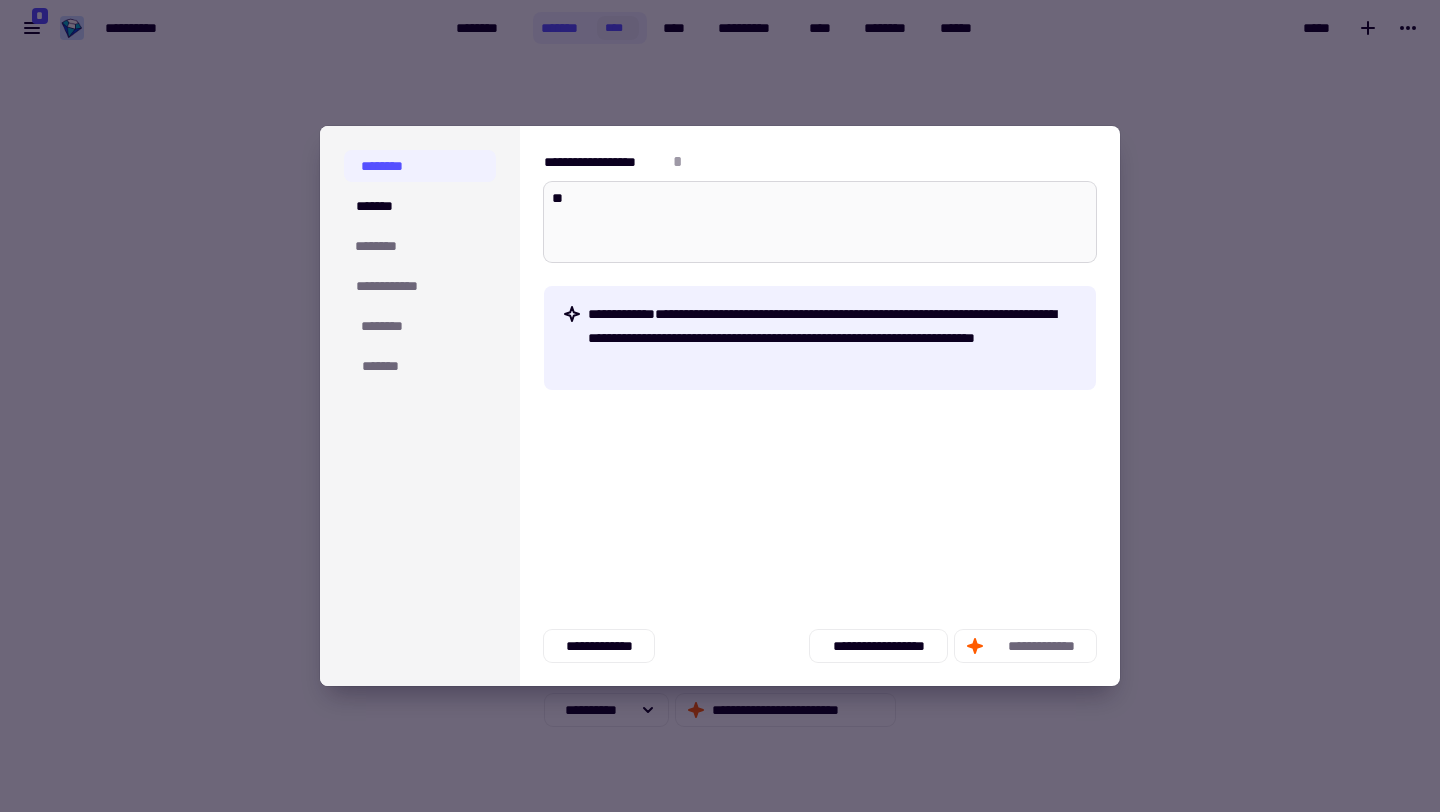 type on "*" 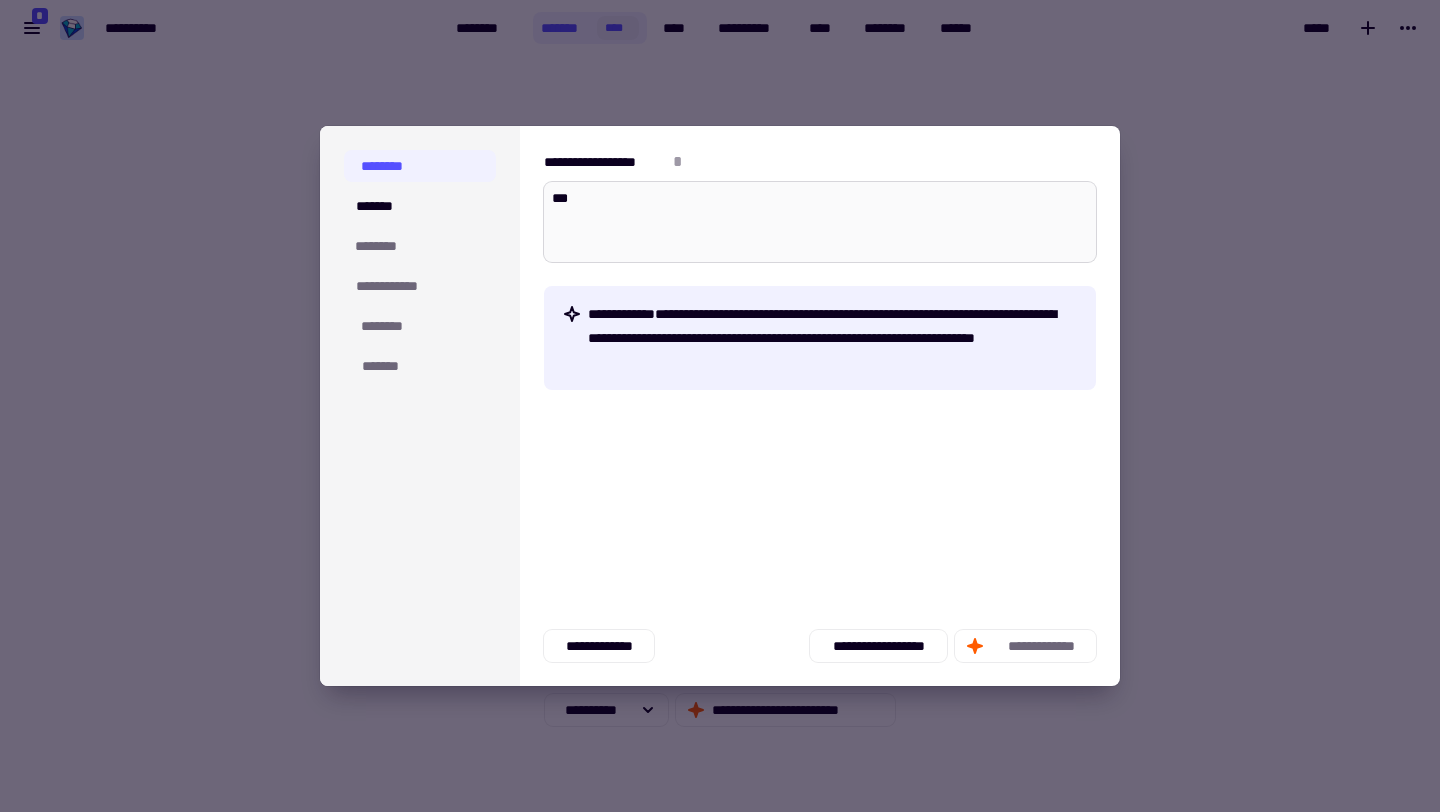 type on "*" 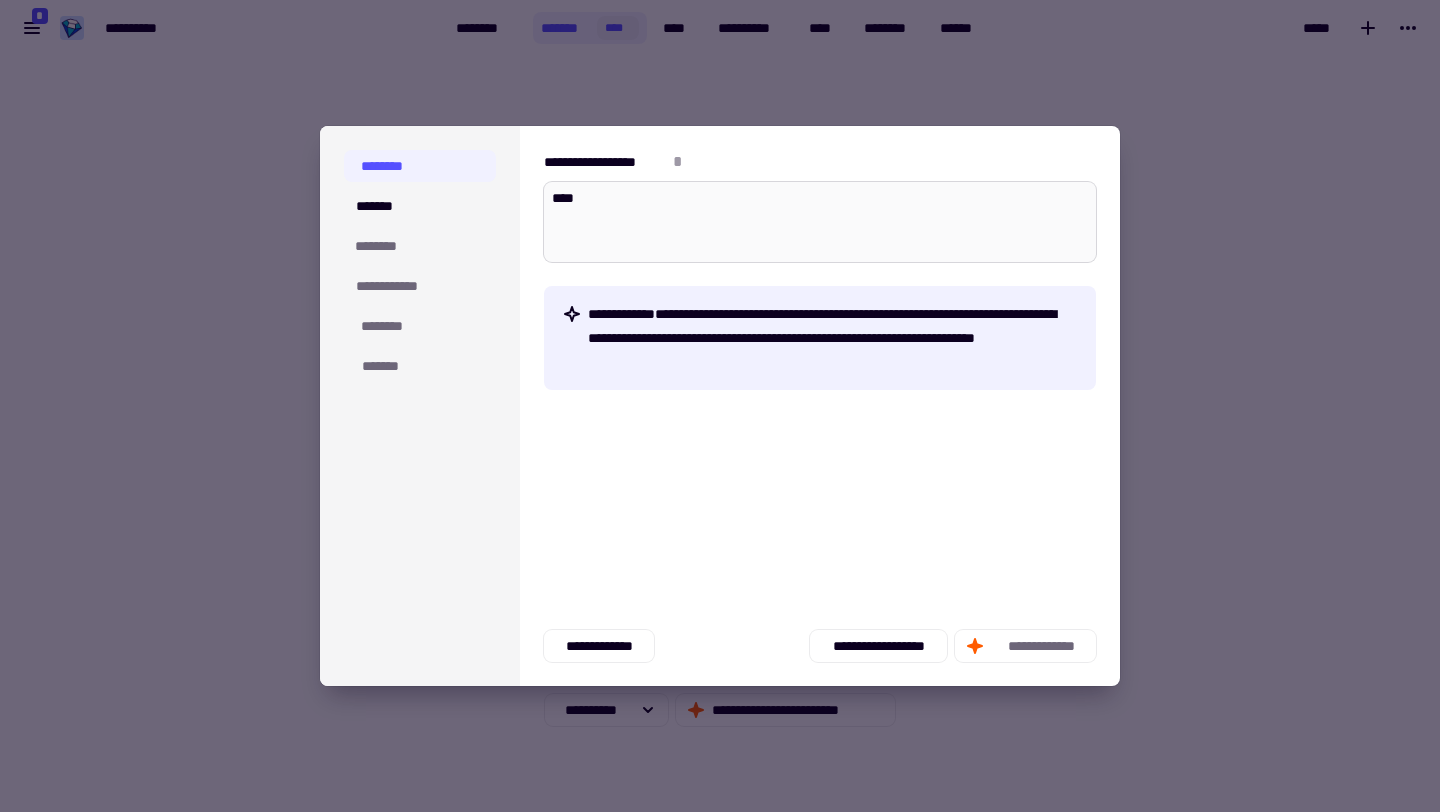 type on "*" 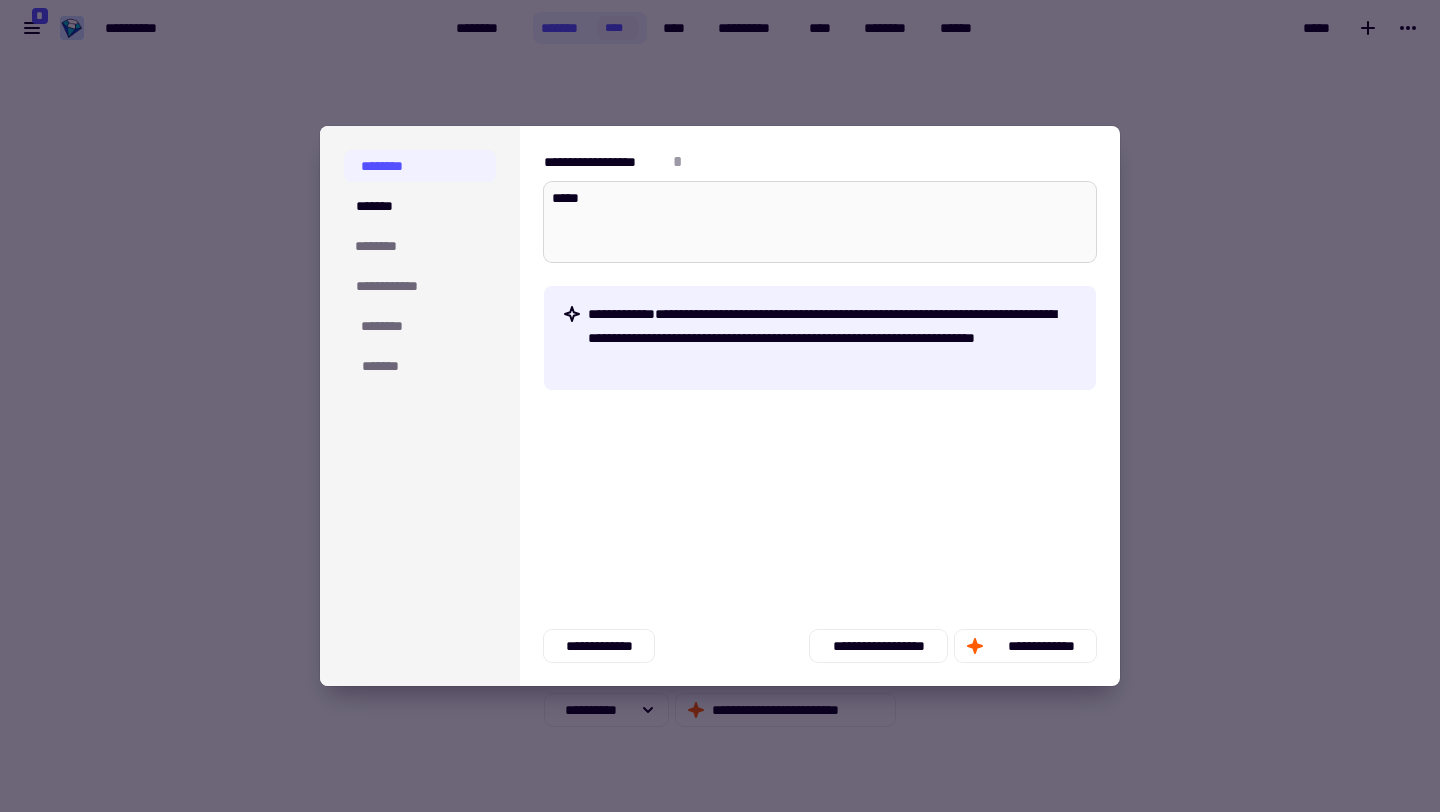 type on "*" 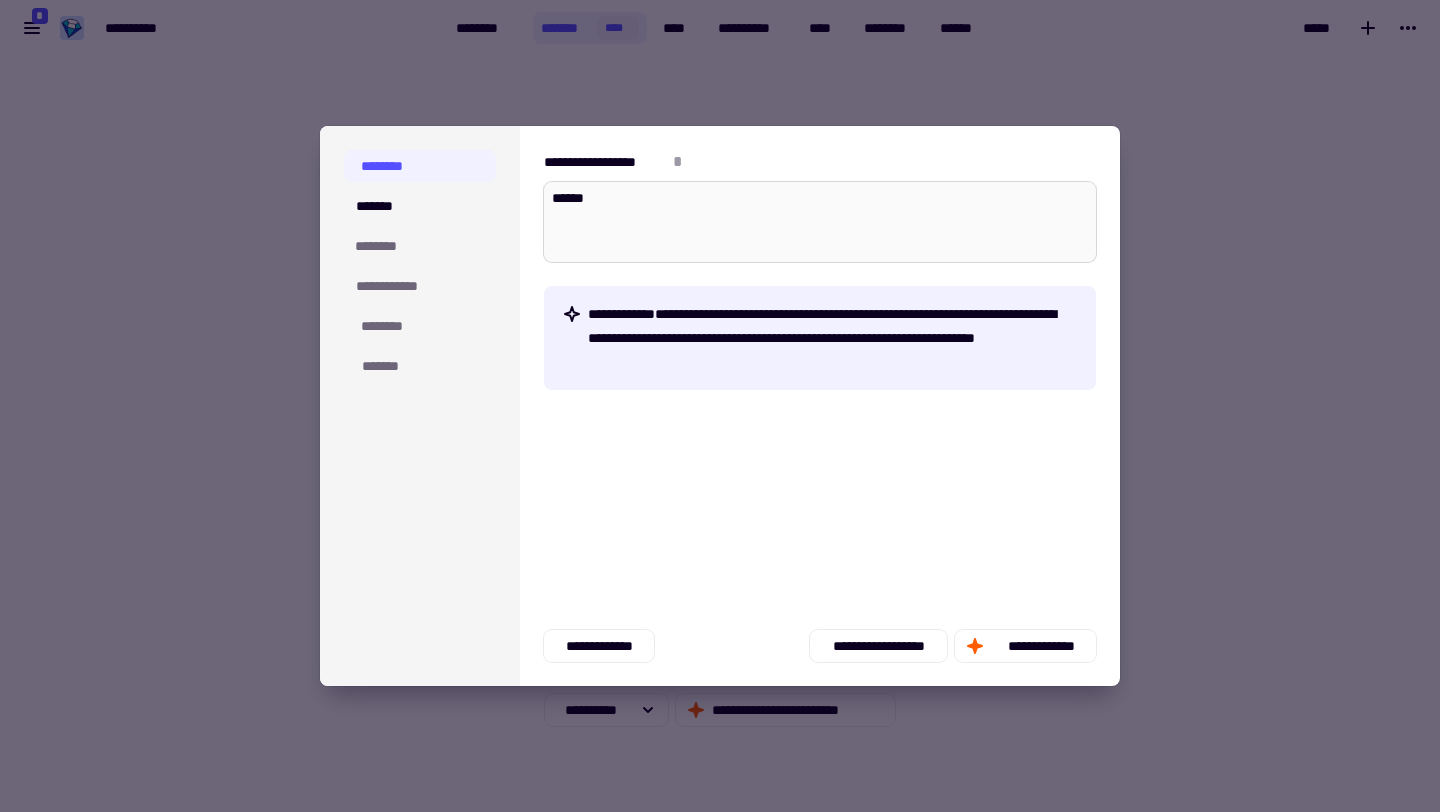 type on "*" 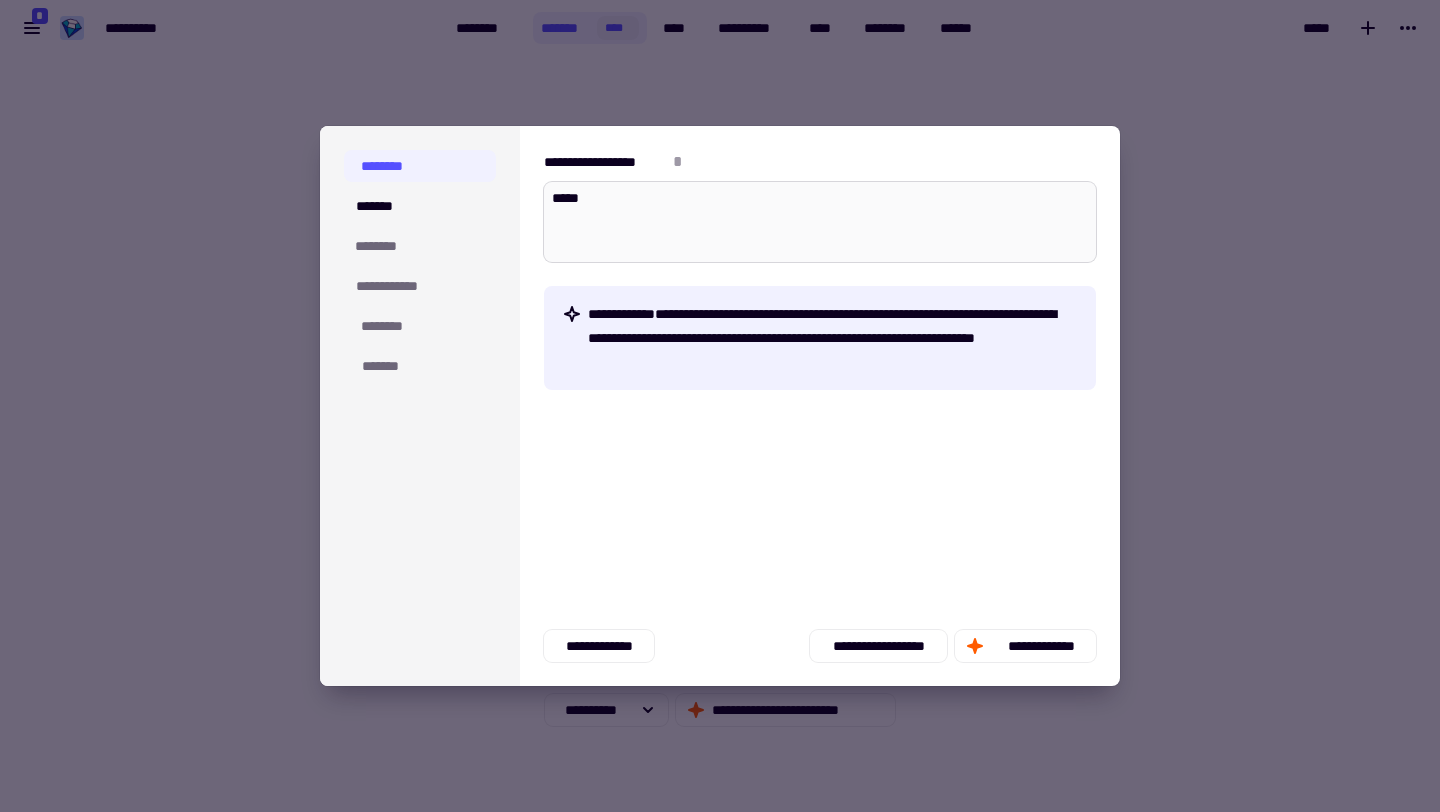 type on "*" 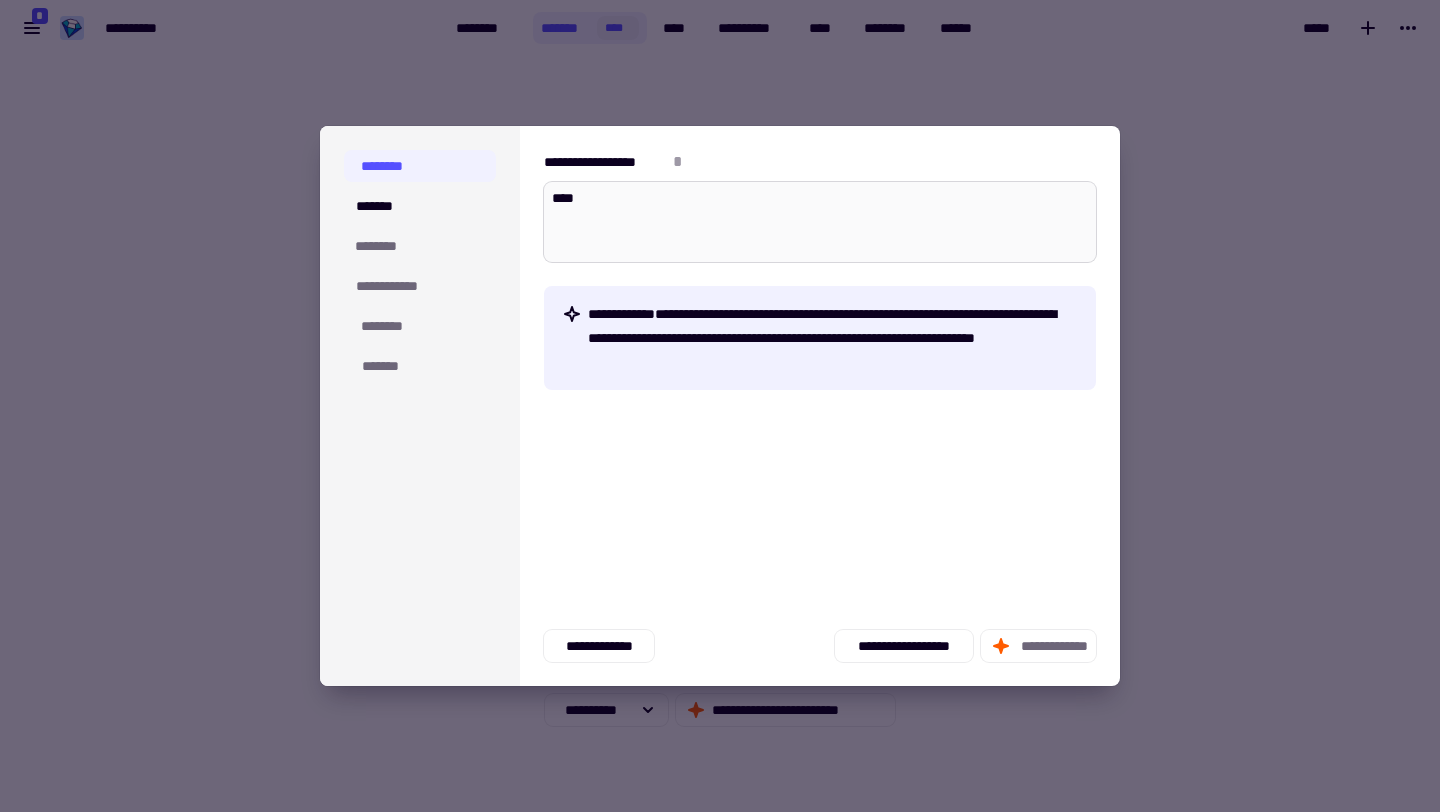 type on "*" 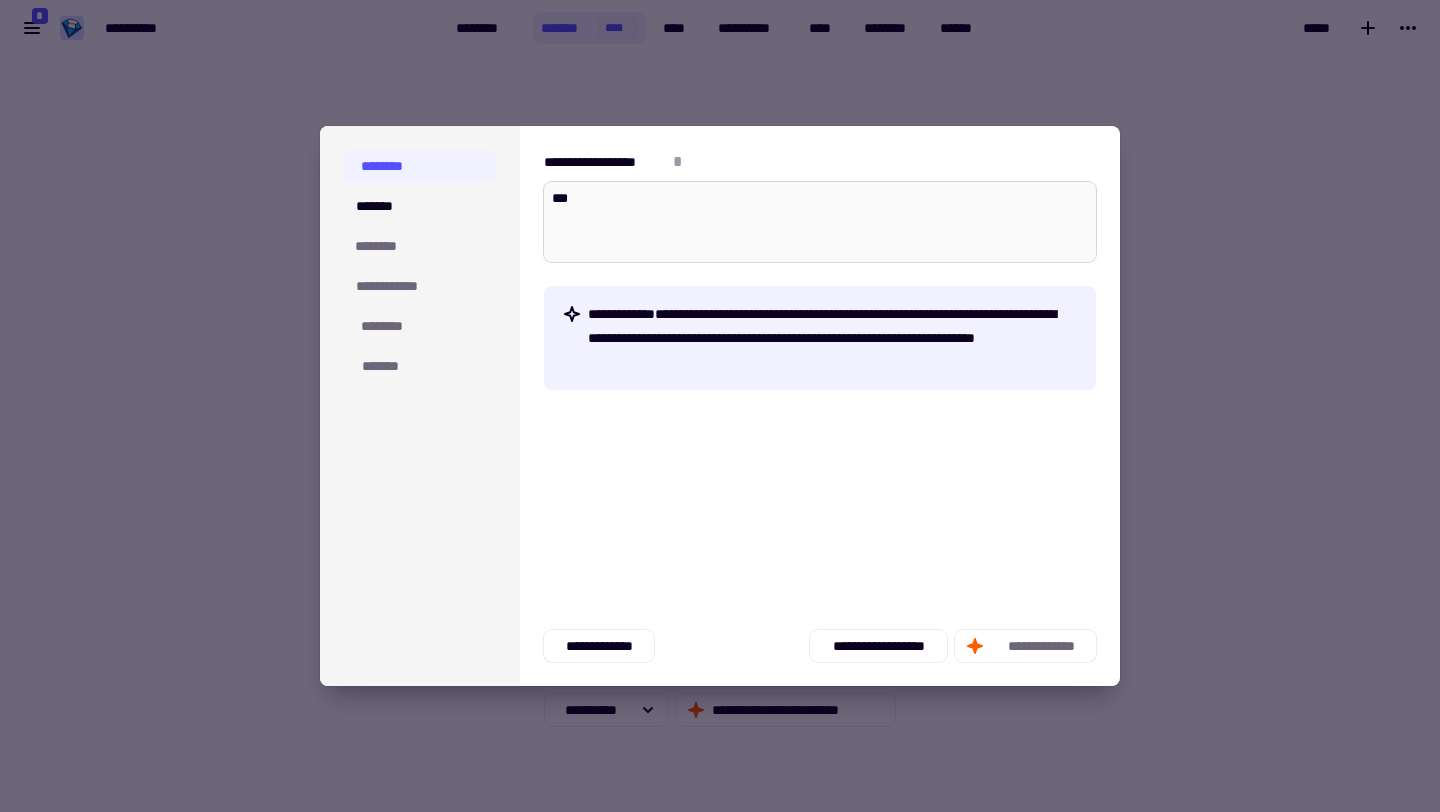 type on "*" 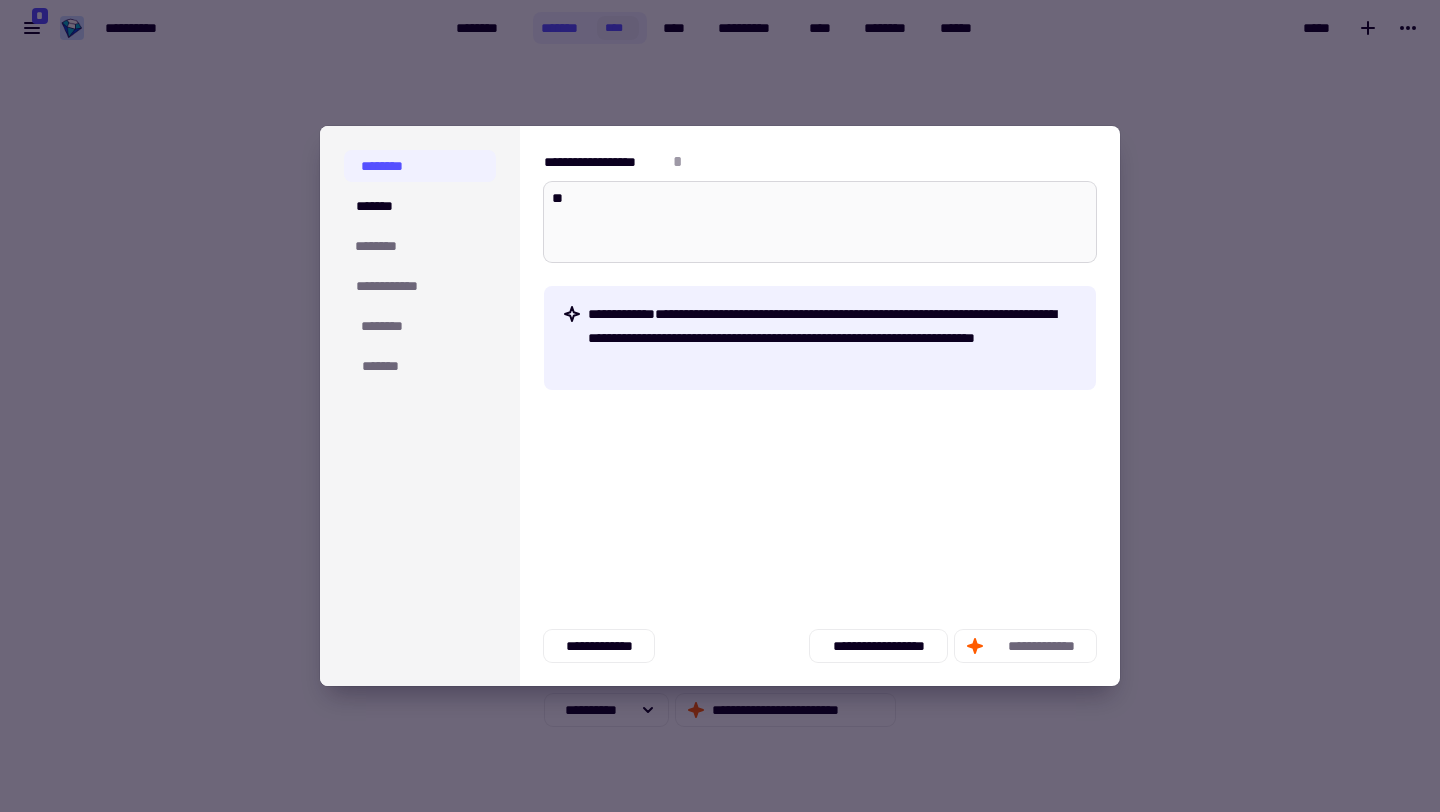 type on "*" 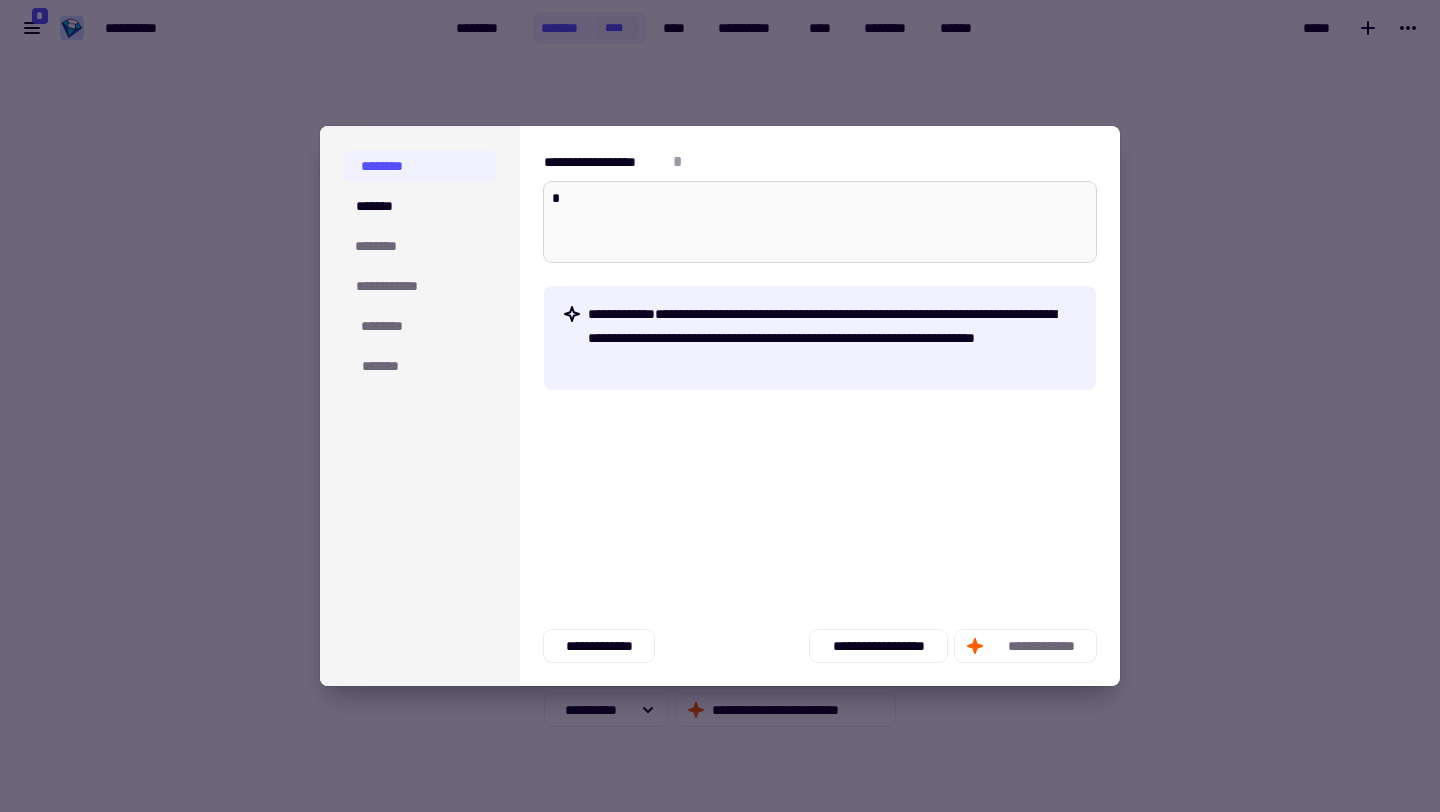 type on "*" 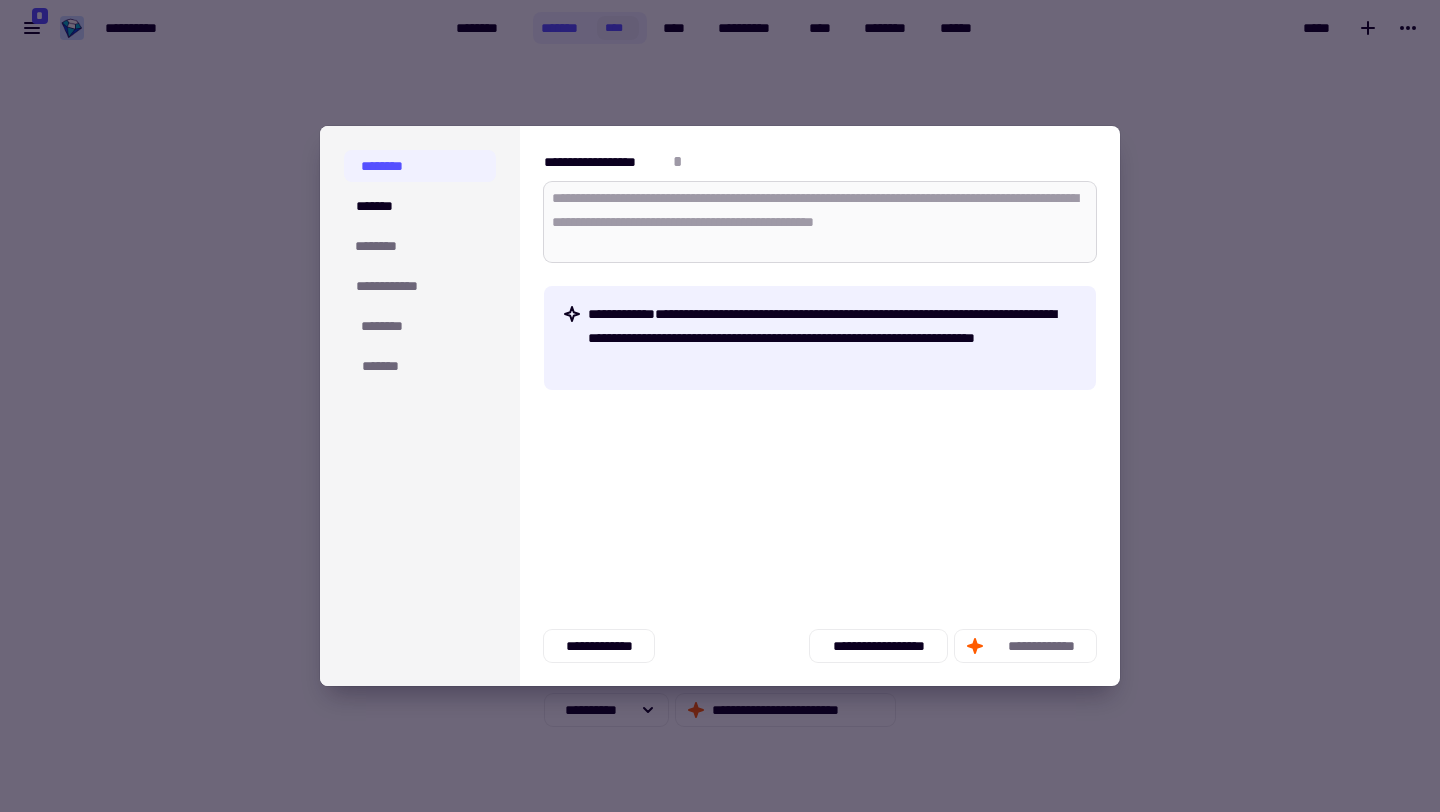 type on "*" 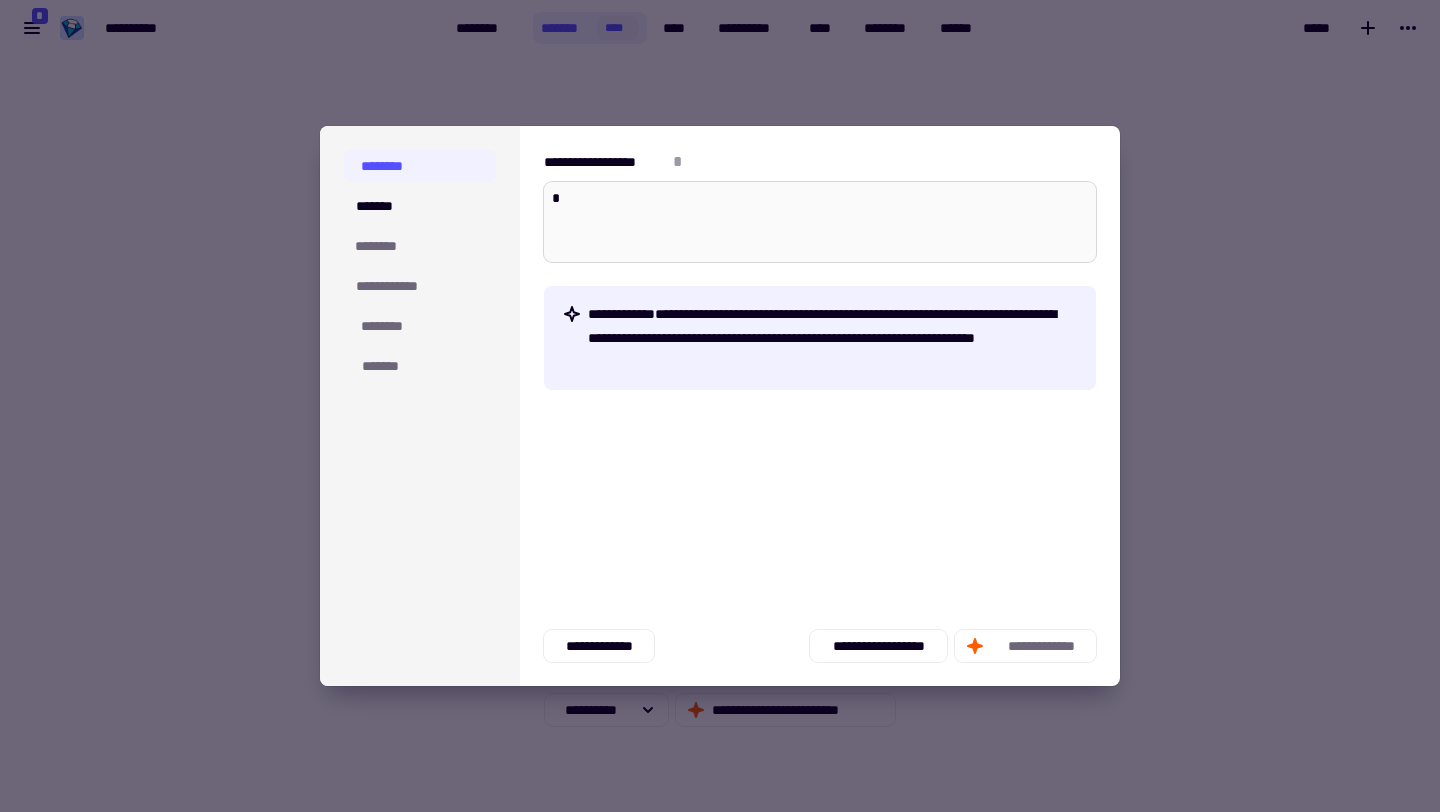 type on "*" 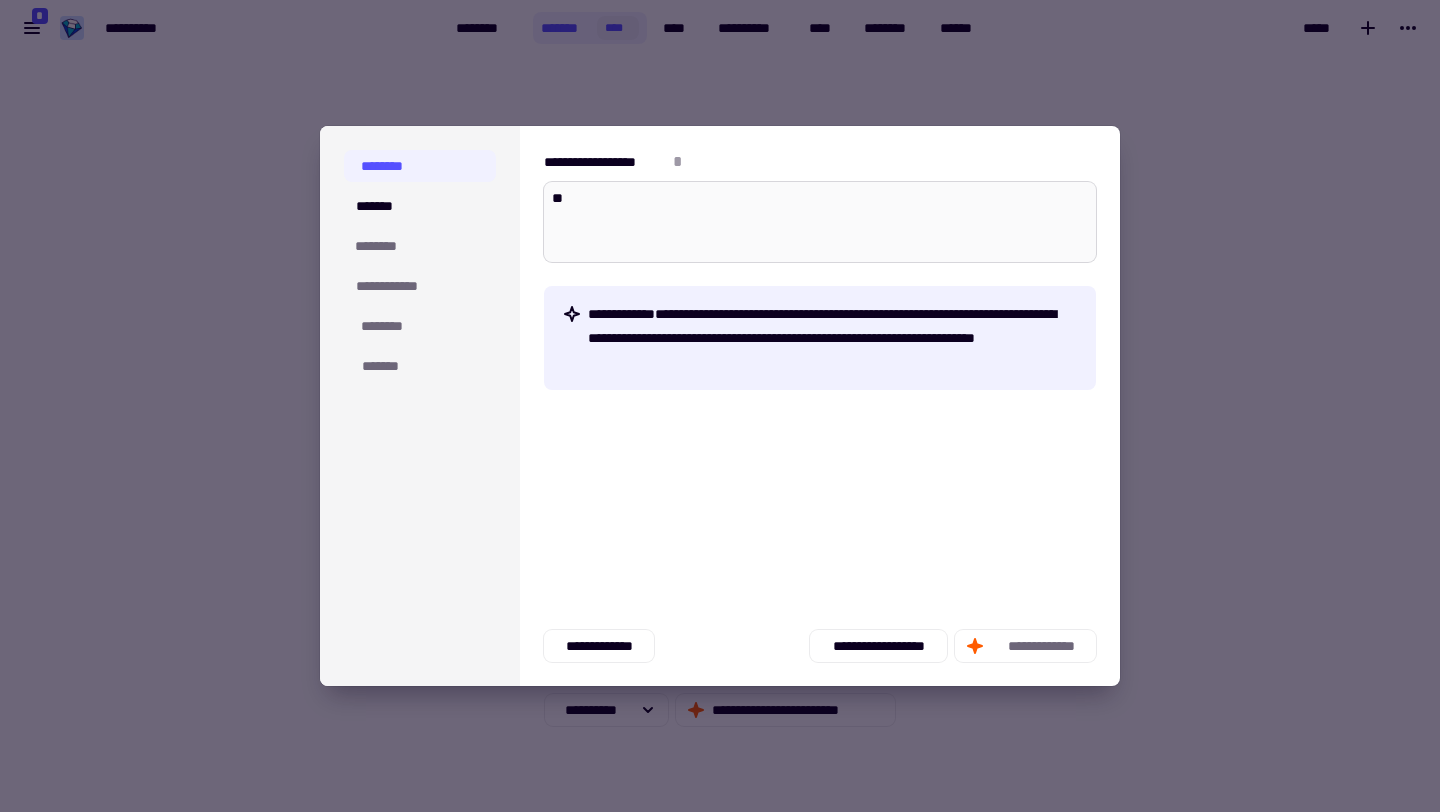 type on "*" 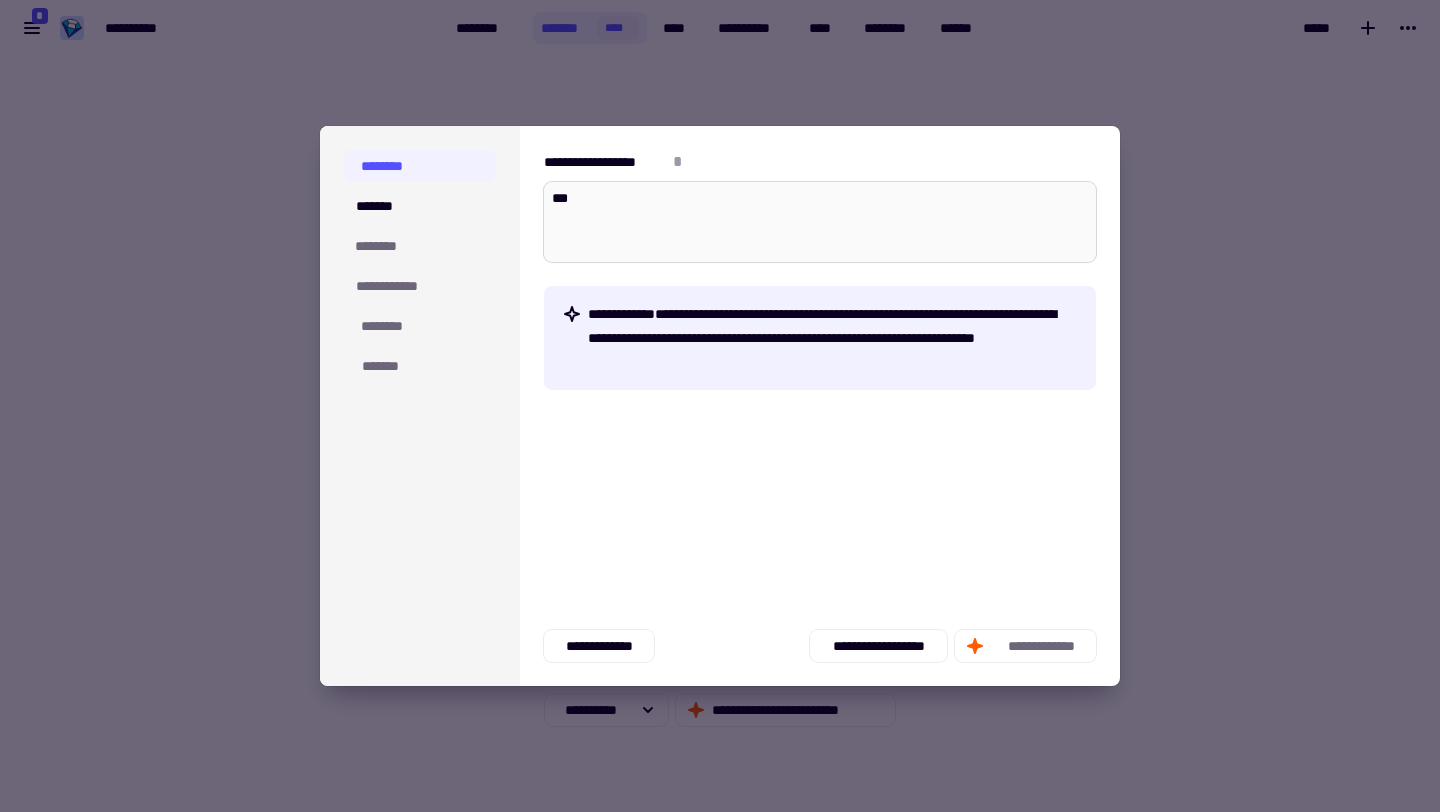 type on "*" 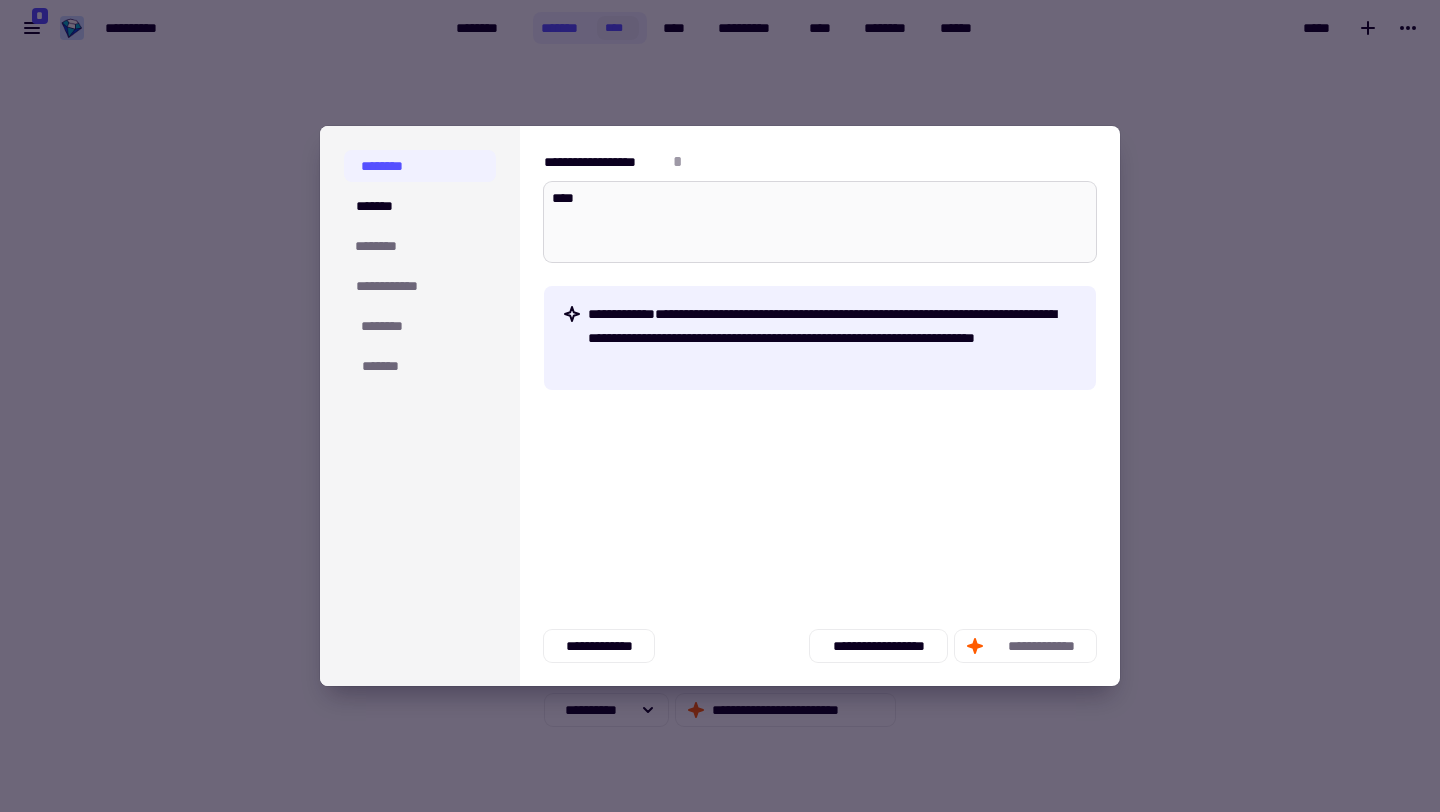 type on "*" 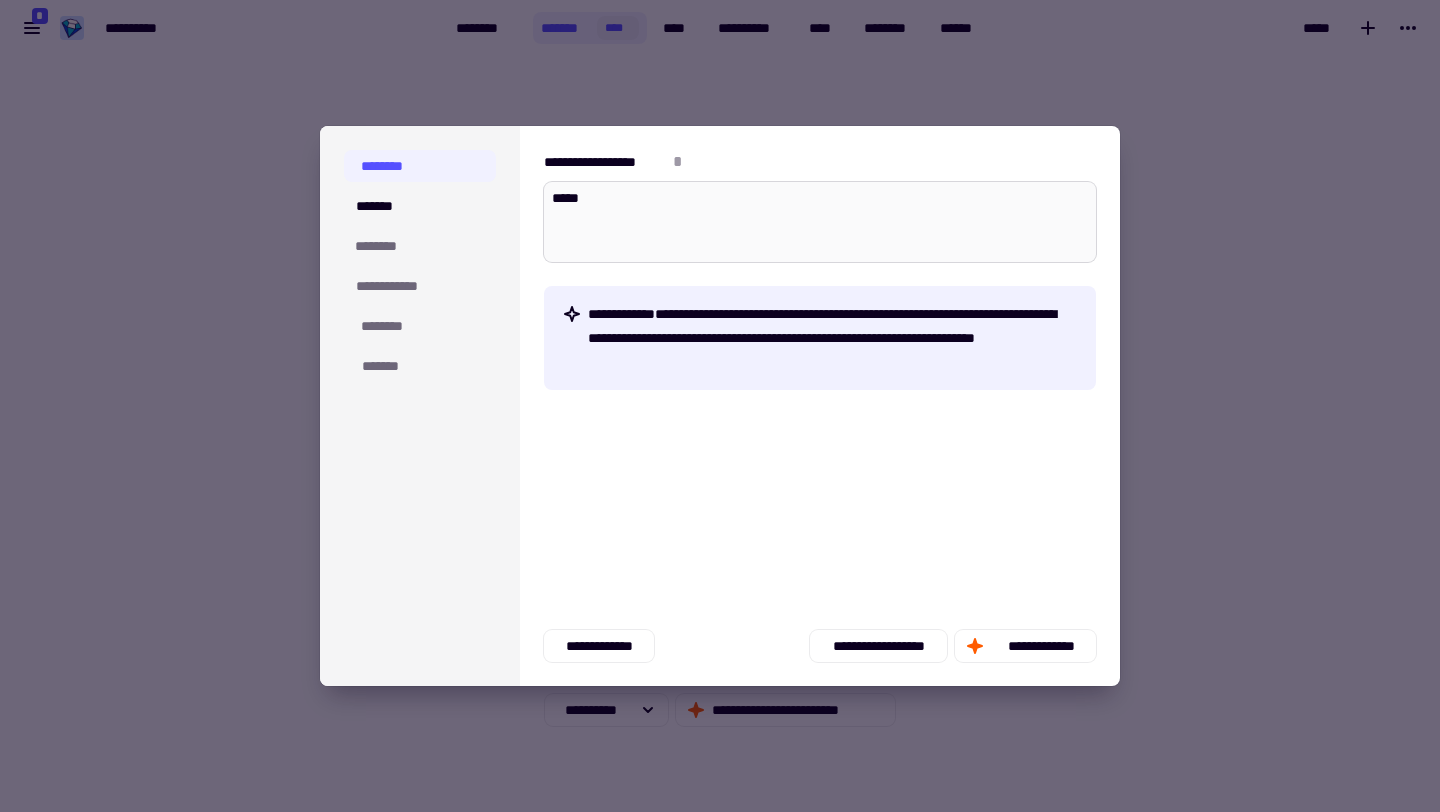 type on "*" 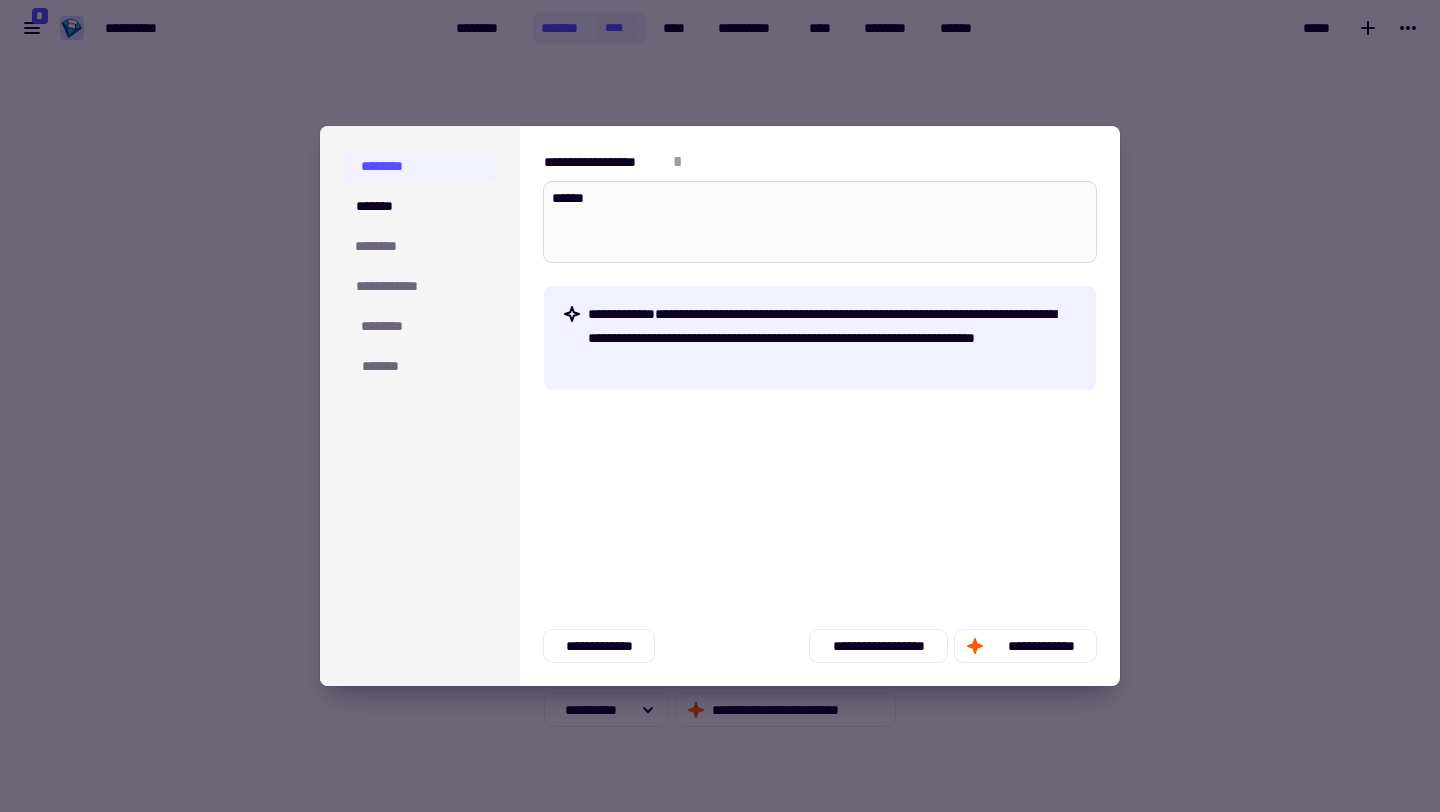 type on "*" 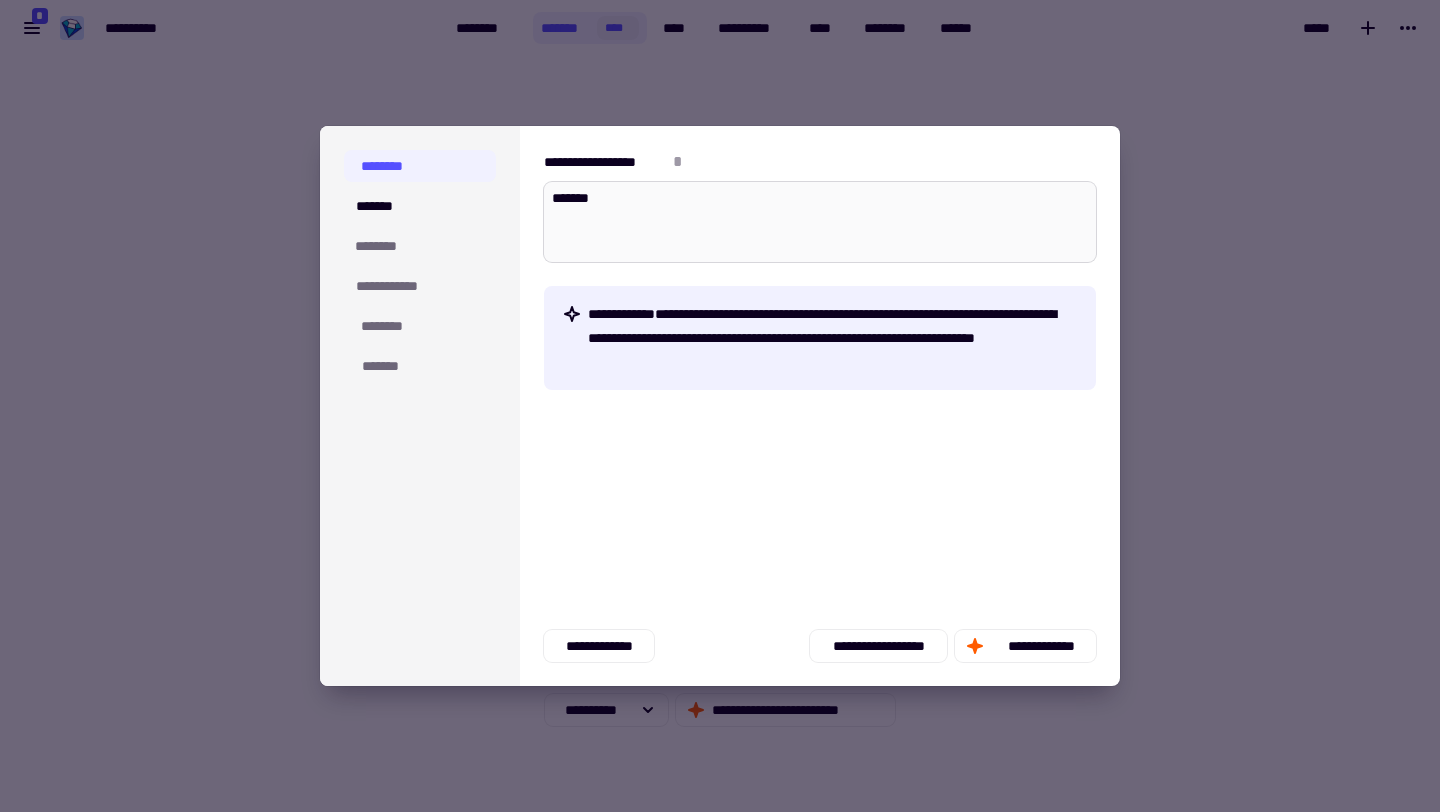type on "*" 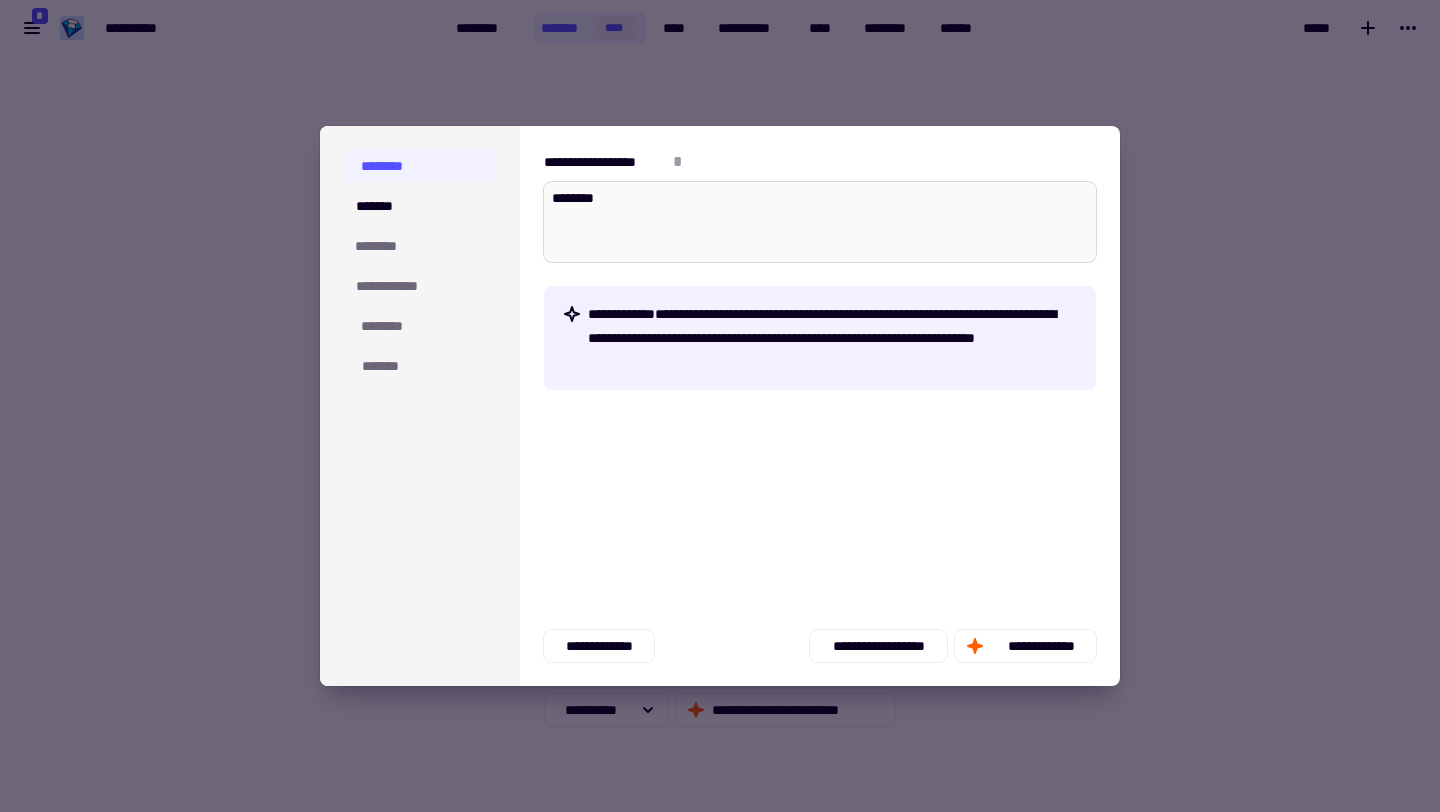 type on "*" 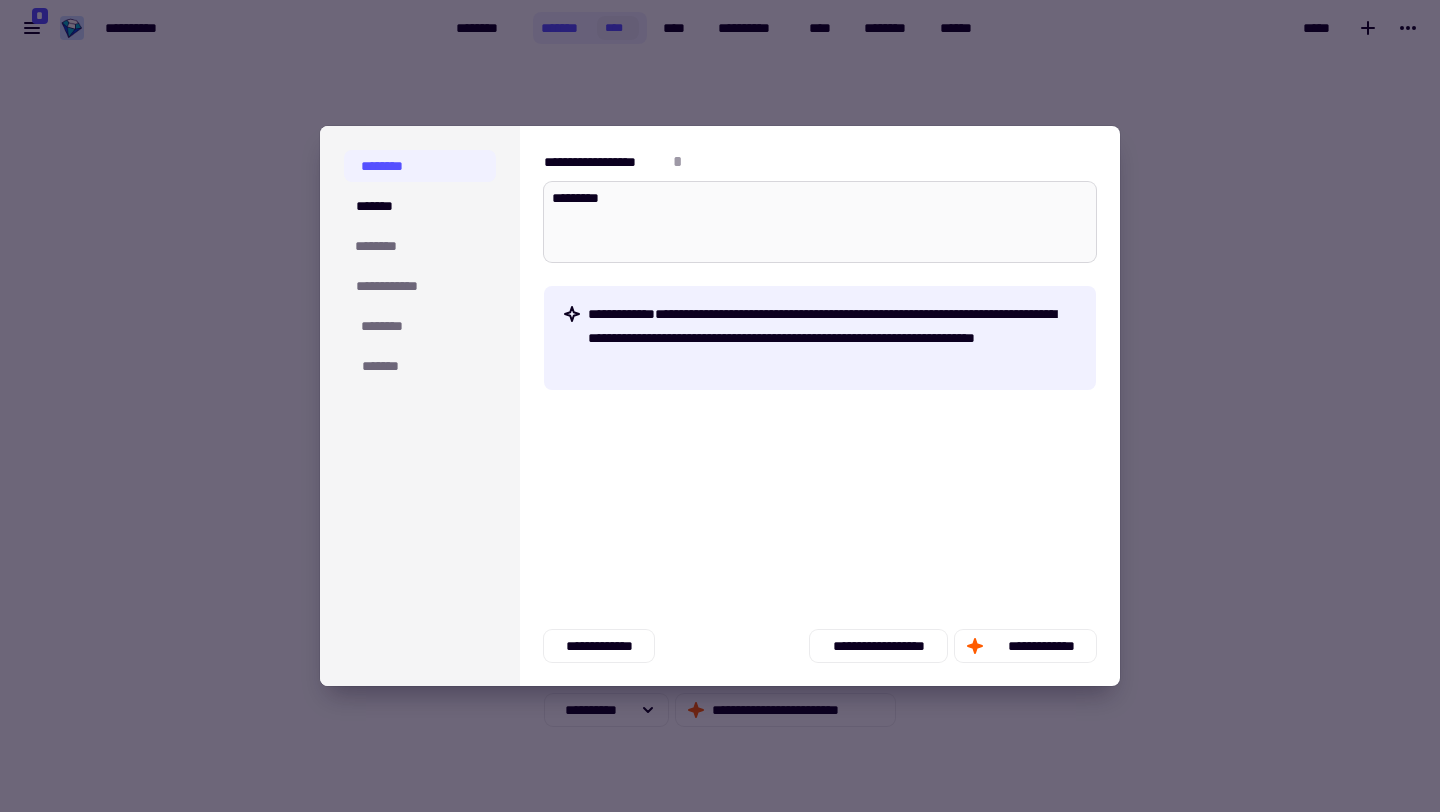 type on "*" 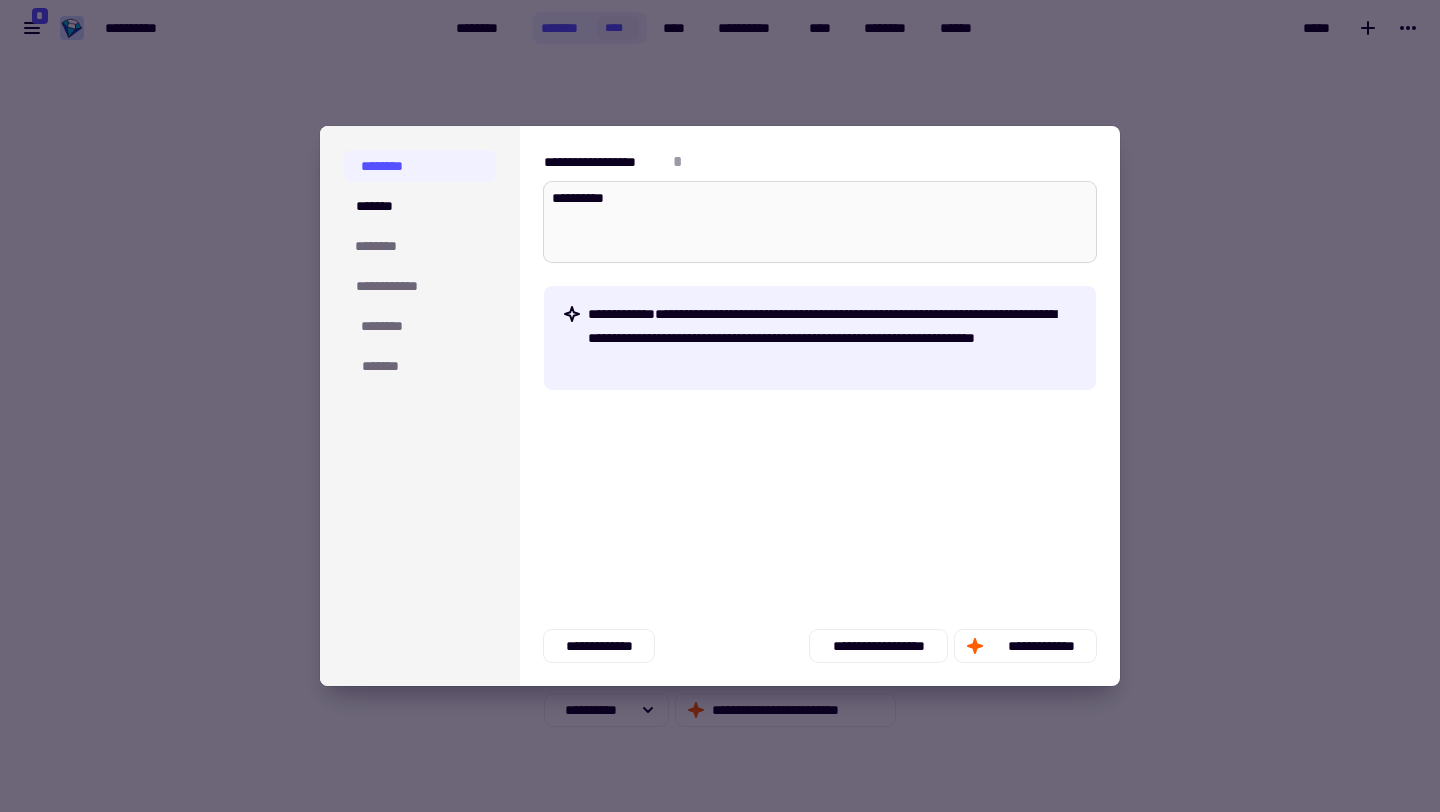 type on "*" 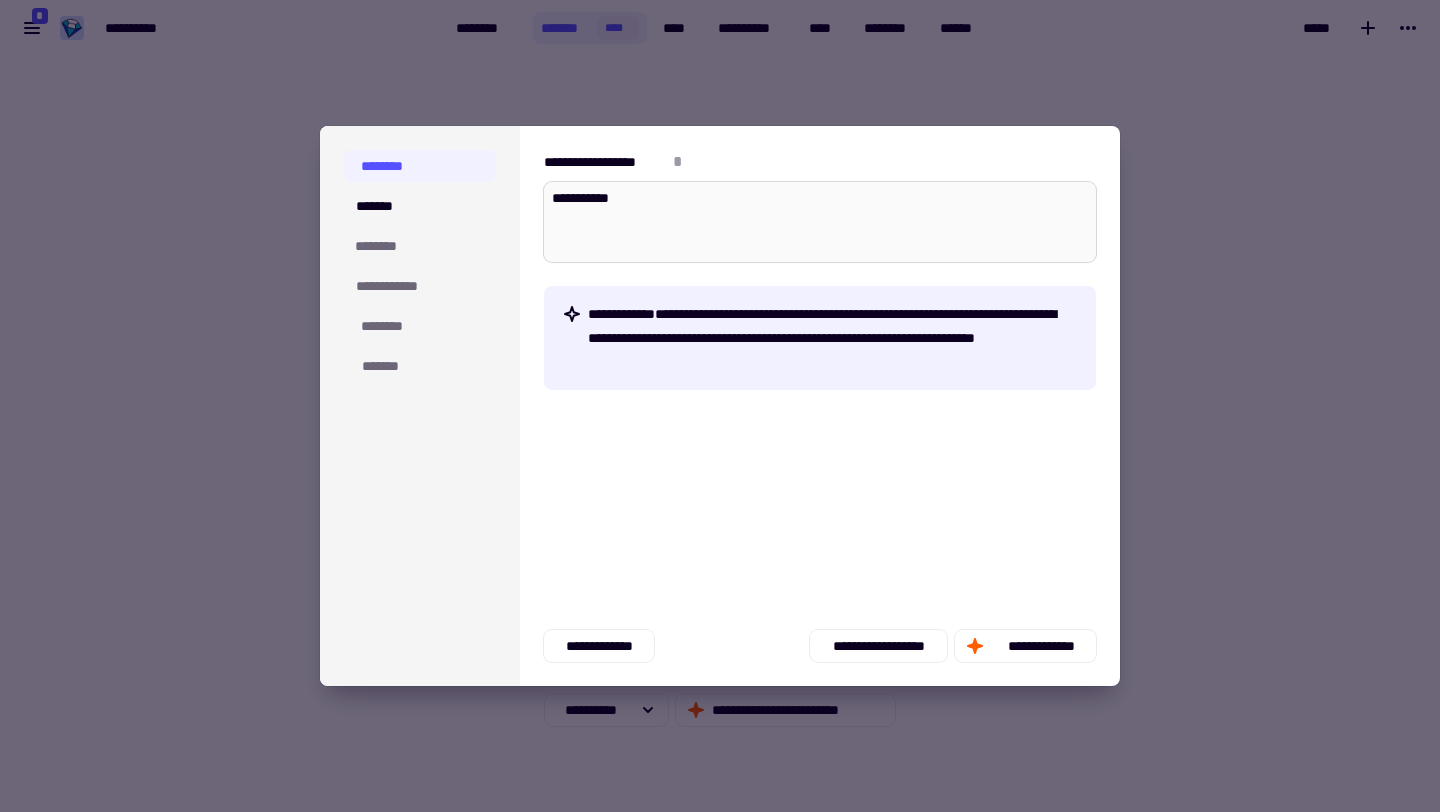 type on "*" 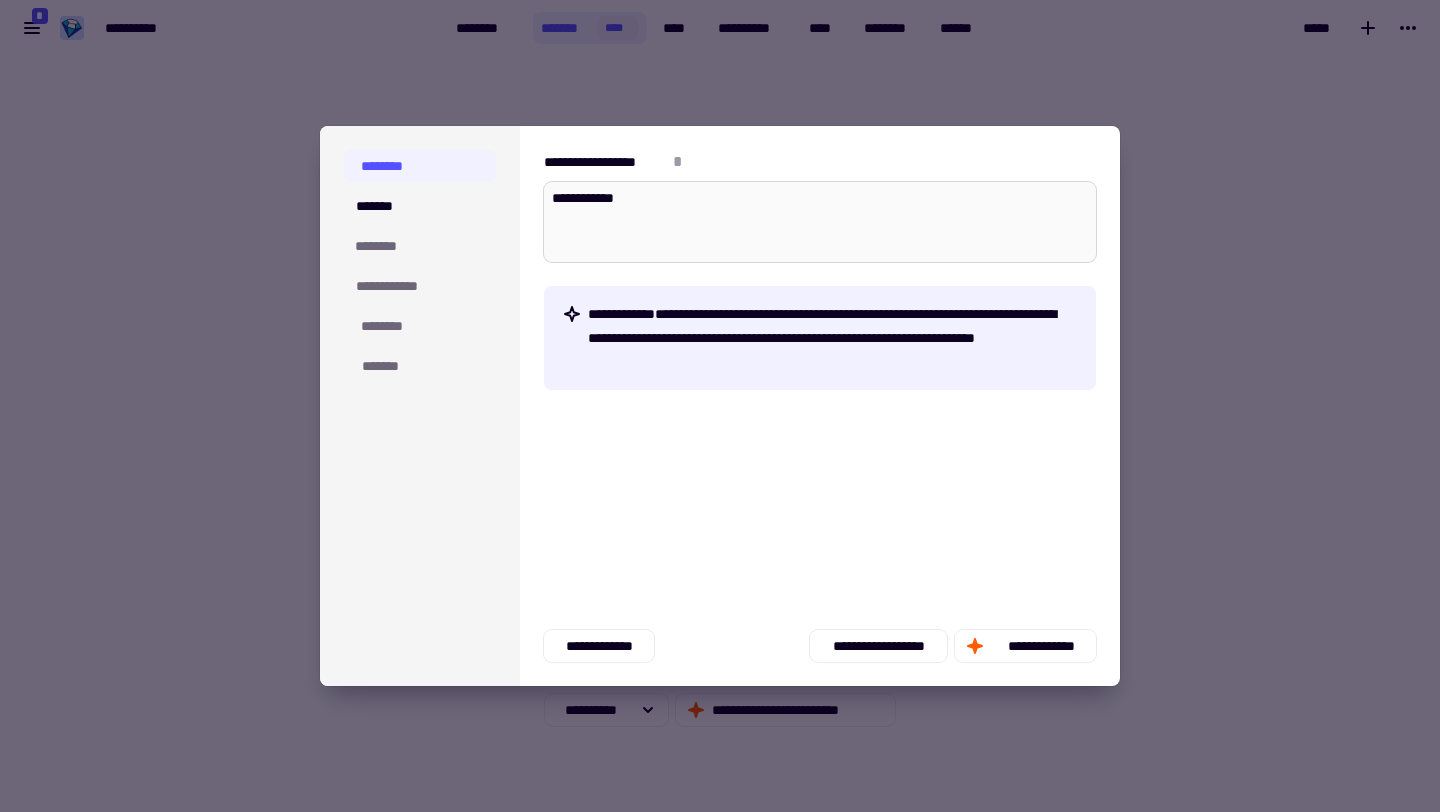 type on "*" 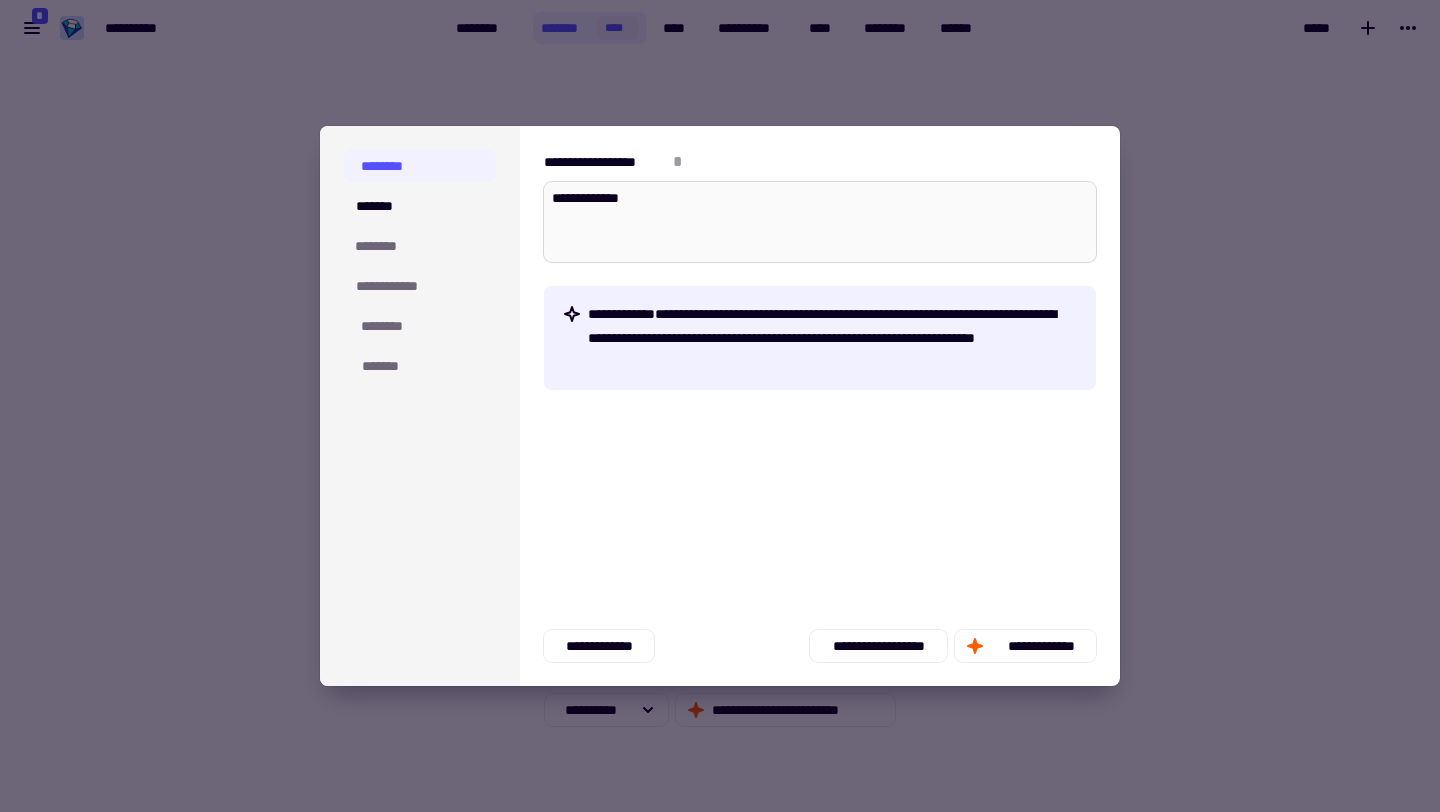 type on "*" 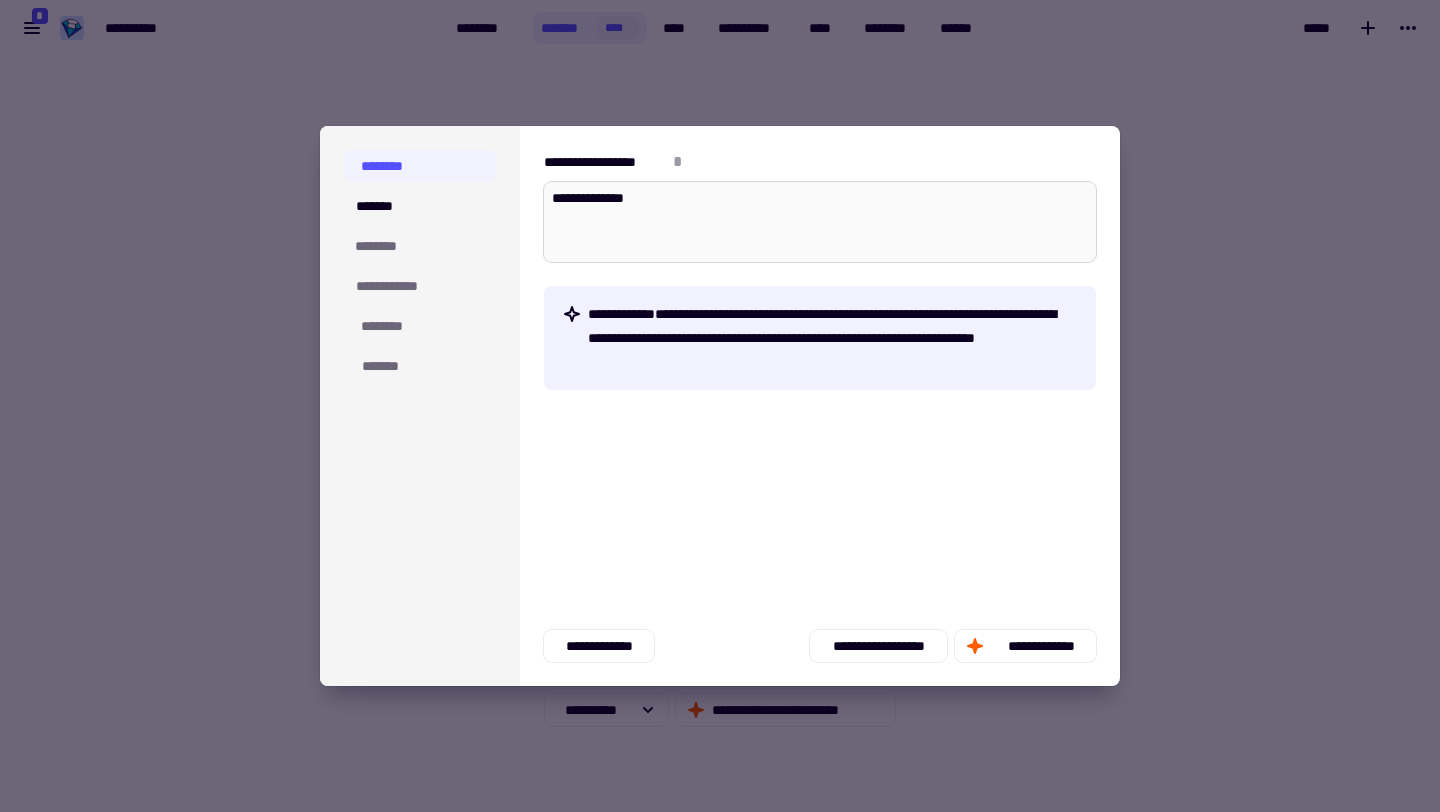 type on "*" 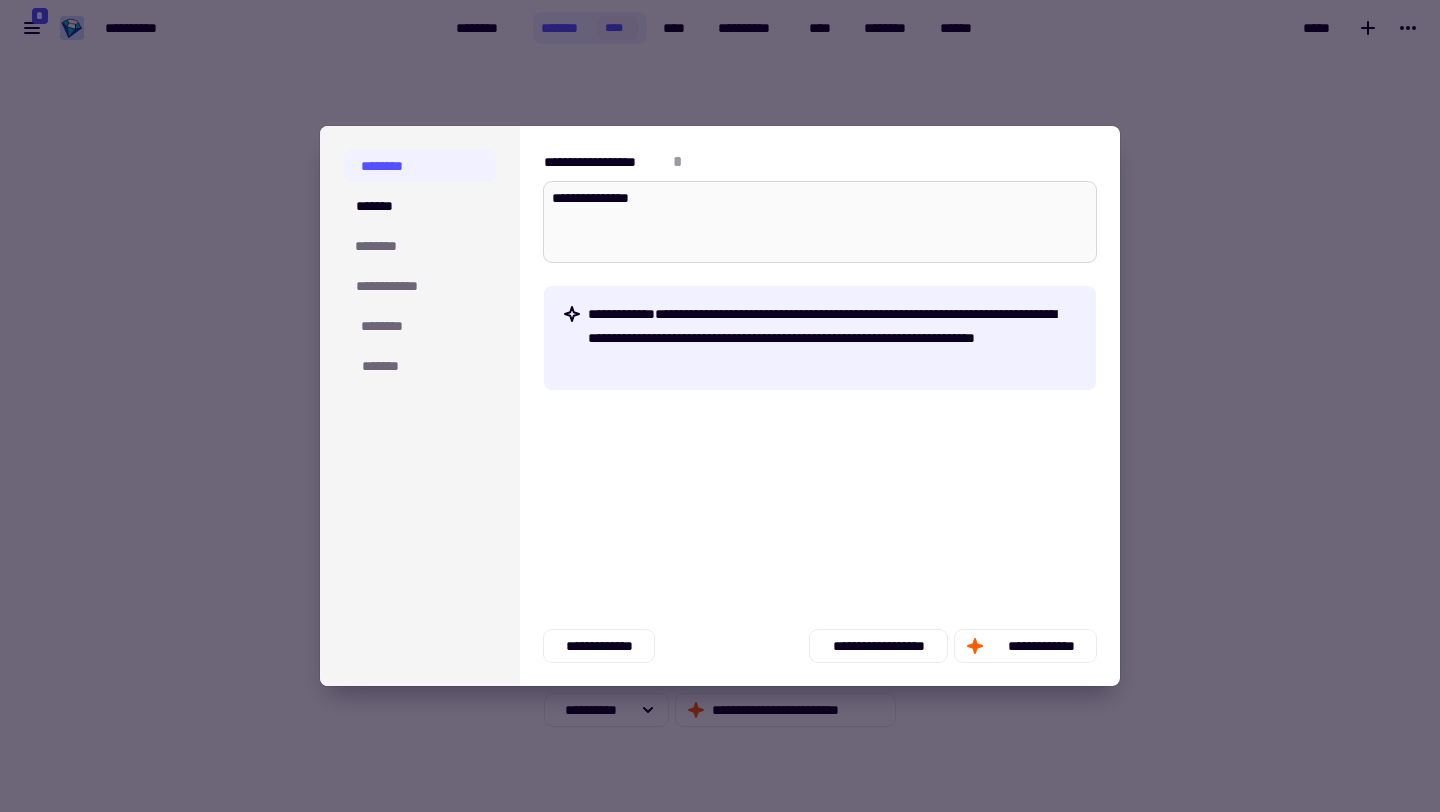 type on "*" 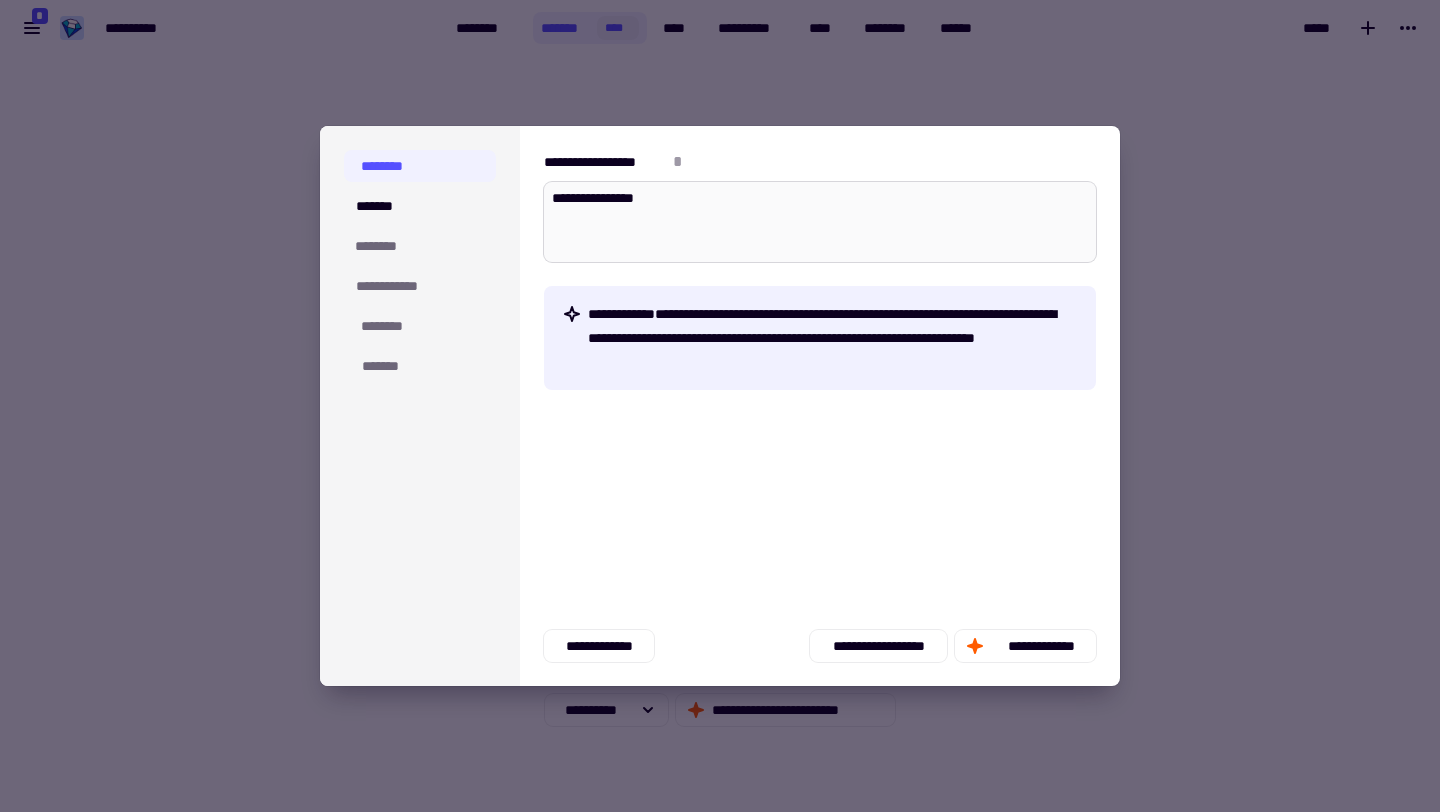 type on "*" 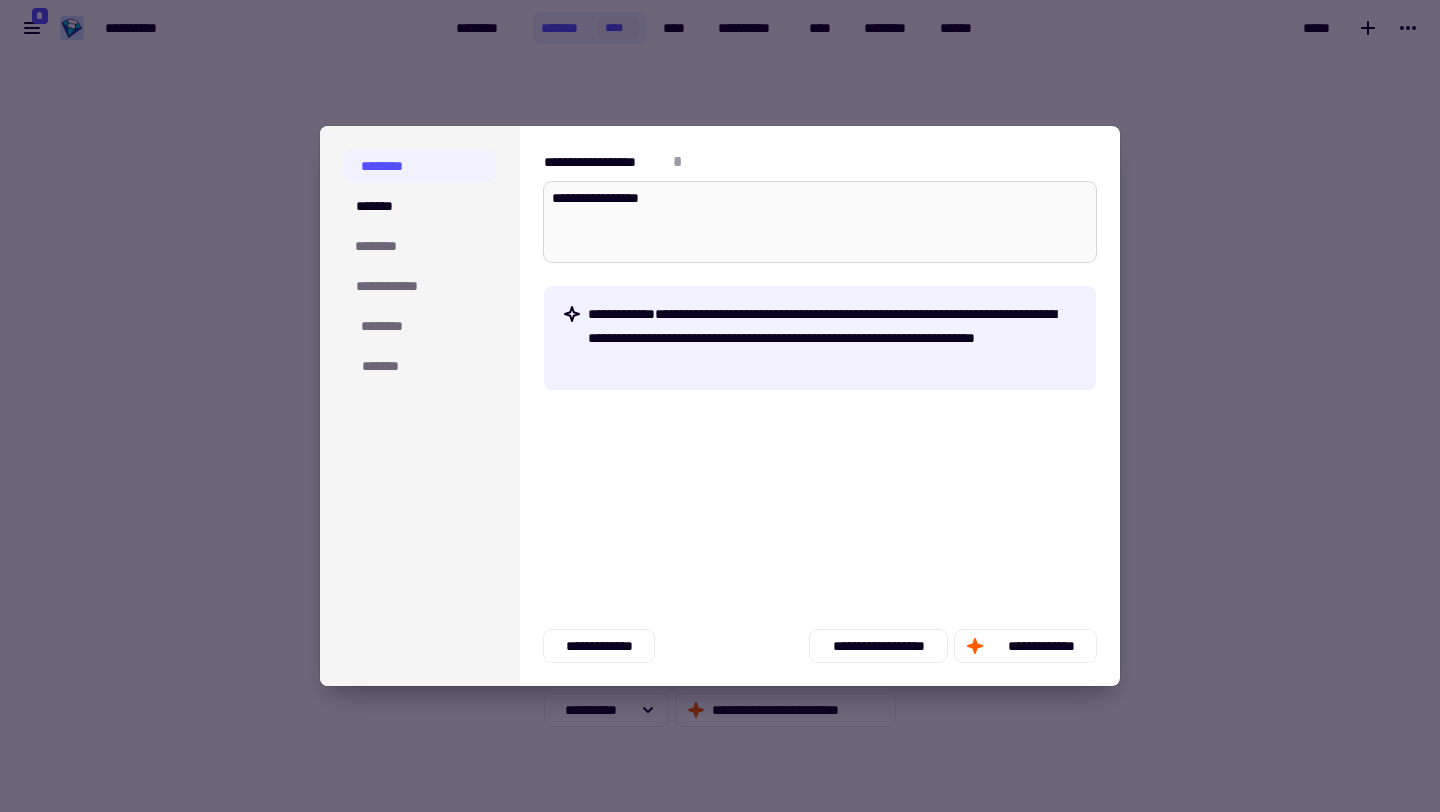 type on "*" 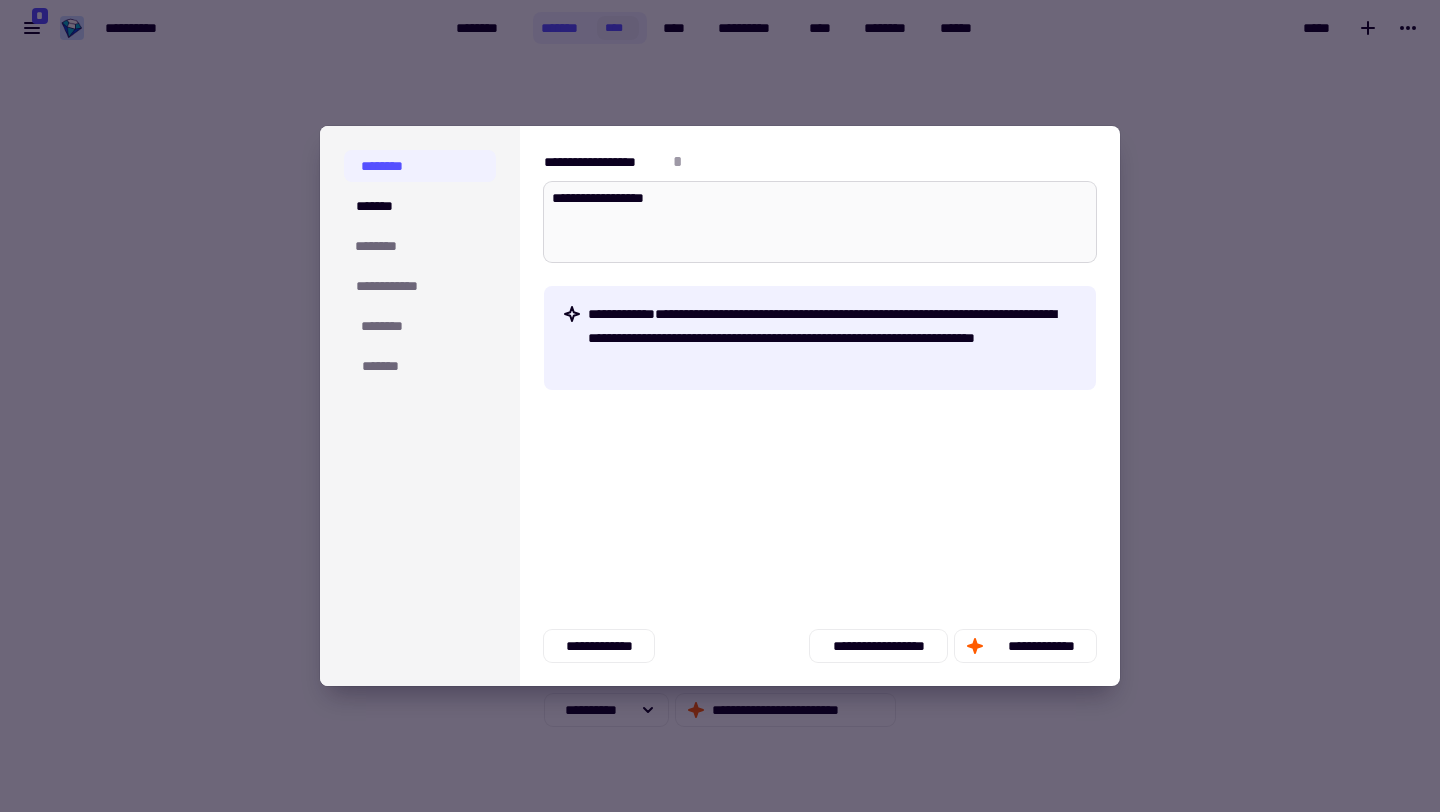 type on "*" 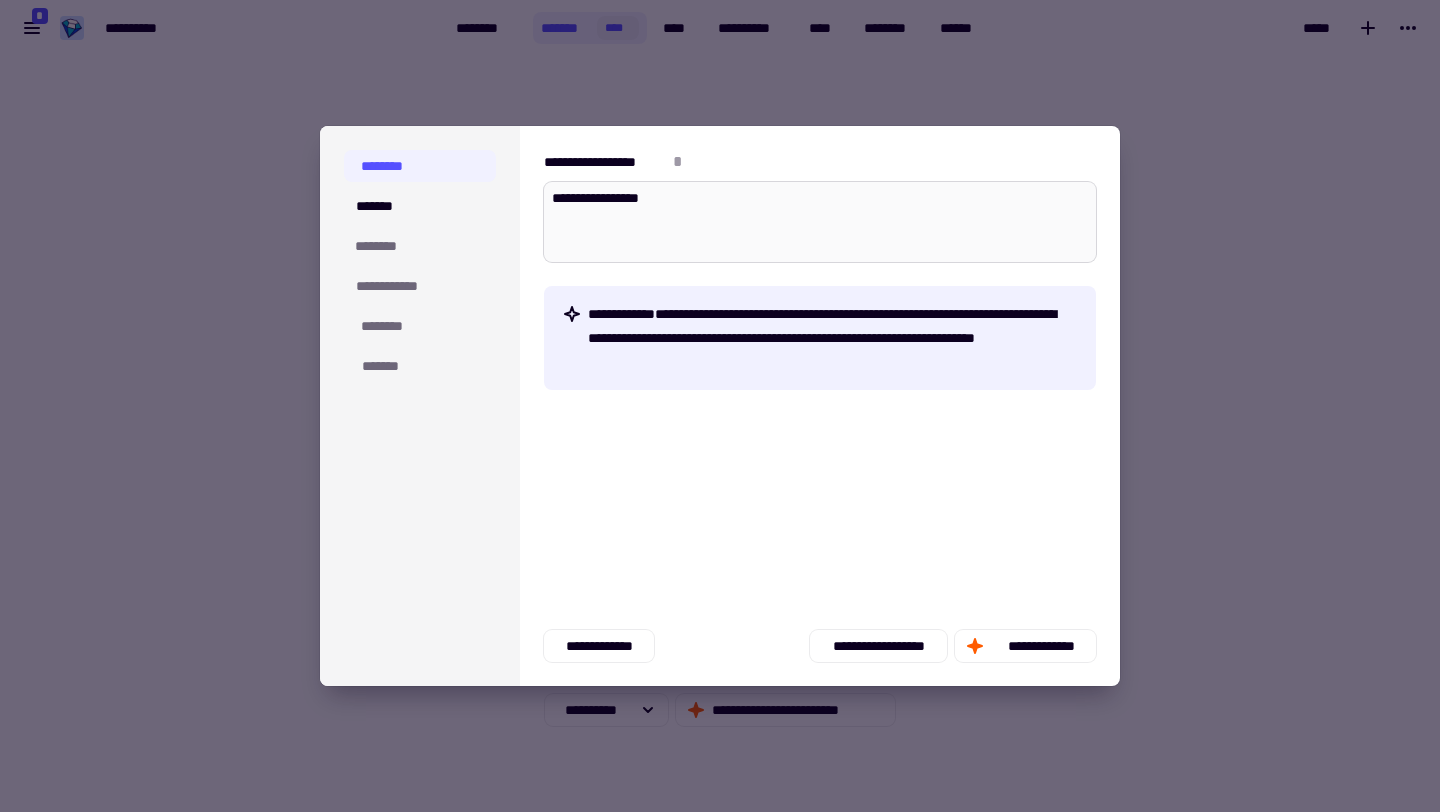 type on "*" 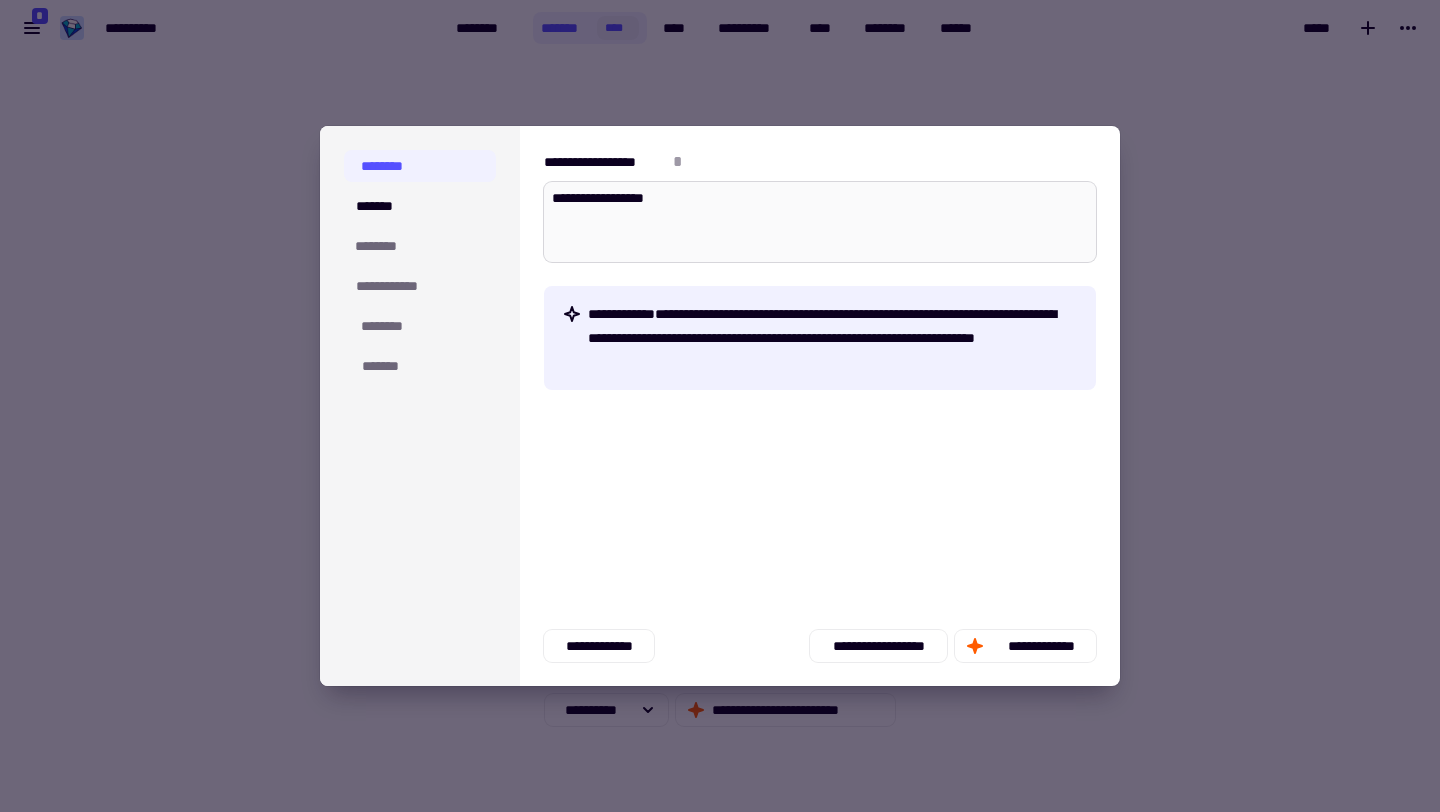 type on "*" 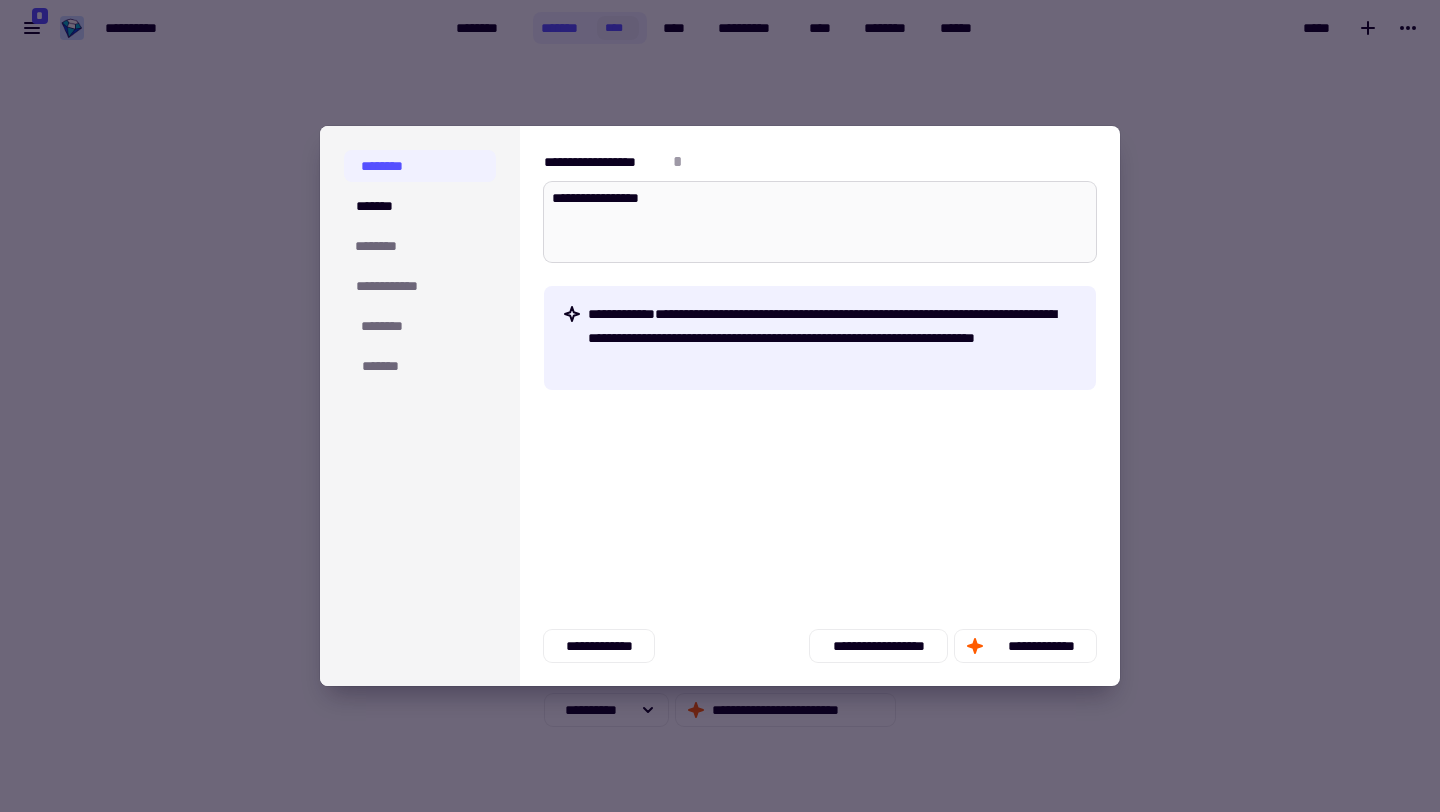 type on "*" 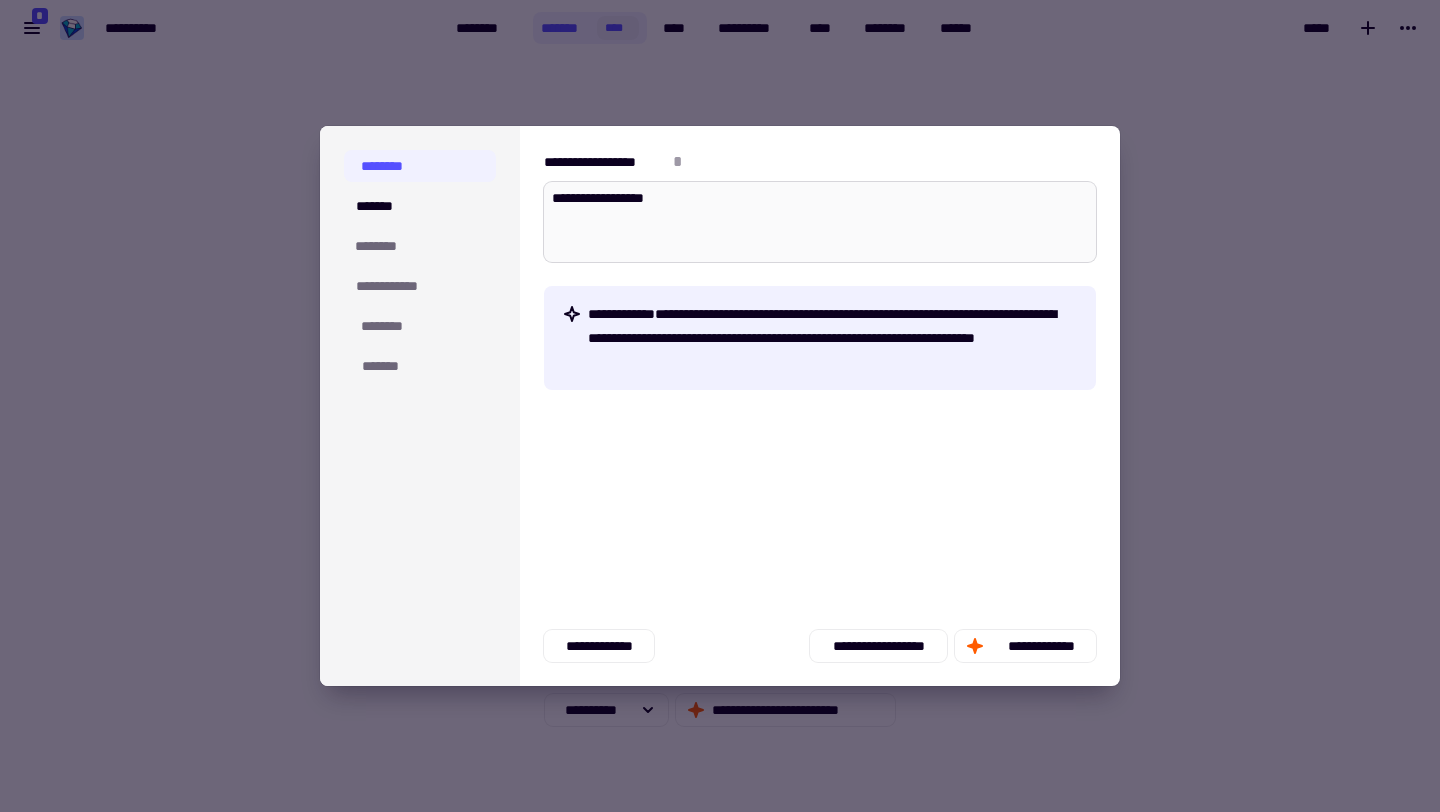 type on "*" 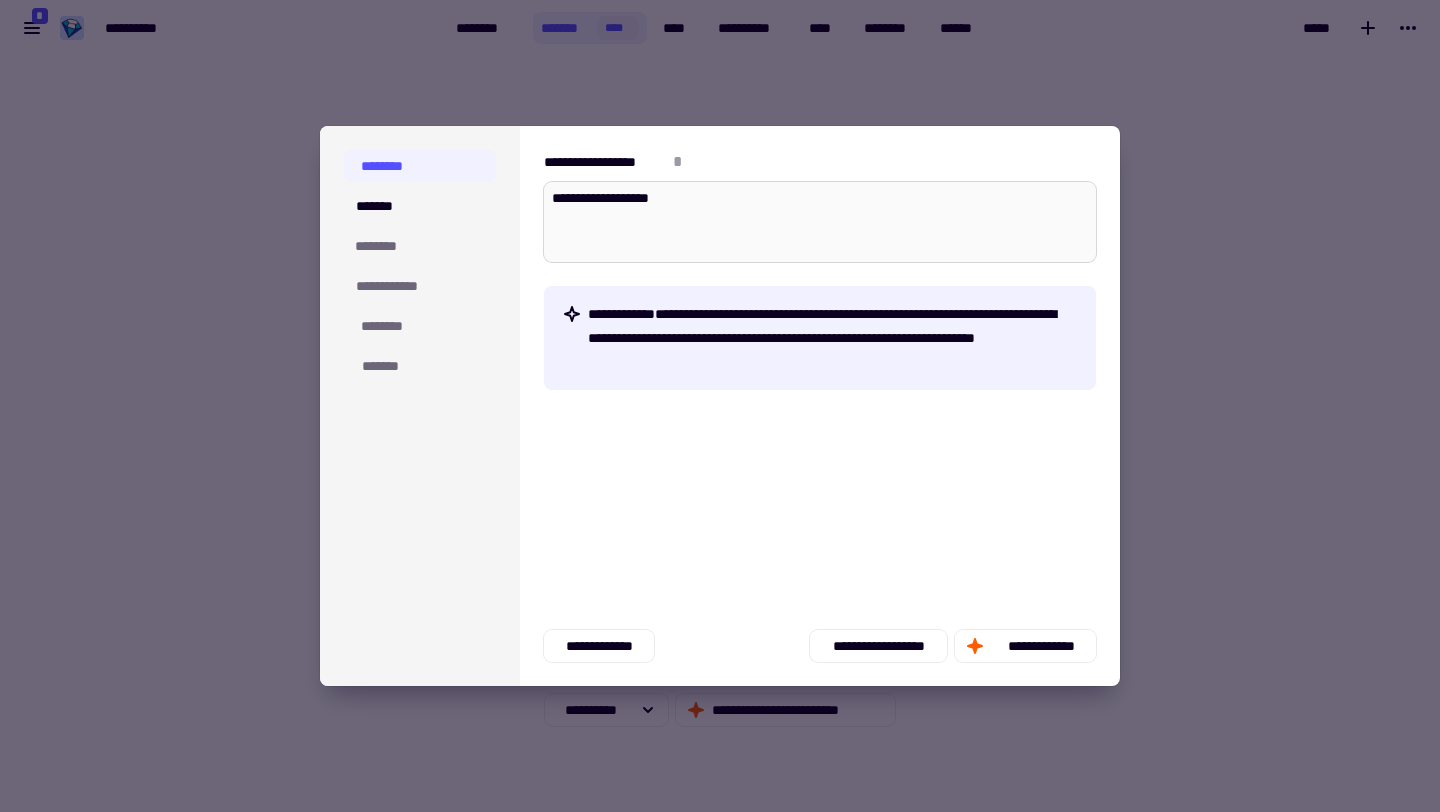 type on "*" 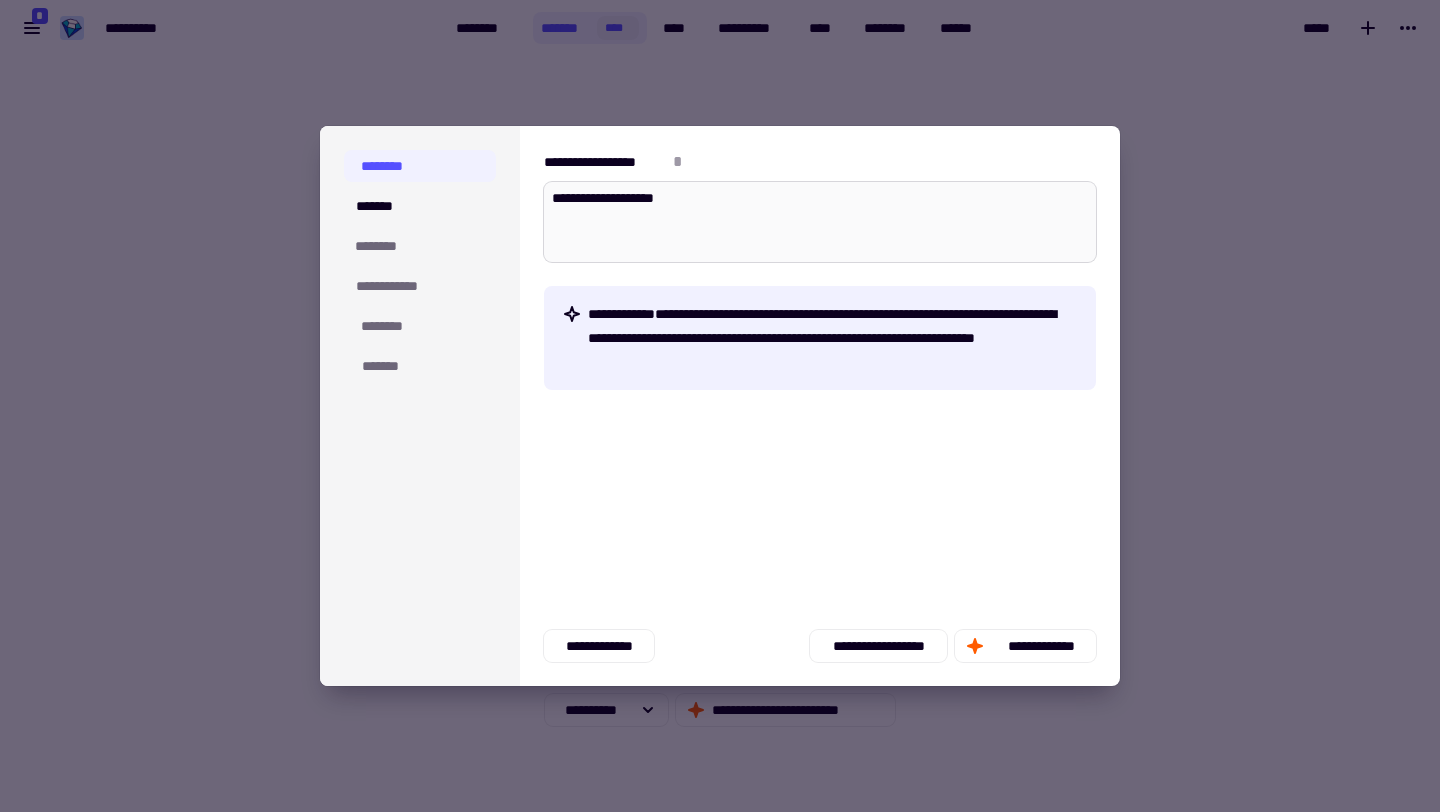 type on "*" 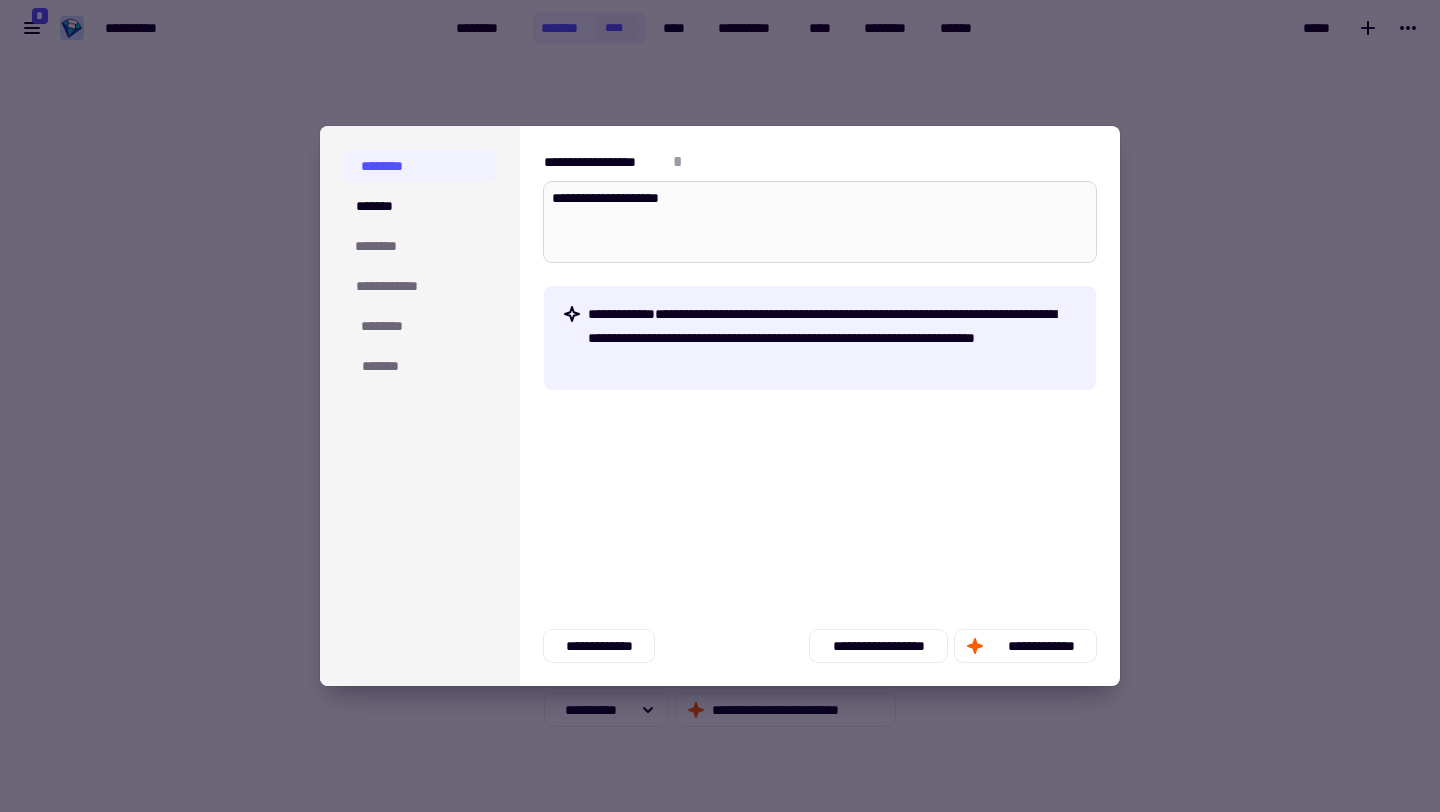 type on "*" 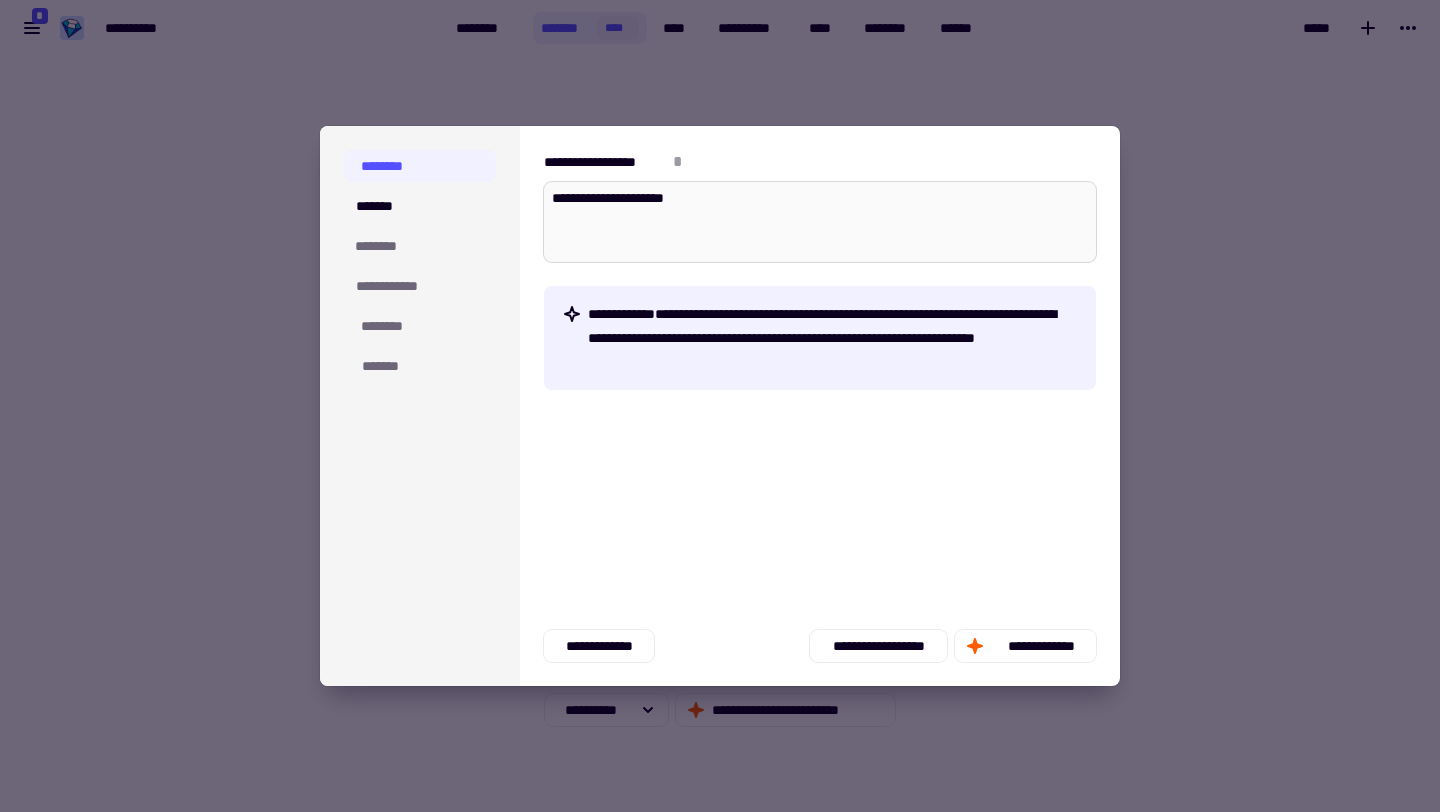 type on "*" 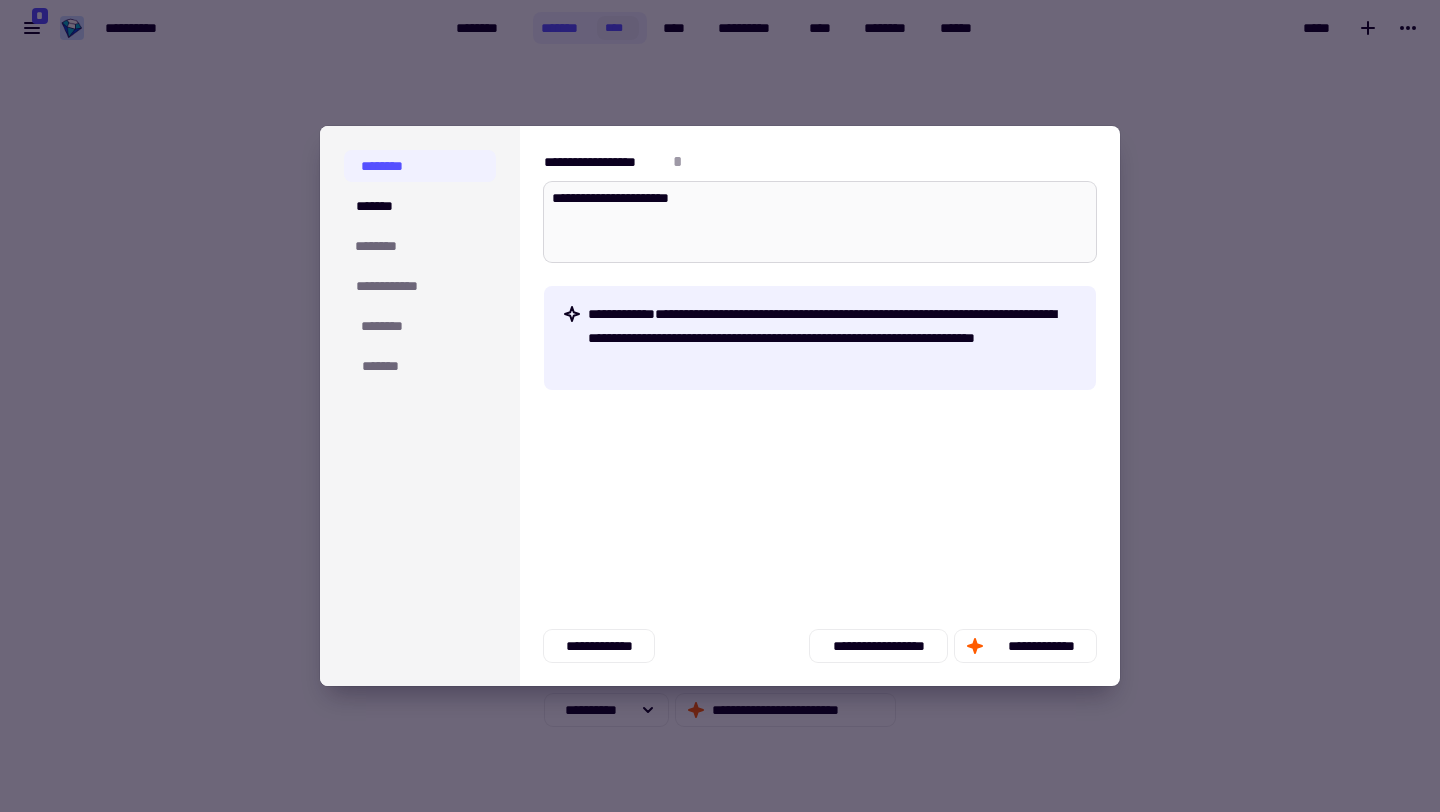 type on "*" 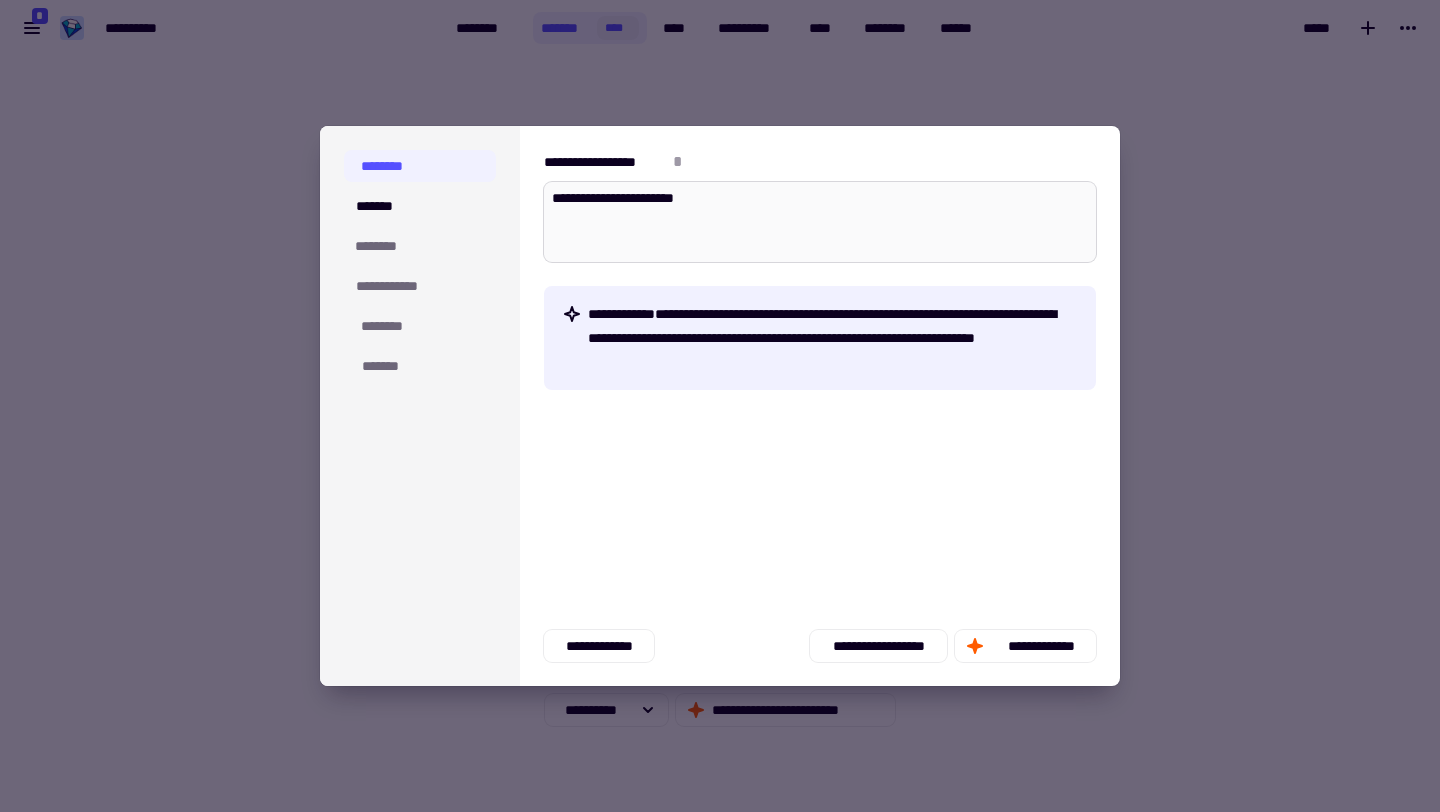 type on "*" 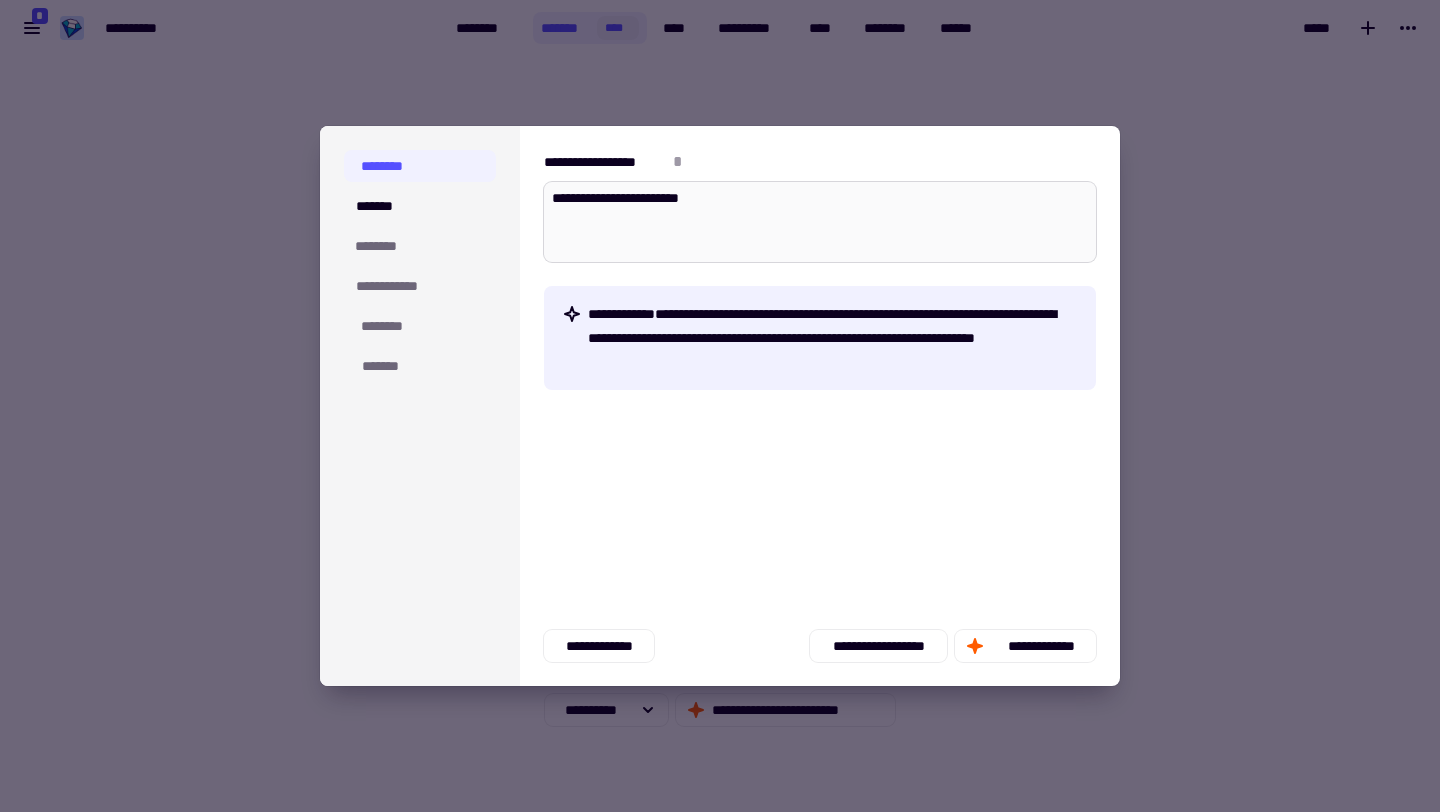type on "*" 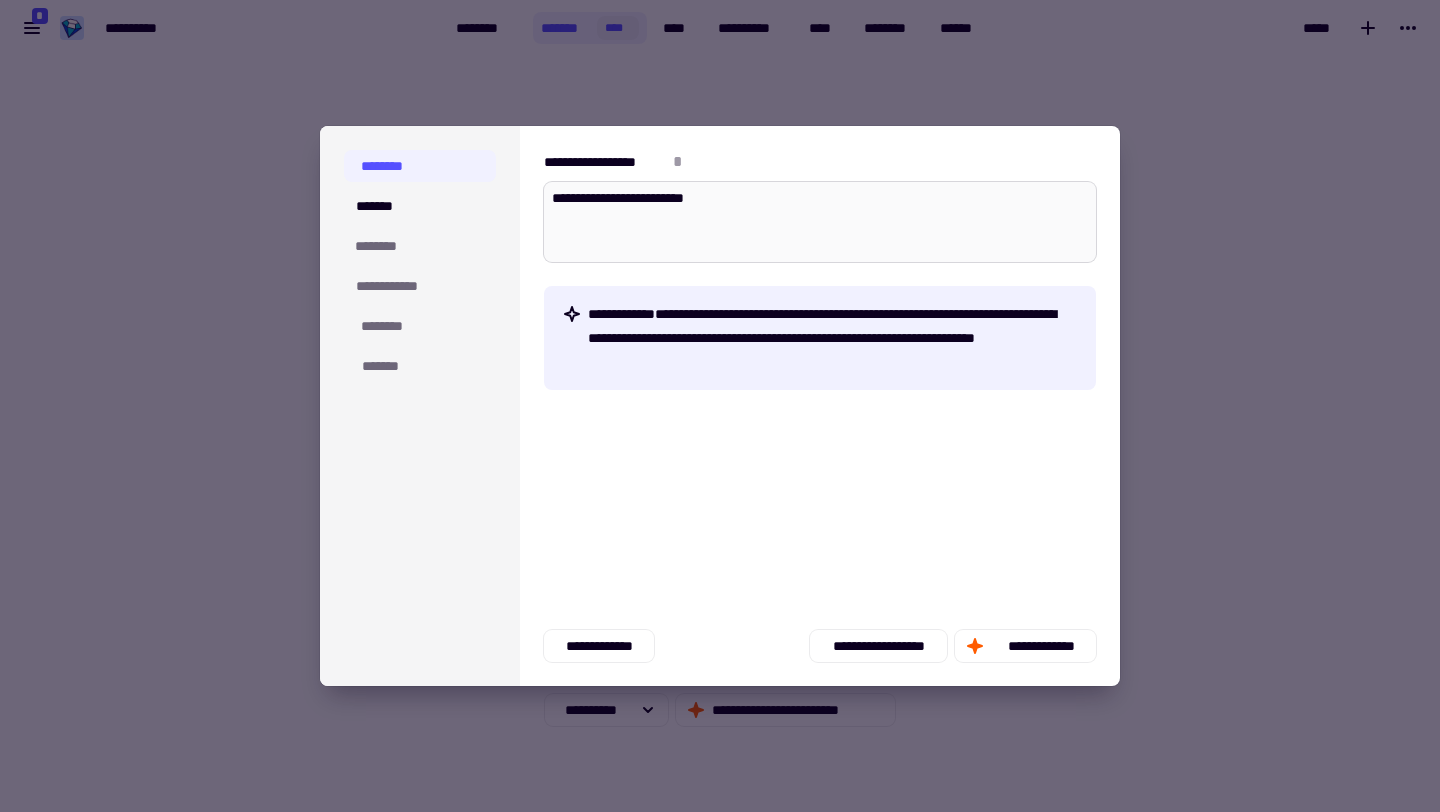 type on "*" 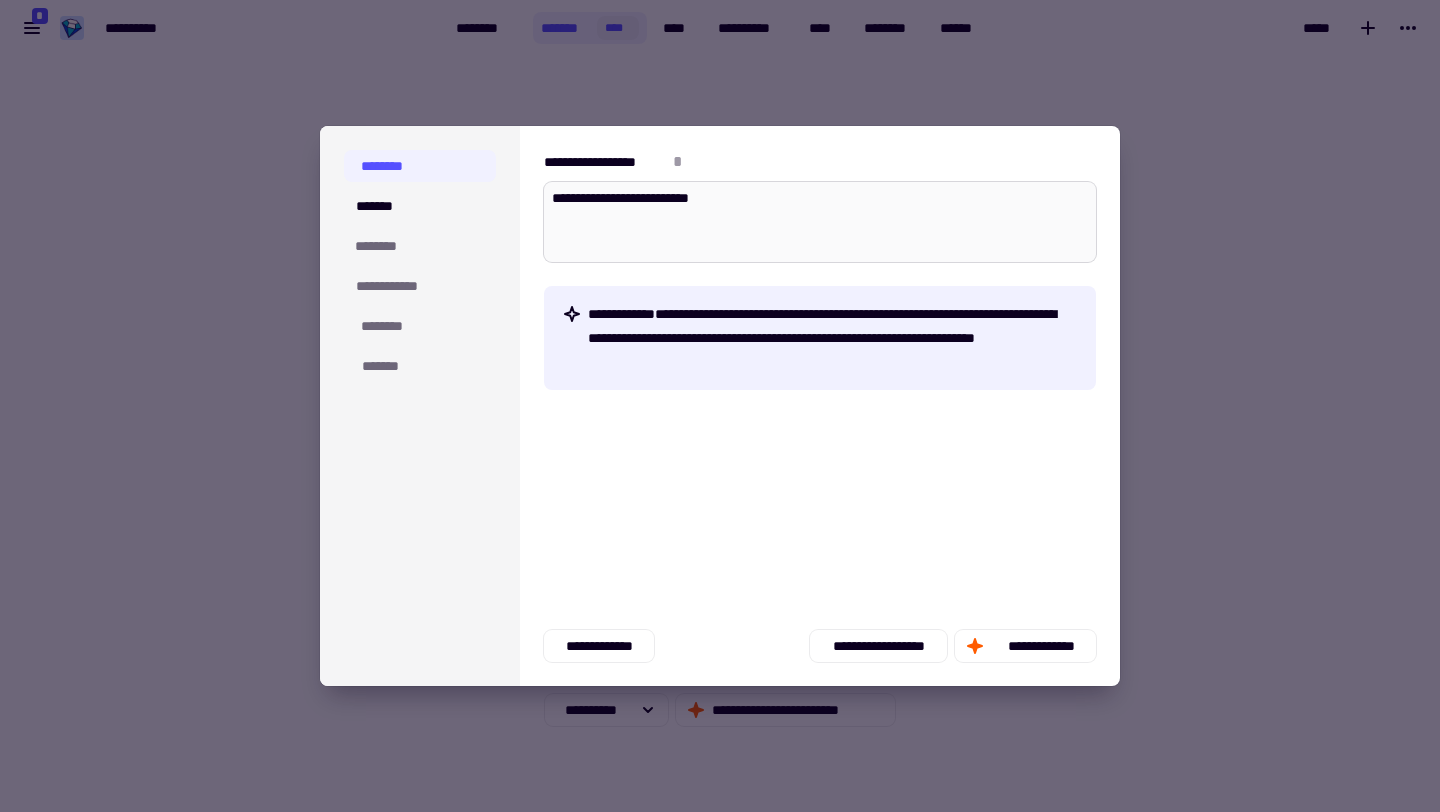 type on "*" 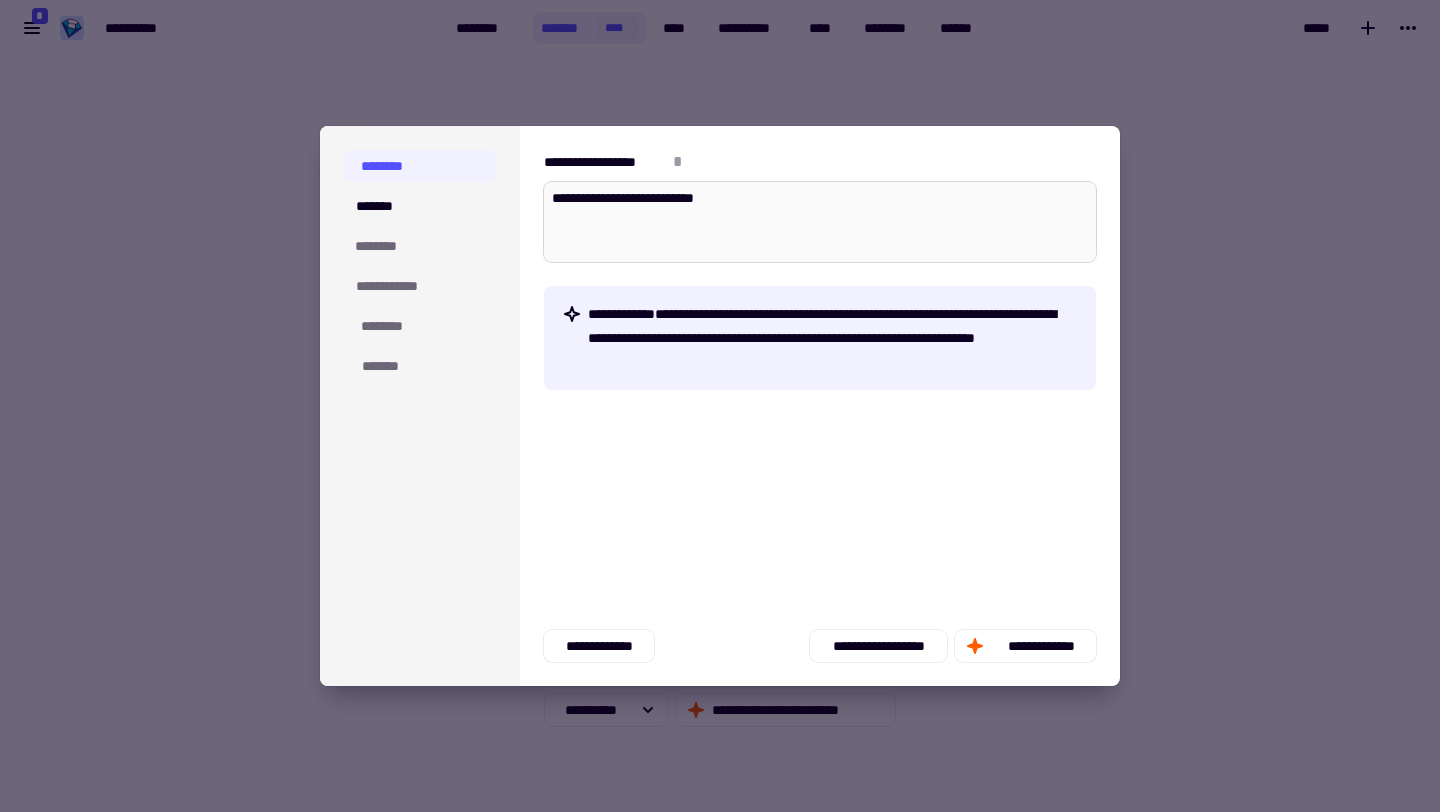 type on "*" 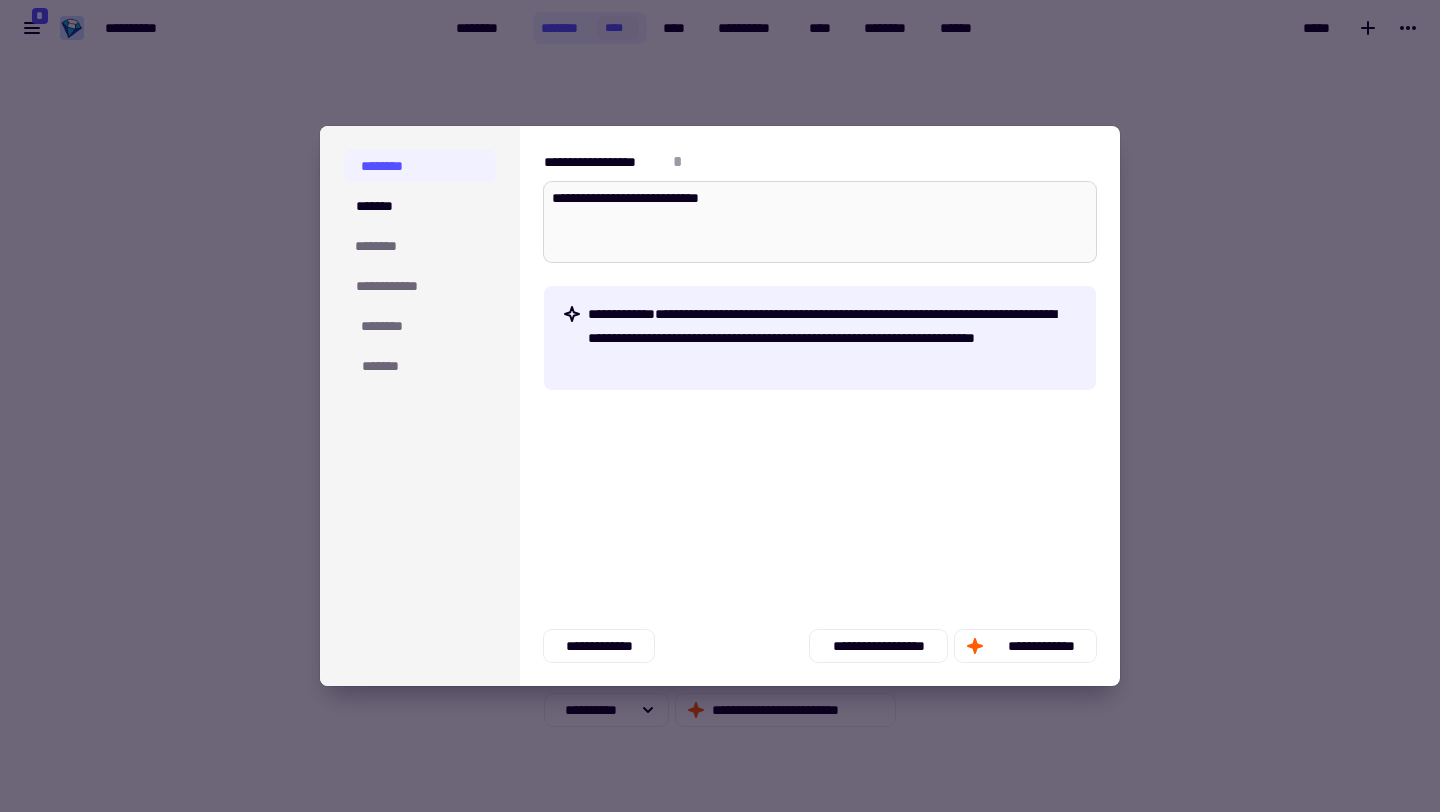 type on "*" 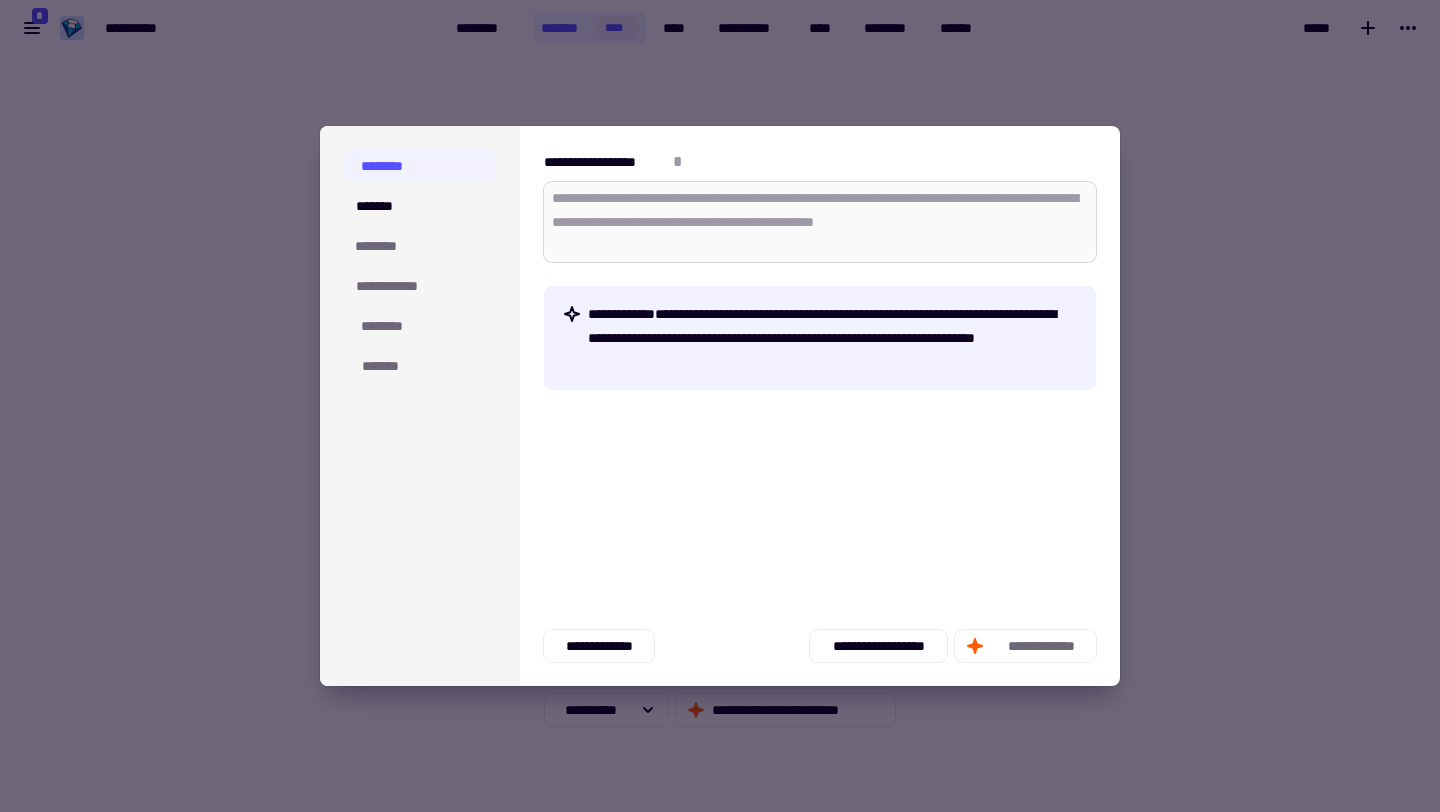paste on "**********" 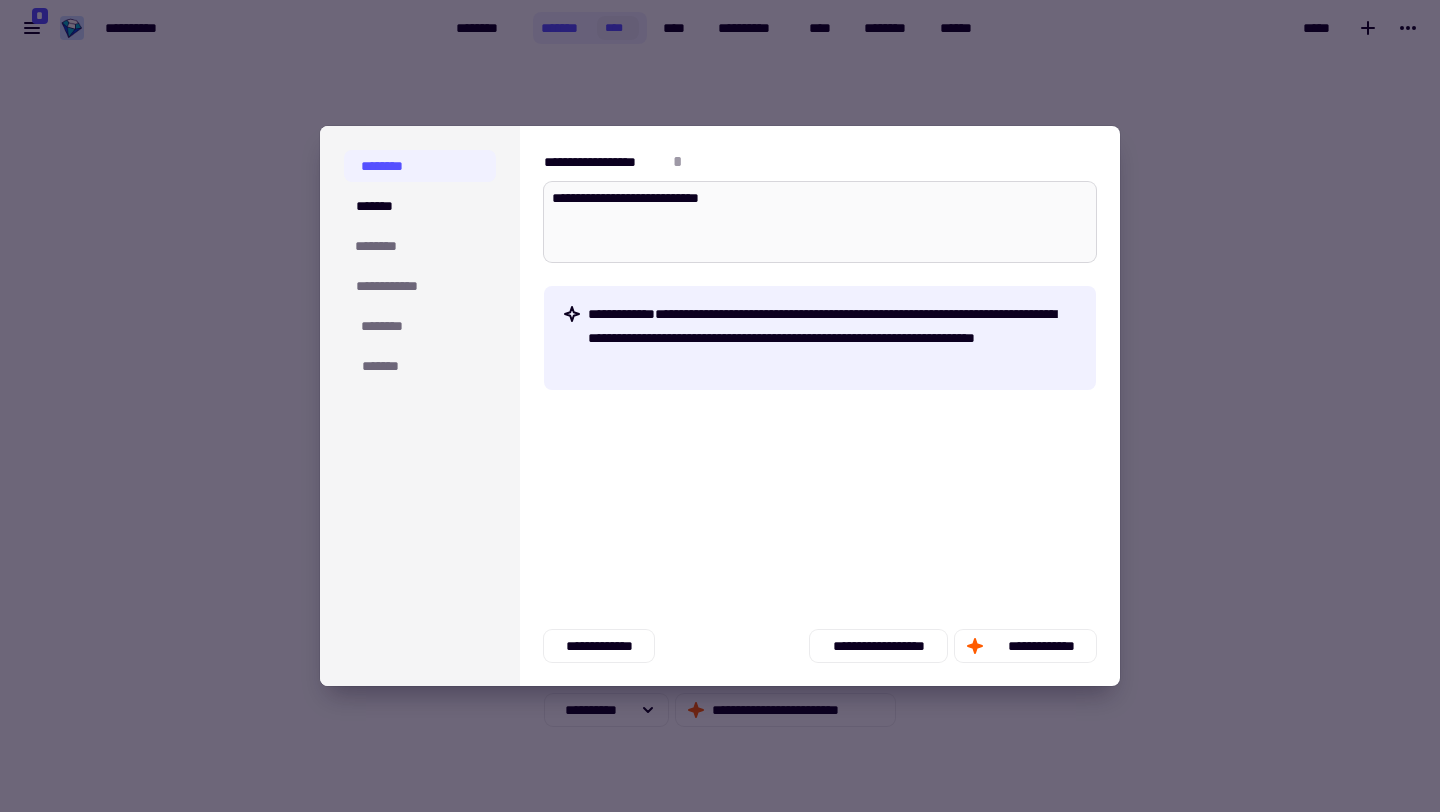 type on "*" 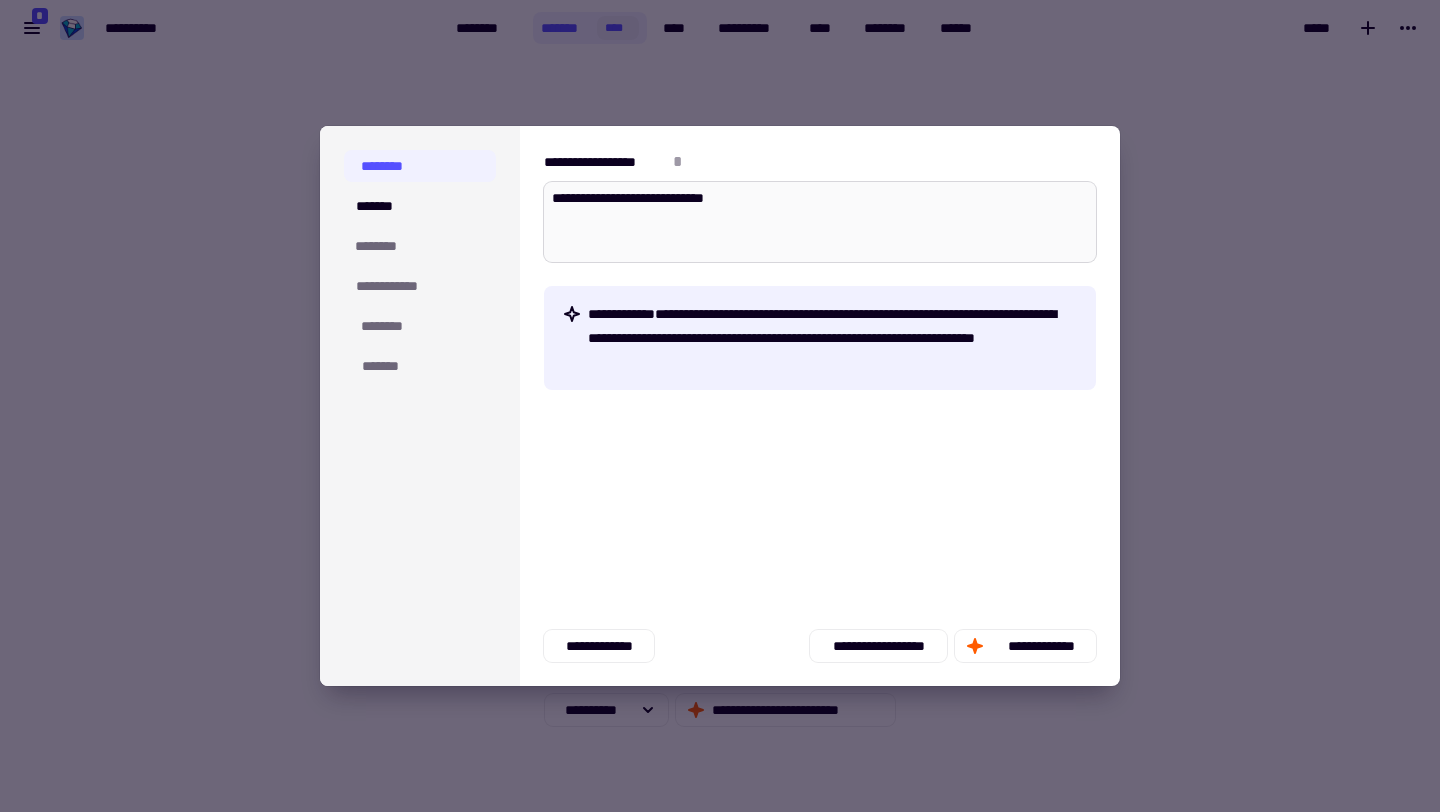 type on "*" 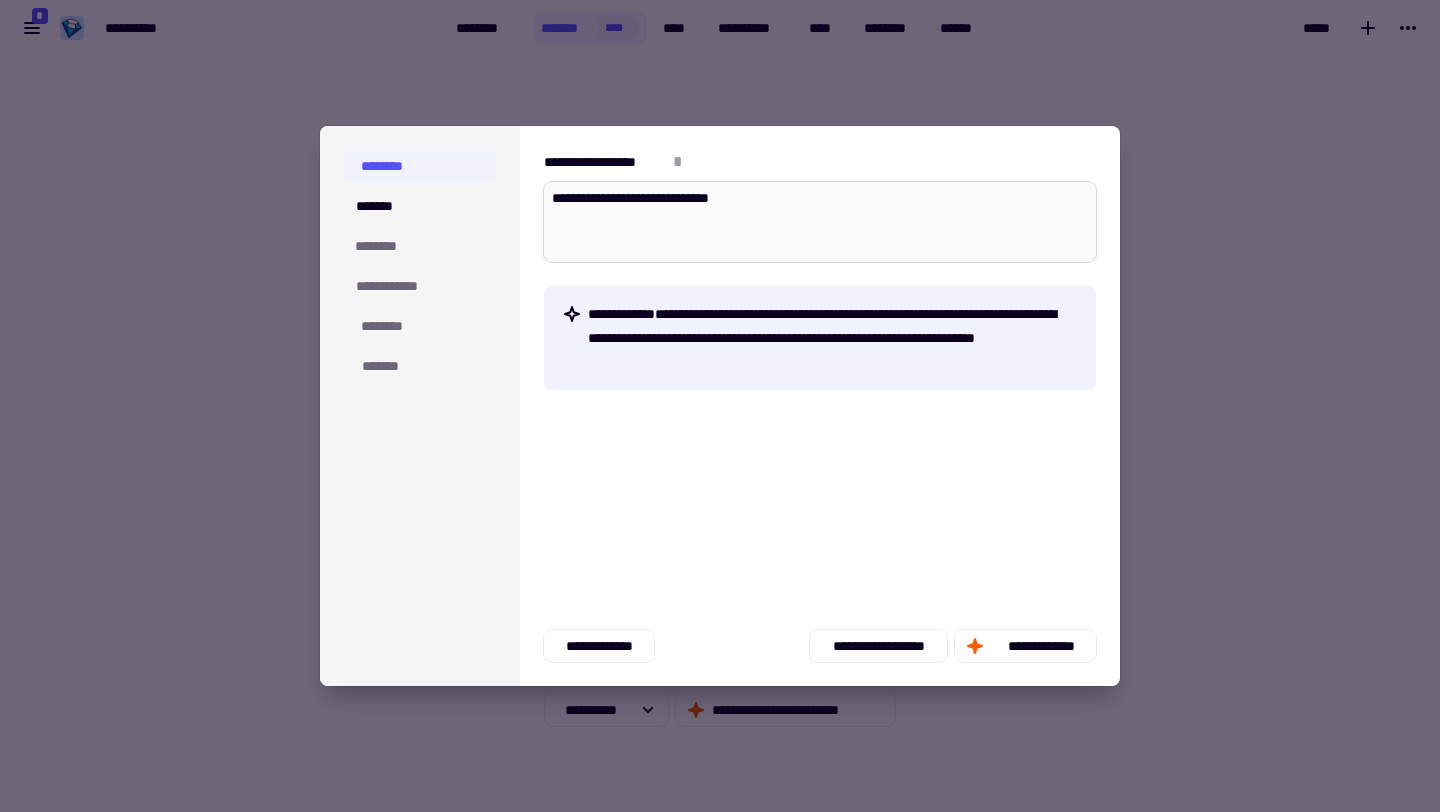 type on "*" 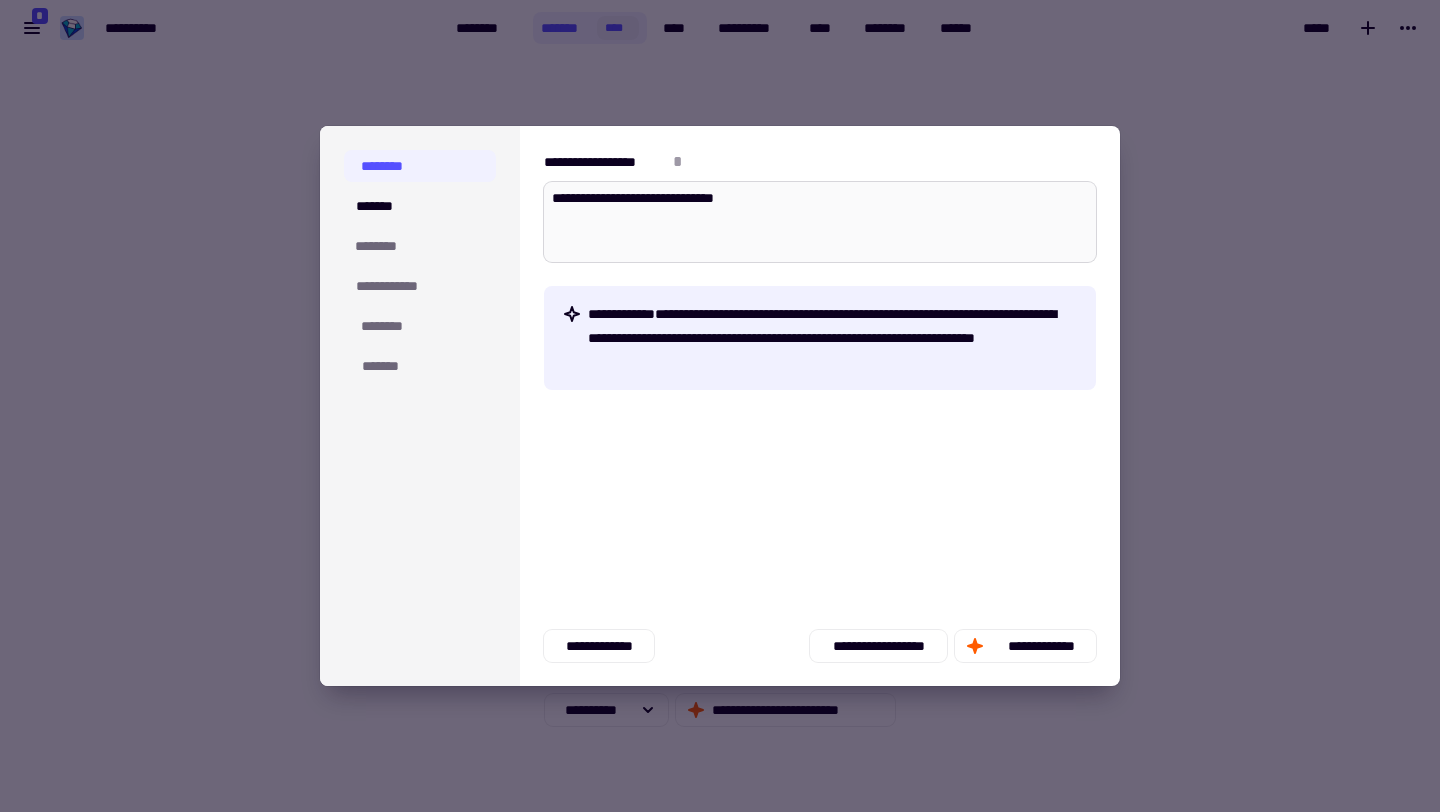 type on "*" 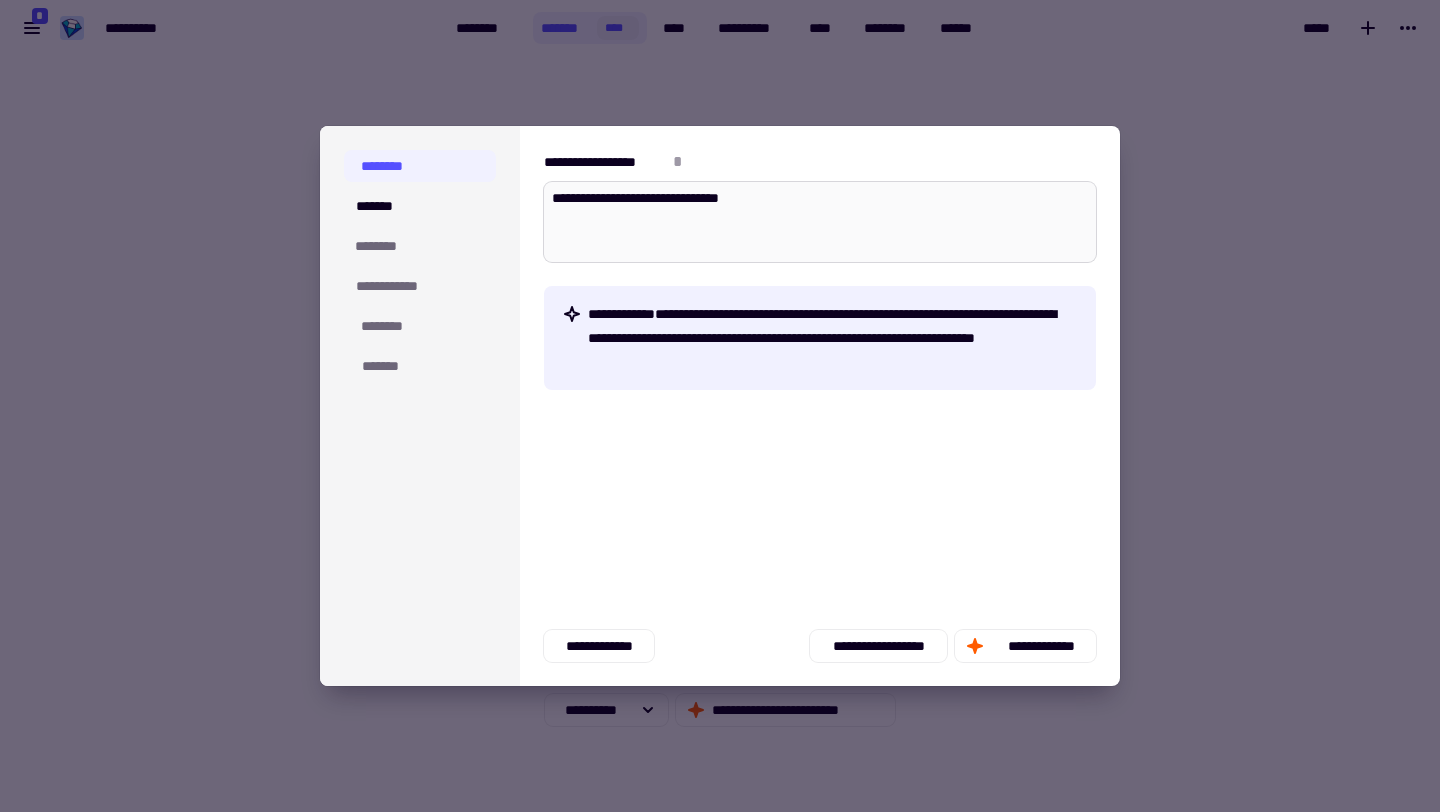 type on "*" 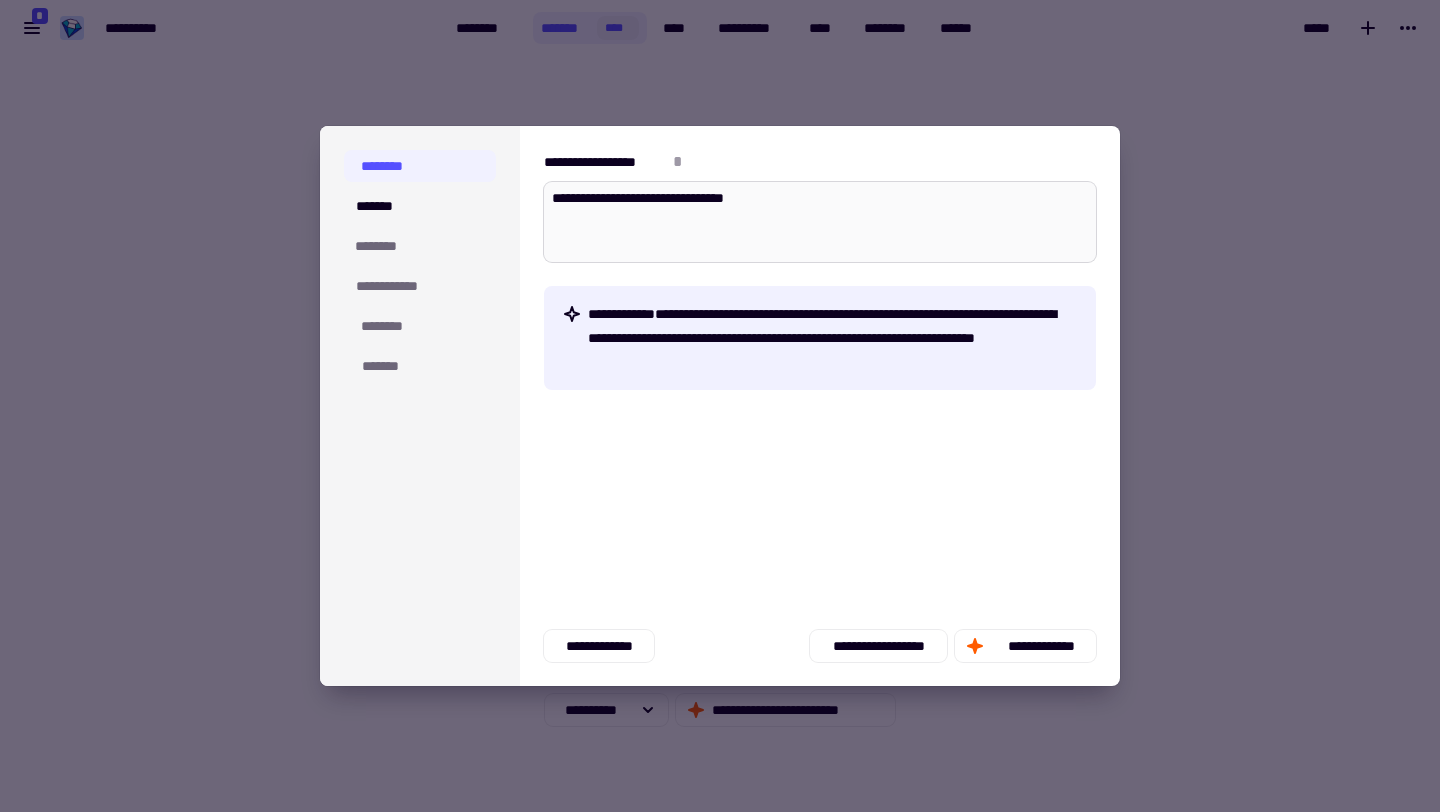 type on "*" 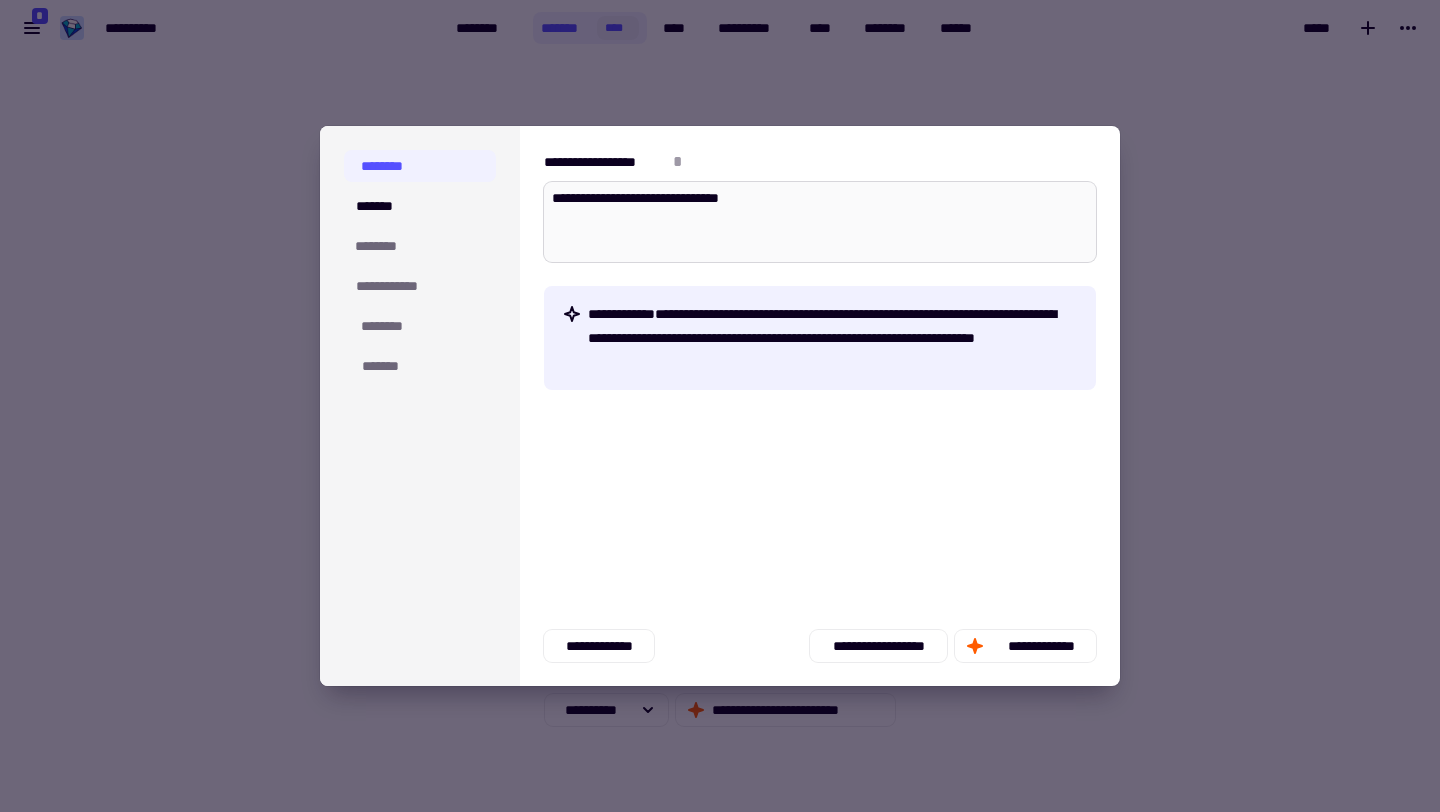 type on "*" 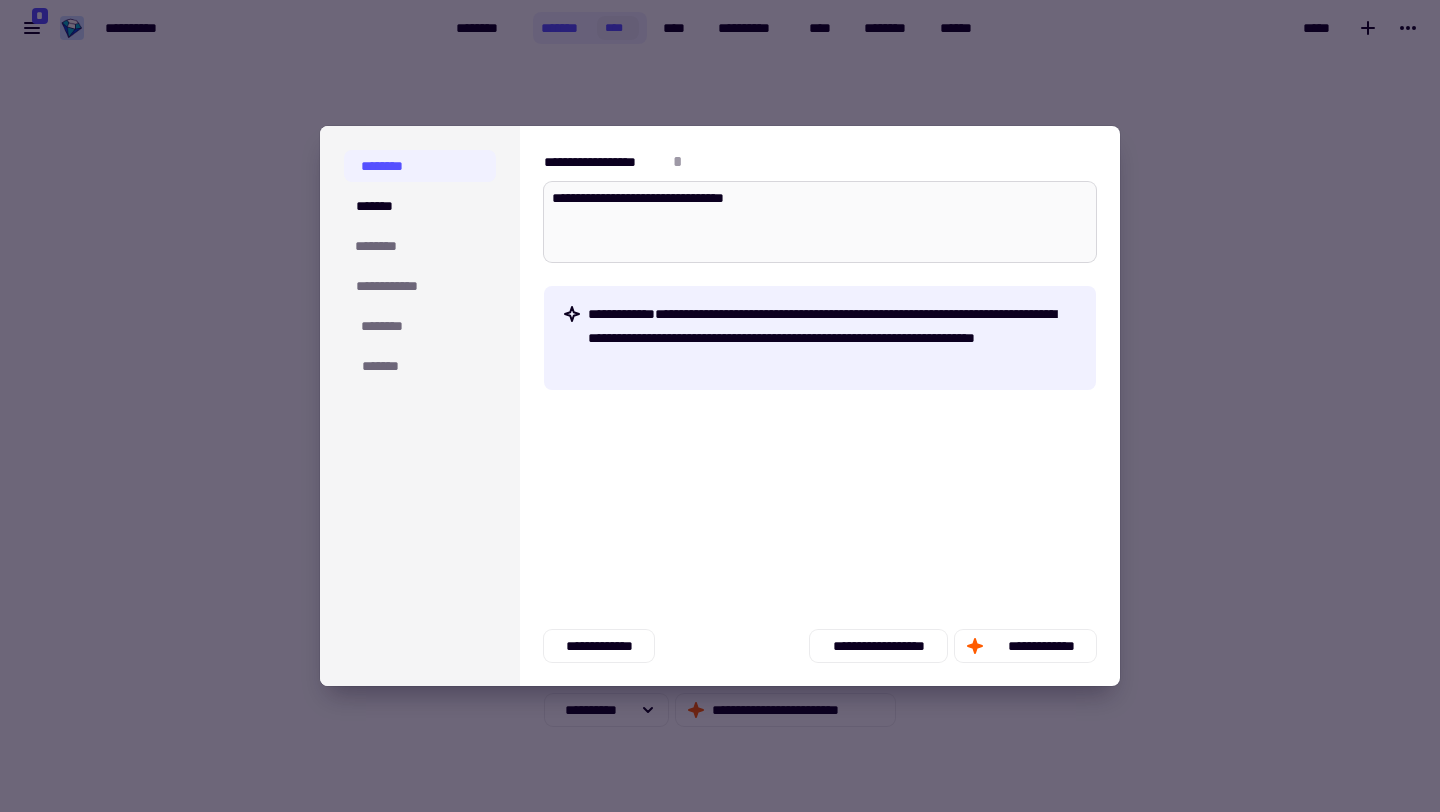 type on "*" 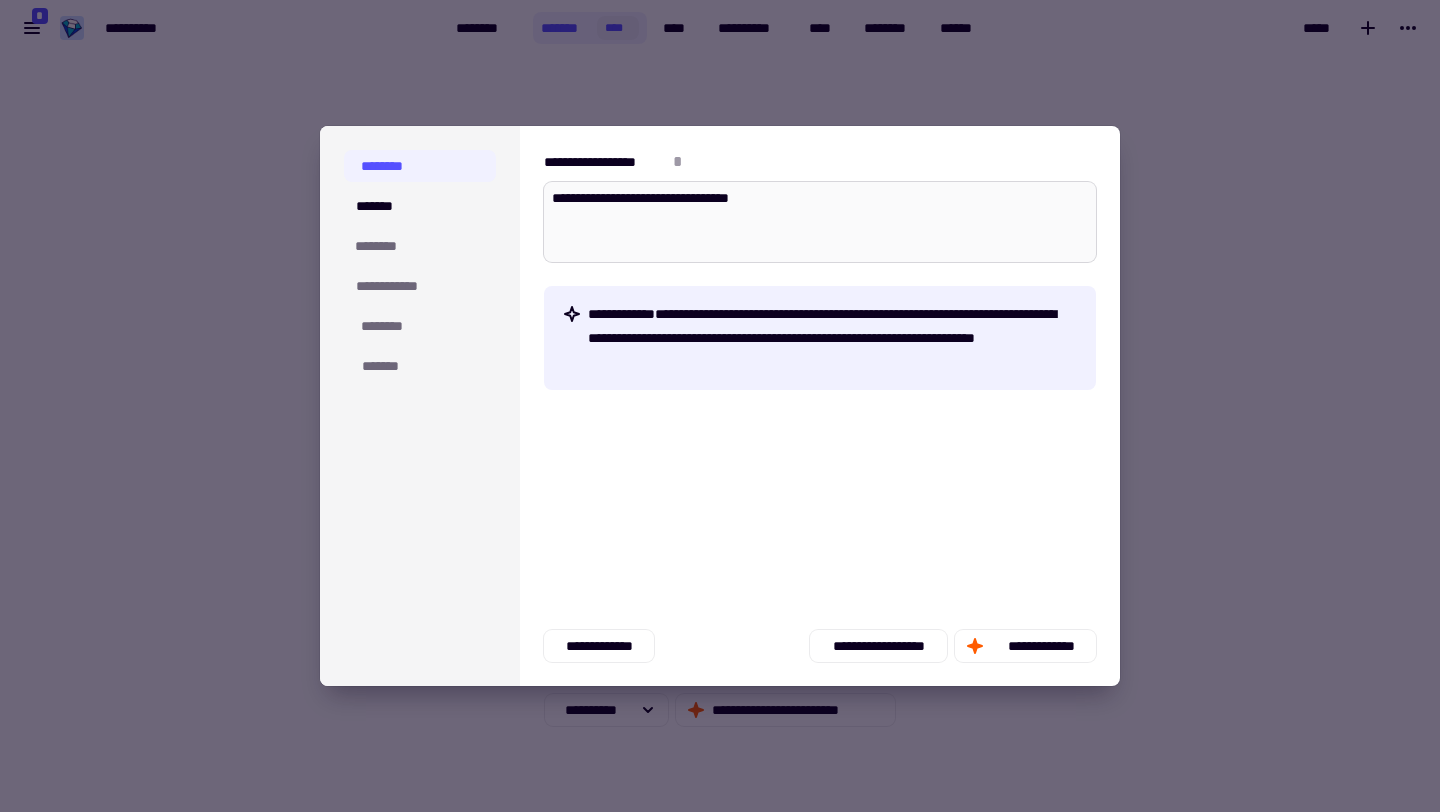 type on "**********" 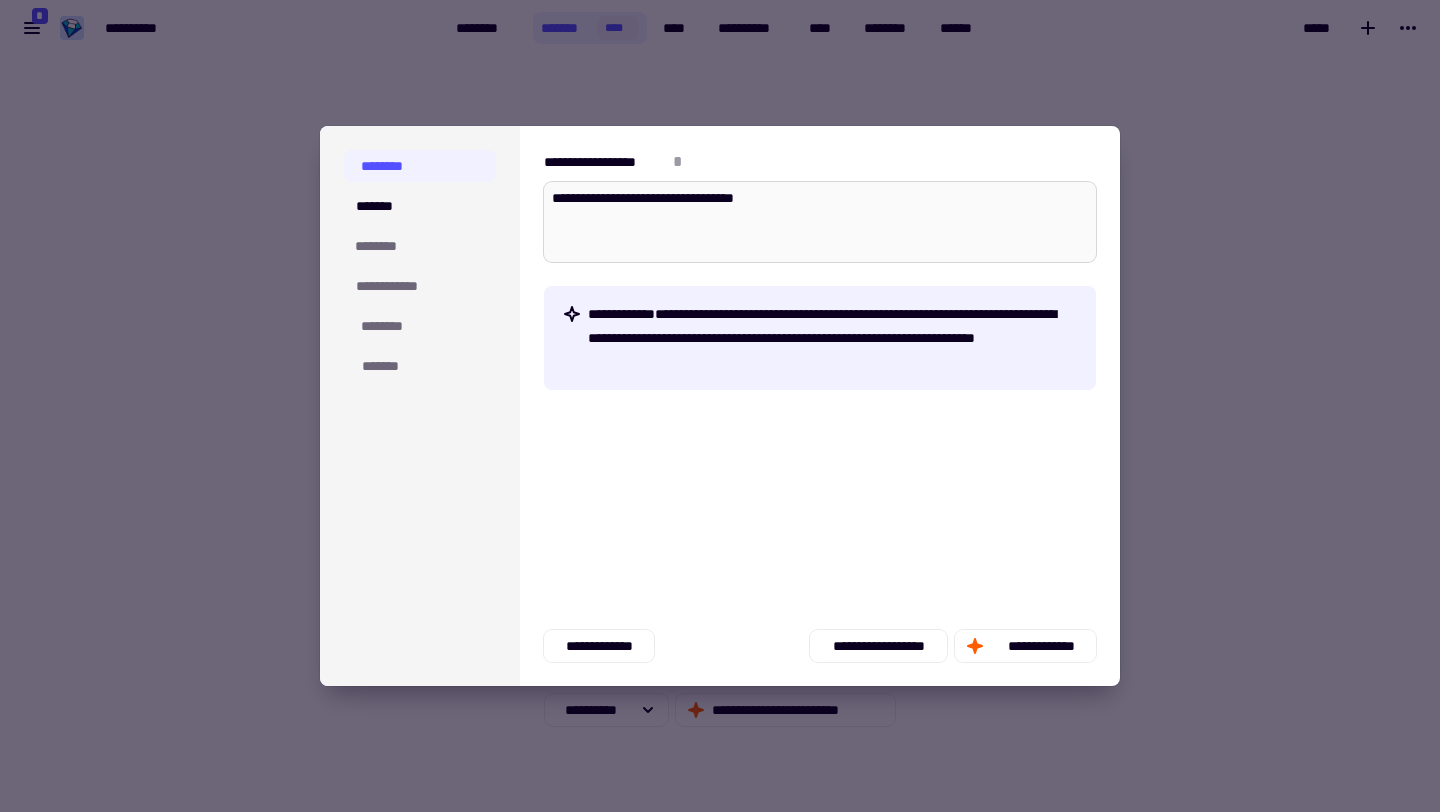 type on "*" 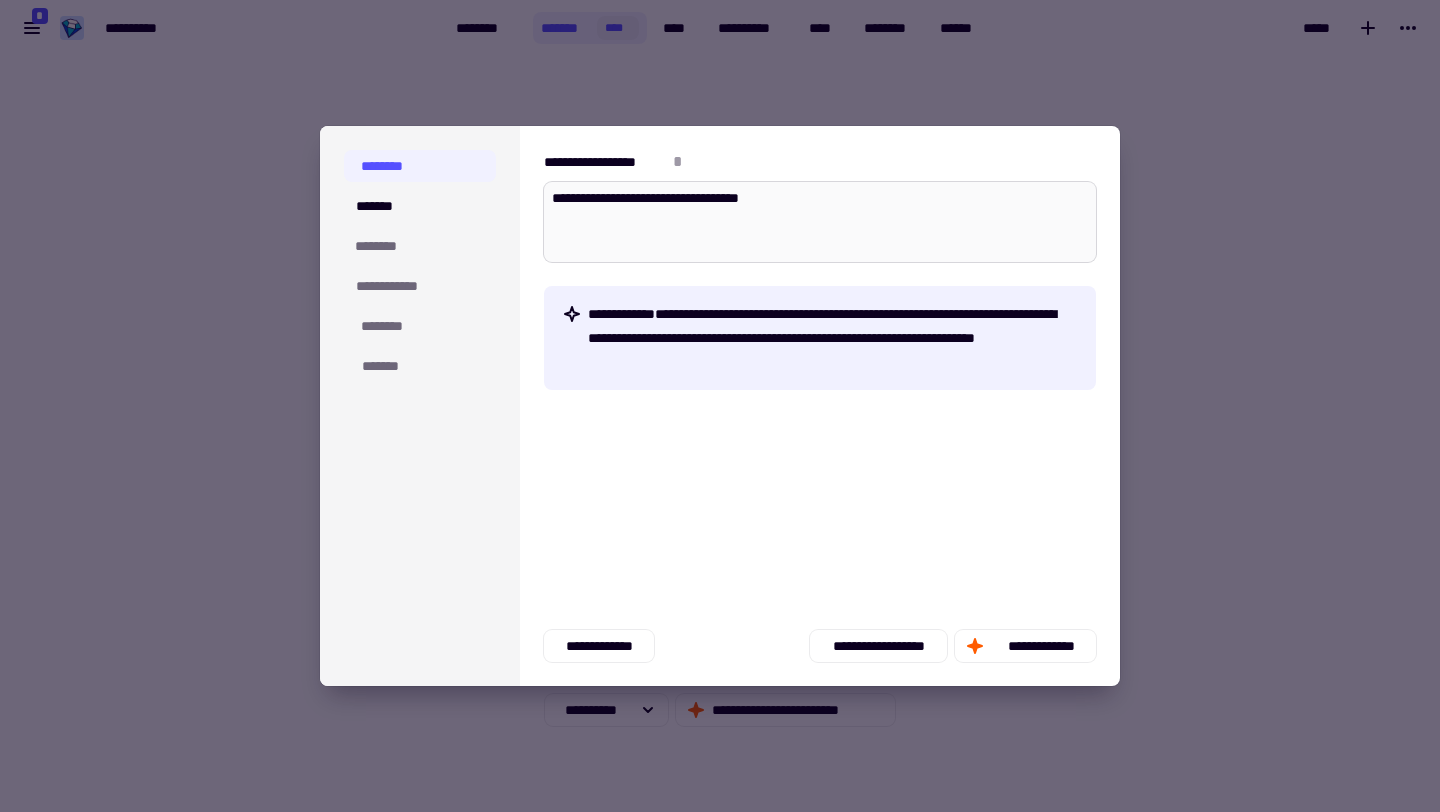type on "*" 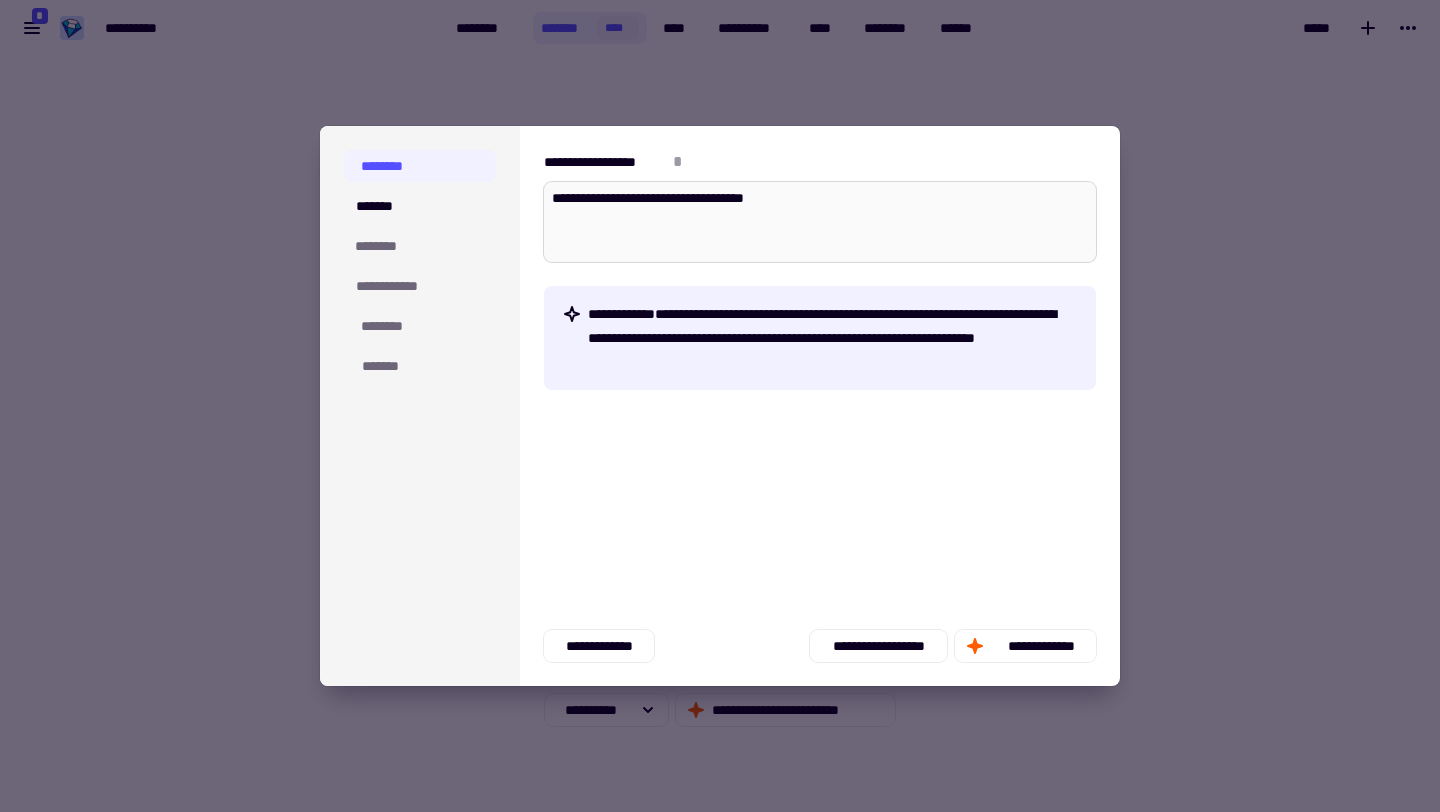 type on "*" 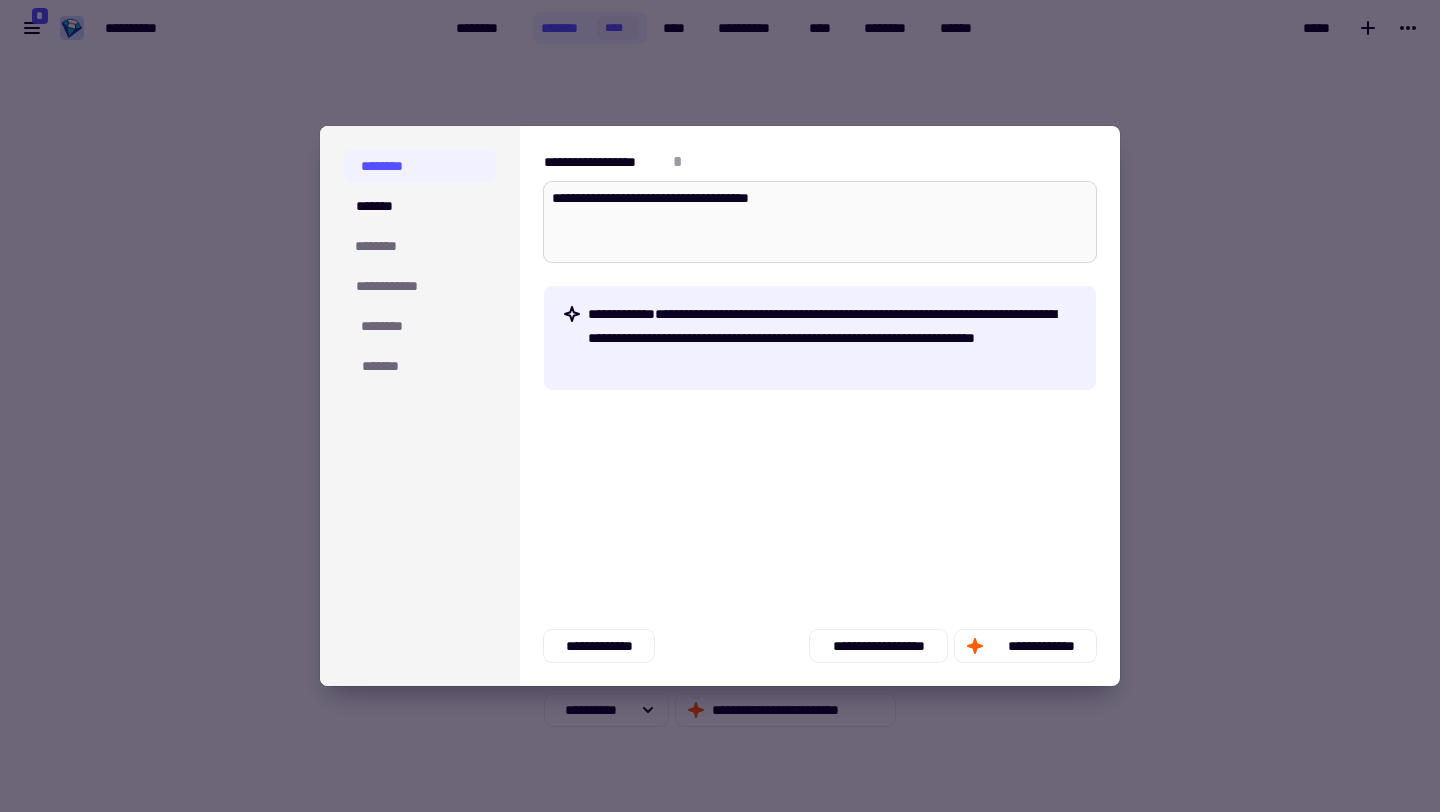 type on "*" 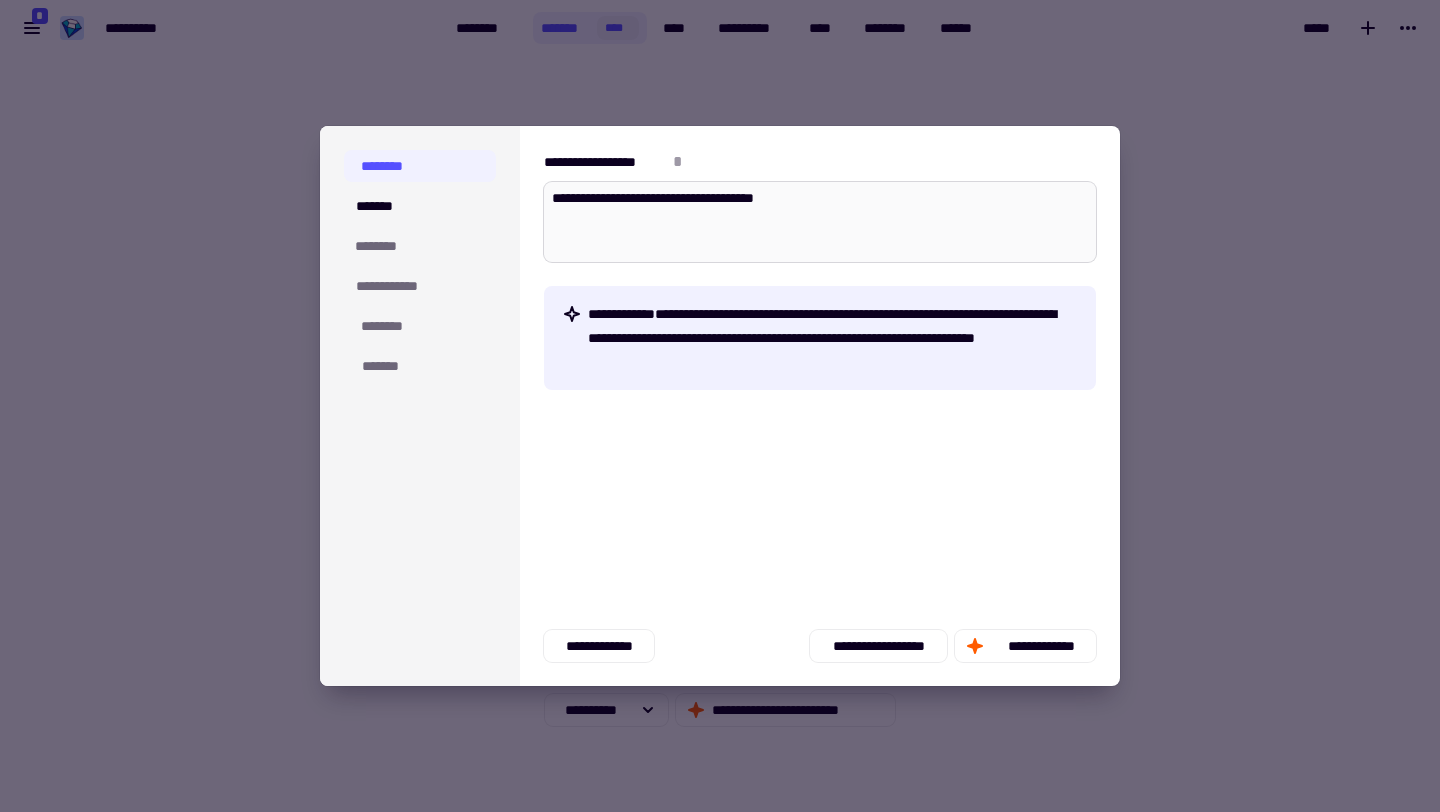 type on "*" 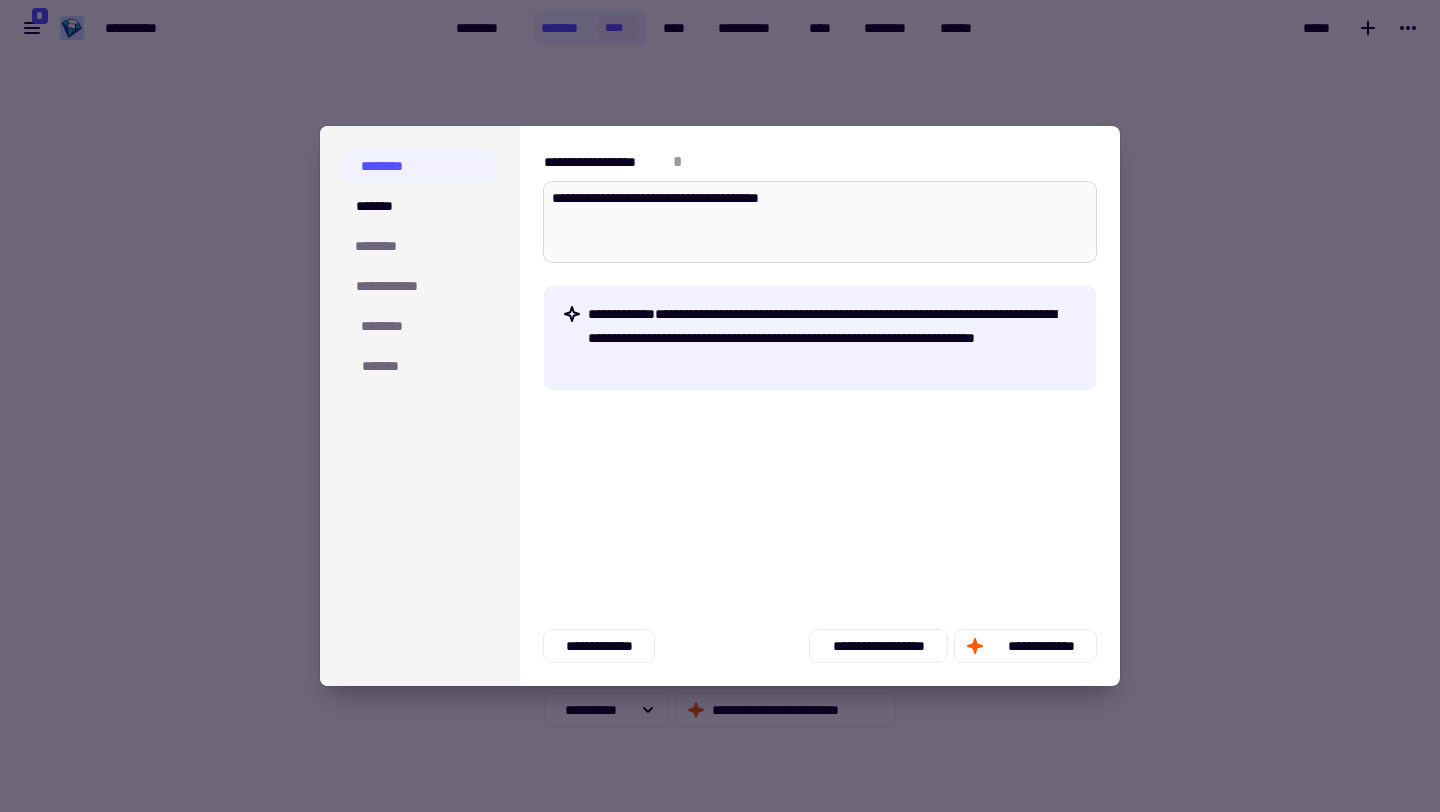 type on "*" 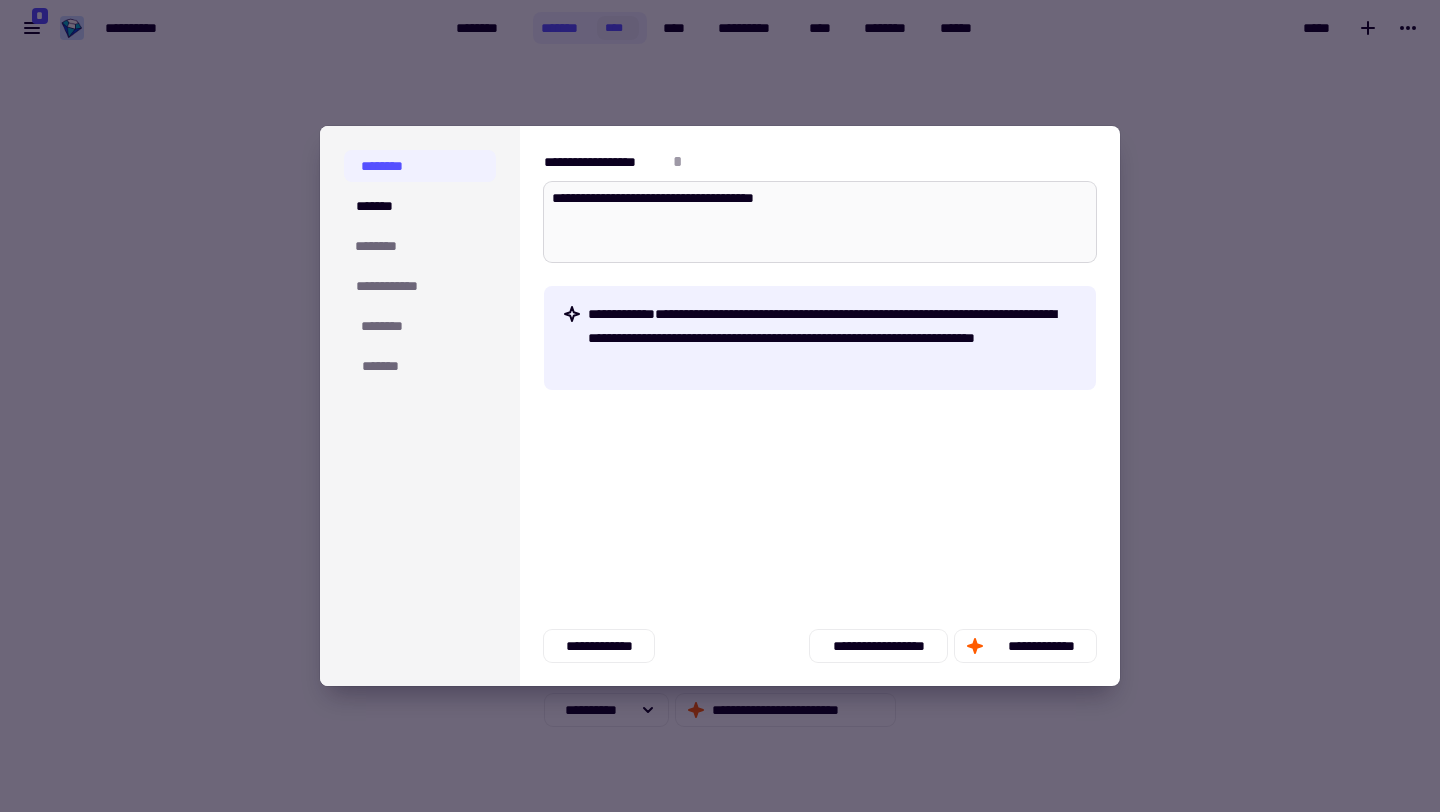 type on "*" 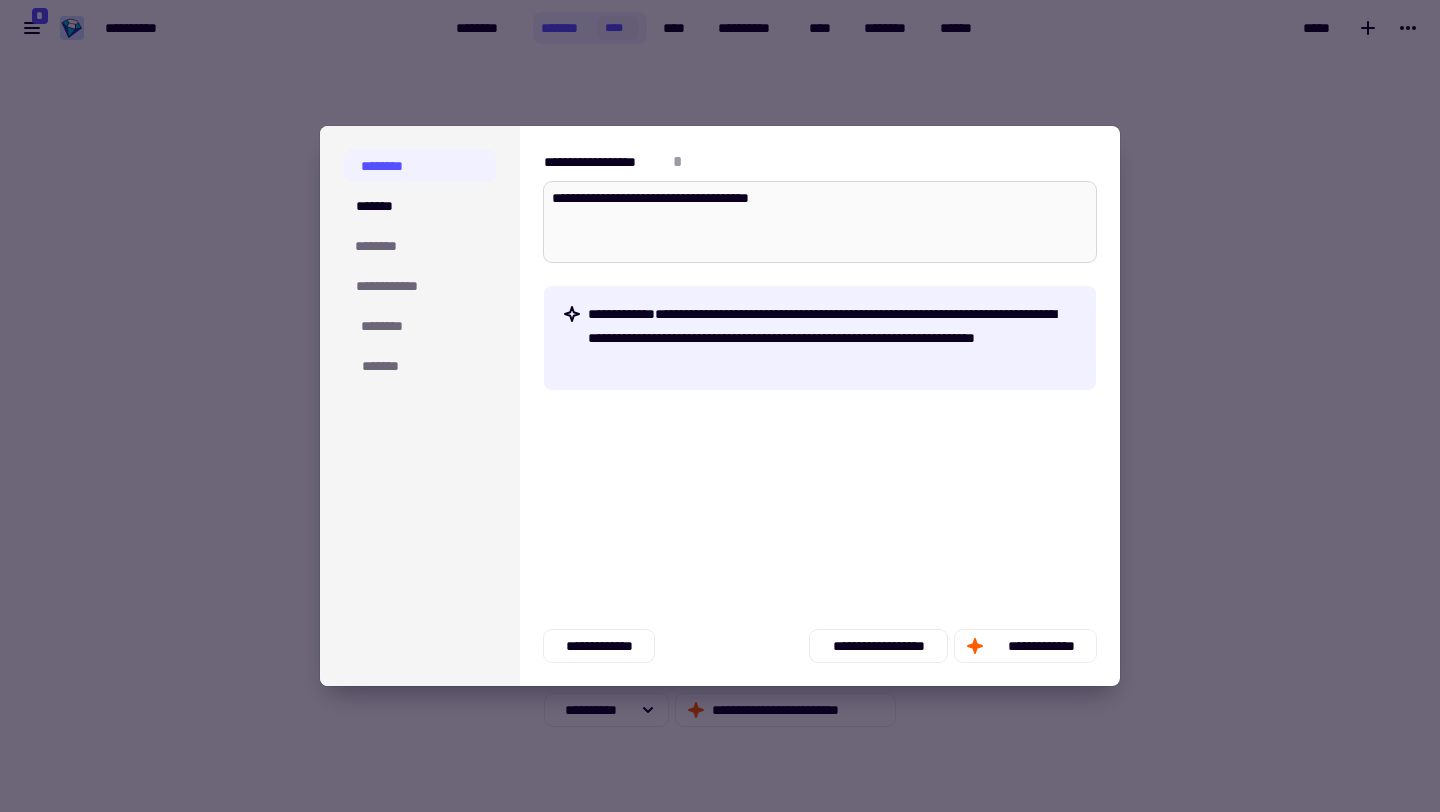 type on "*" 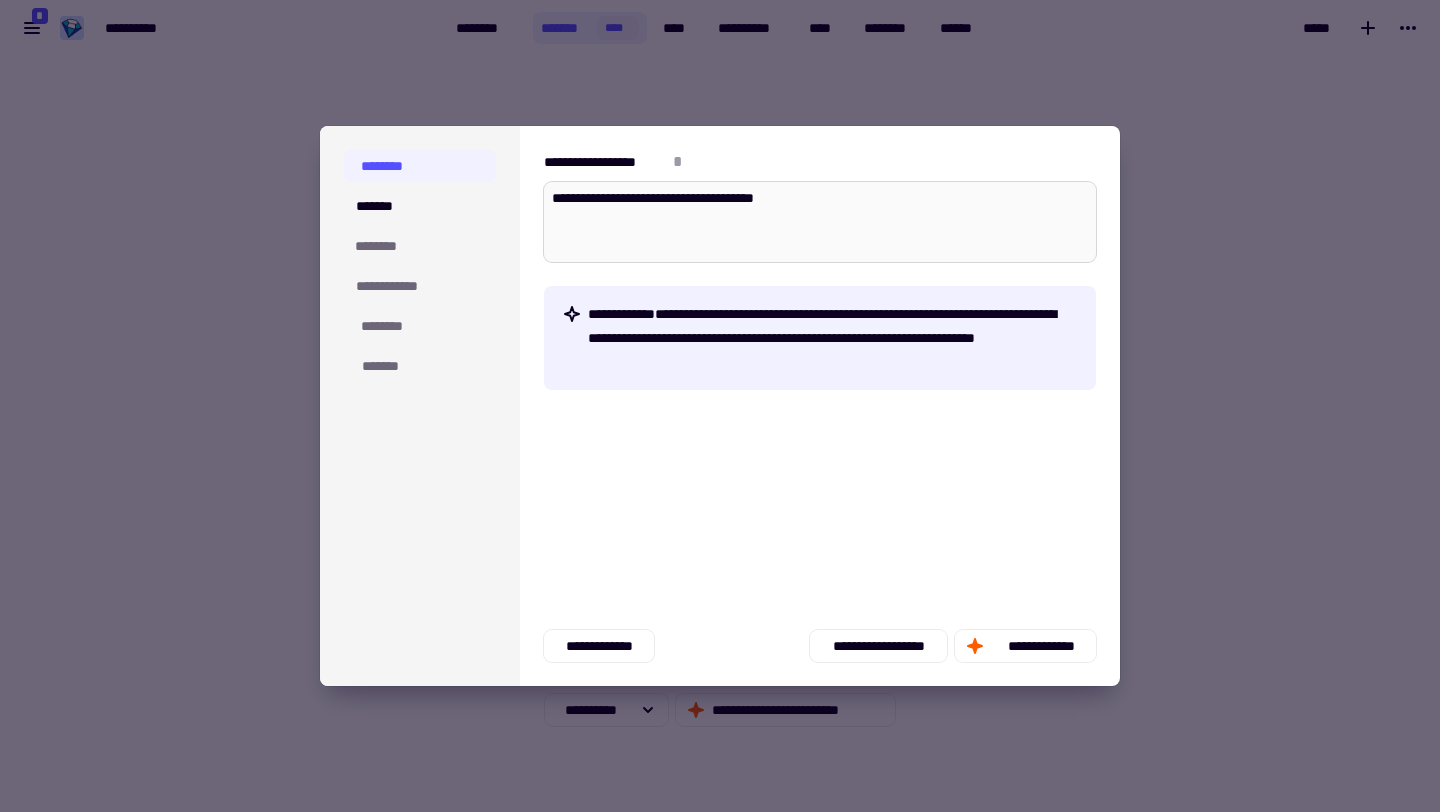 type on "*" 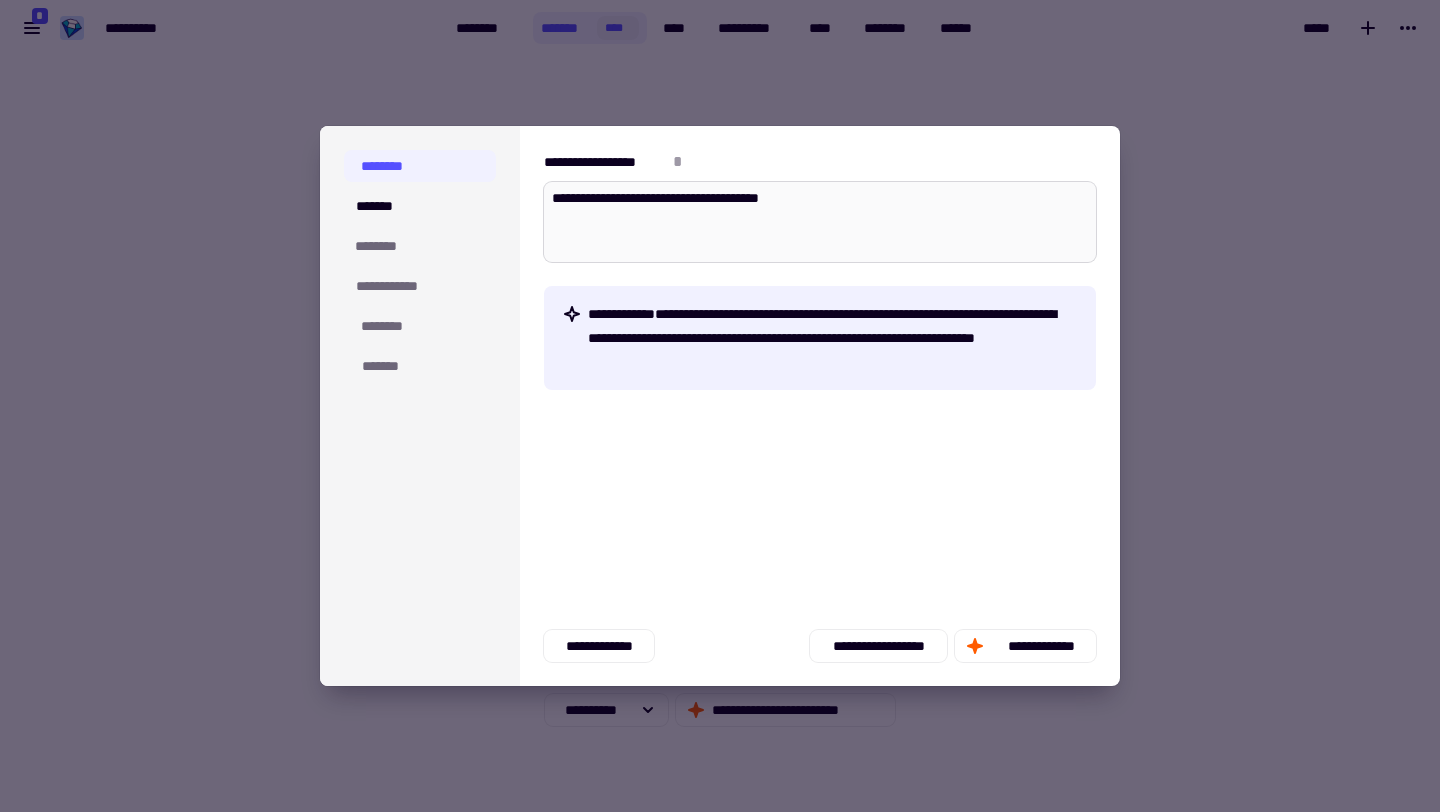 type on "*" 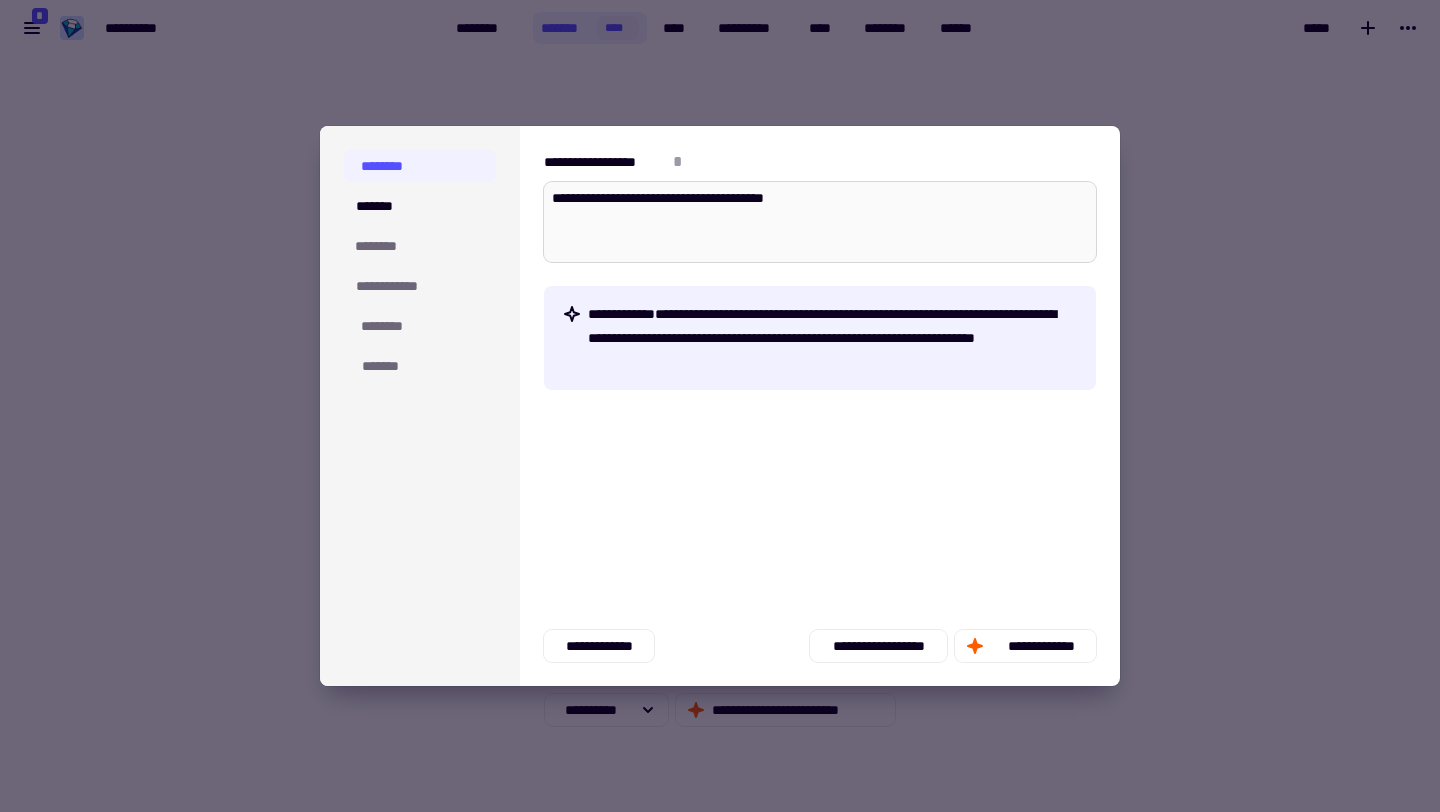 type on "**********" 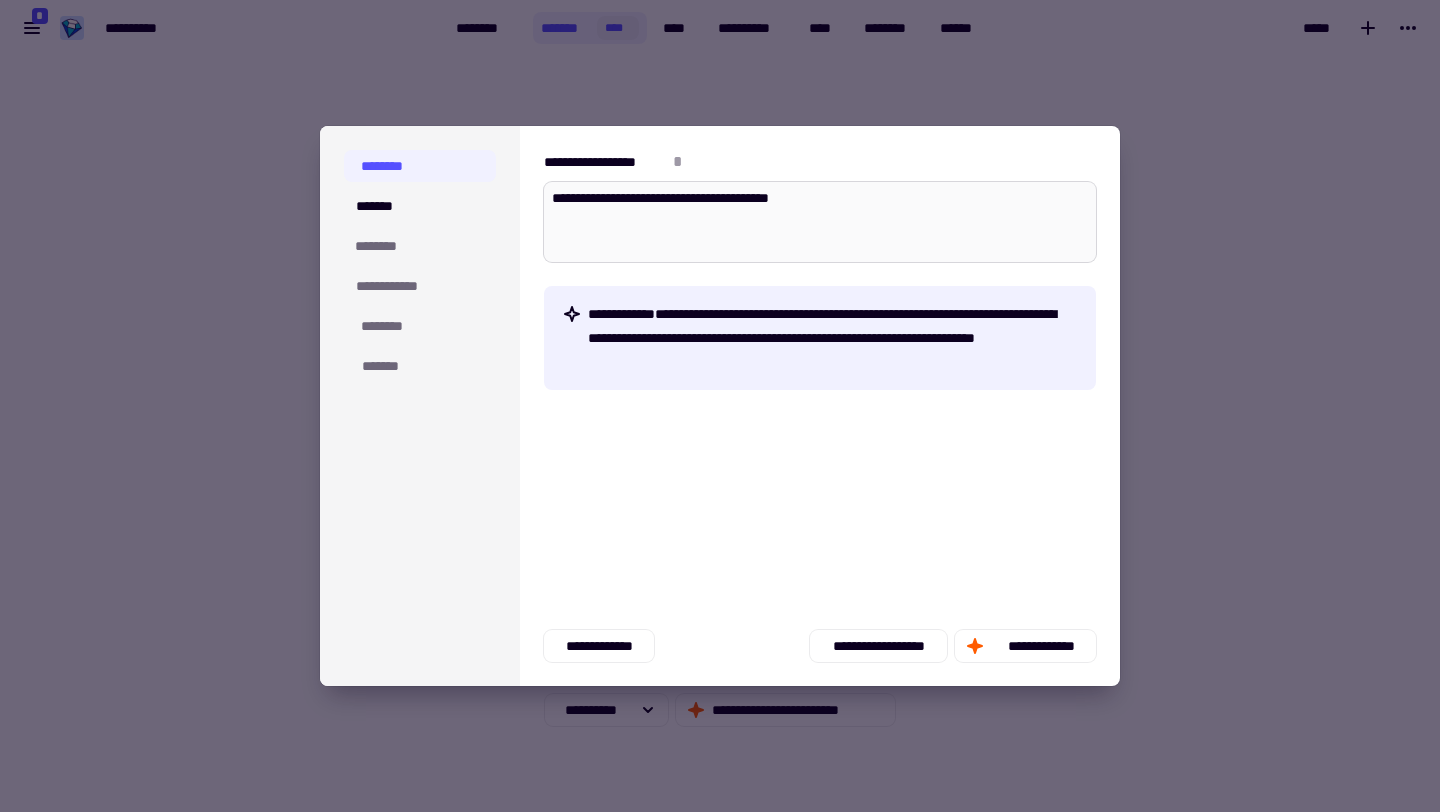 type on "*" 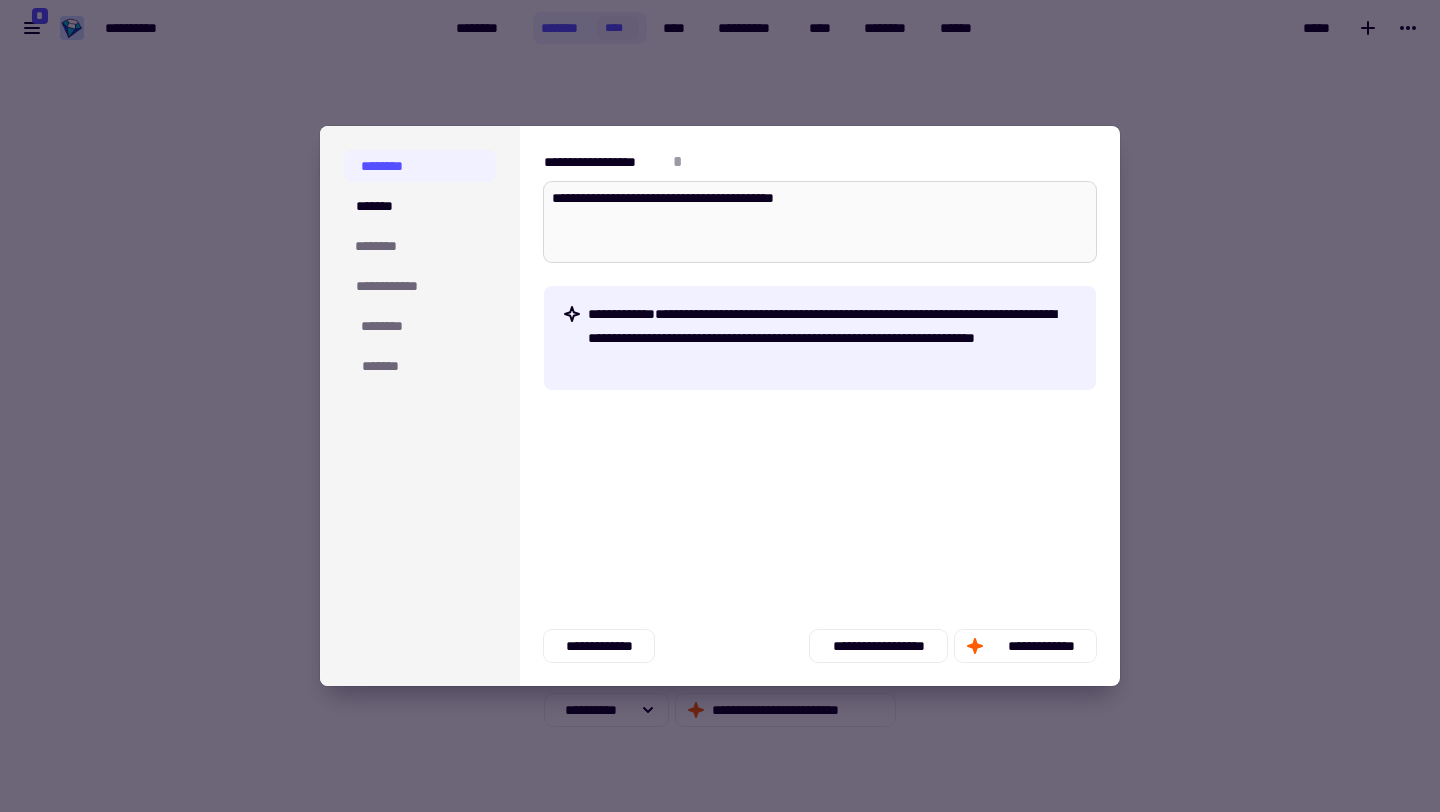 type on "*" 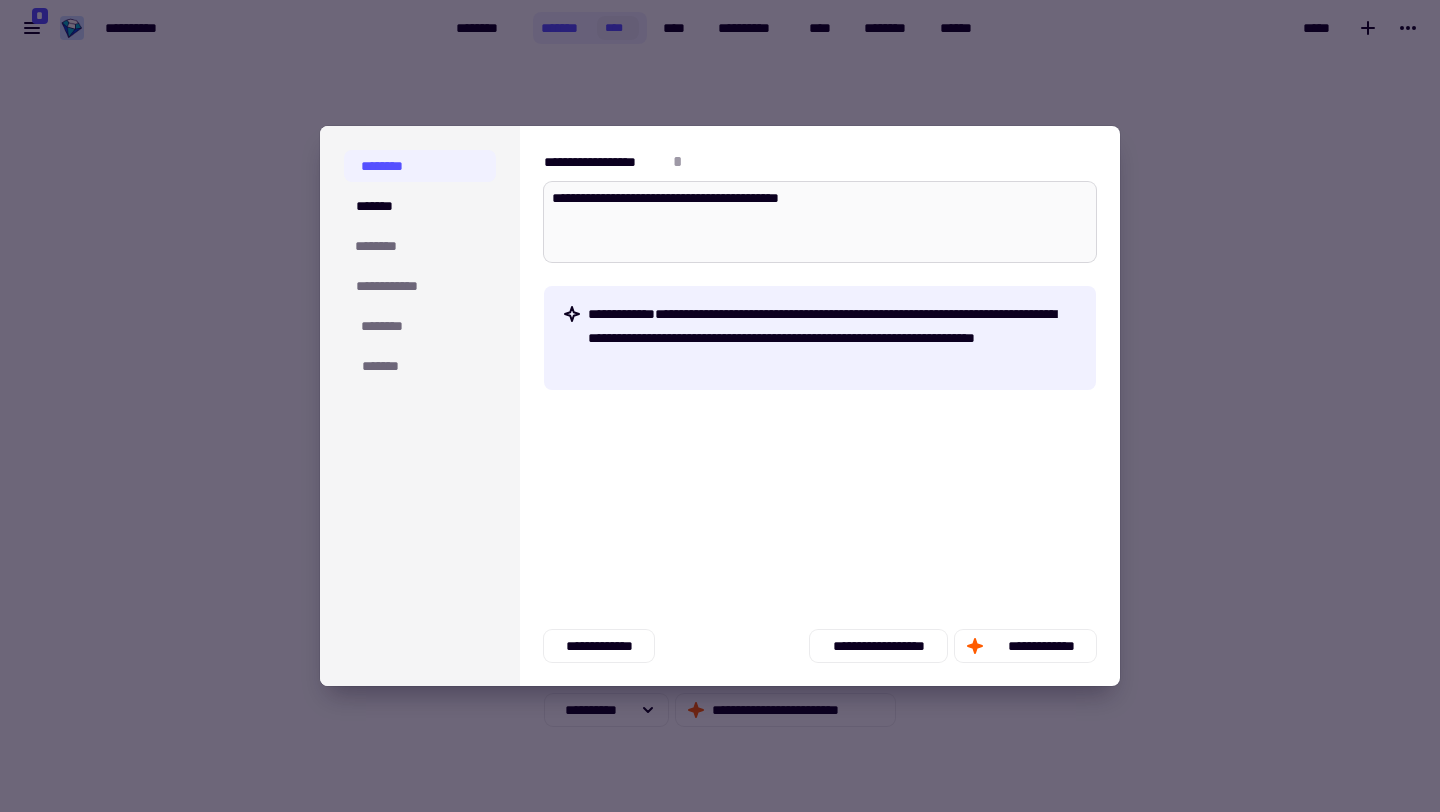 type on "*" 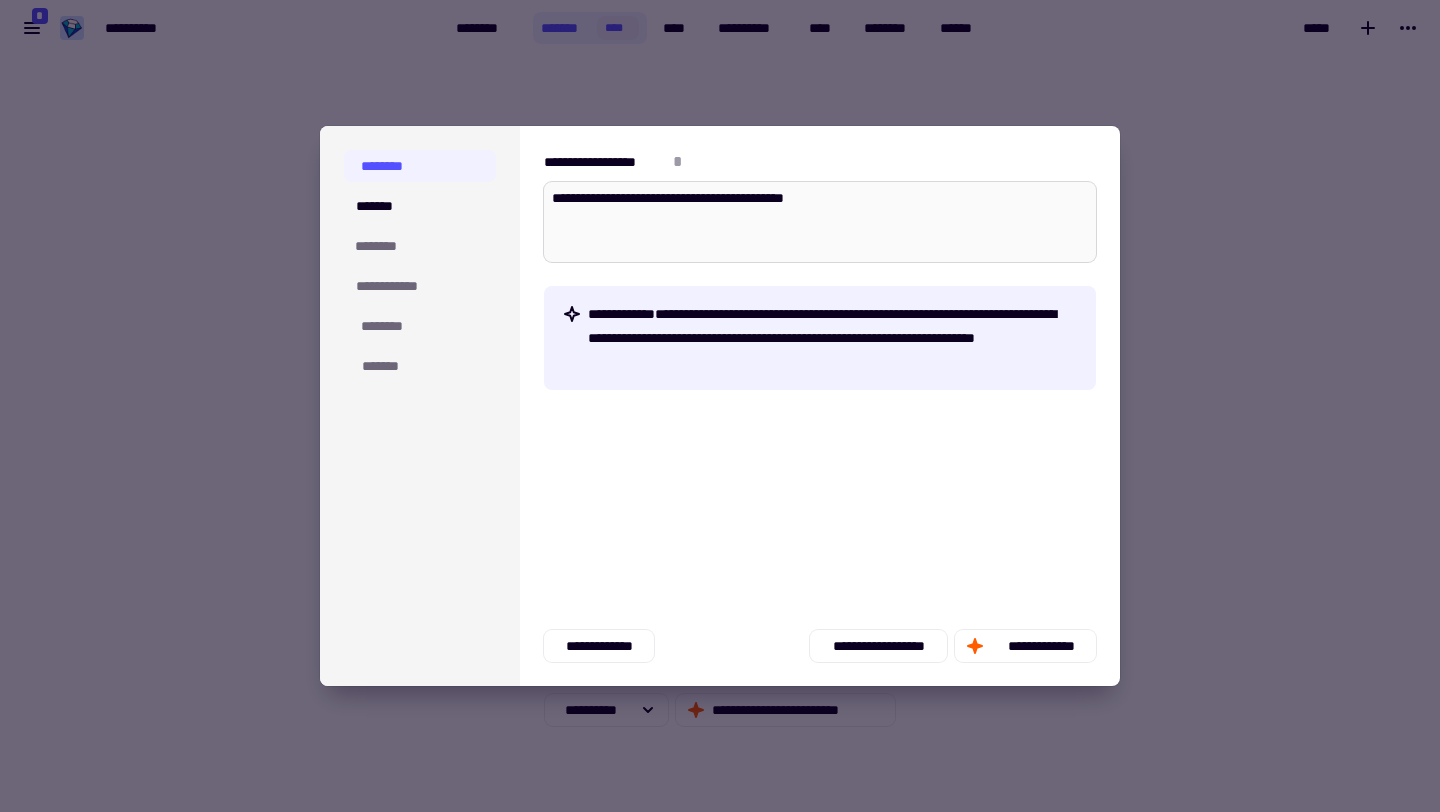 type on "*" 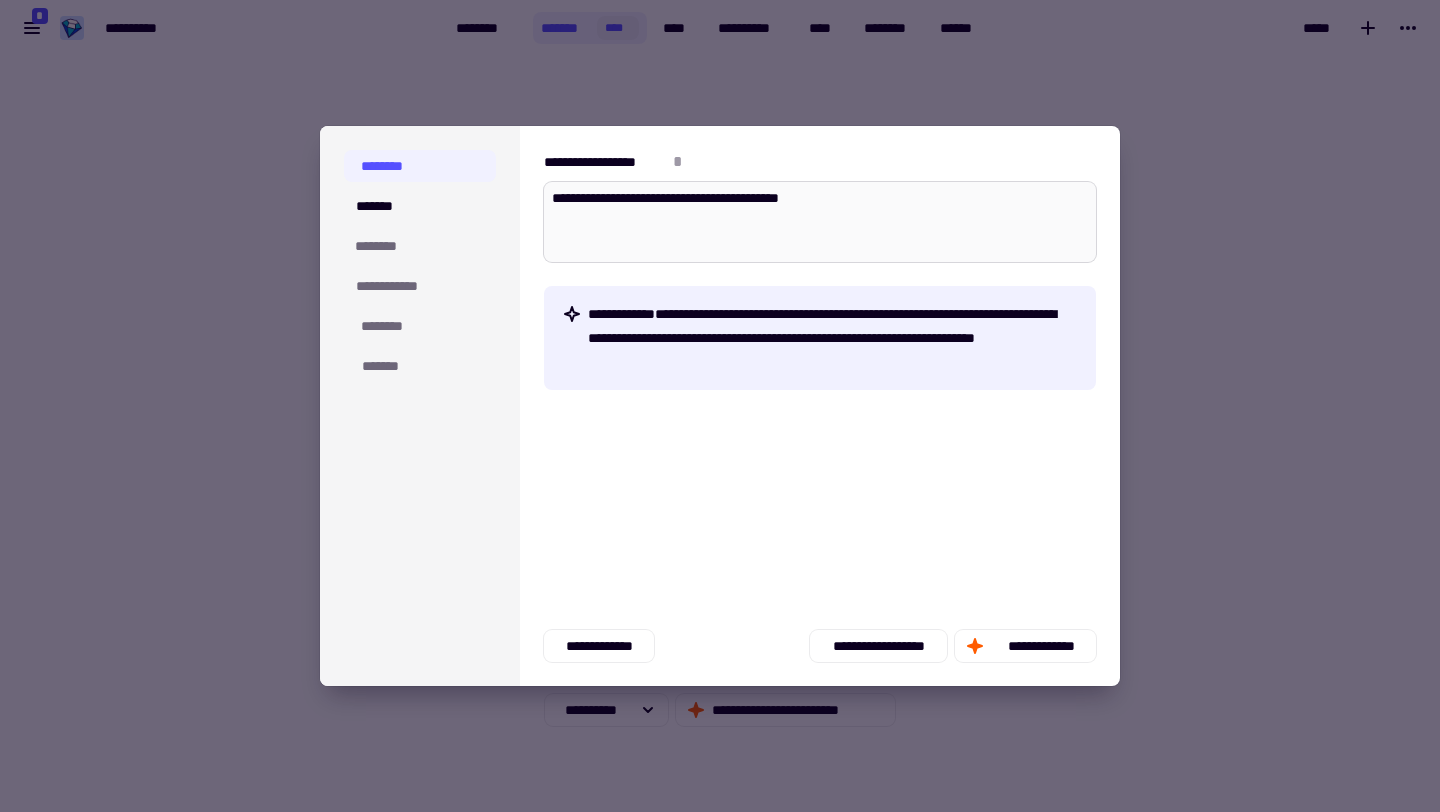type on "*" 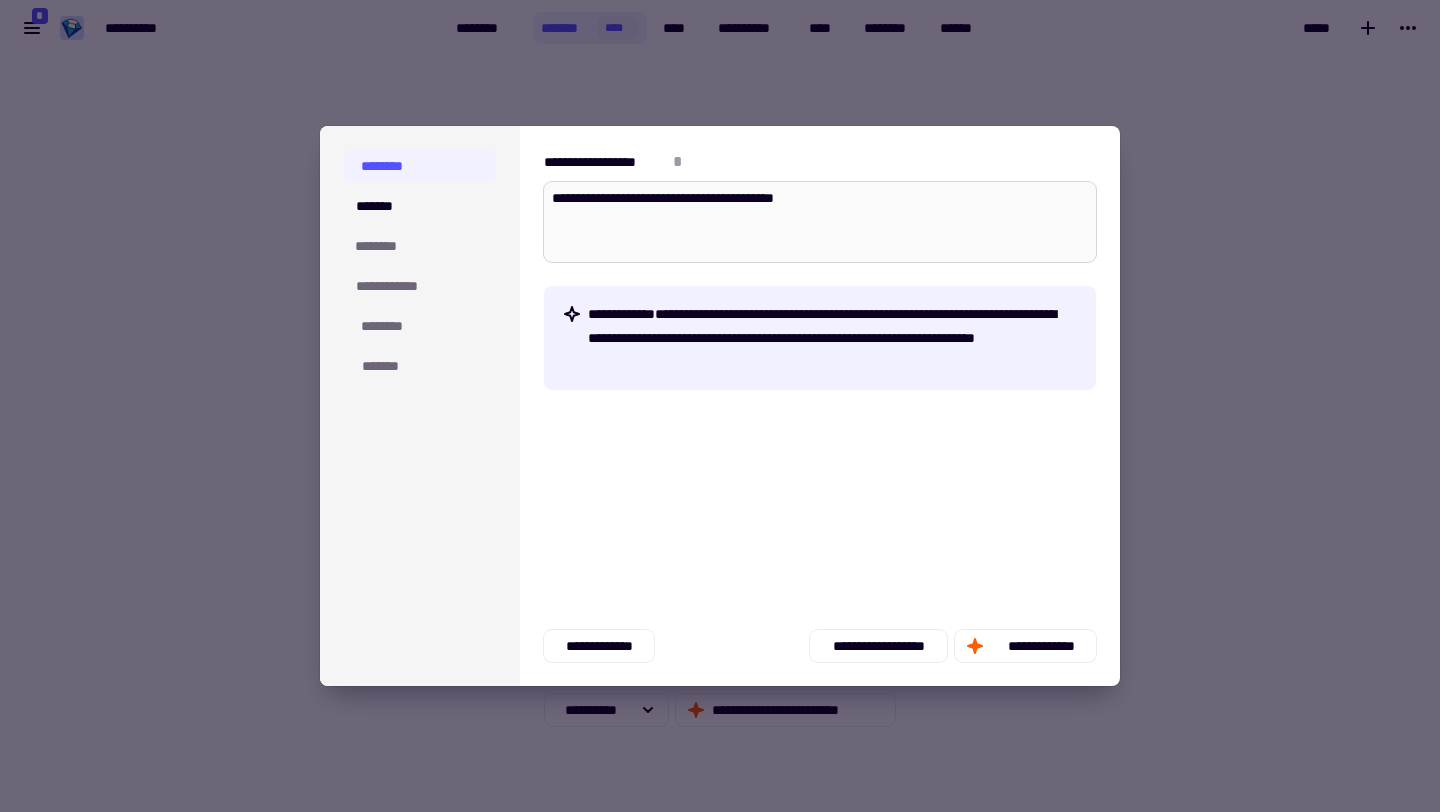type on "*" 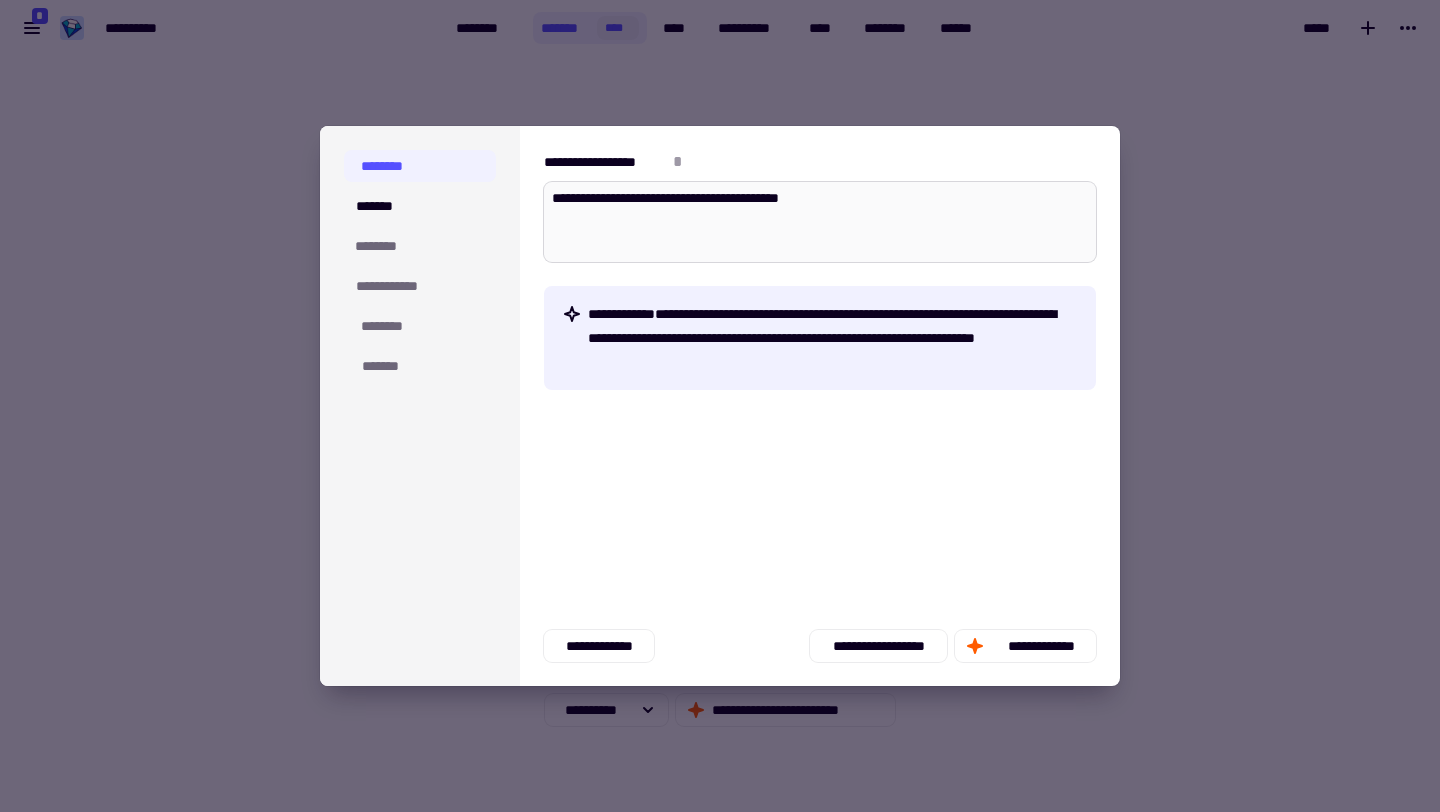 type on "*" 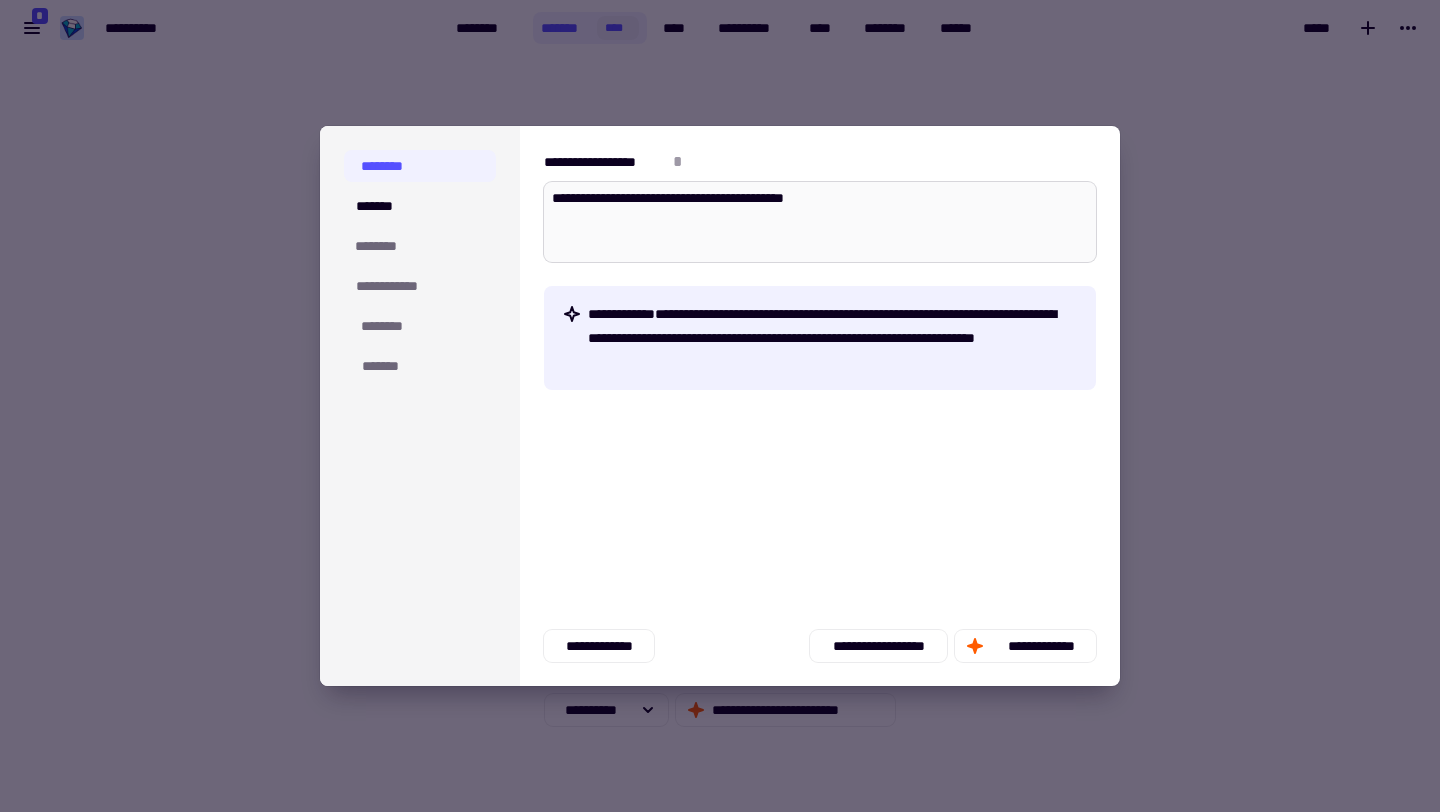 type on "*" 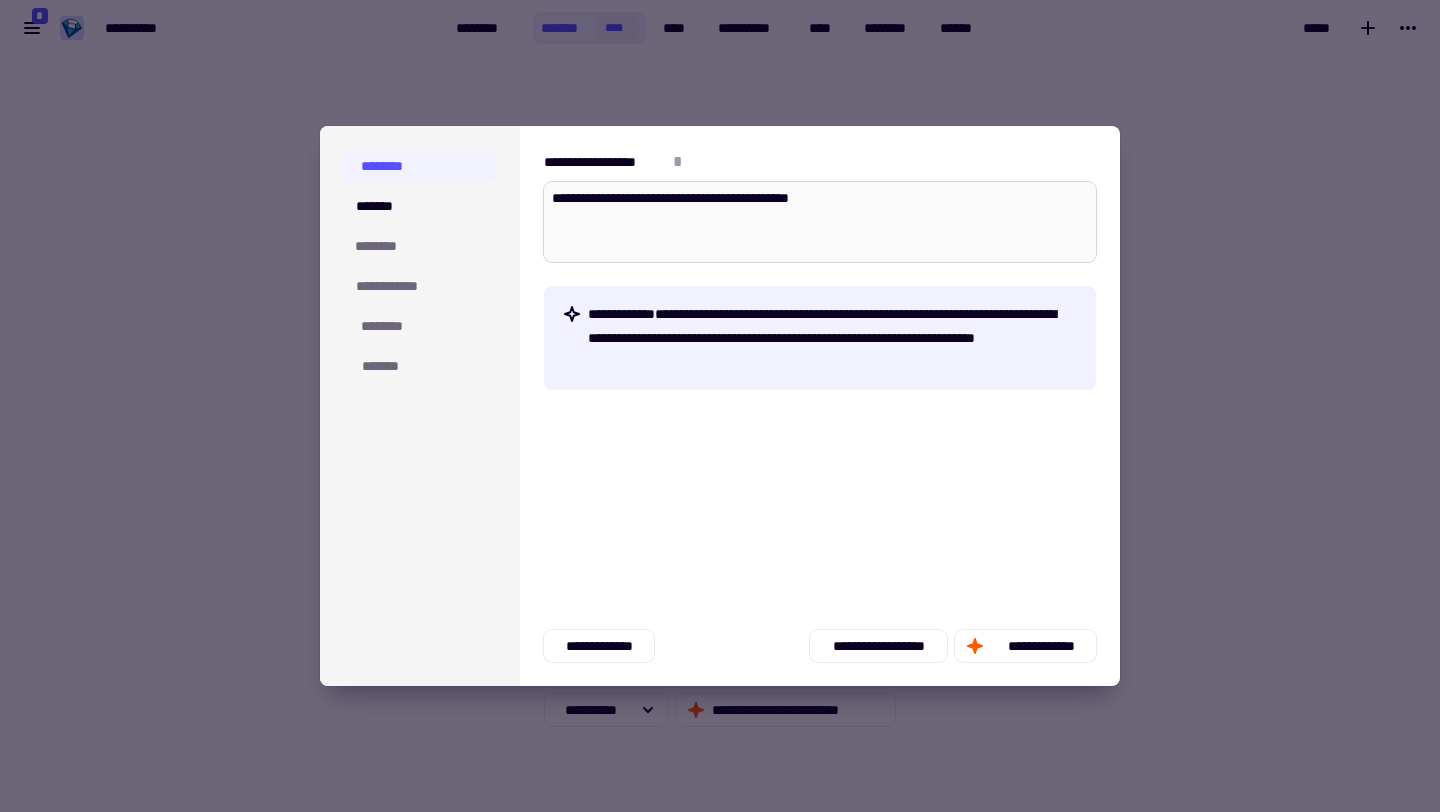 type on "*" 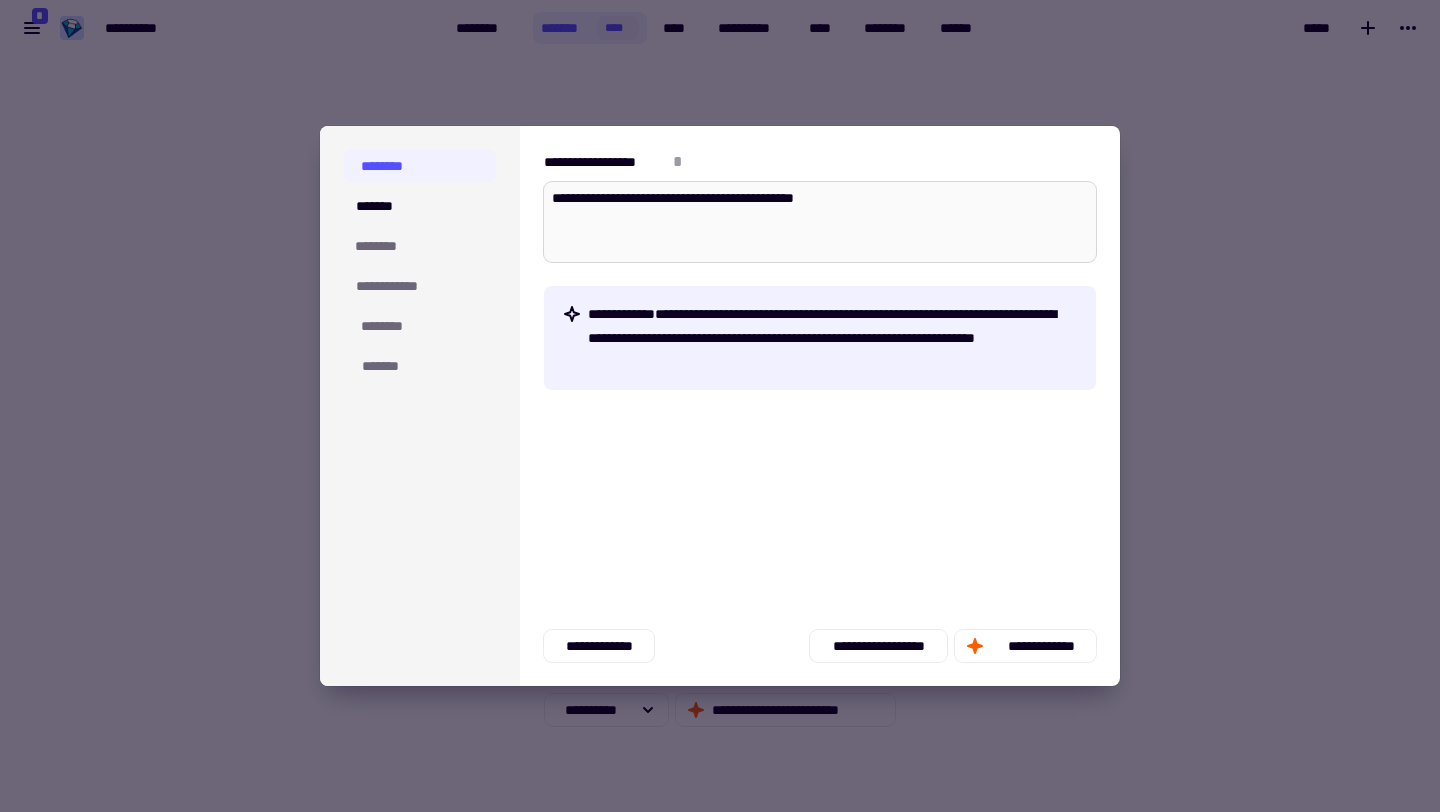 type on "*" 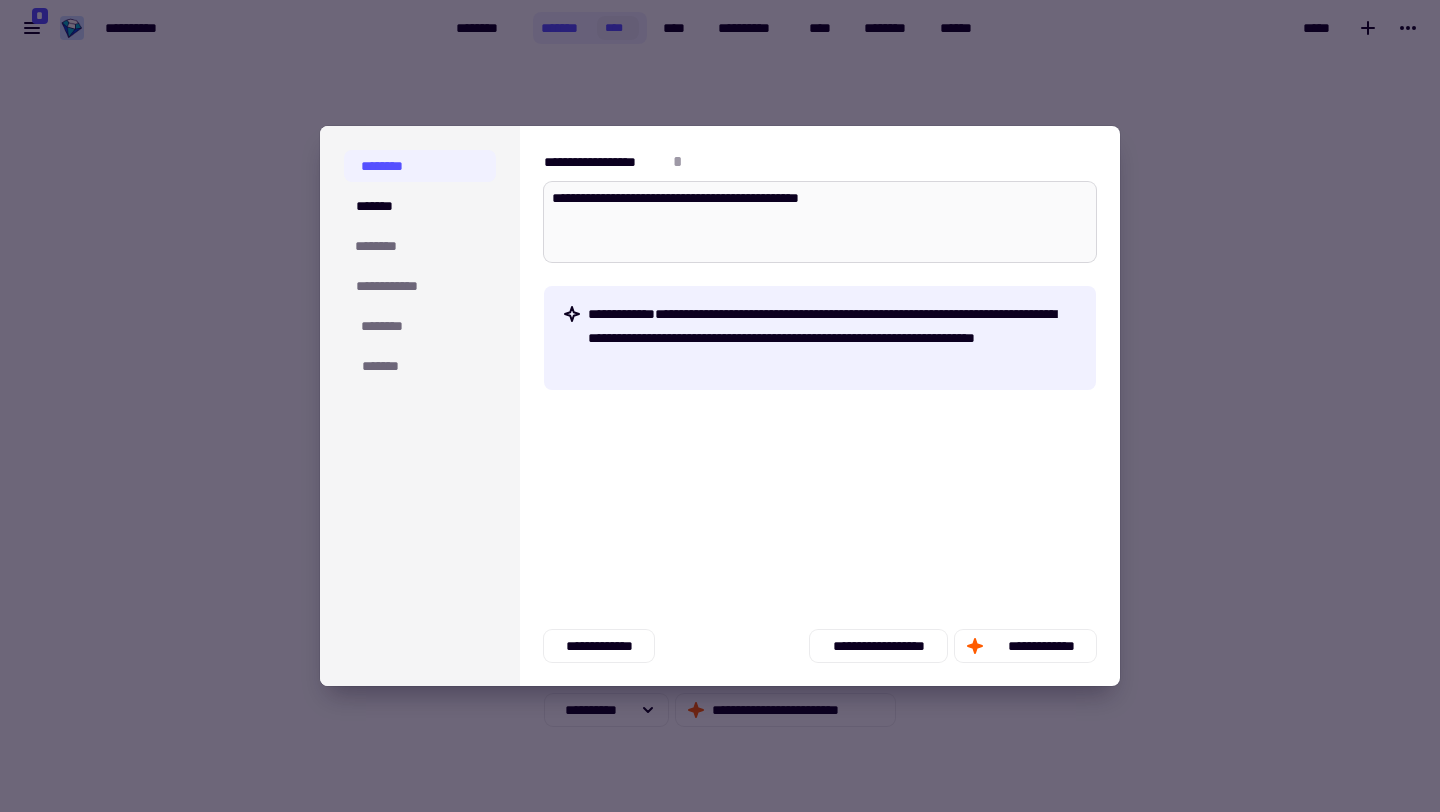 type on "*" 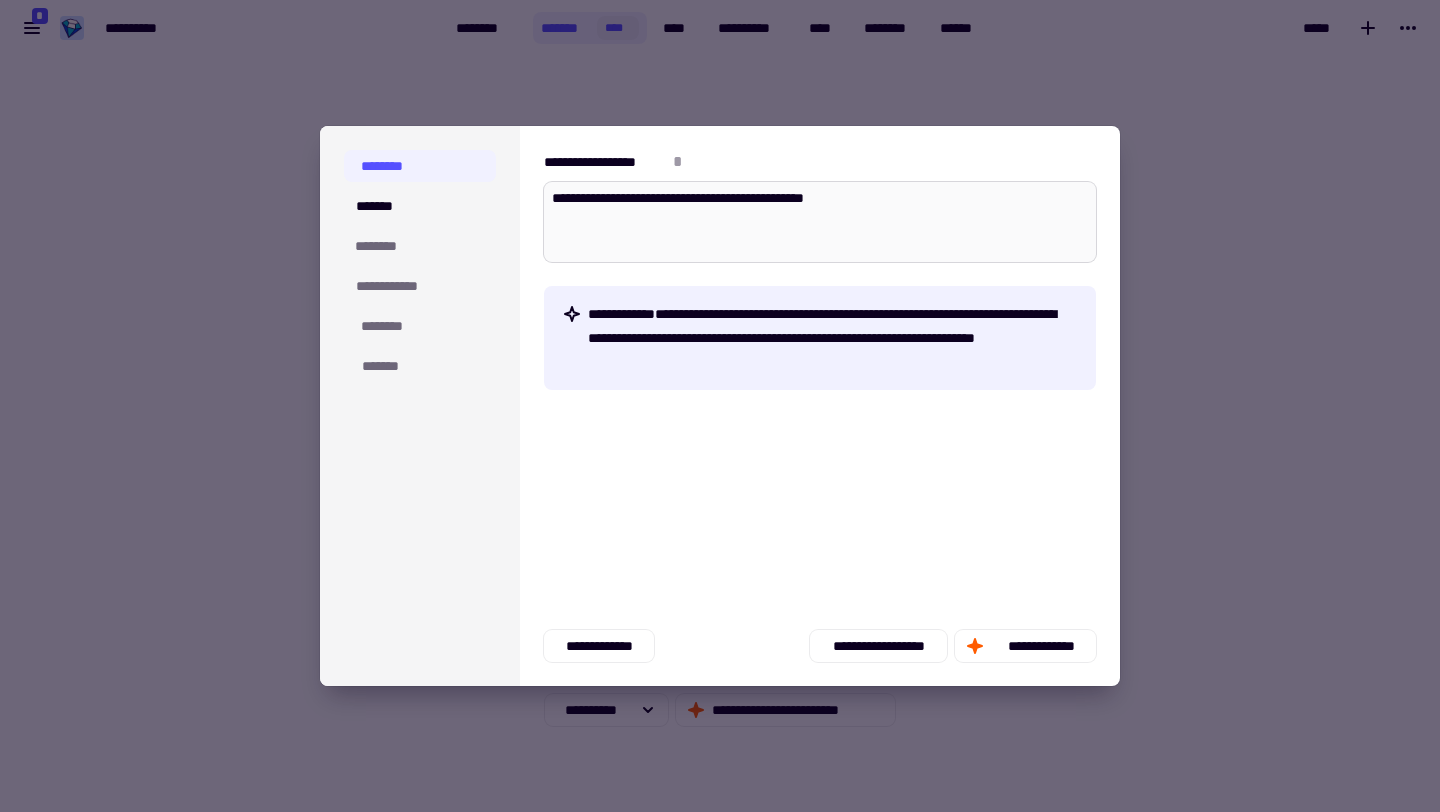 type on "*" 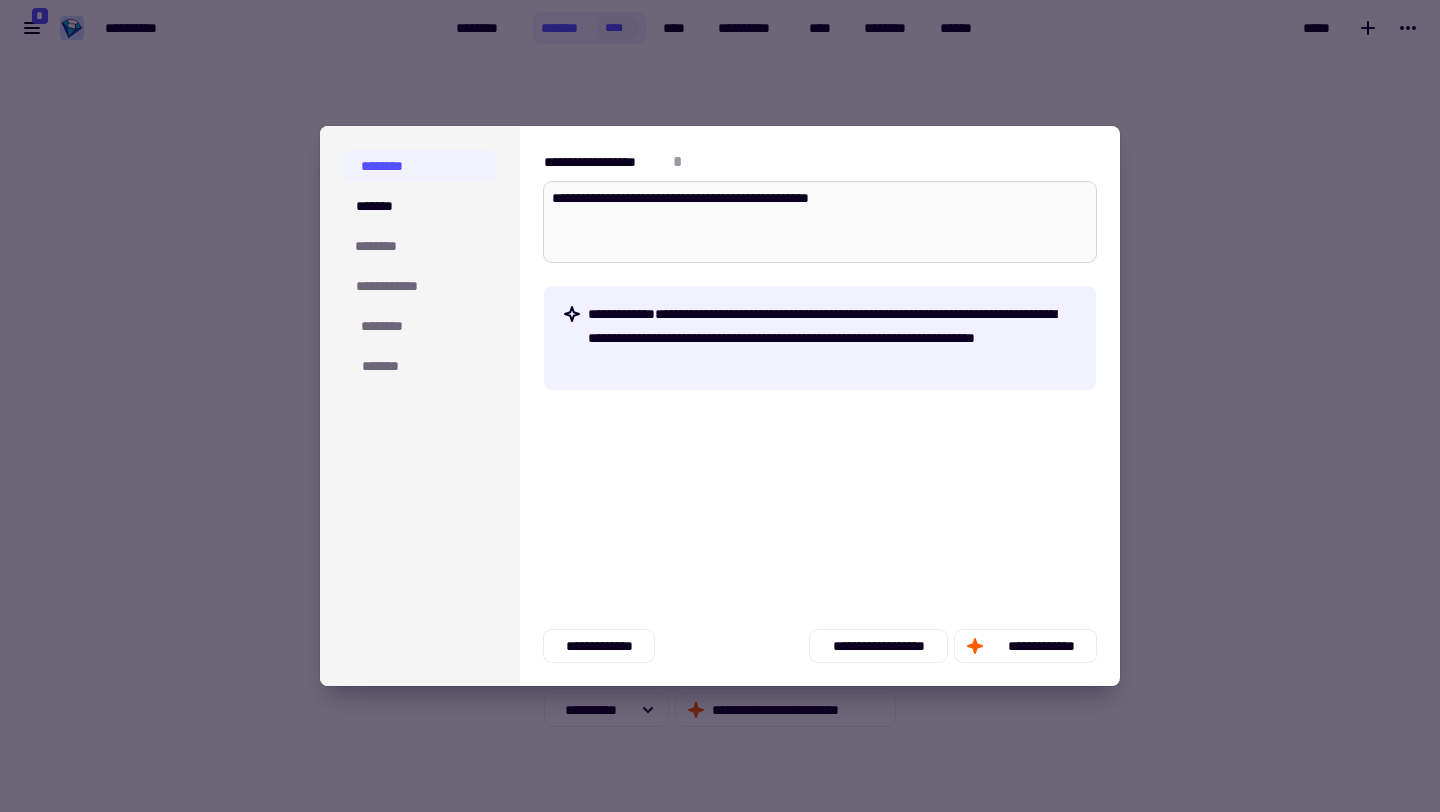 type on "*" 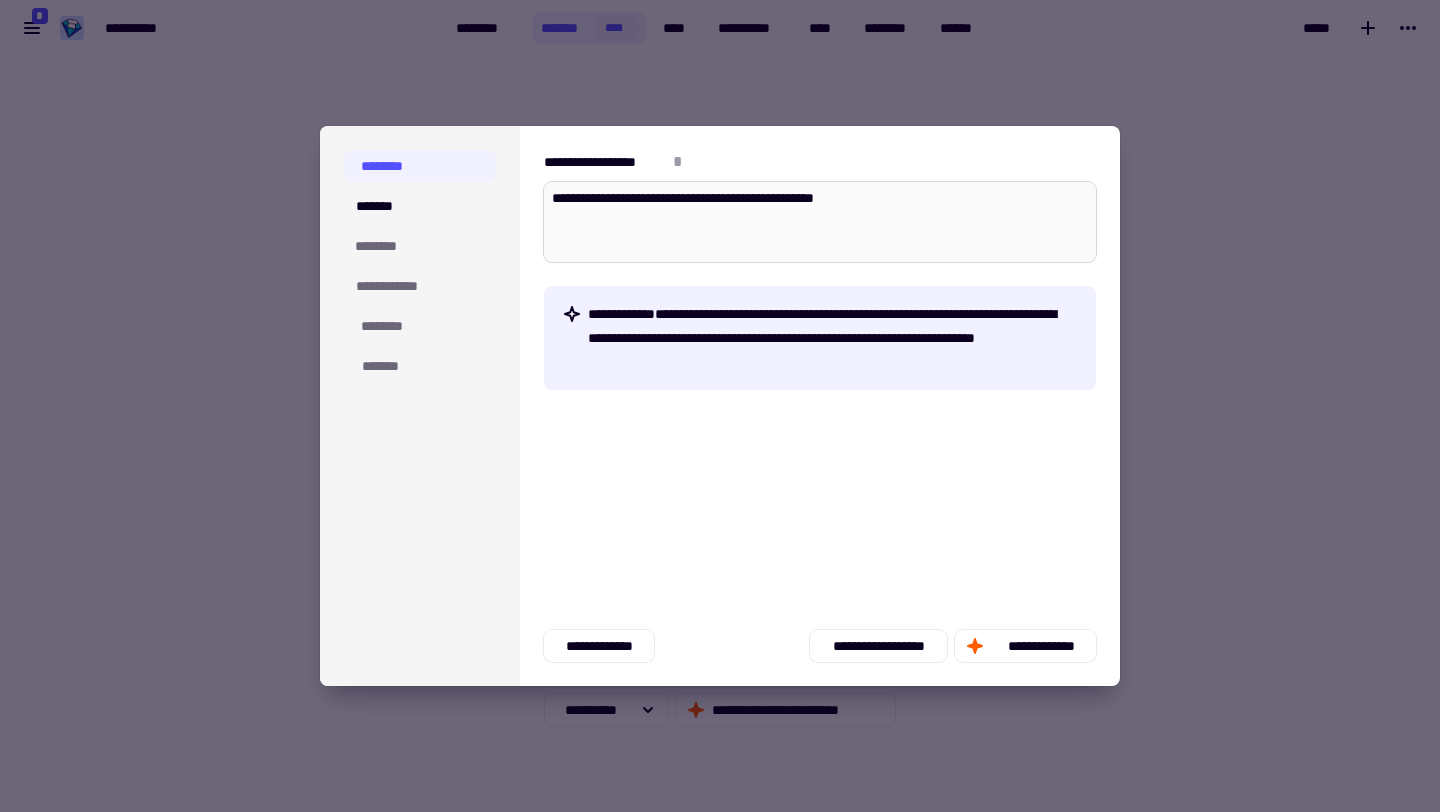 type on "*" 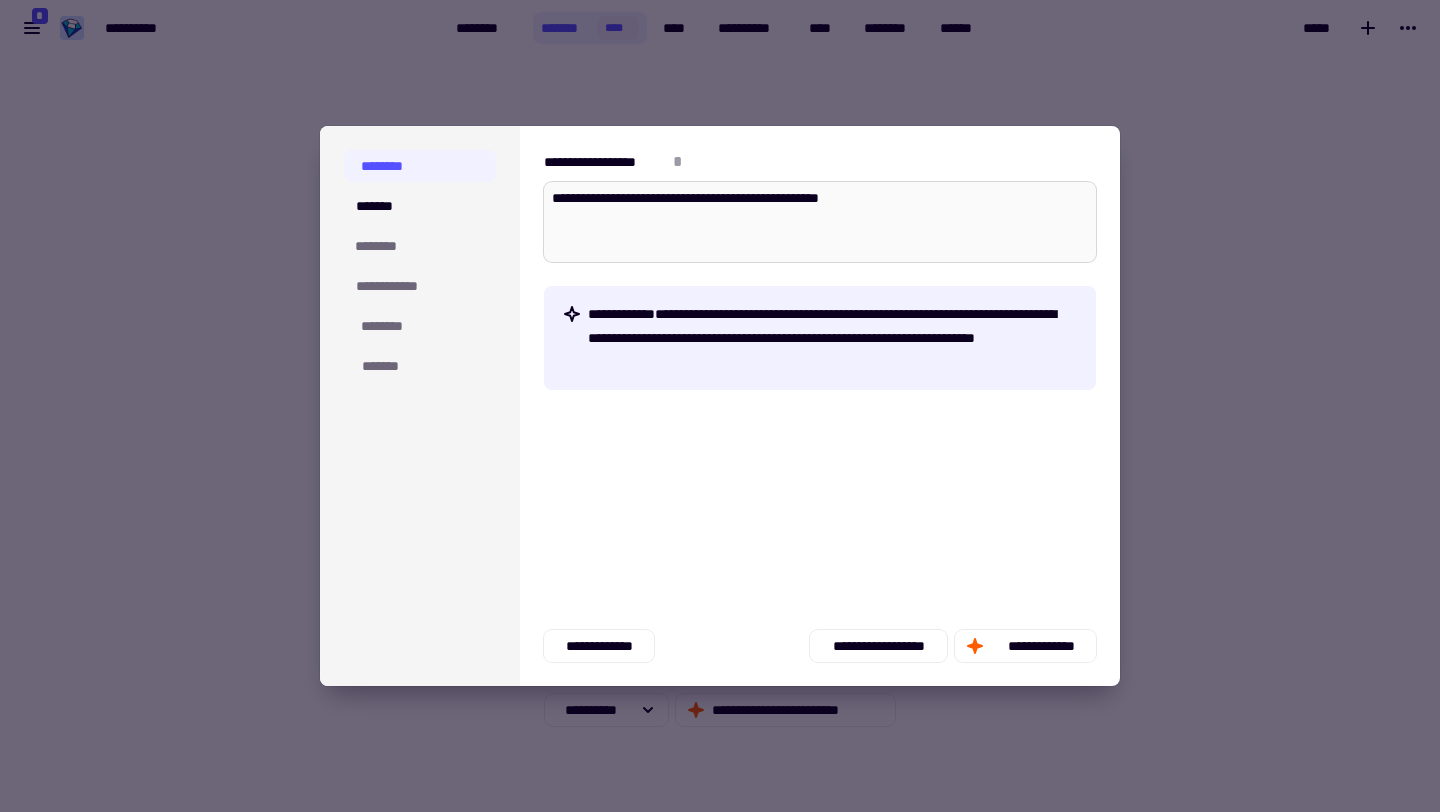 type on "*" 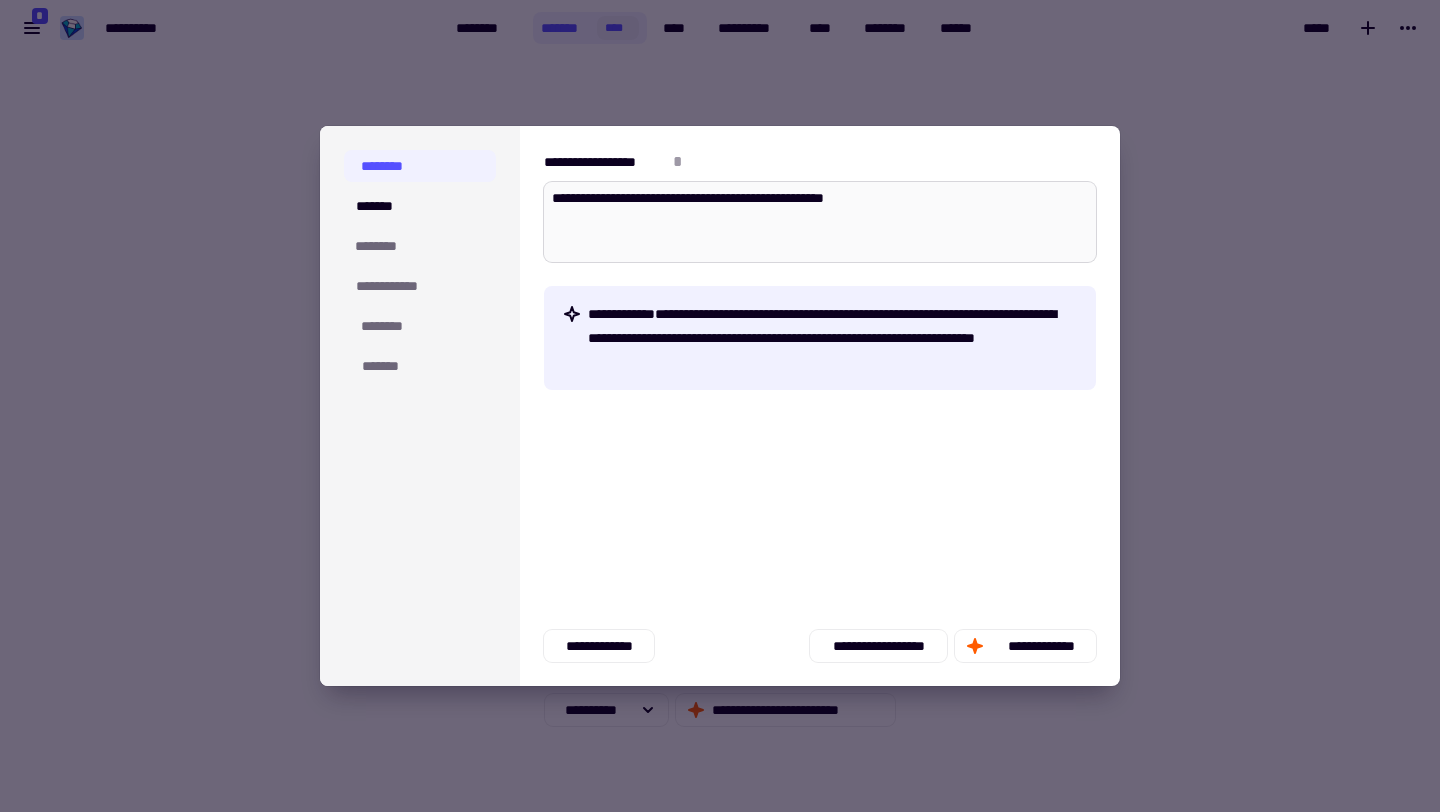 type on "*" 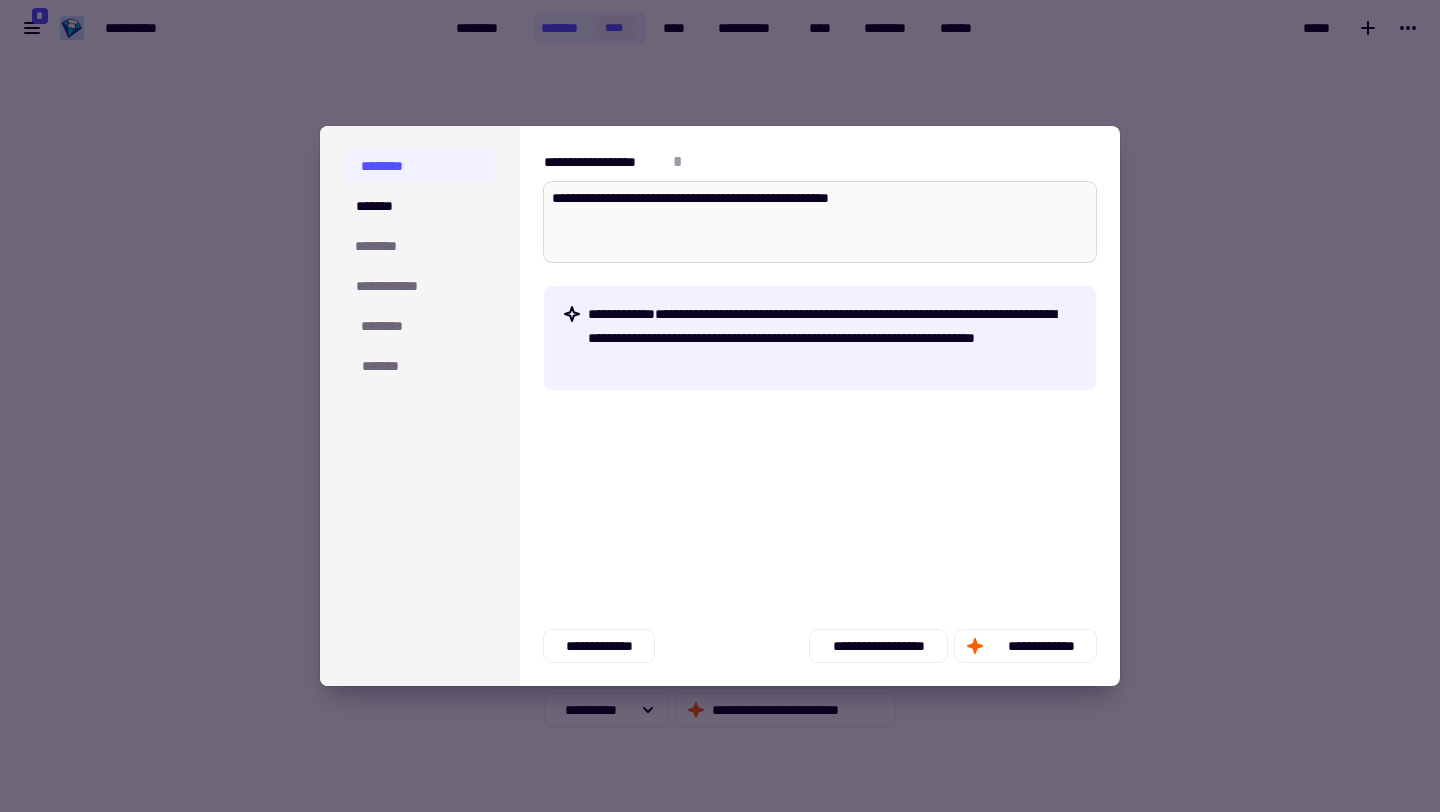 type on "*" 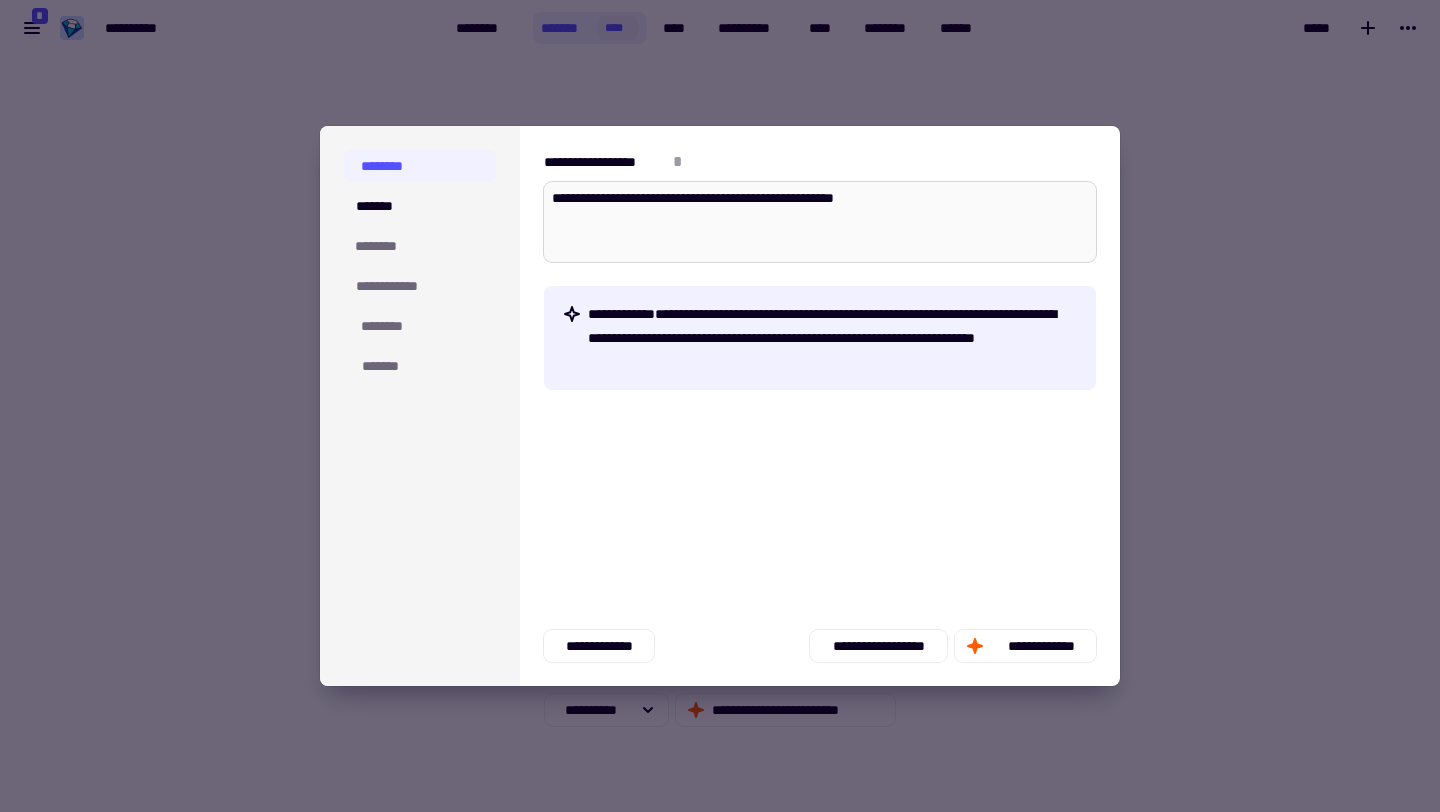 type on "*" 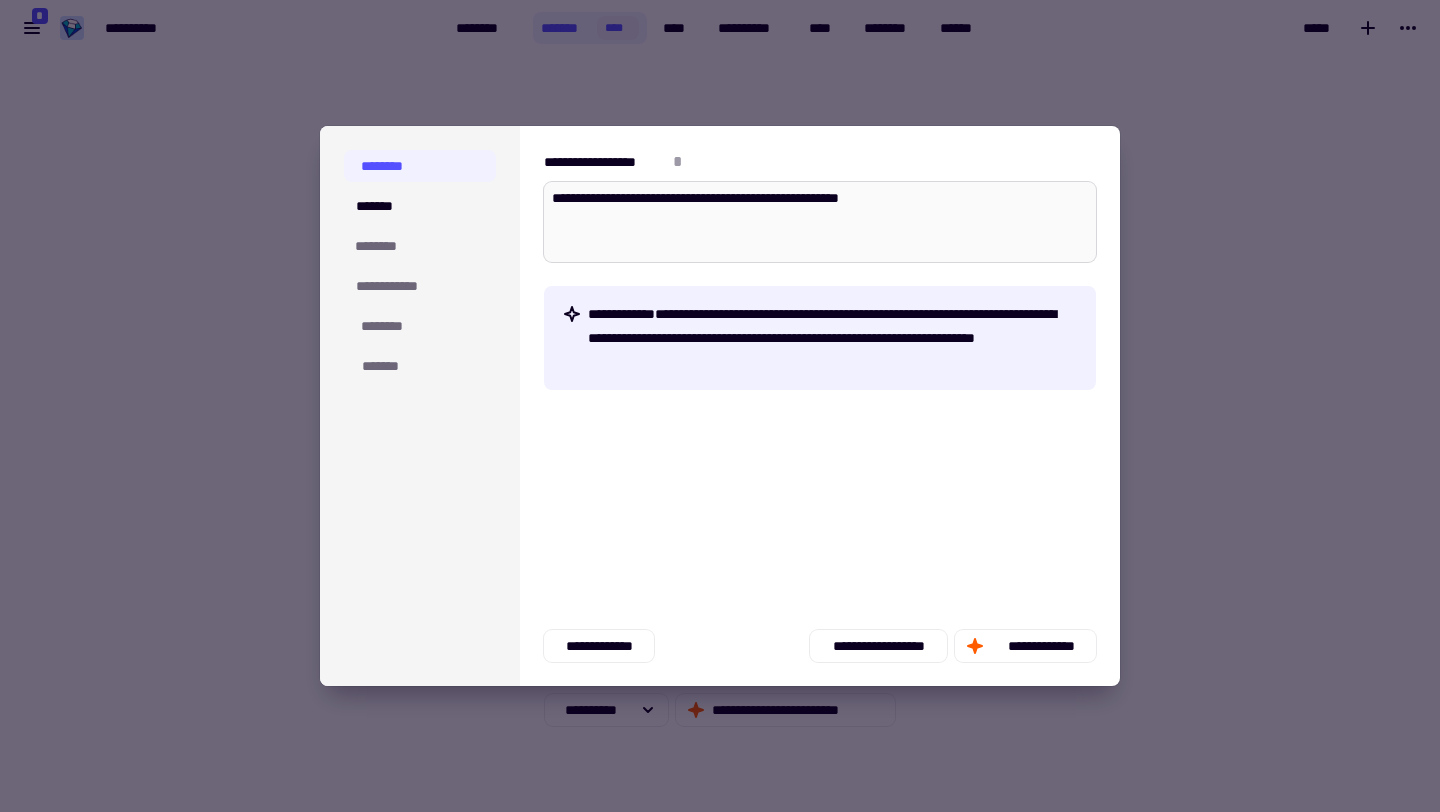 type on "*" 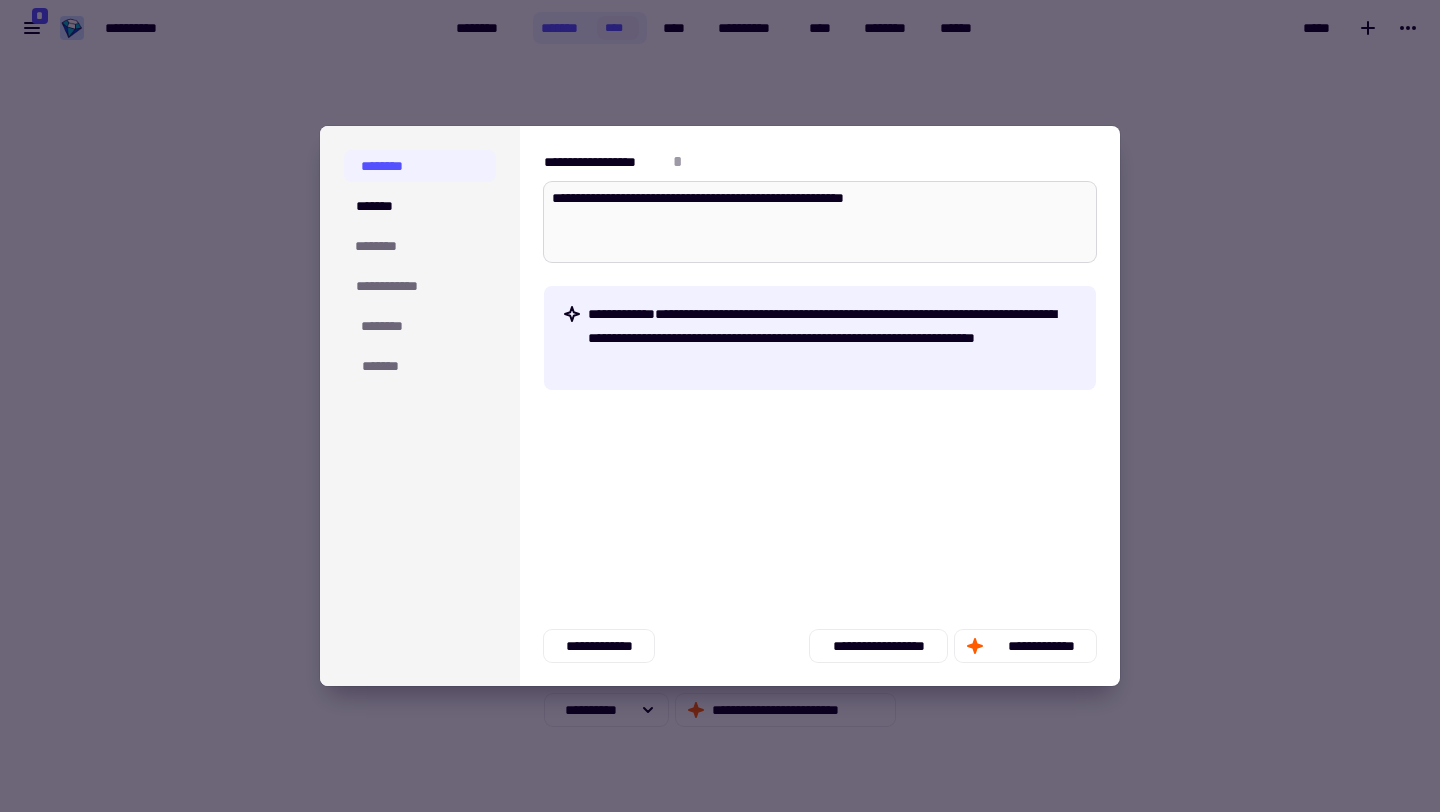 type on "*" 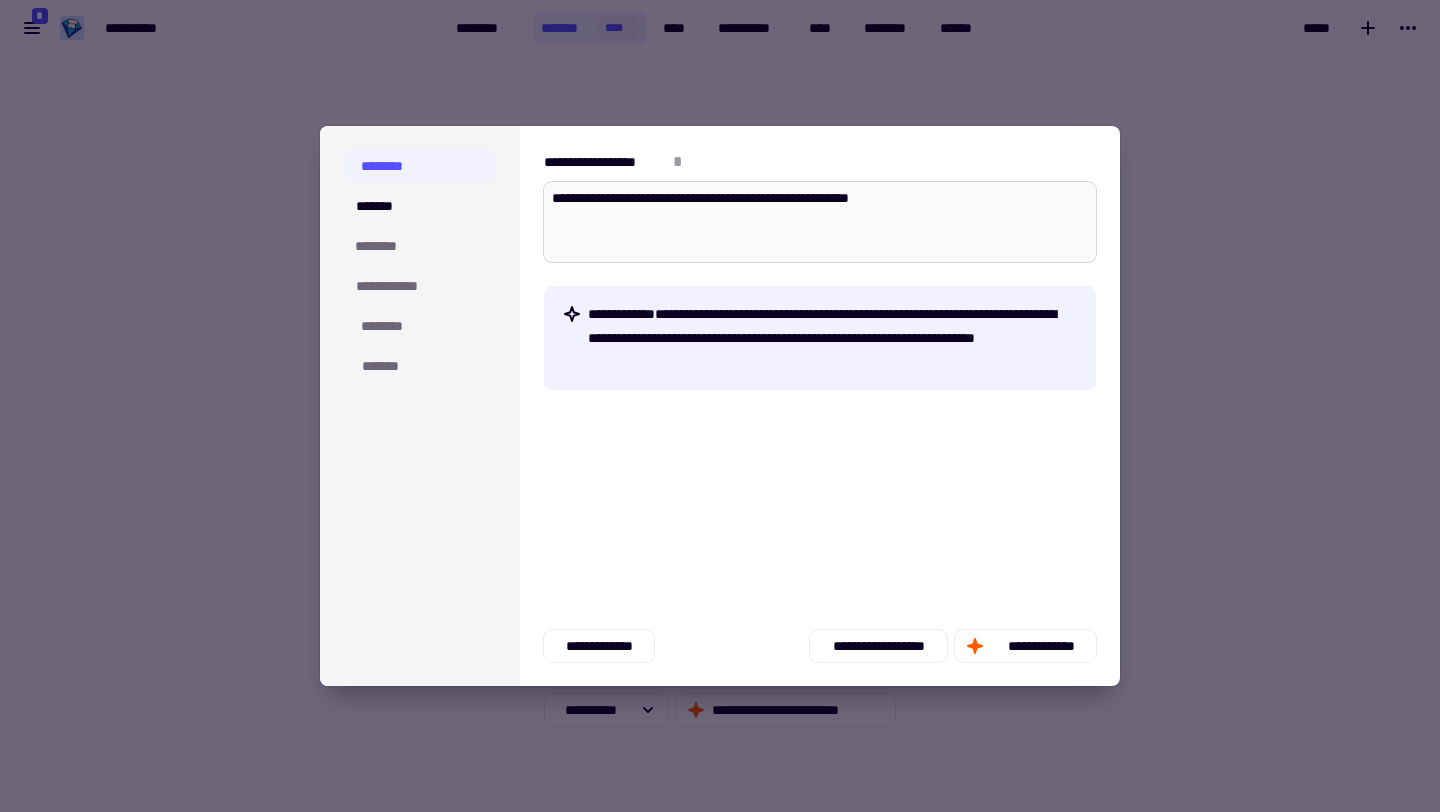 type on "*" 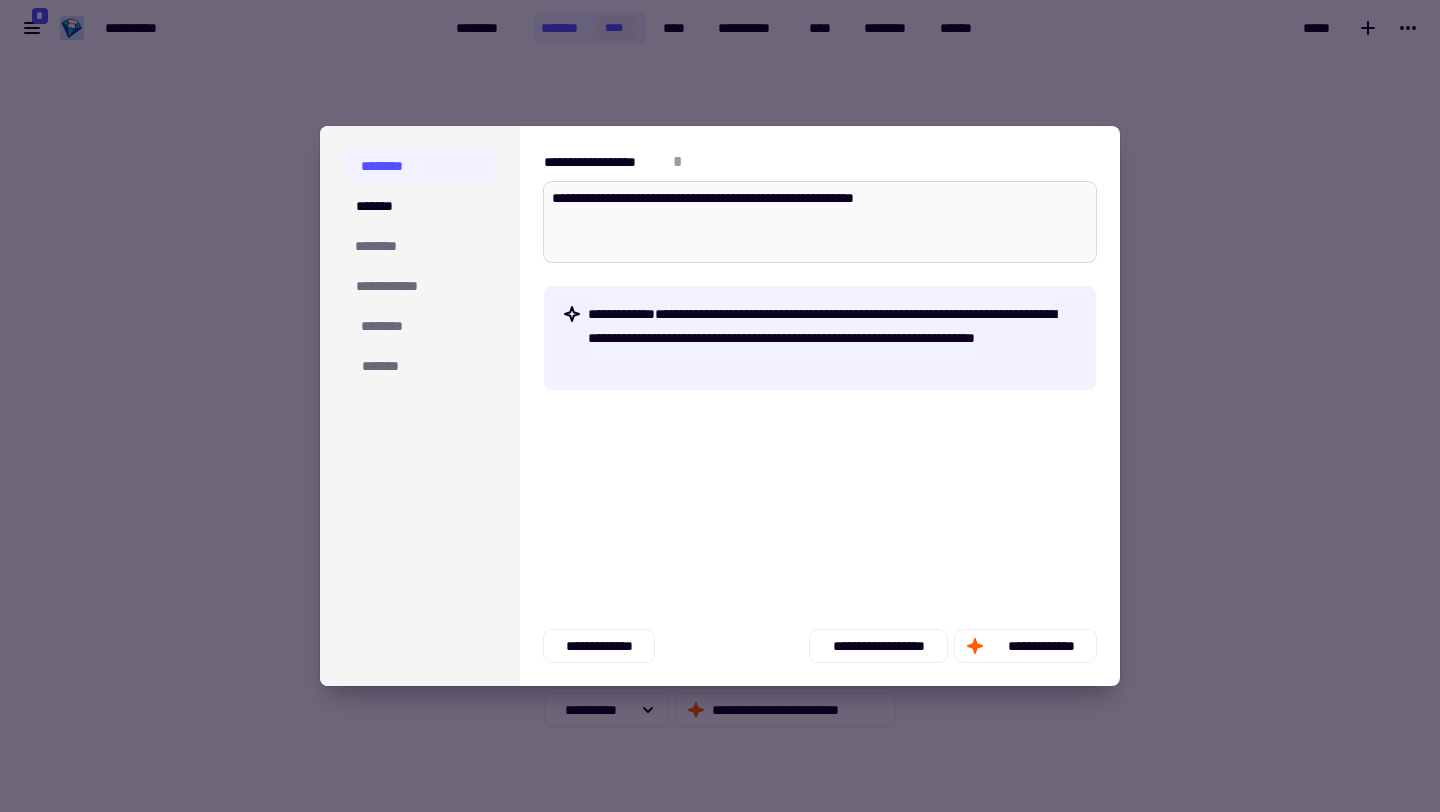 type on "*" 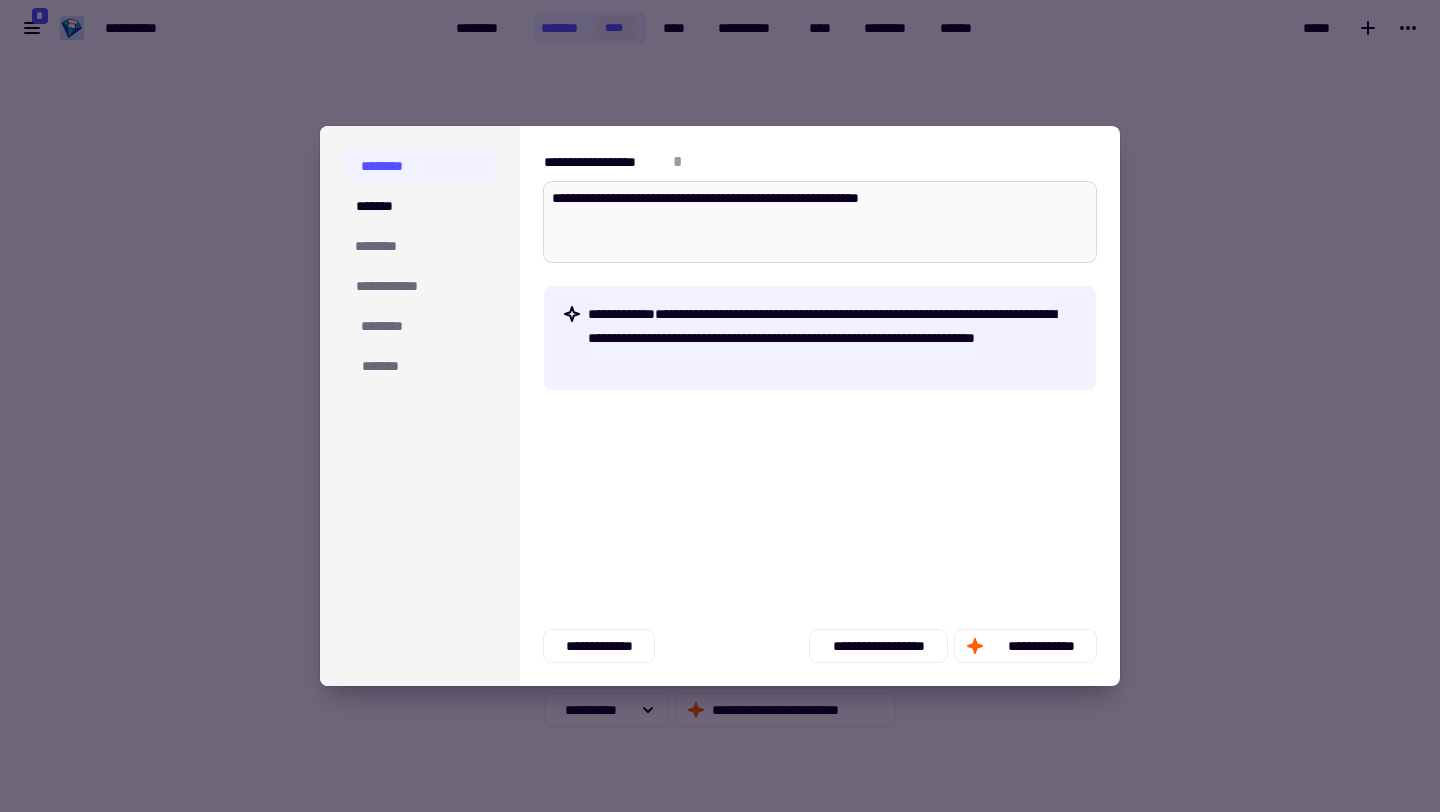 type on "*" 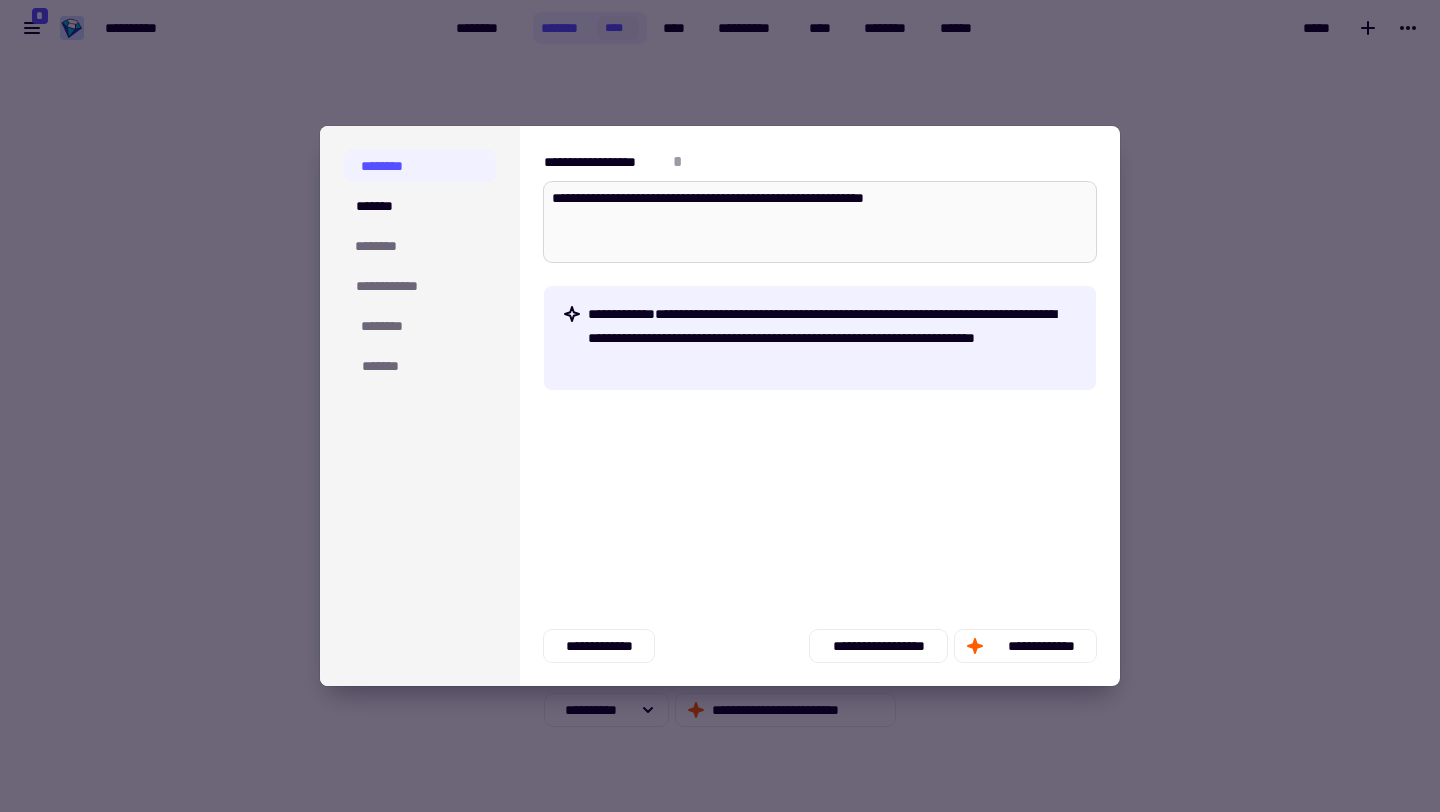 type on "*" 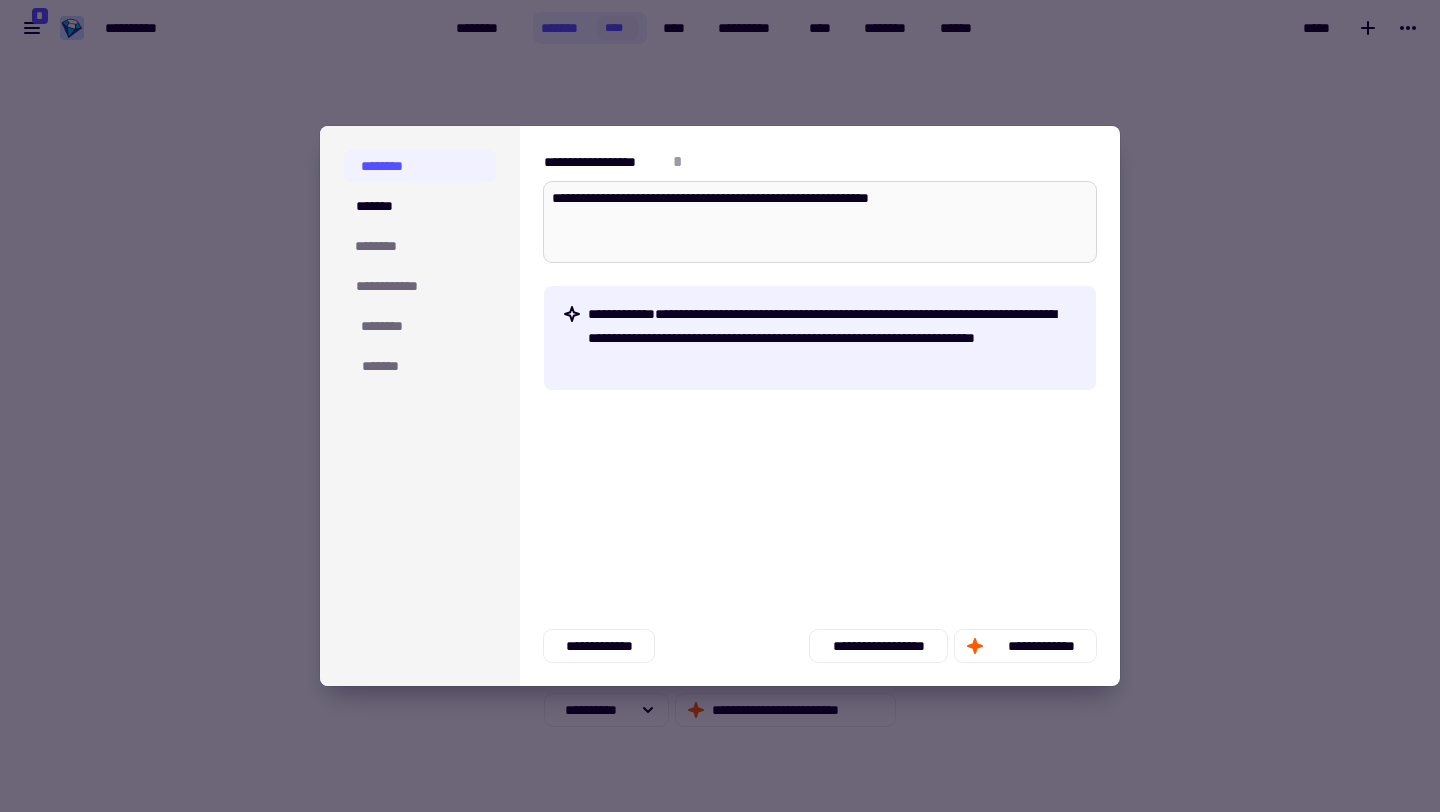 type on "*" 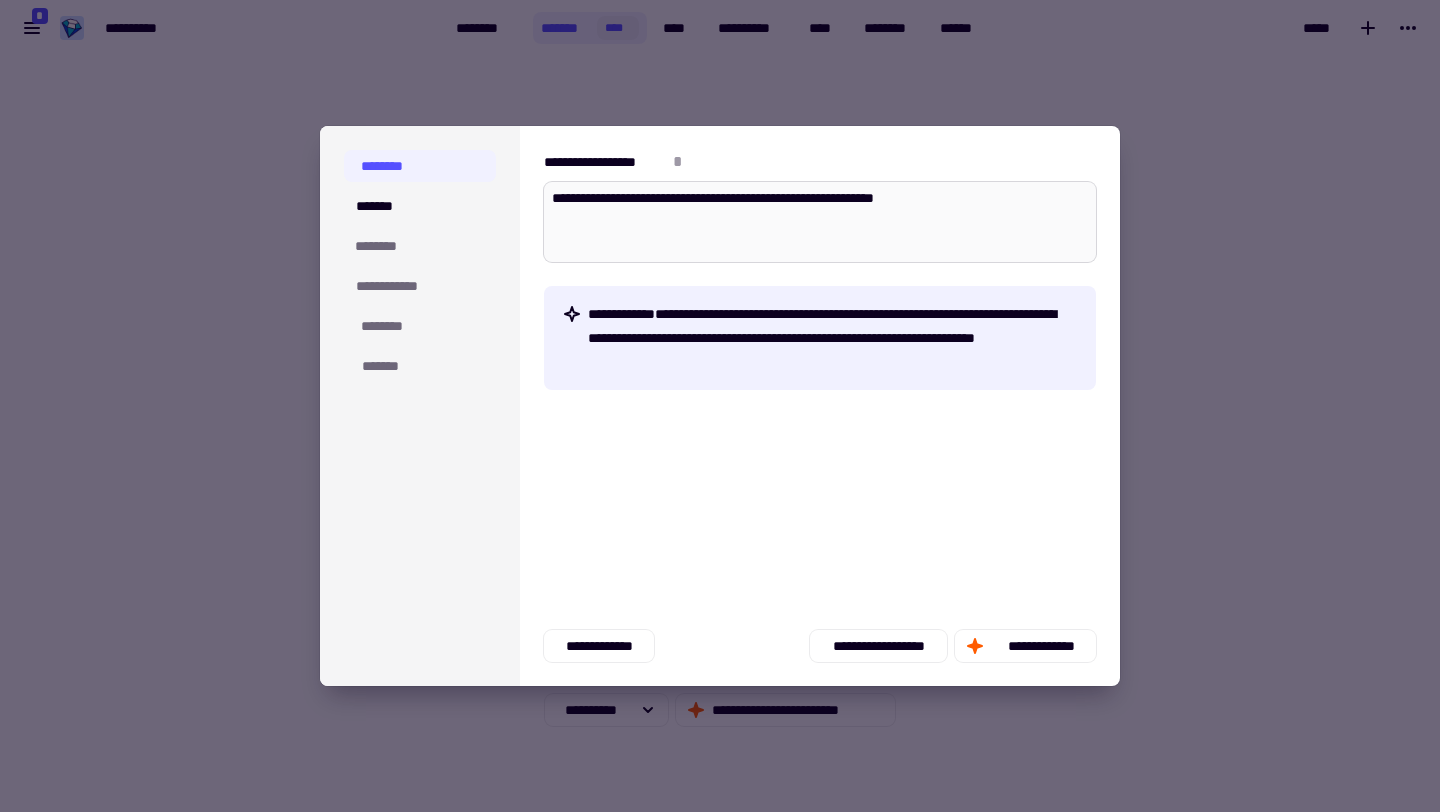 type on "*" 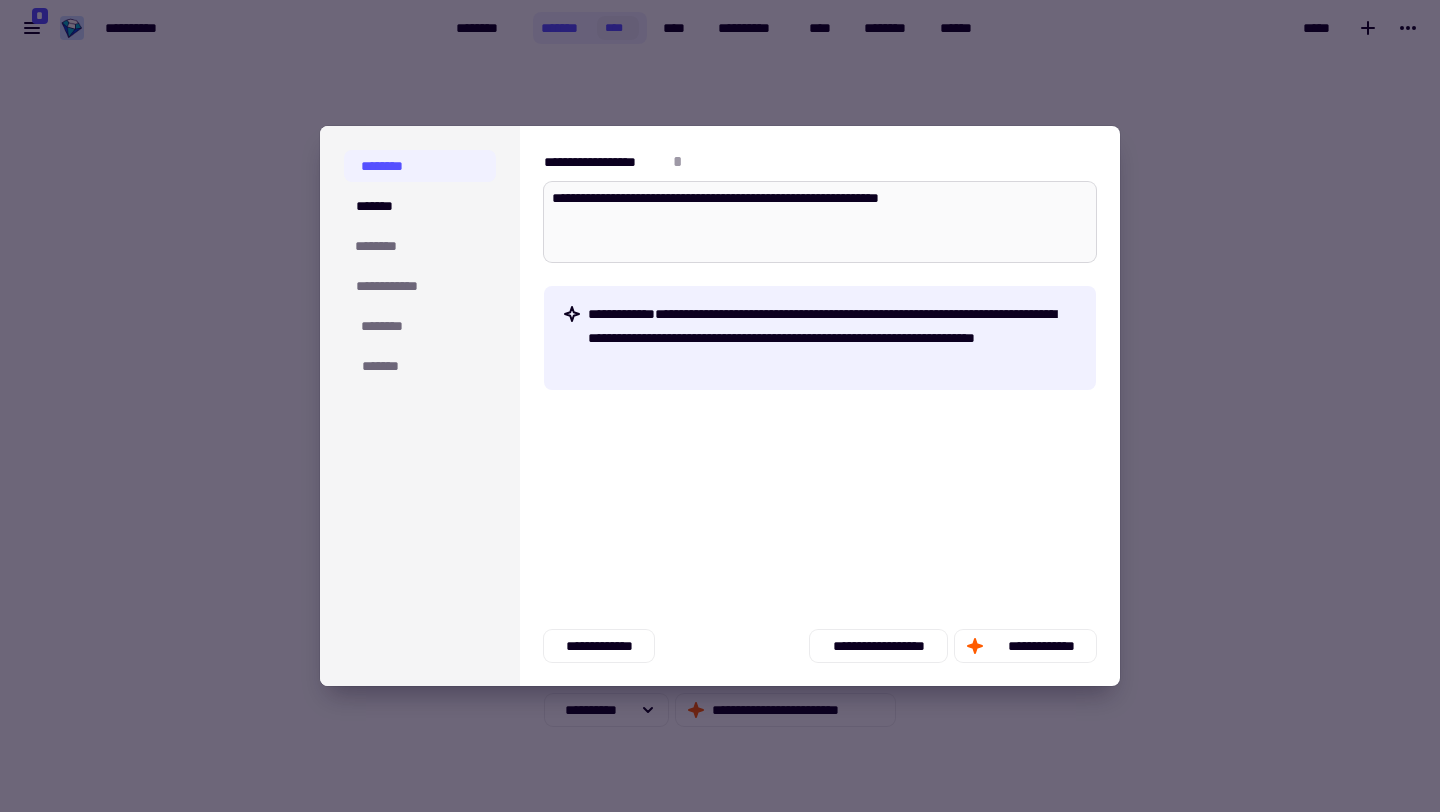 type on "*" 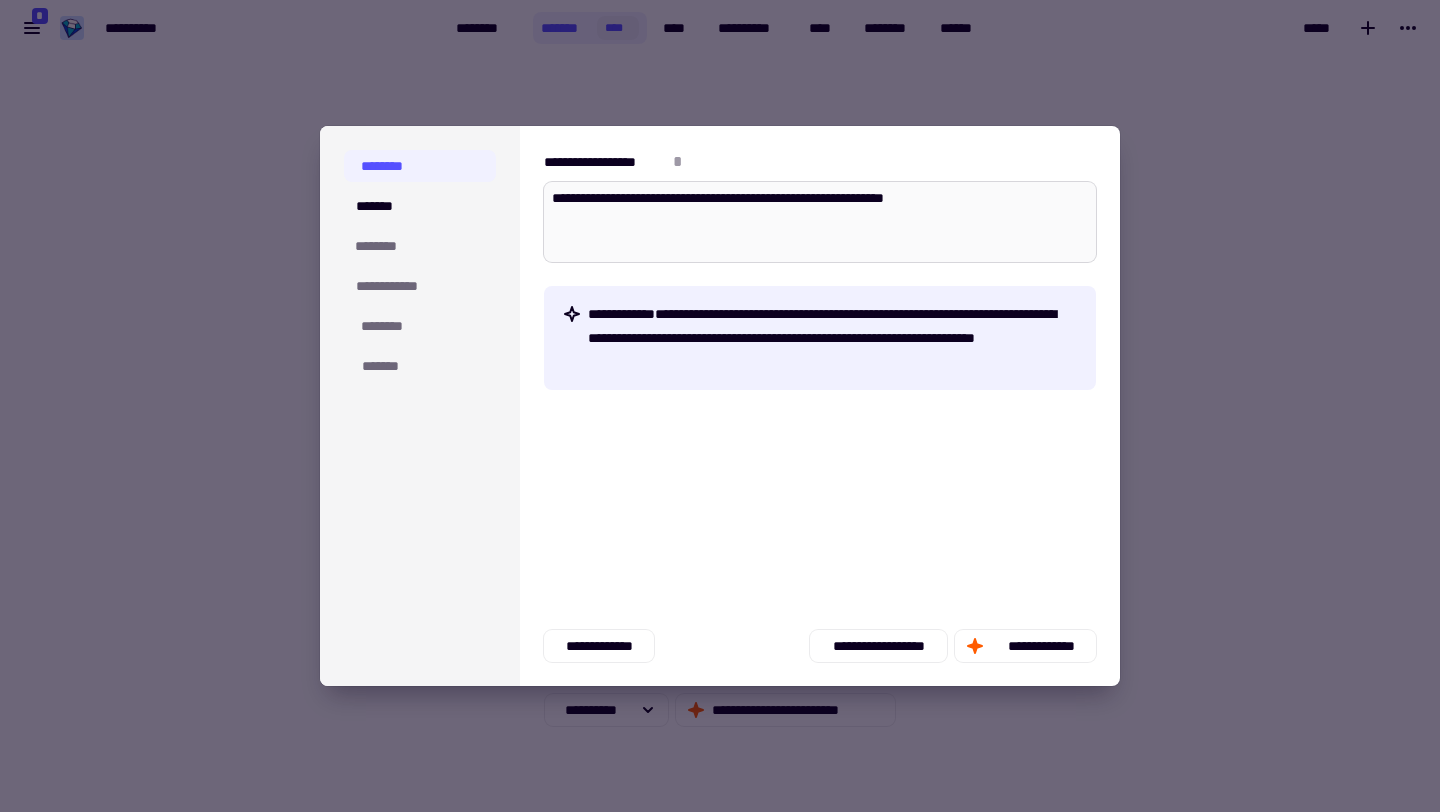 type on "*" 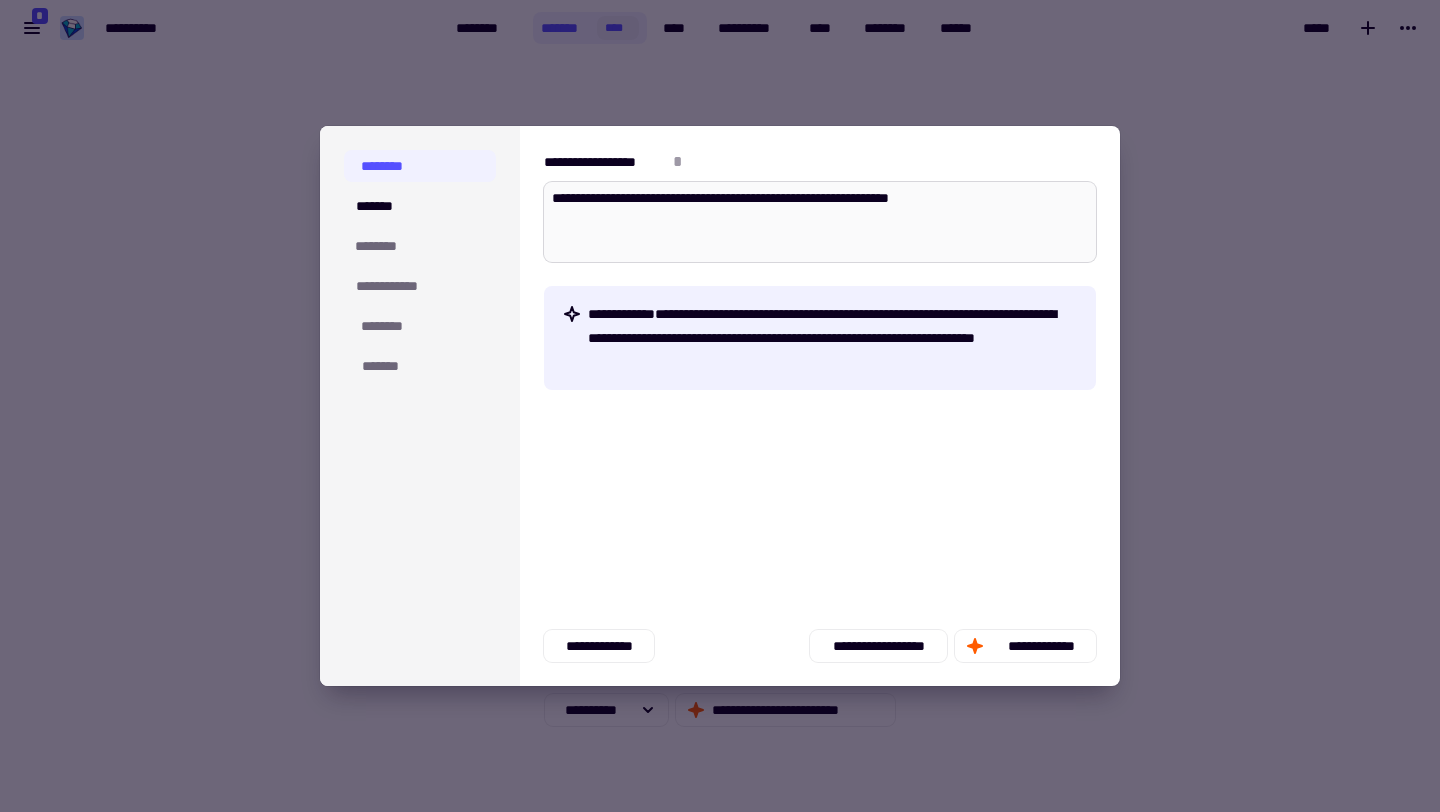 type on "*" 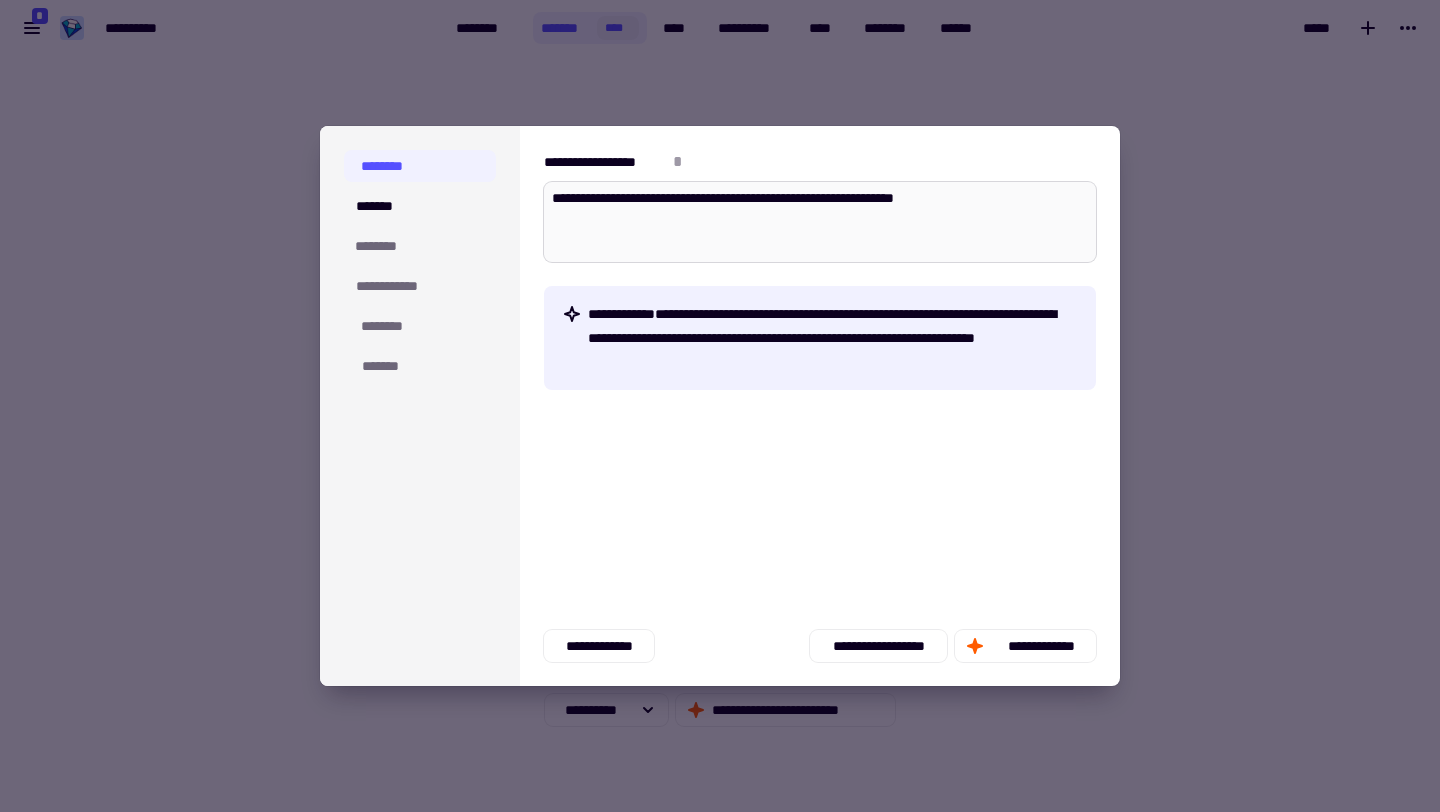 type on "*" 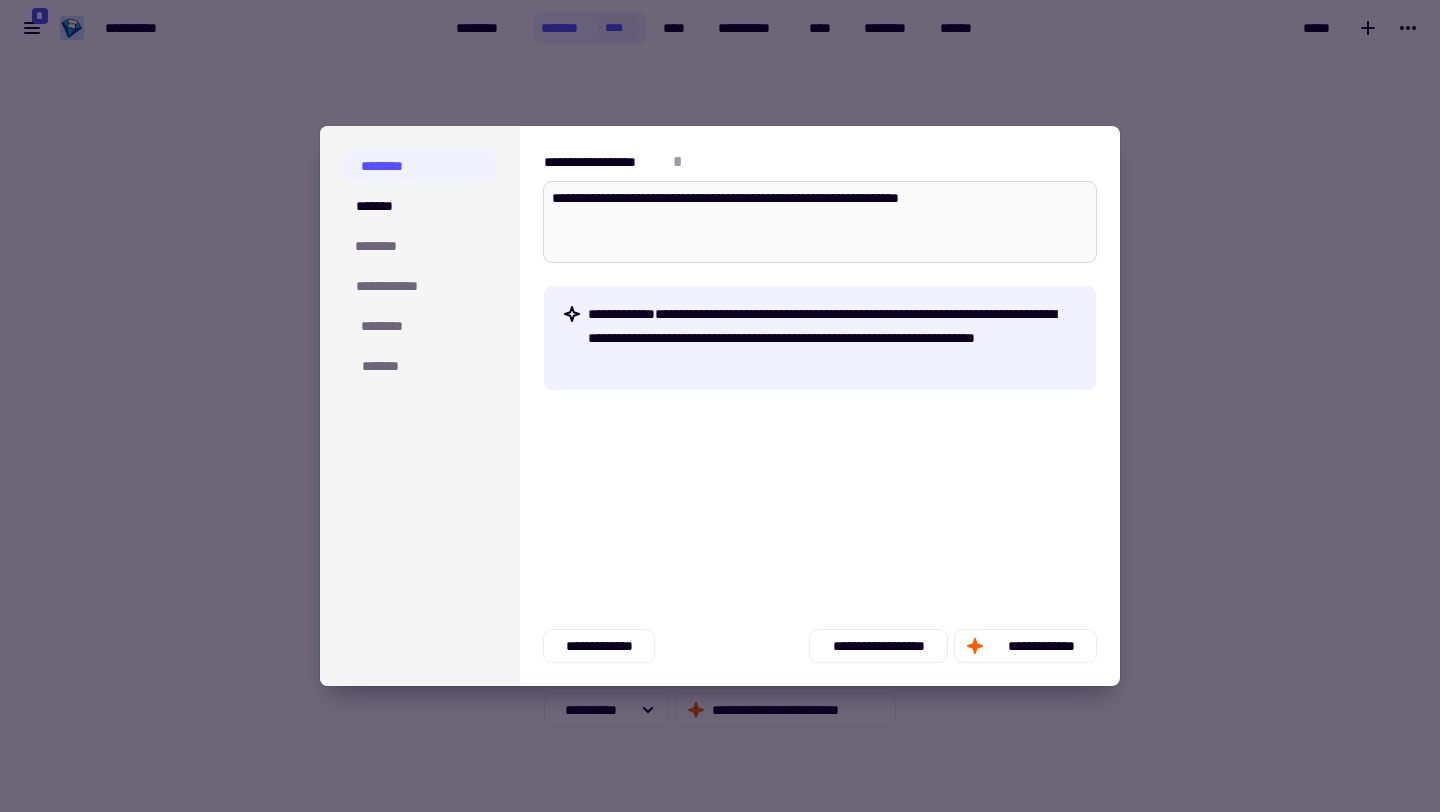 type on "*" 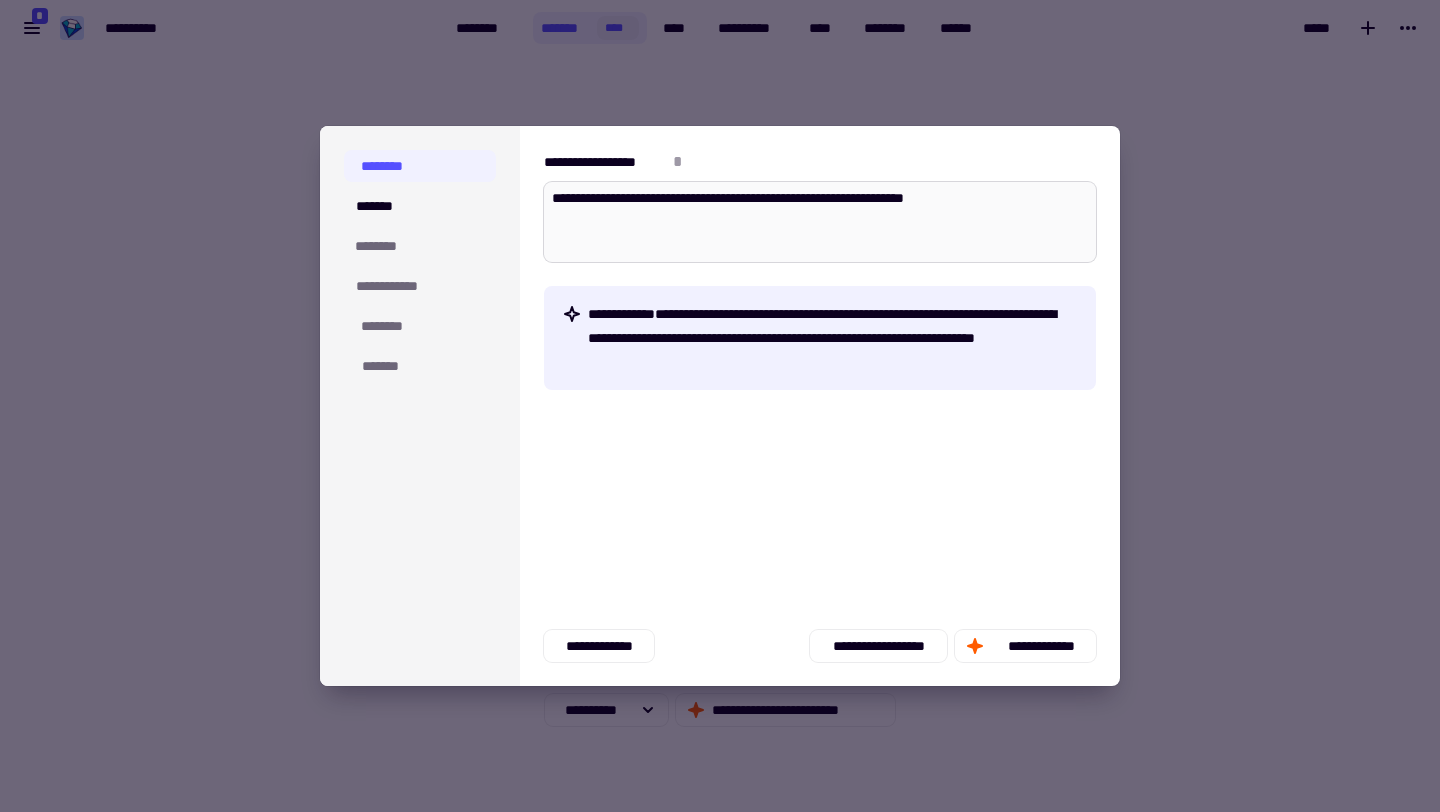 type on "*" 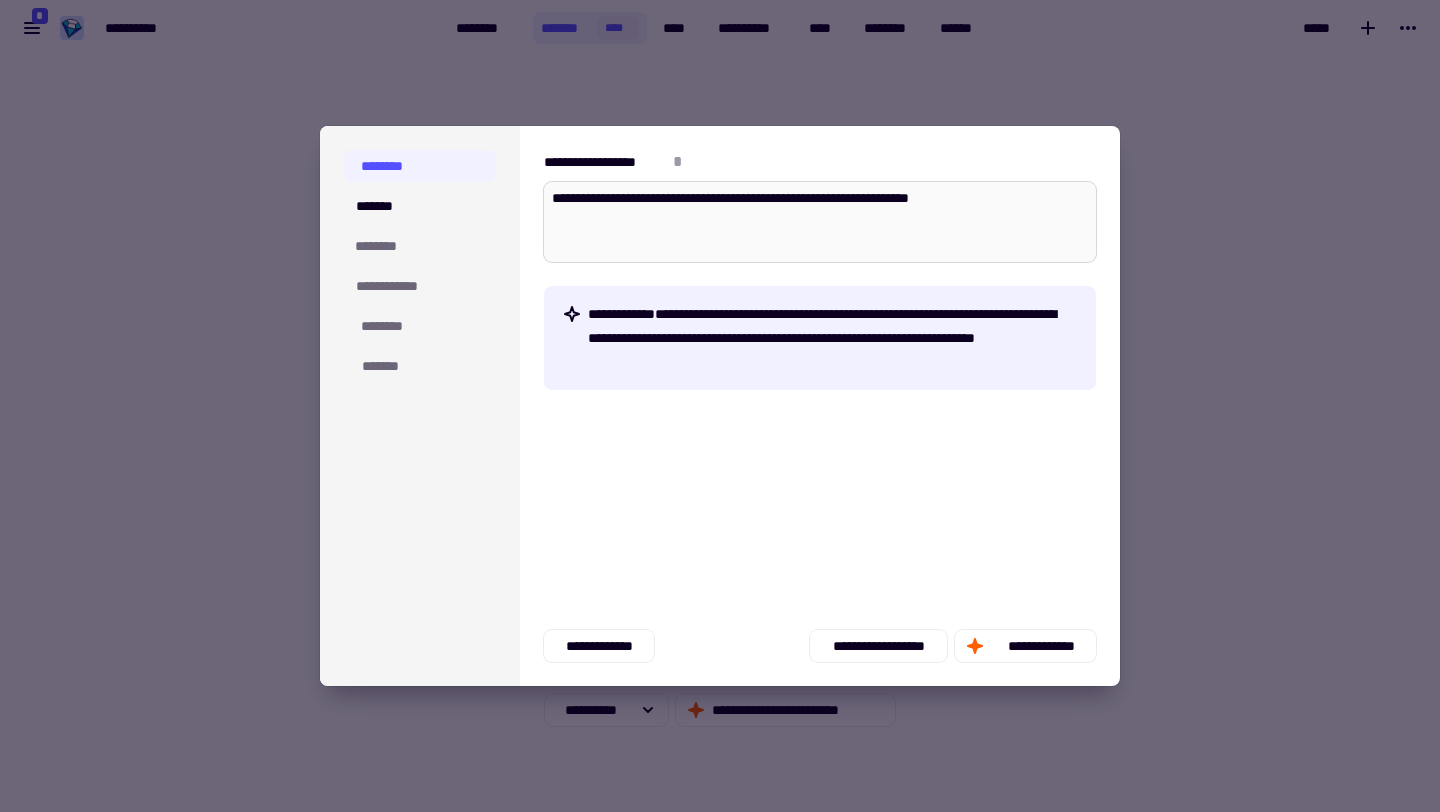 type on "*" 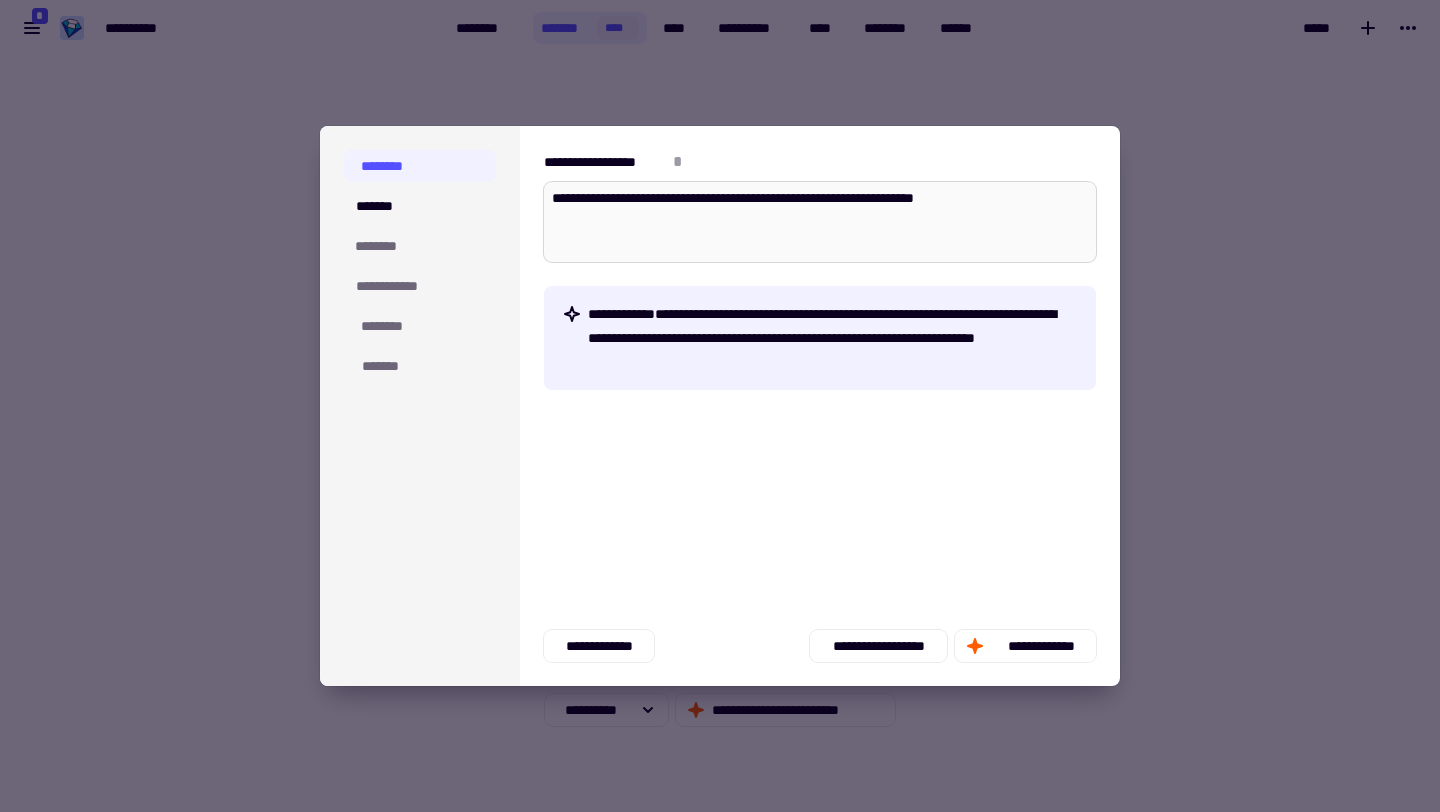 type on "*" 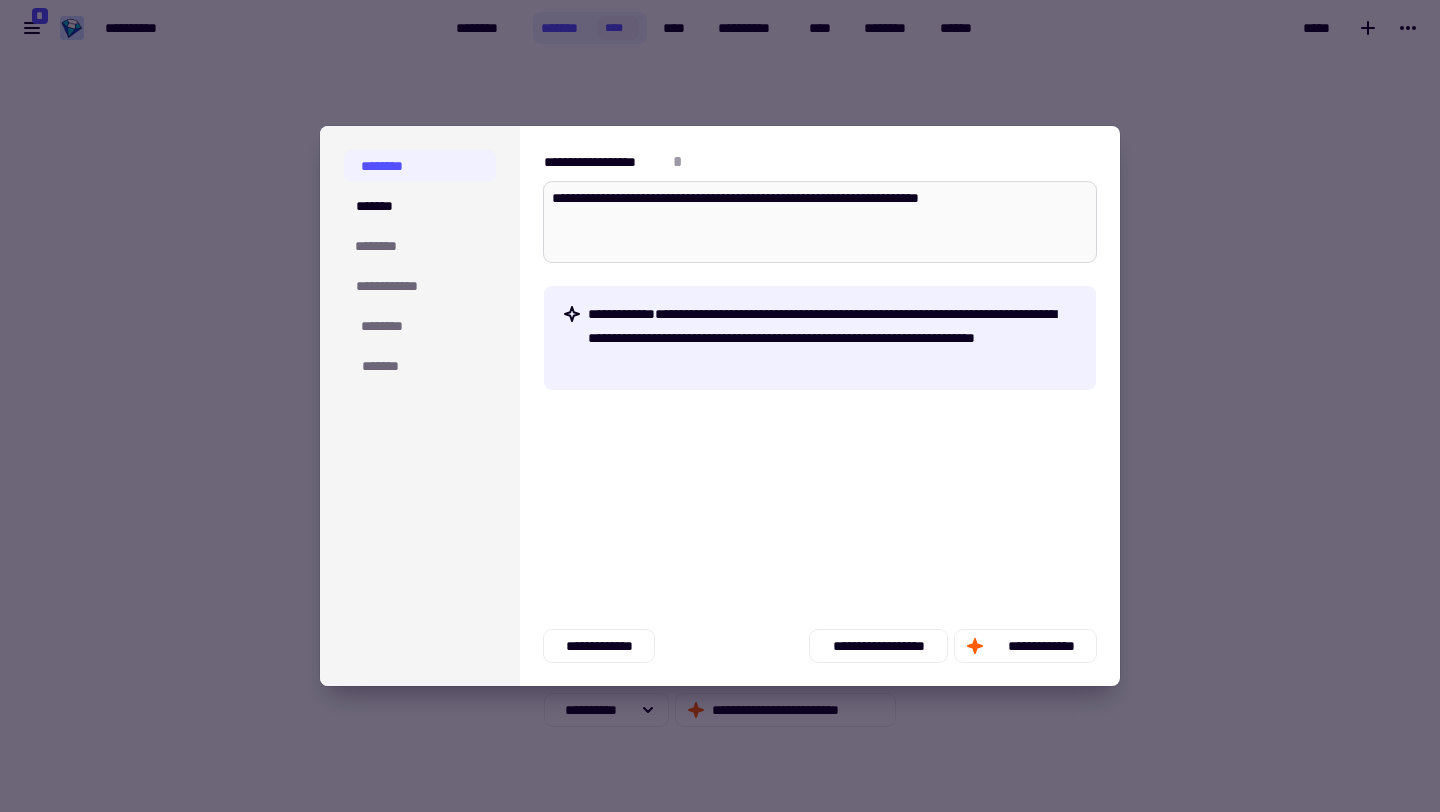 type 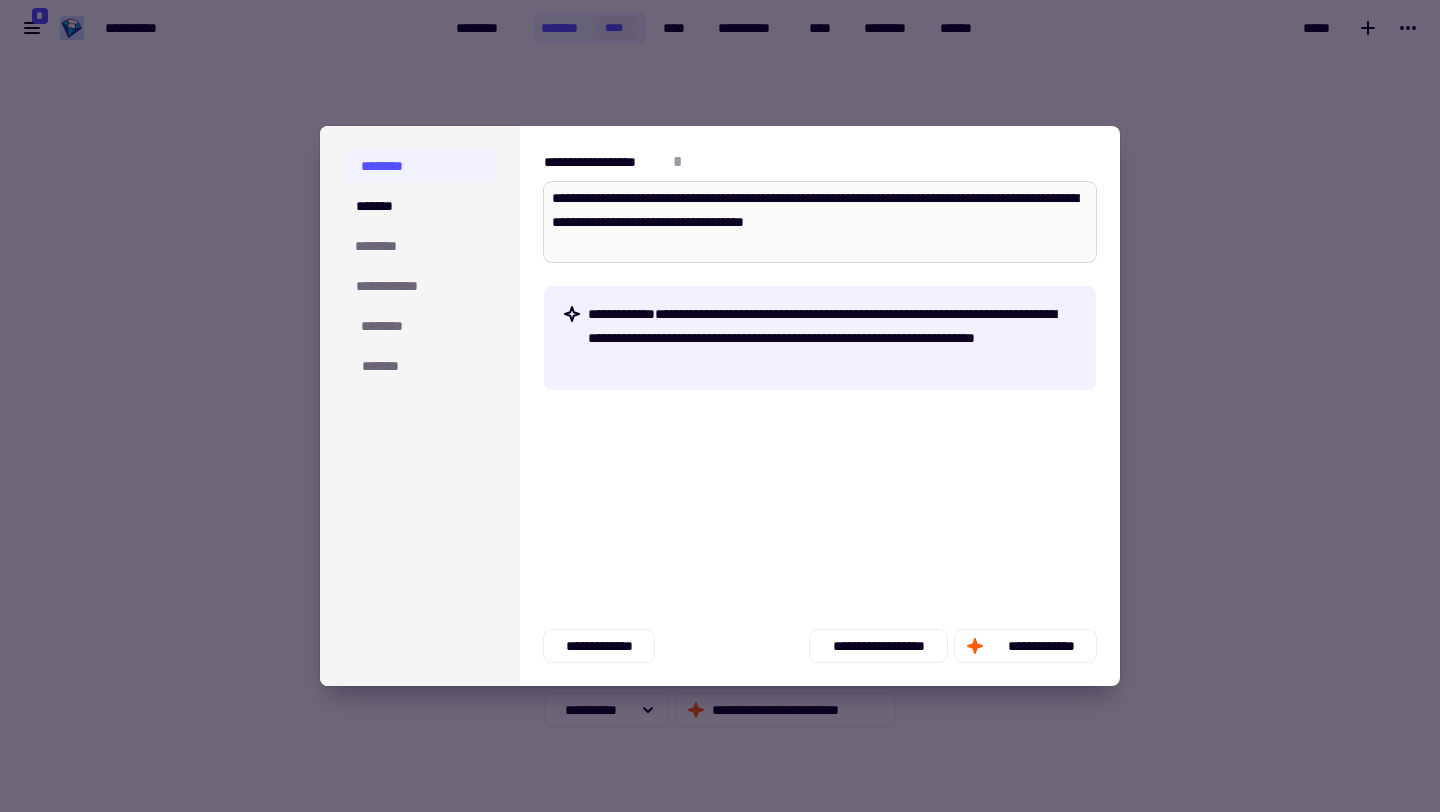 click on "**********" at bounding box center [820, 222] 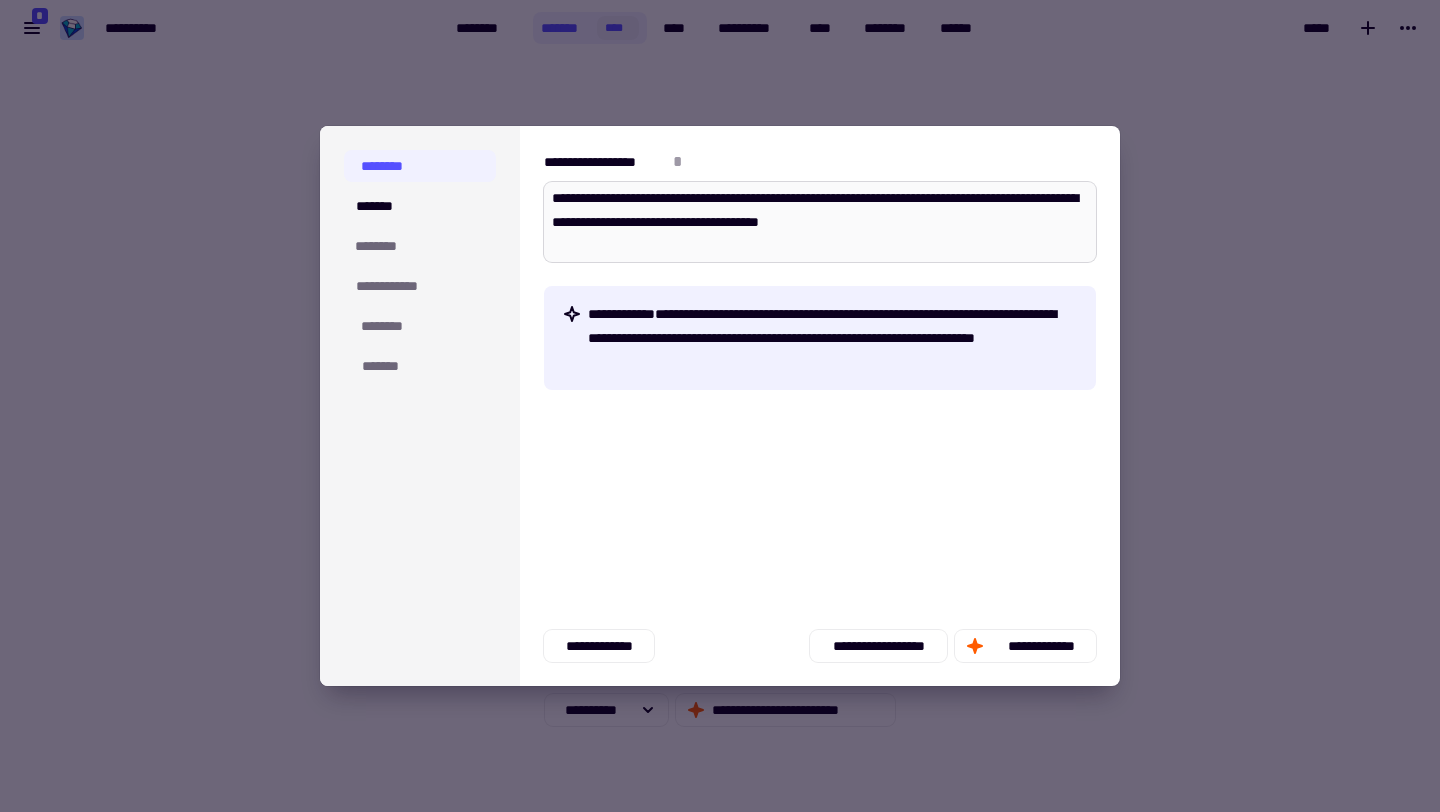 click on "**********" at bounding box center (820, 222) 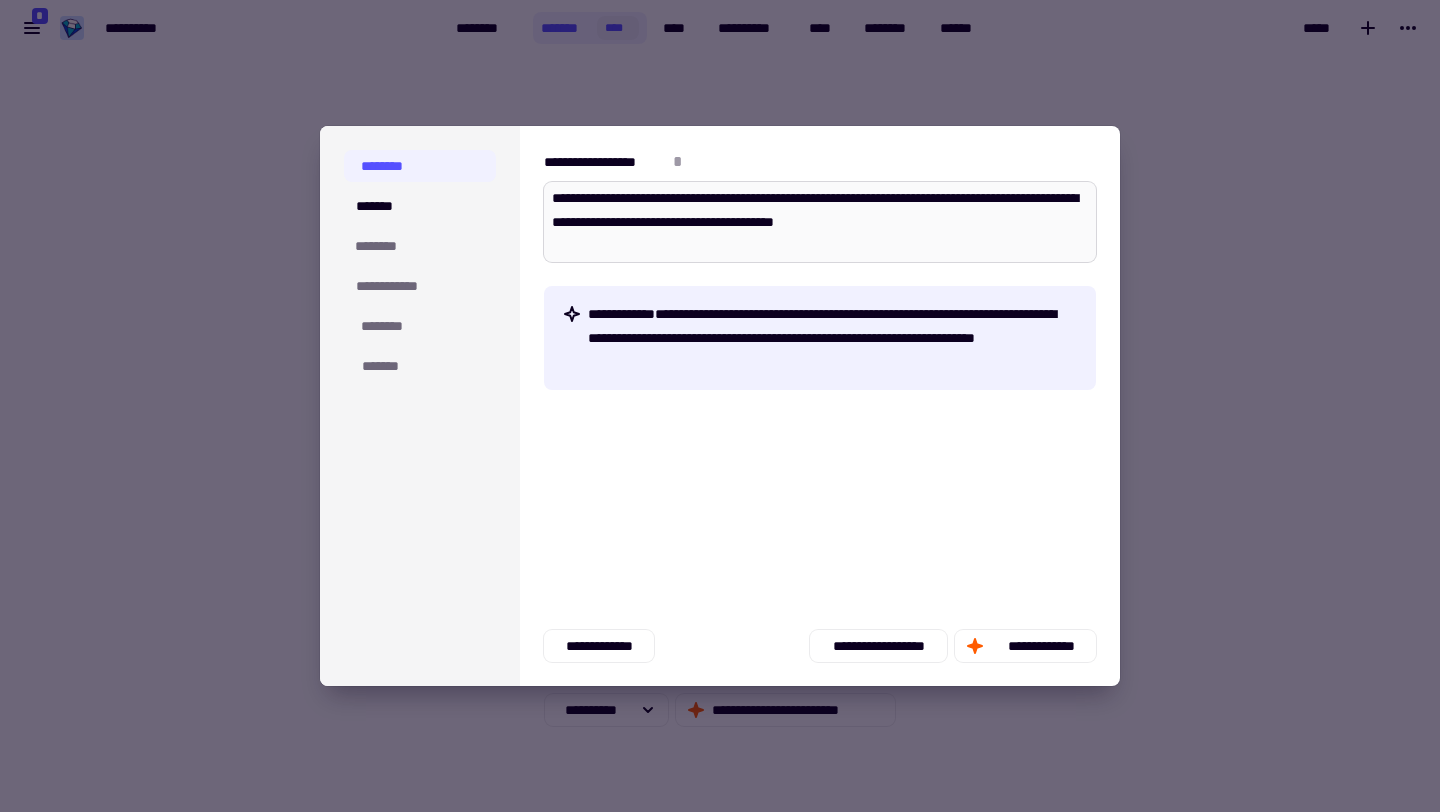 drag, startPoint x: 553, startPoint y: 203, endPoint x: 1022, endPoint y: 223, distance: 469.42624 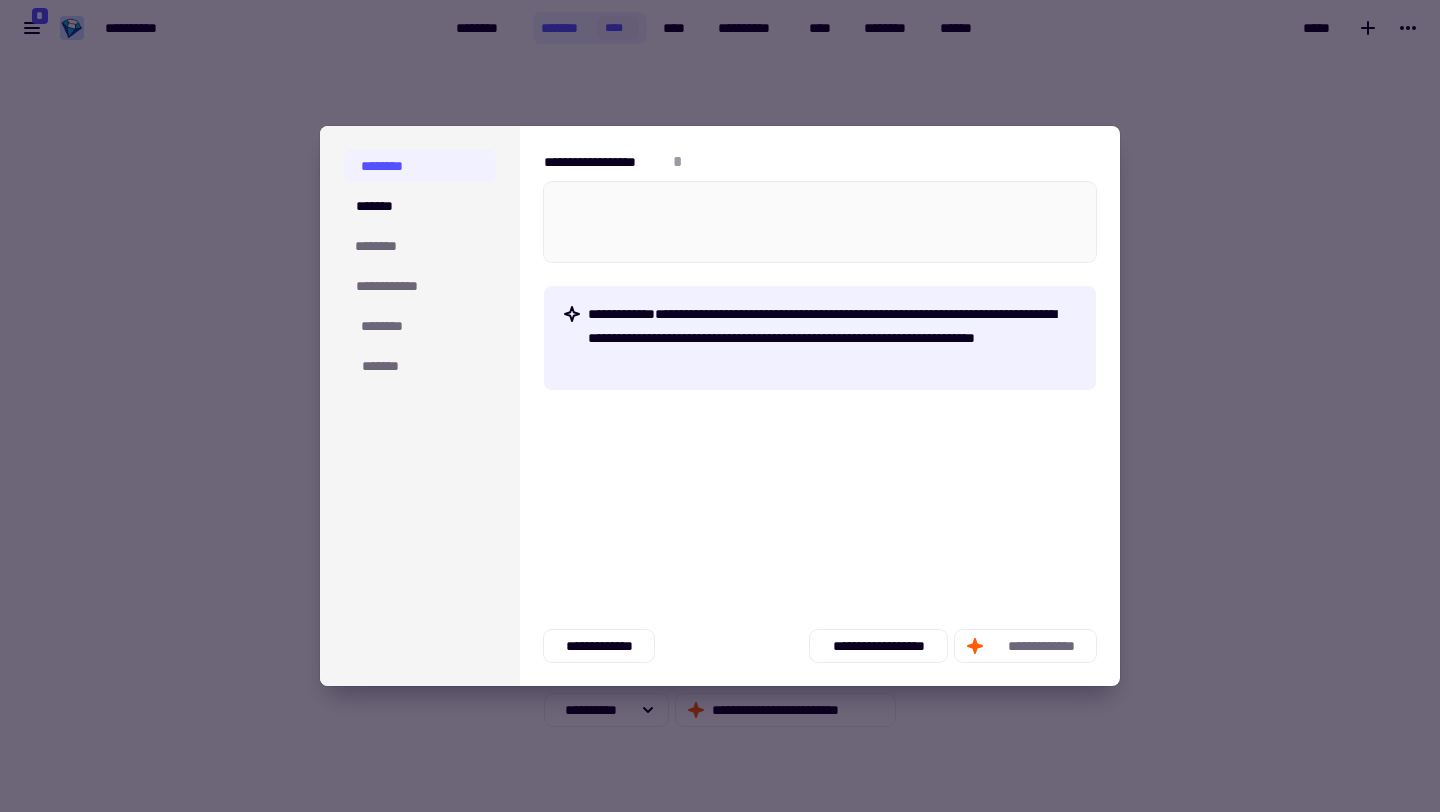 paste on "**********" 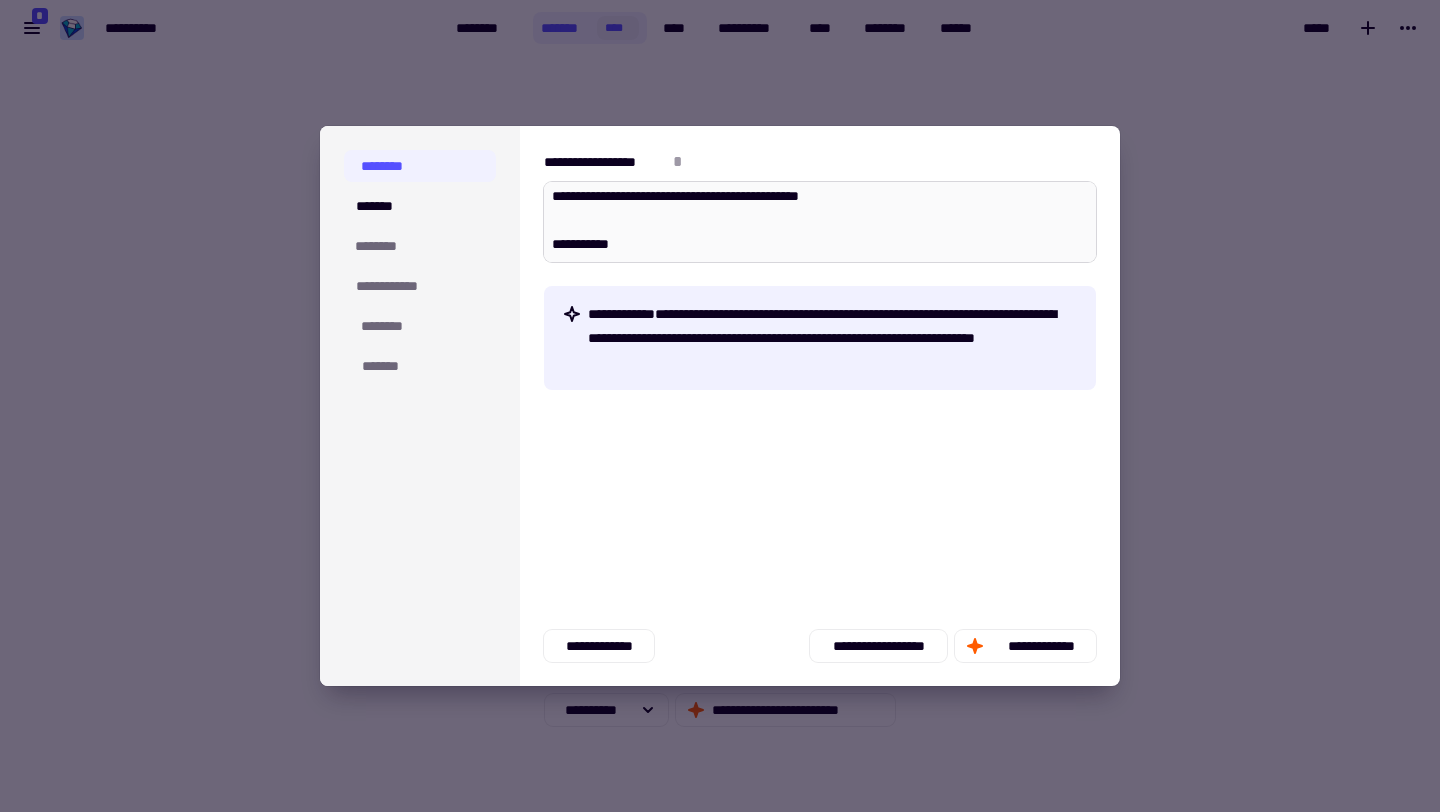scroll, scrollTop: 0, scrollLeft: 0, axis: both 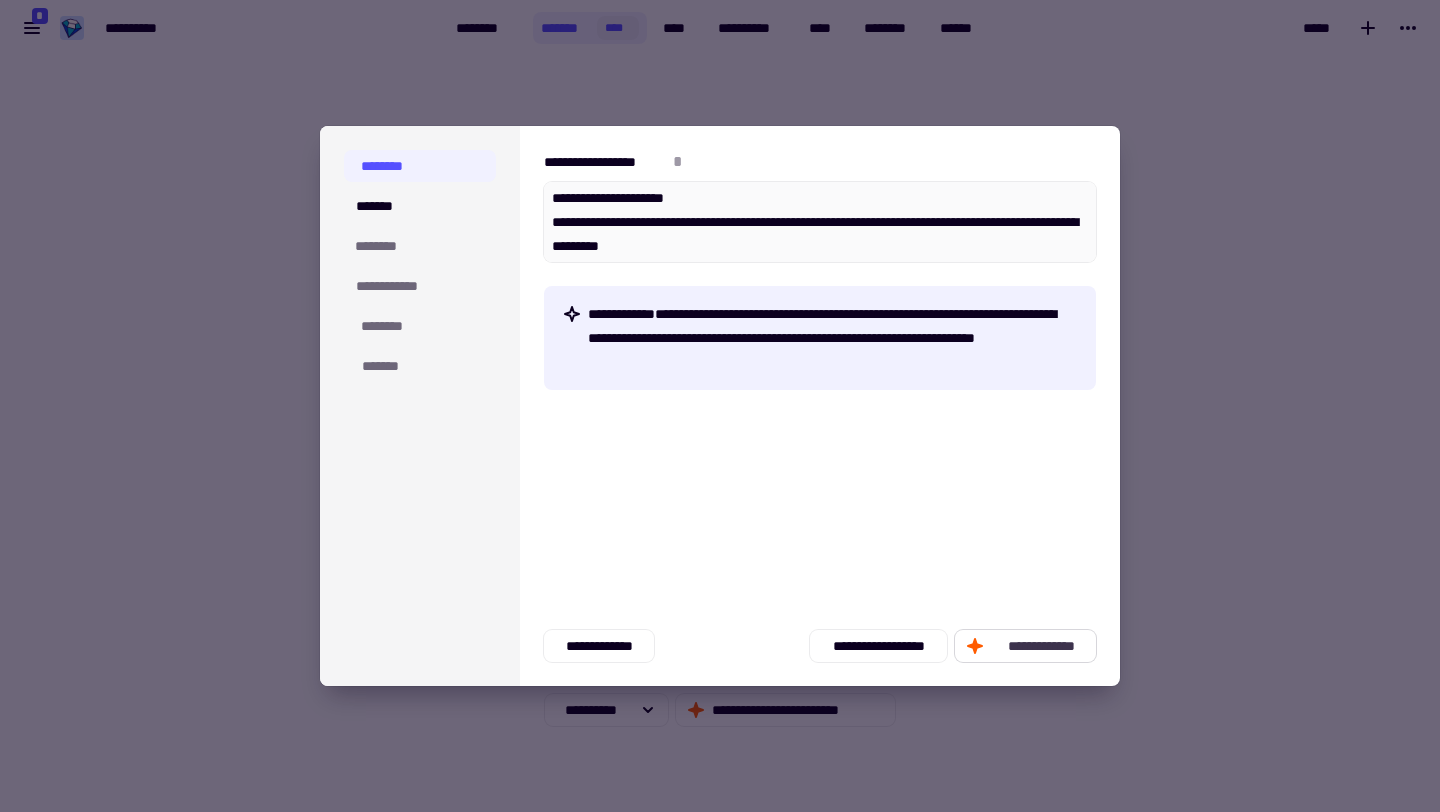 click on "**********" 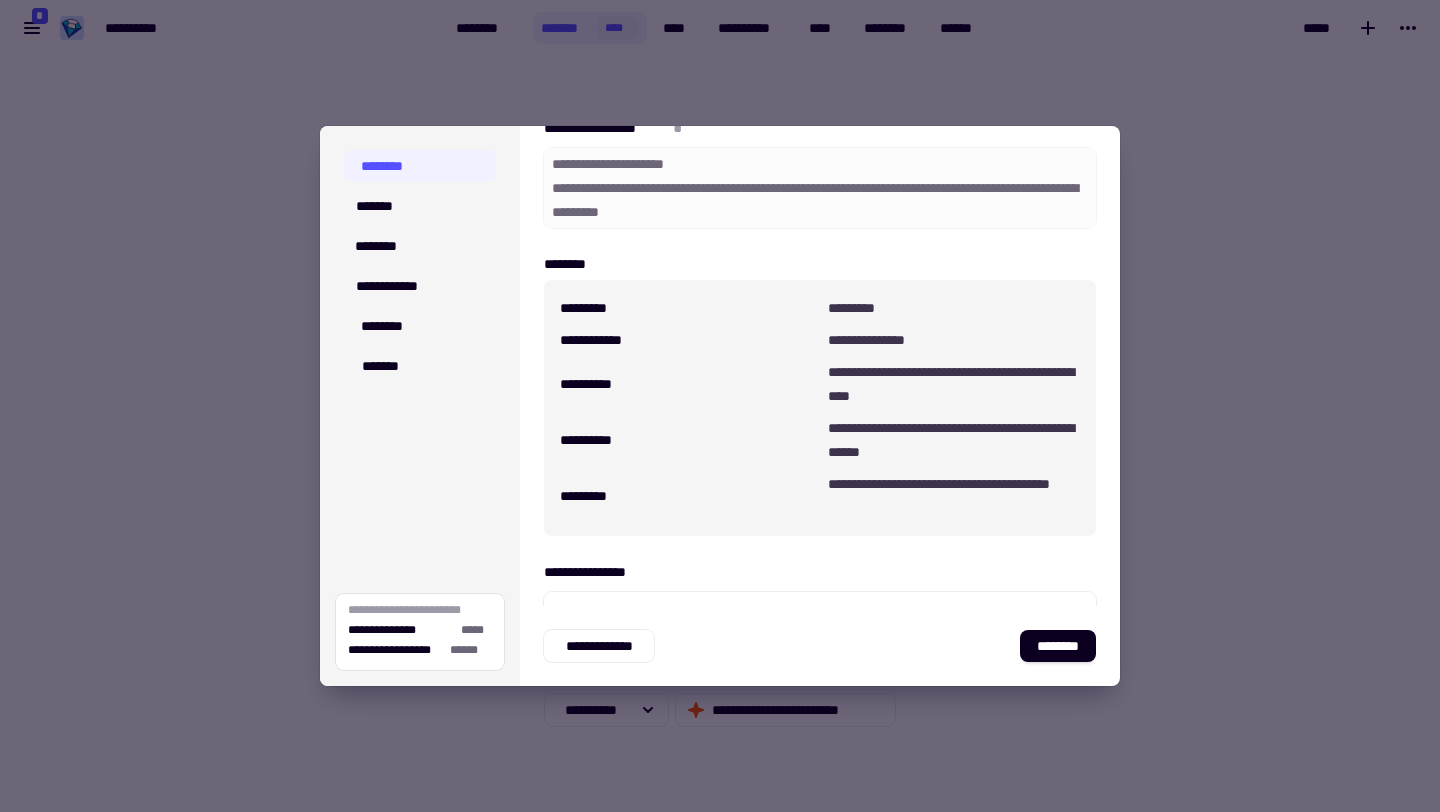 scroll, scrollTop: 40, scrollLeft: 0, axis: vertical 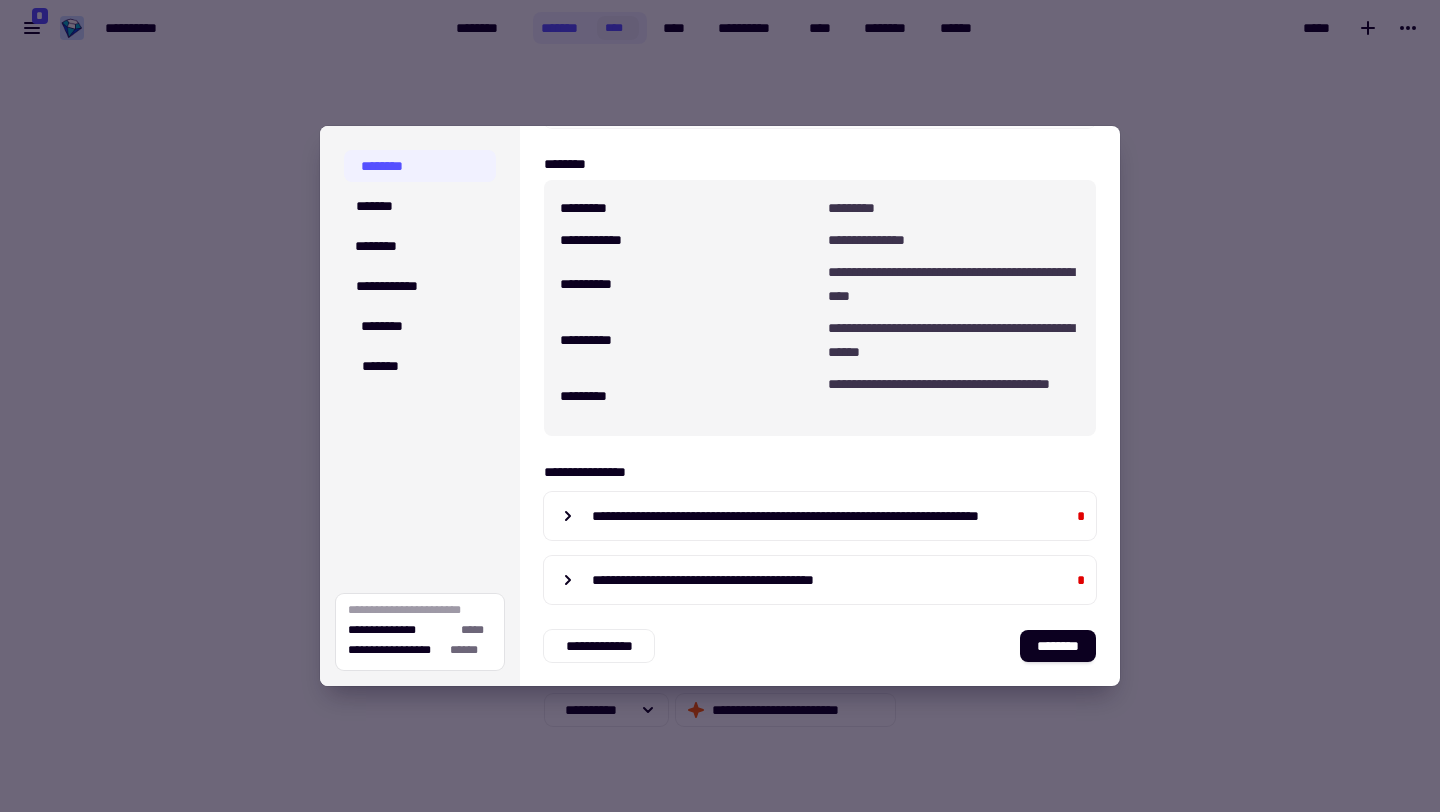 click on "**********" at bounding box center (954, 396) 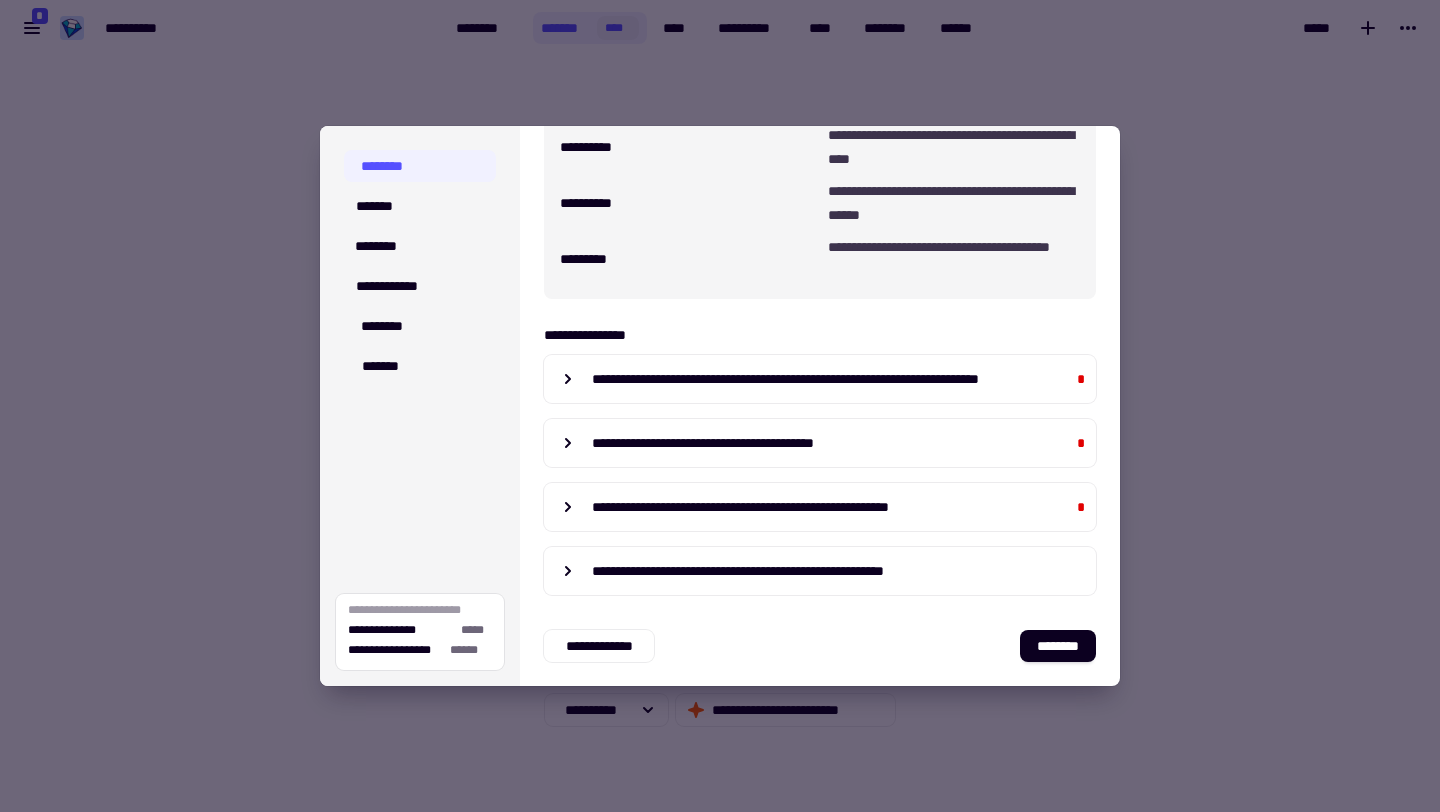 scroll, scrollTop: 330, scrollLeft: 0, axis: vertical 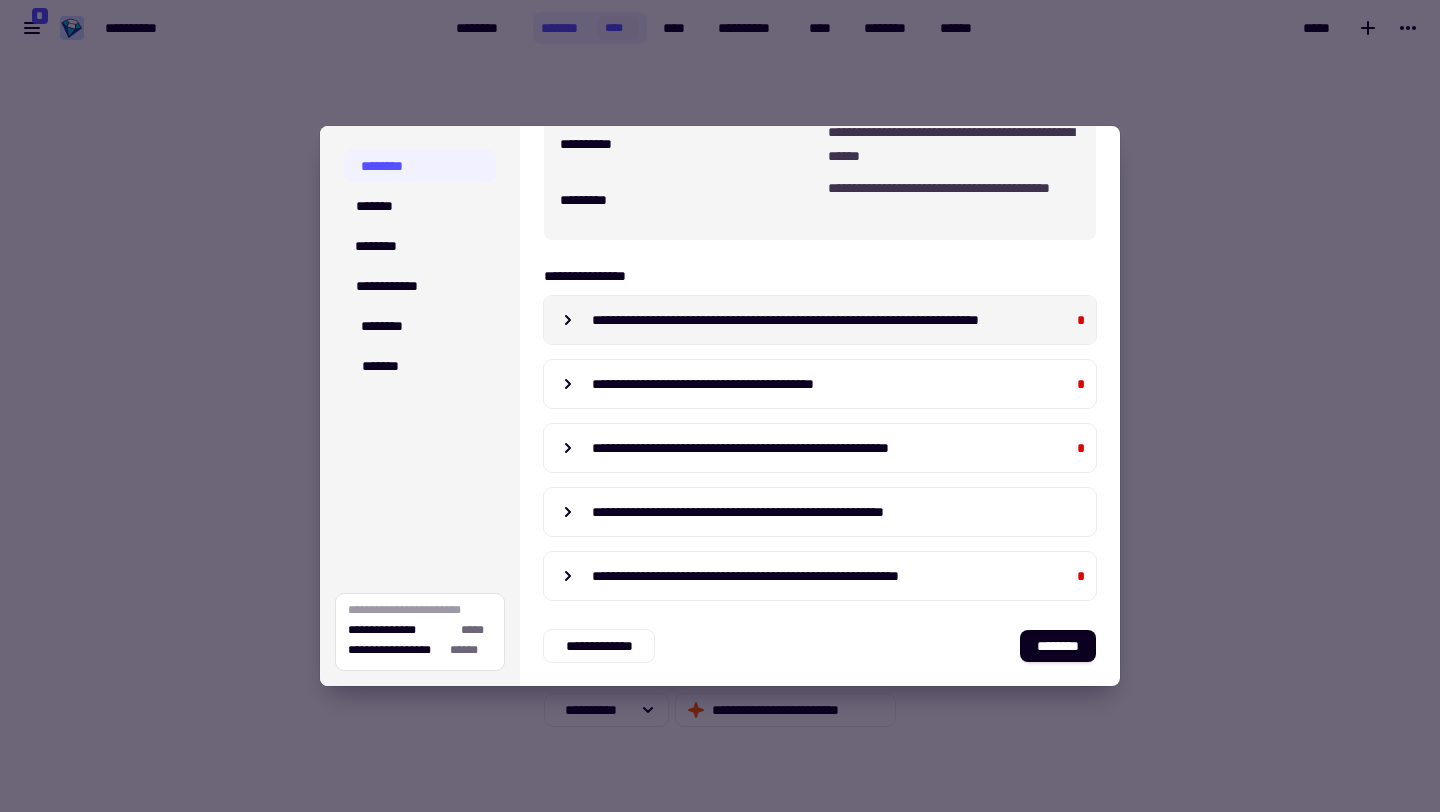 click 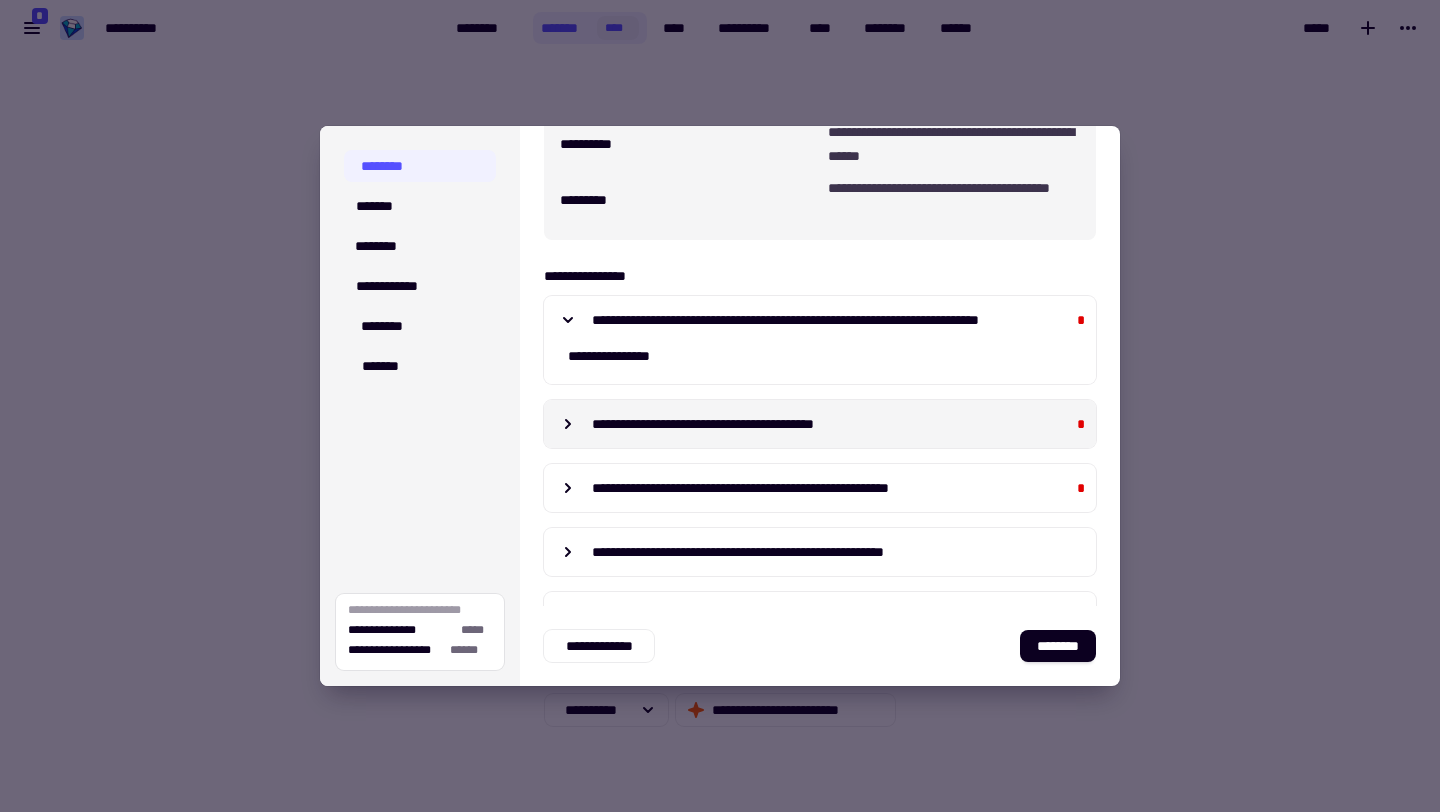 click 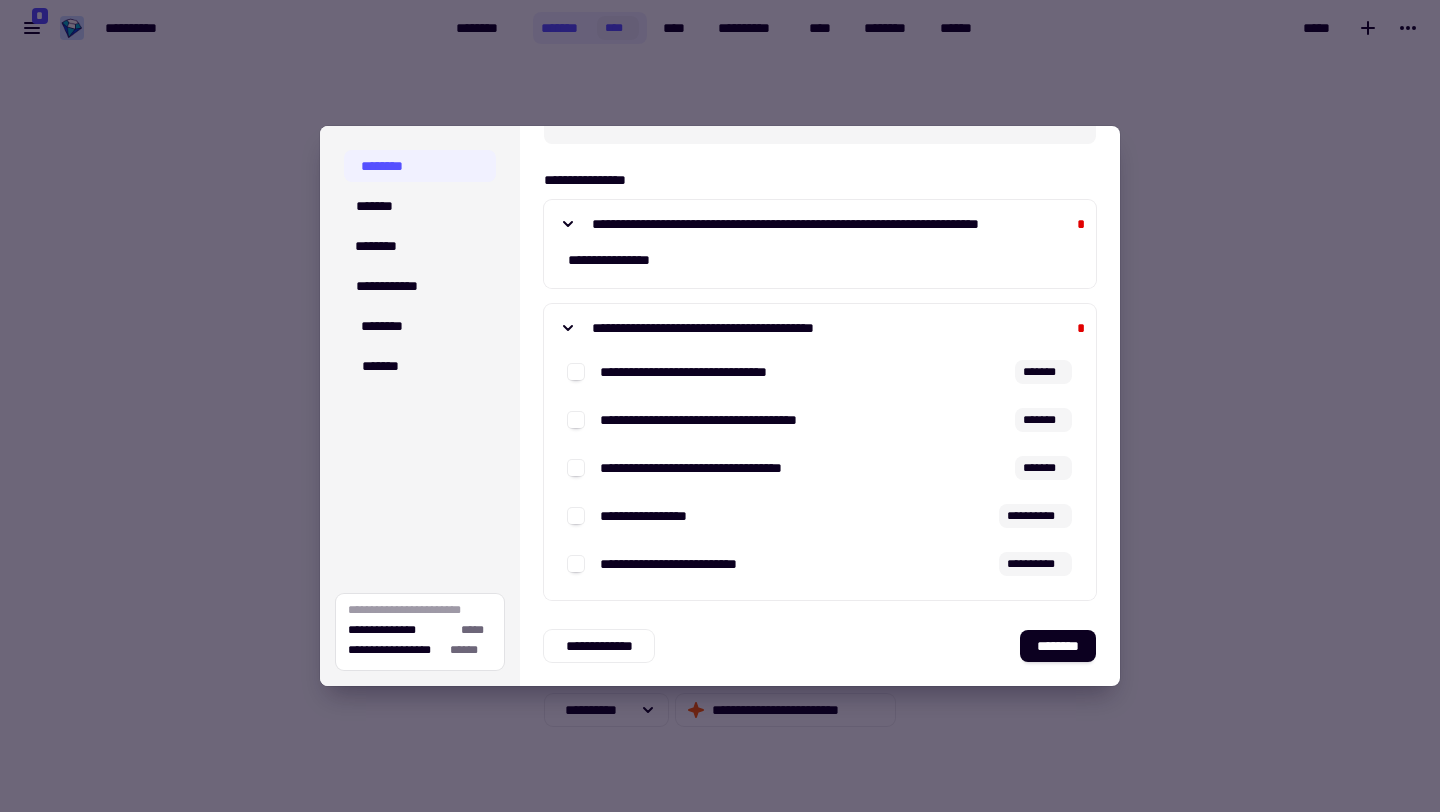 scroll, scrollTop: 428, scrollLeft: 0, axis: vertical 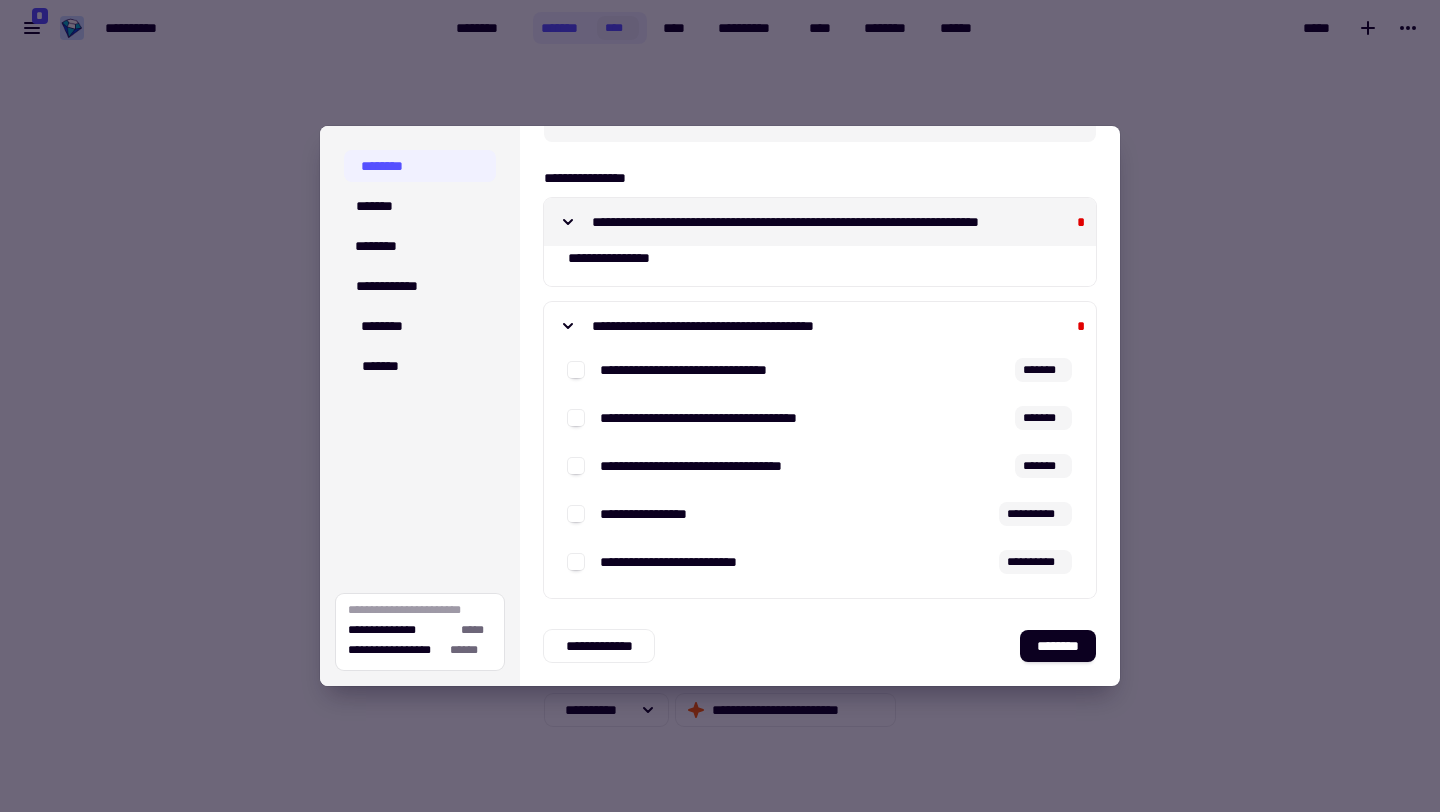 click 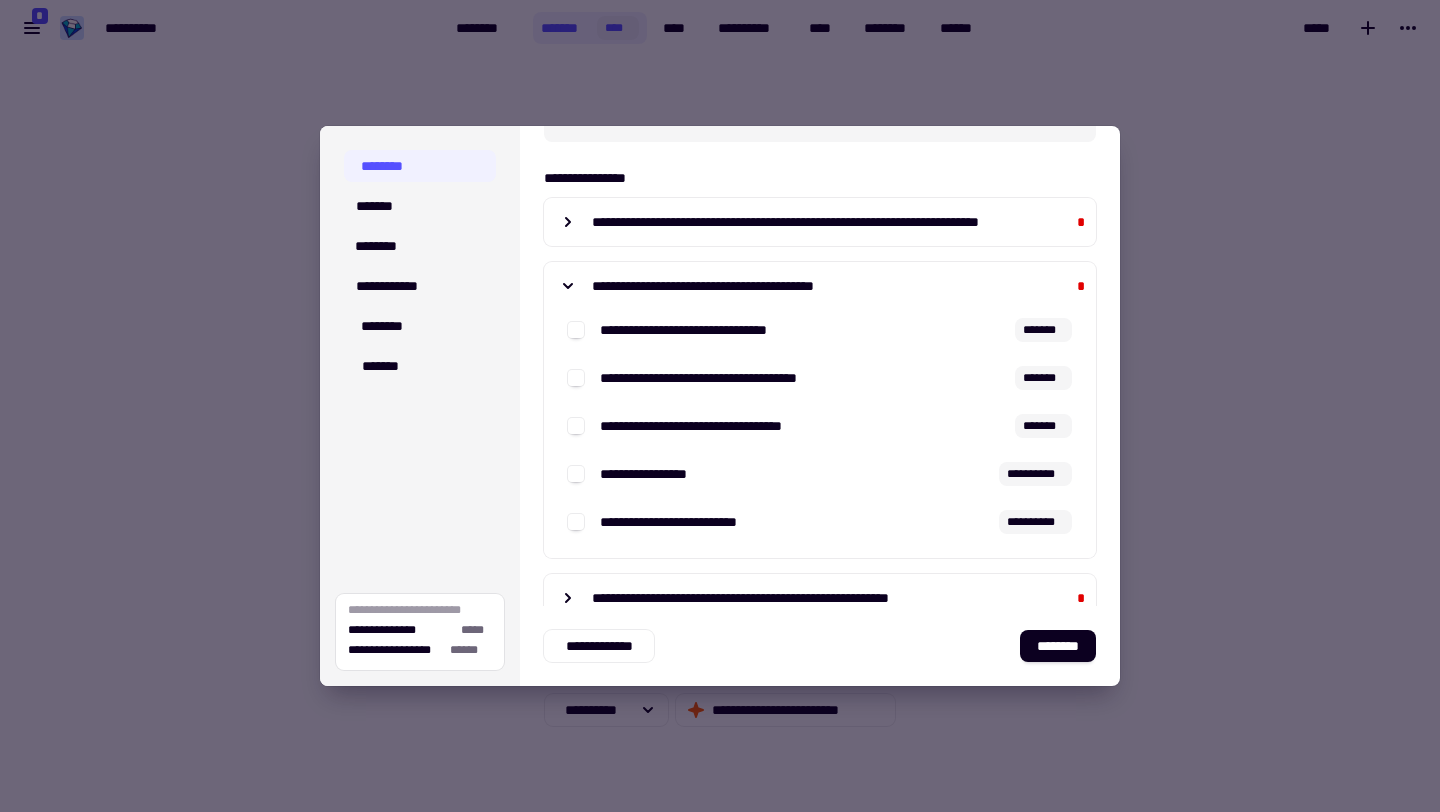 click 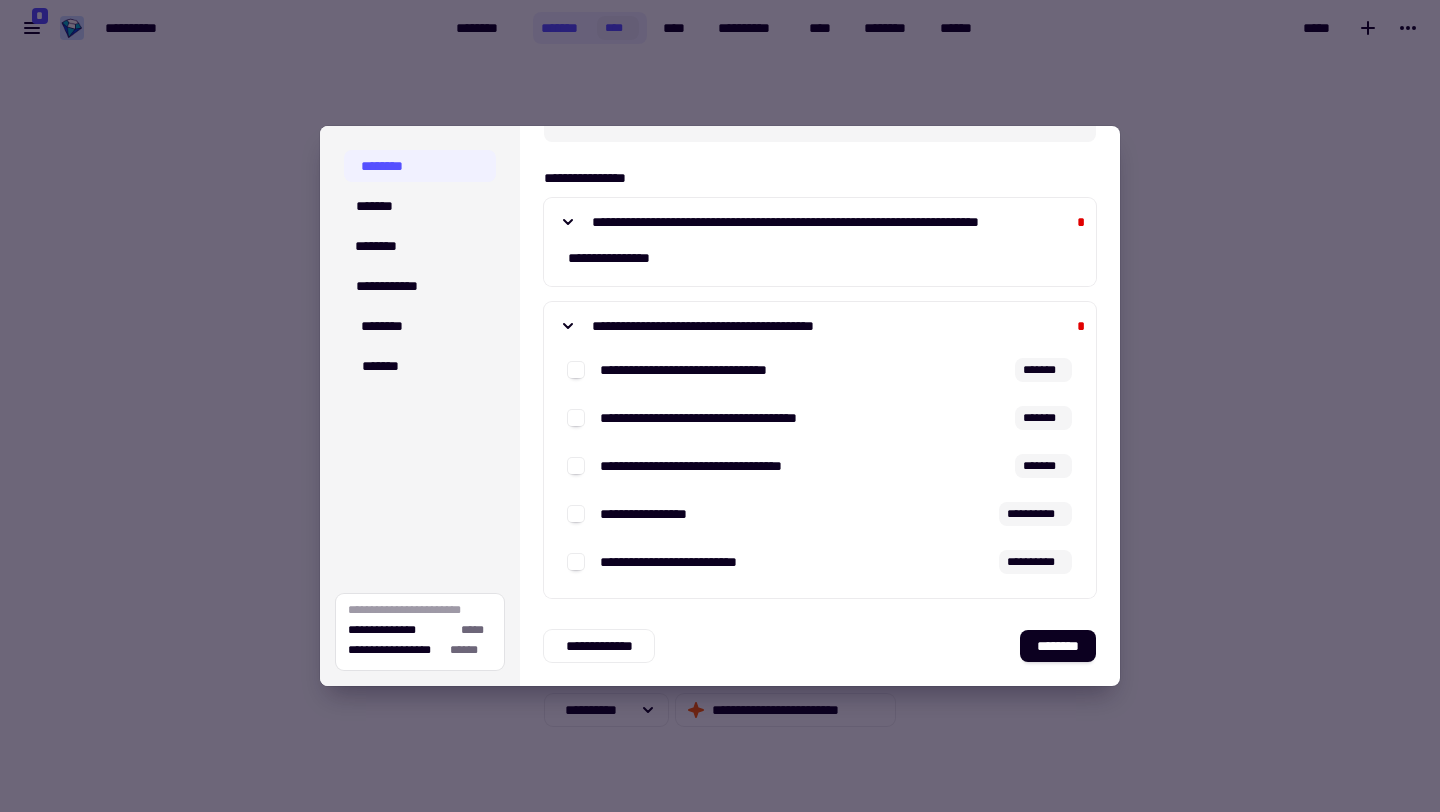 click on "**********" at bounding box center [820, 258] 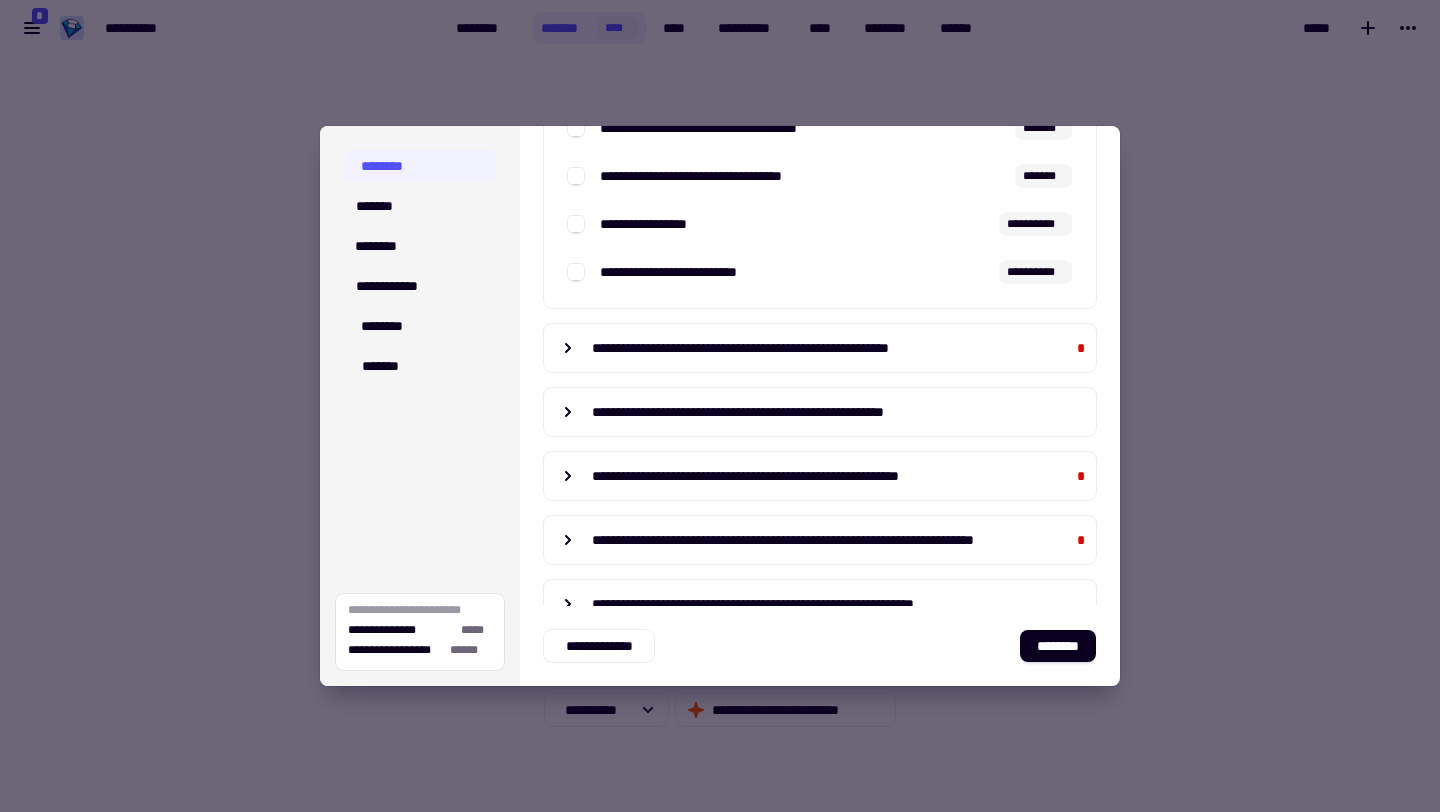 scroll, scrollTop: 756, scrollLeft: 0, axis: vertical 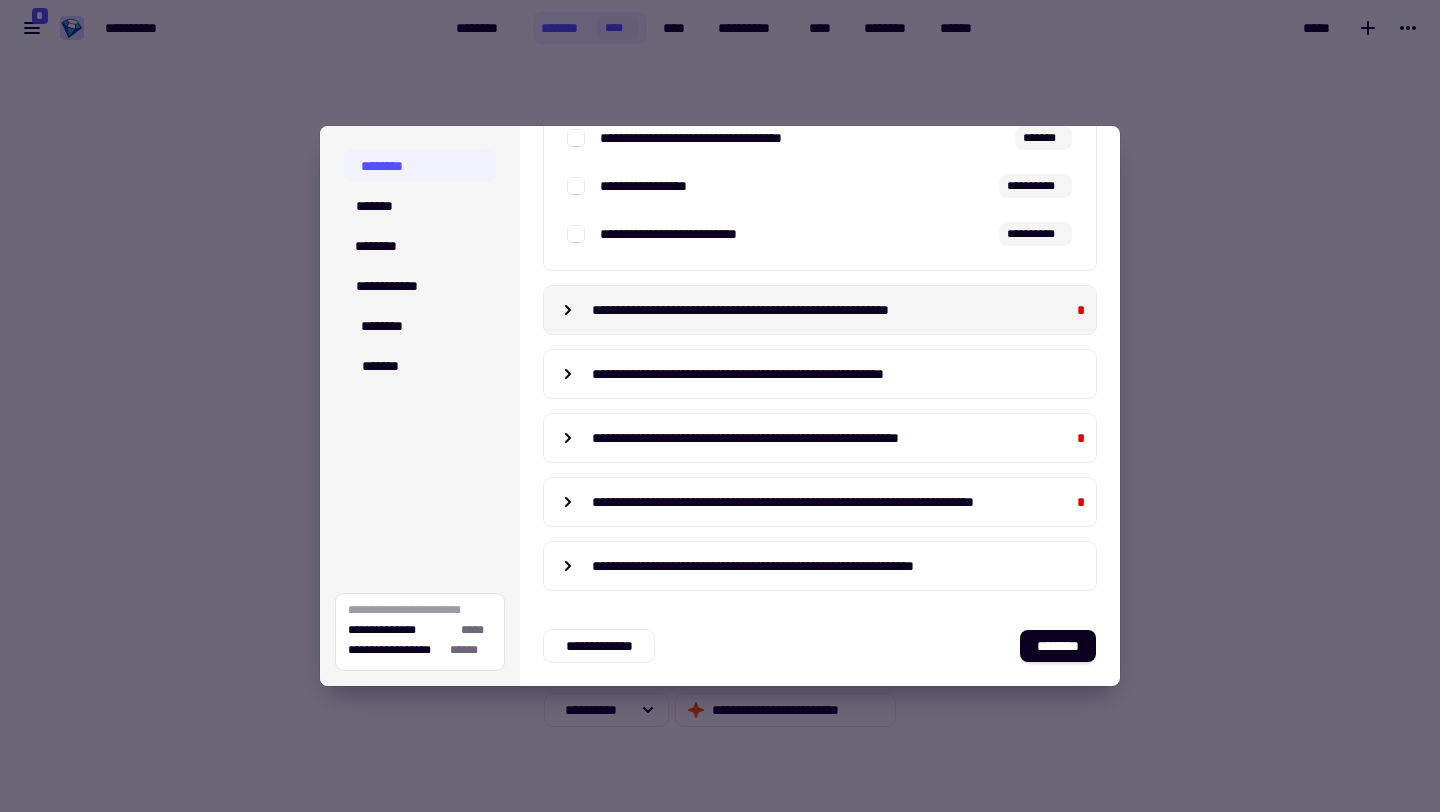 click 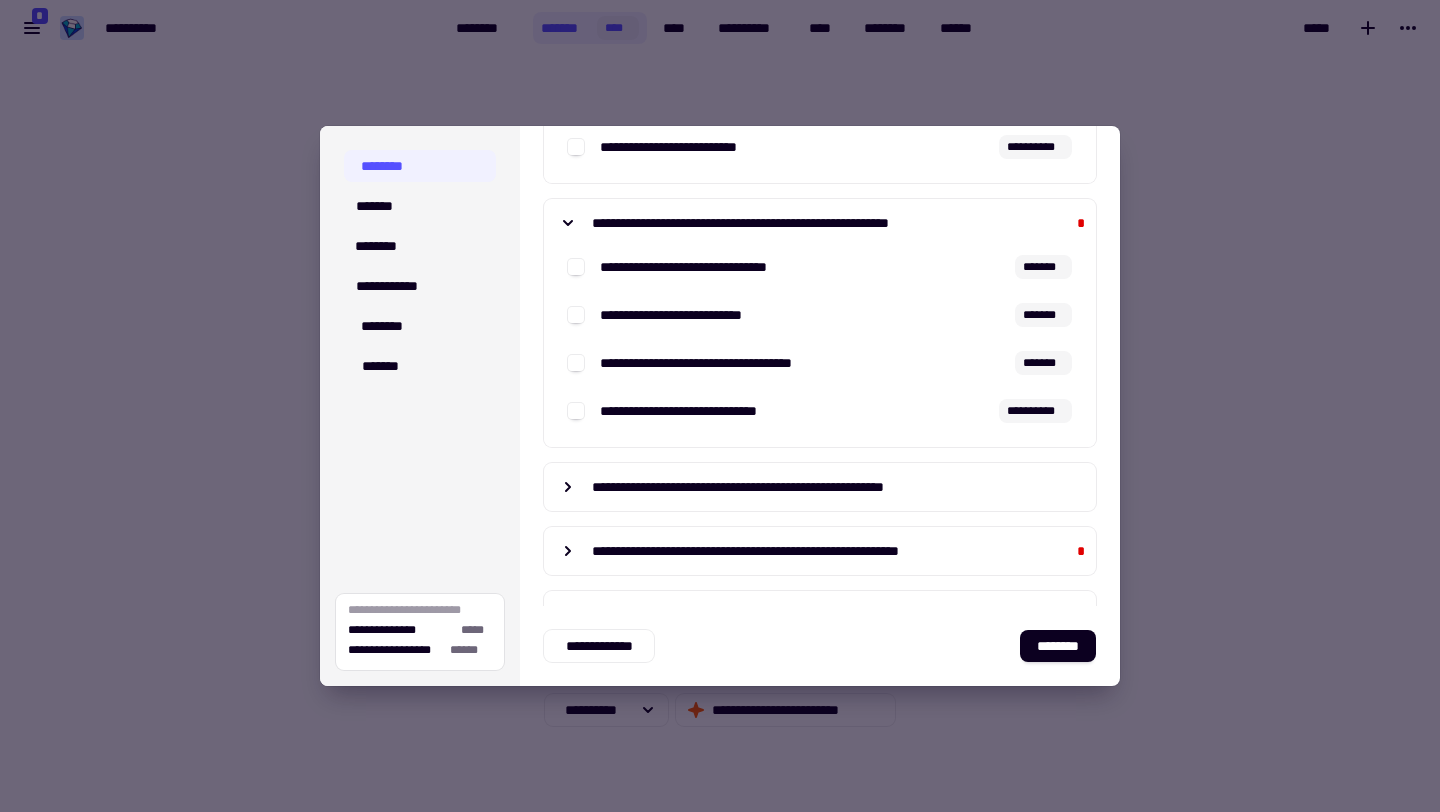 scroll, scrollTop: 850, scrollLeft: 0, axis: vertical 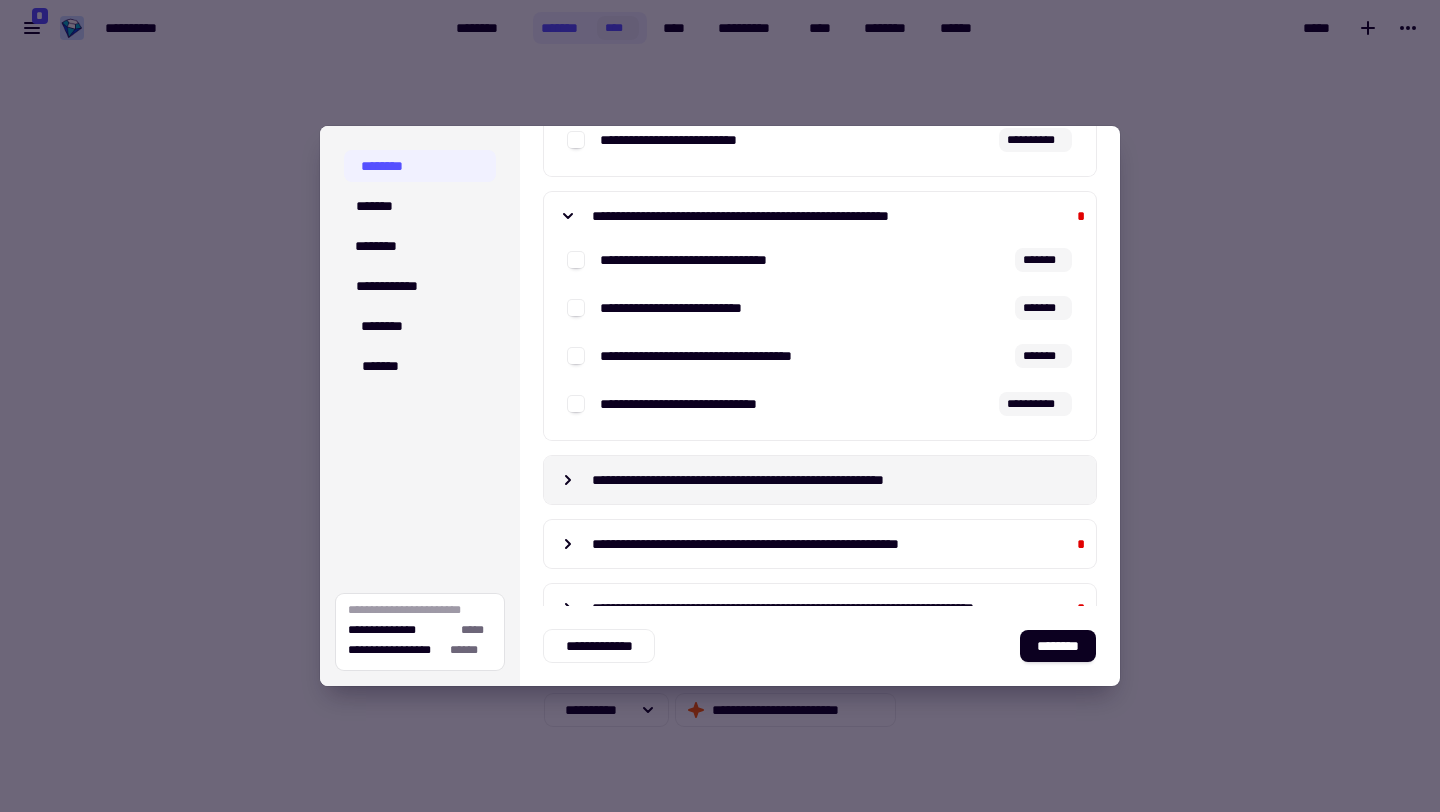 click 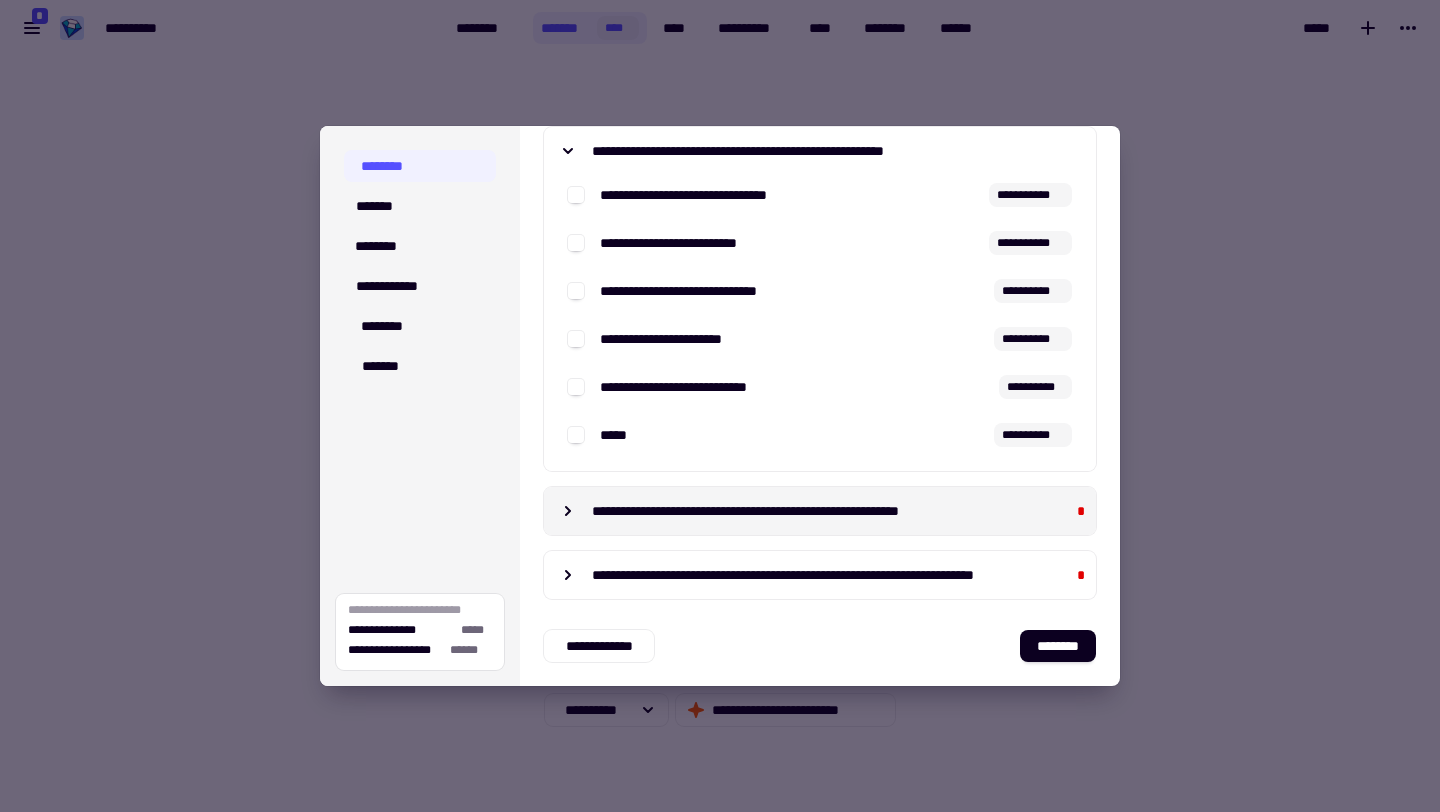 scroll, scrollTop: 1169, scrollLeft: 0, axis: vertical 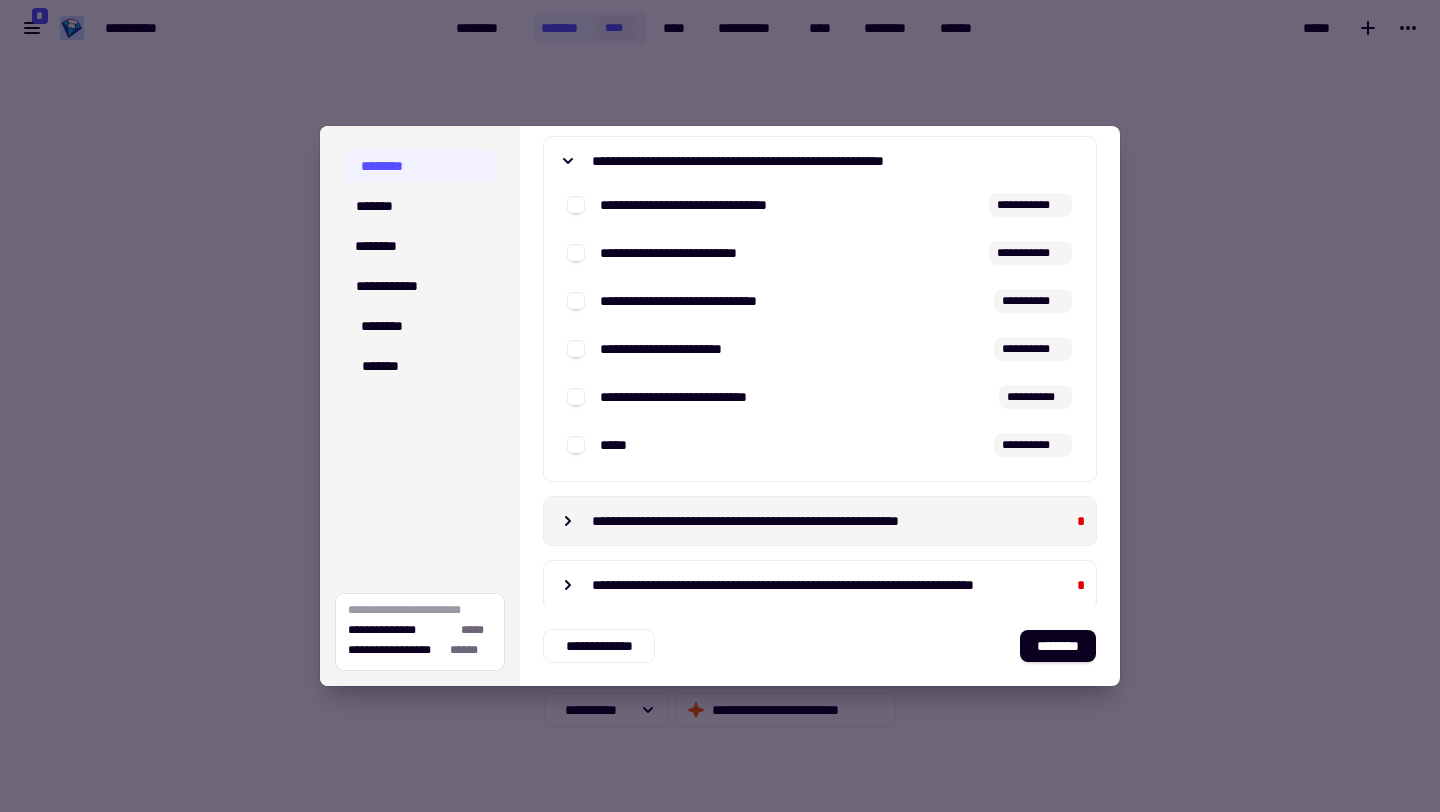 click 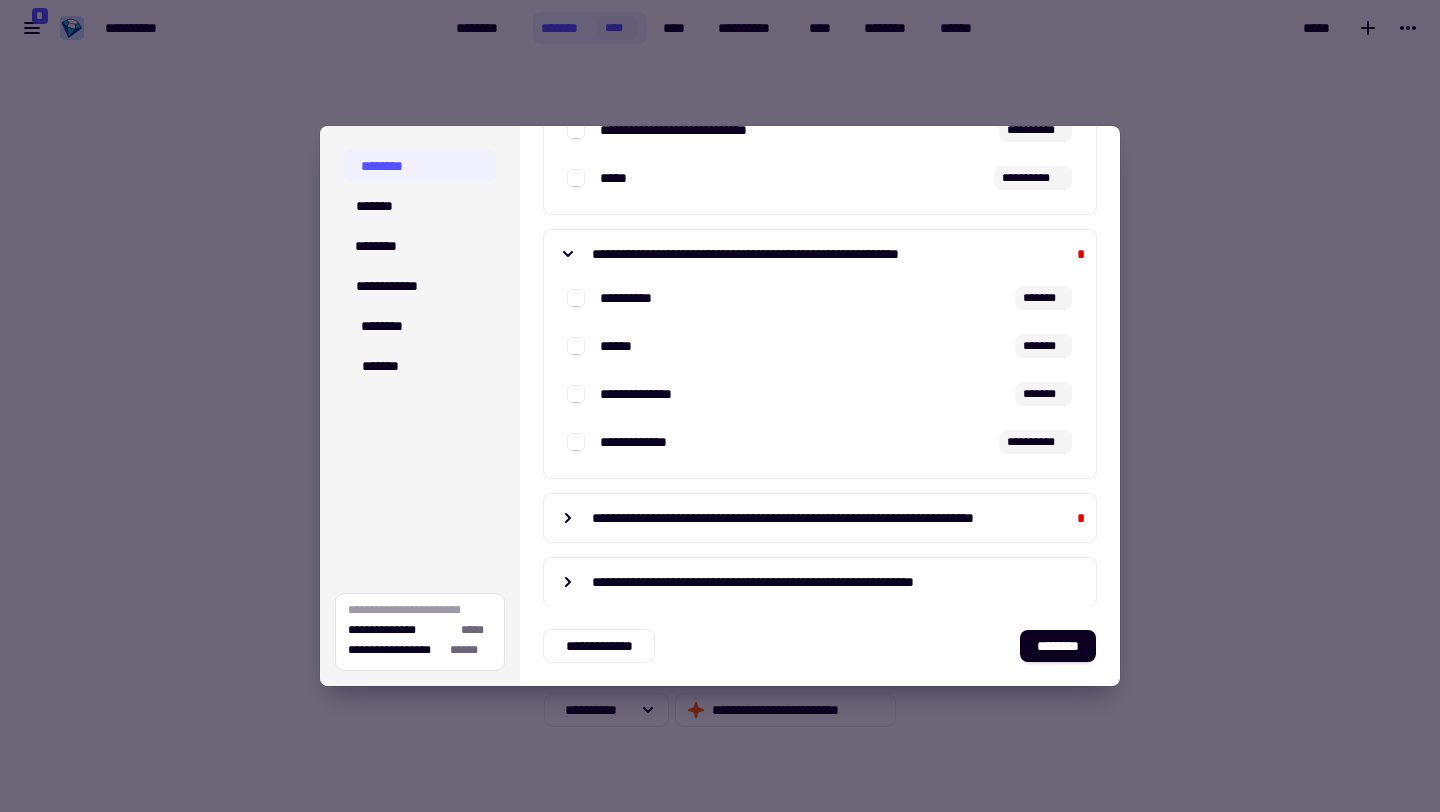 scroll, scrollTop: 1460, scrollLeft: 0, axis: vertical 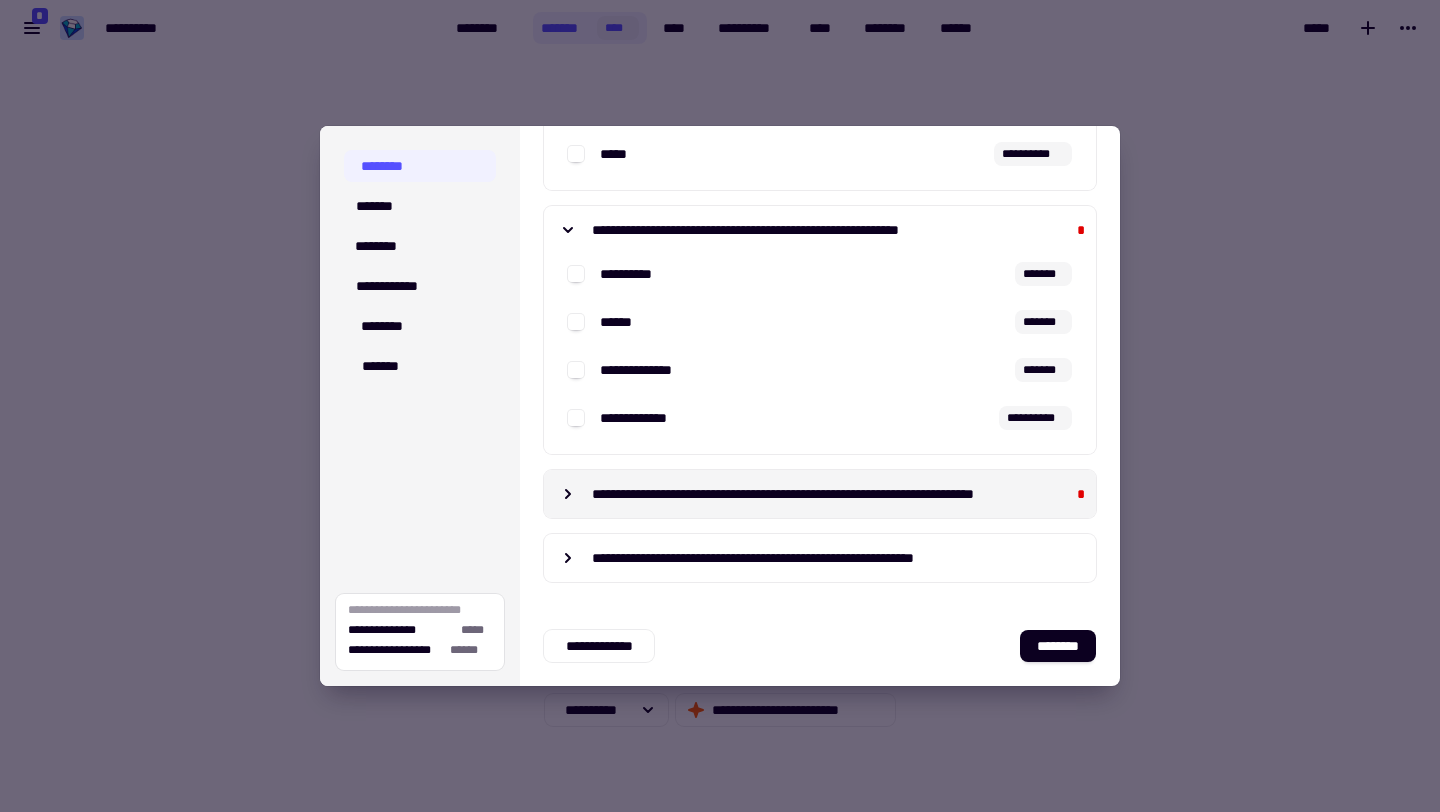 click 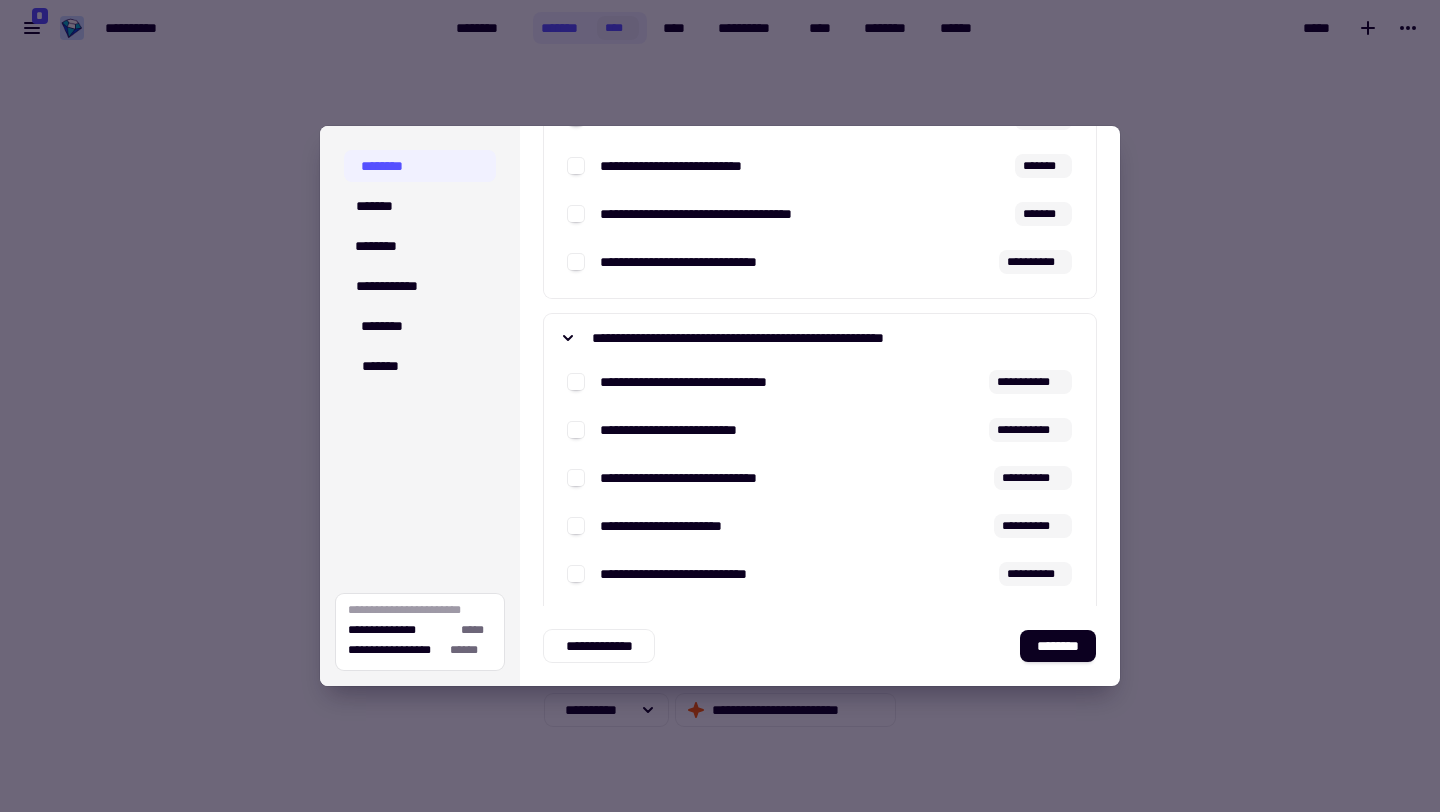 scroll, scrollTop: 984, scrollLeft: 0, axis: vertical 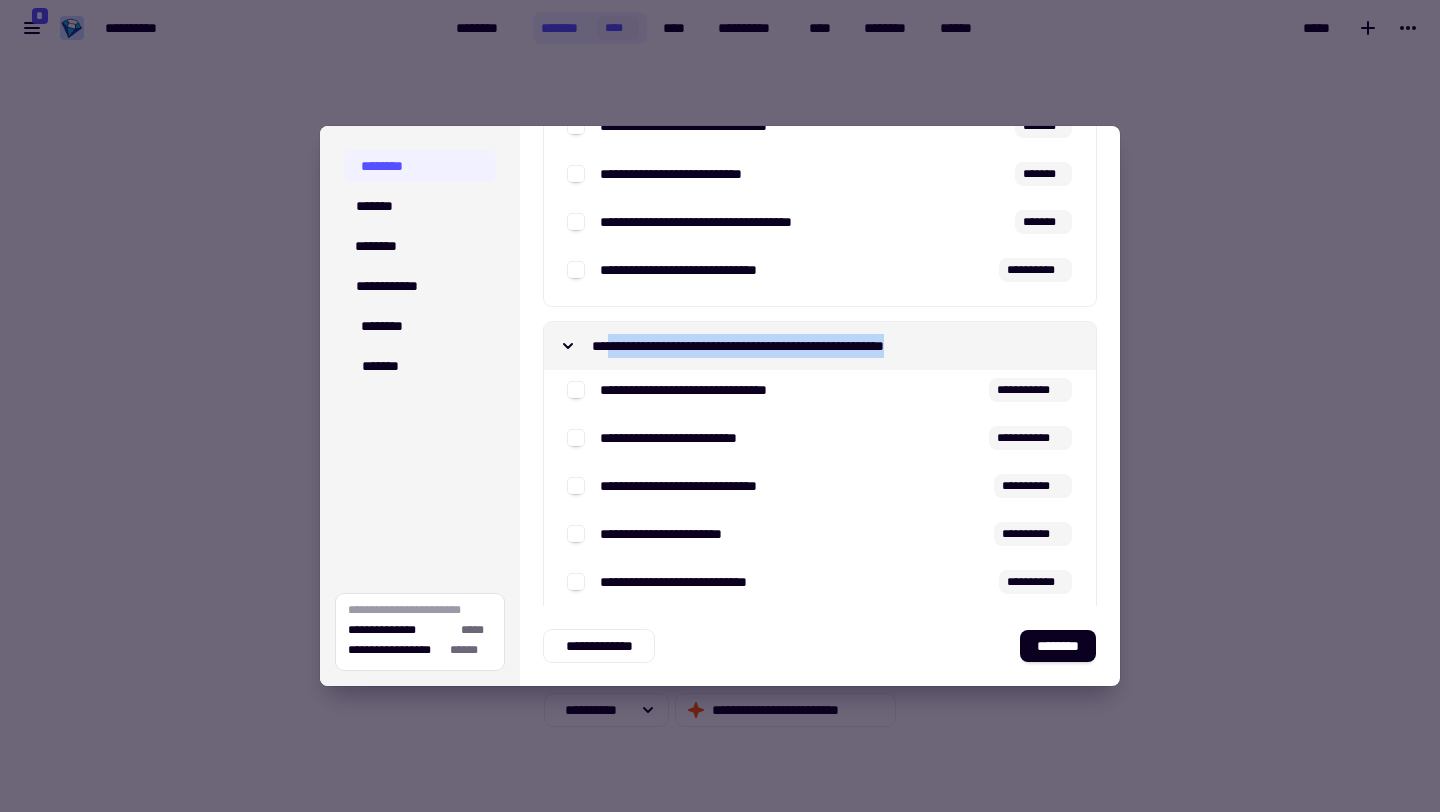 drag, startPoint x: 610, startPoint y: 343, endPoint x: 996, endPoint y: 349, distance: 386.04663 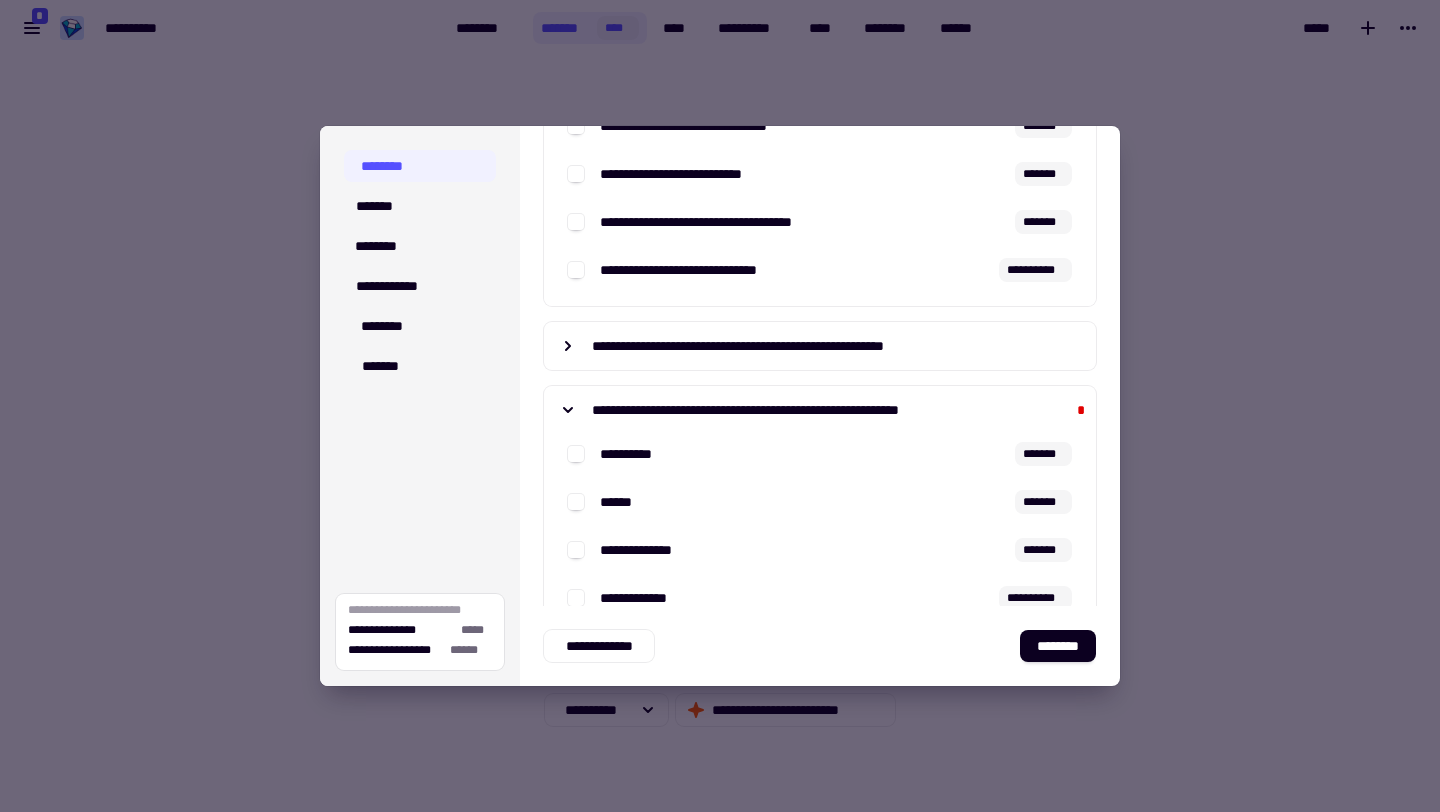 copy on "**********" 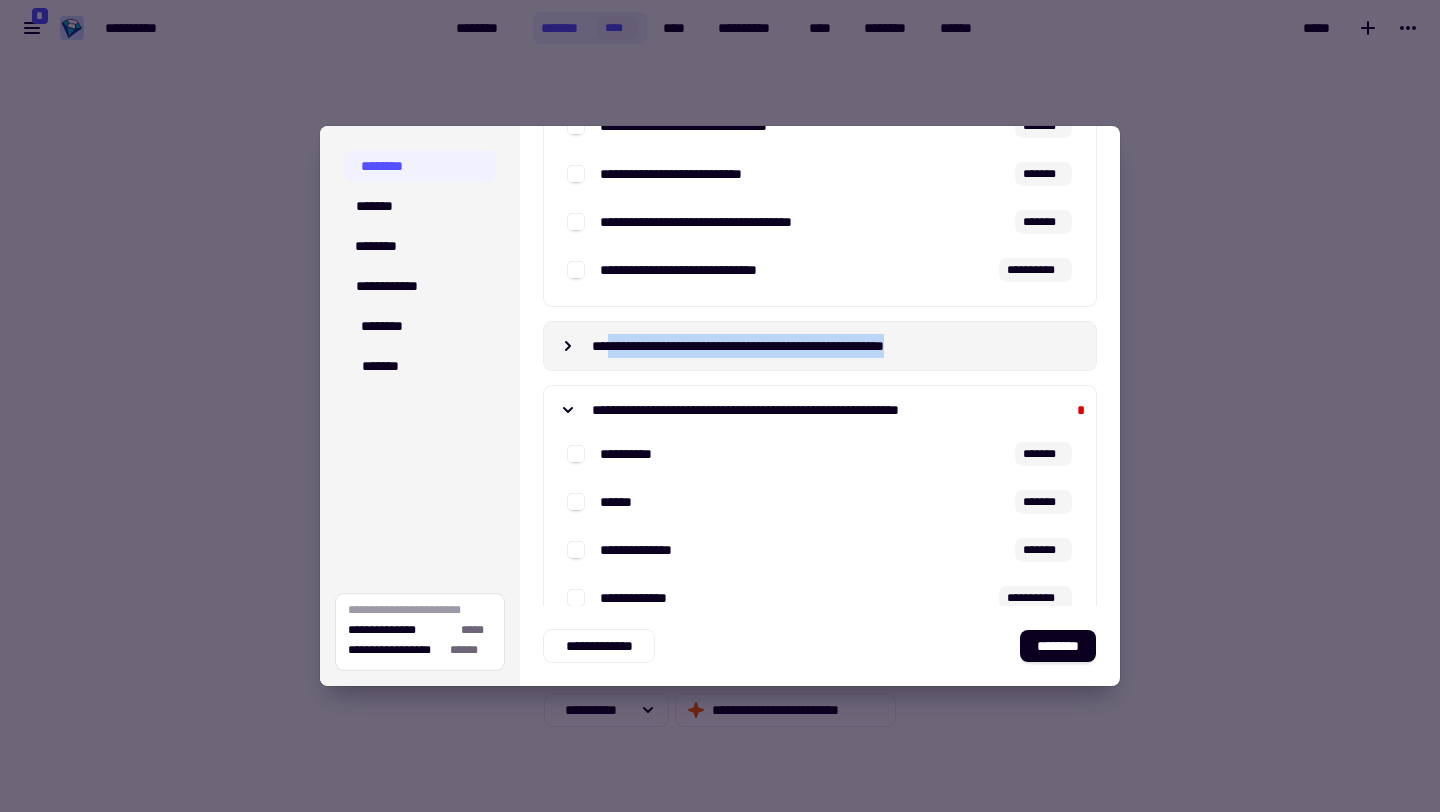 drag, startPoint x: 611, startPoint y: 344, endPoint x: 1009, endPoint y: 335, distance: 398.10175 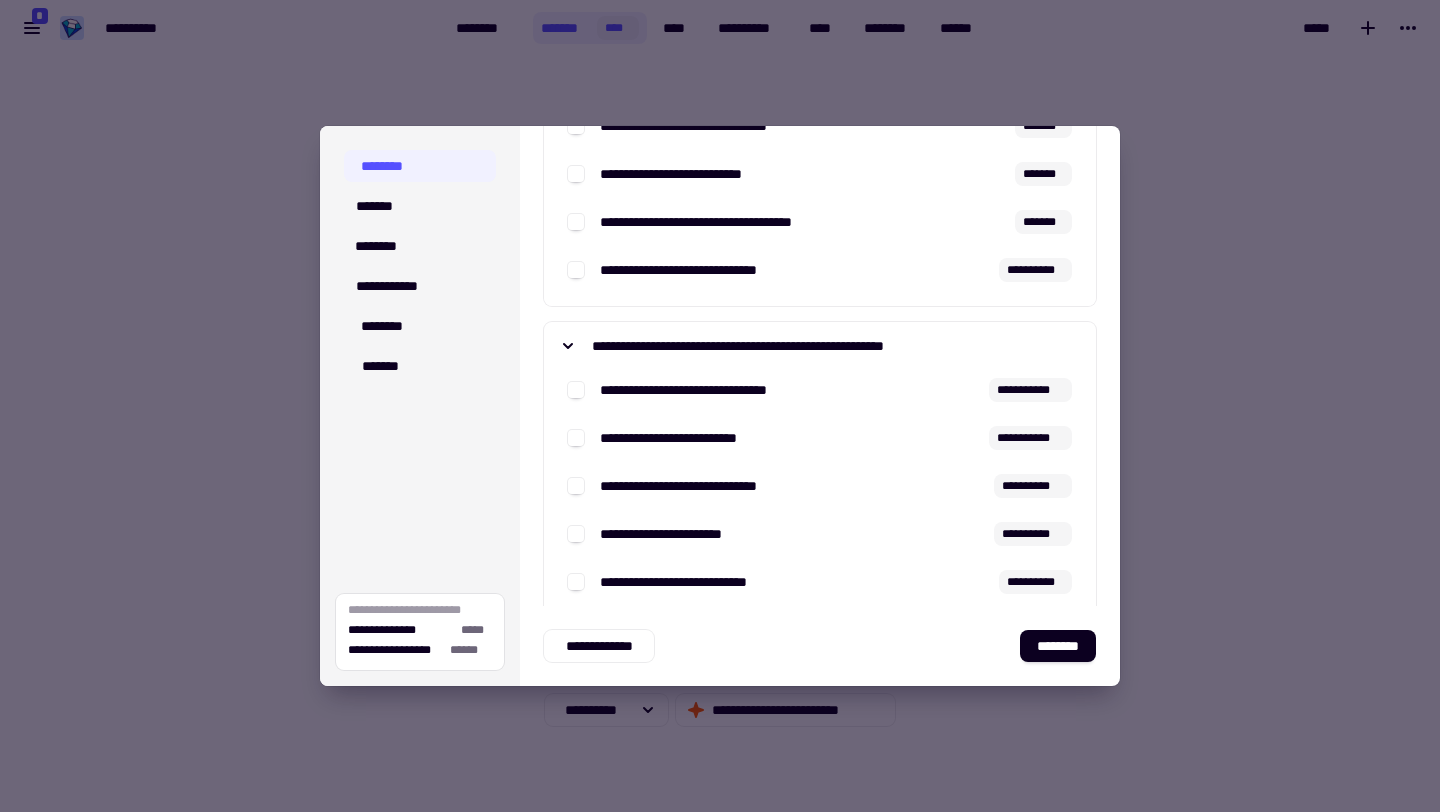 copy on "**********" 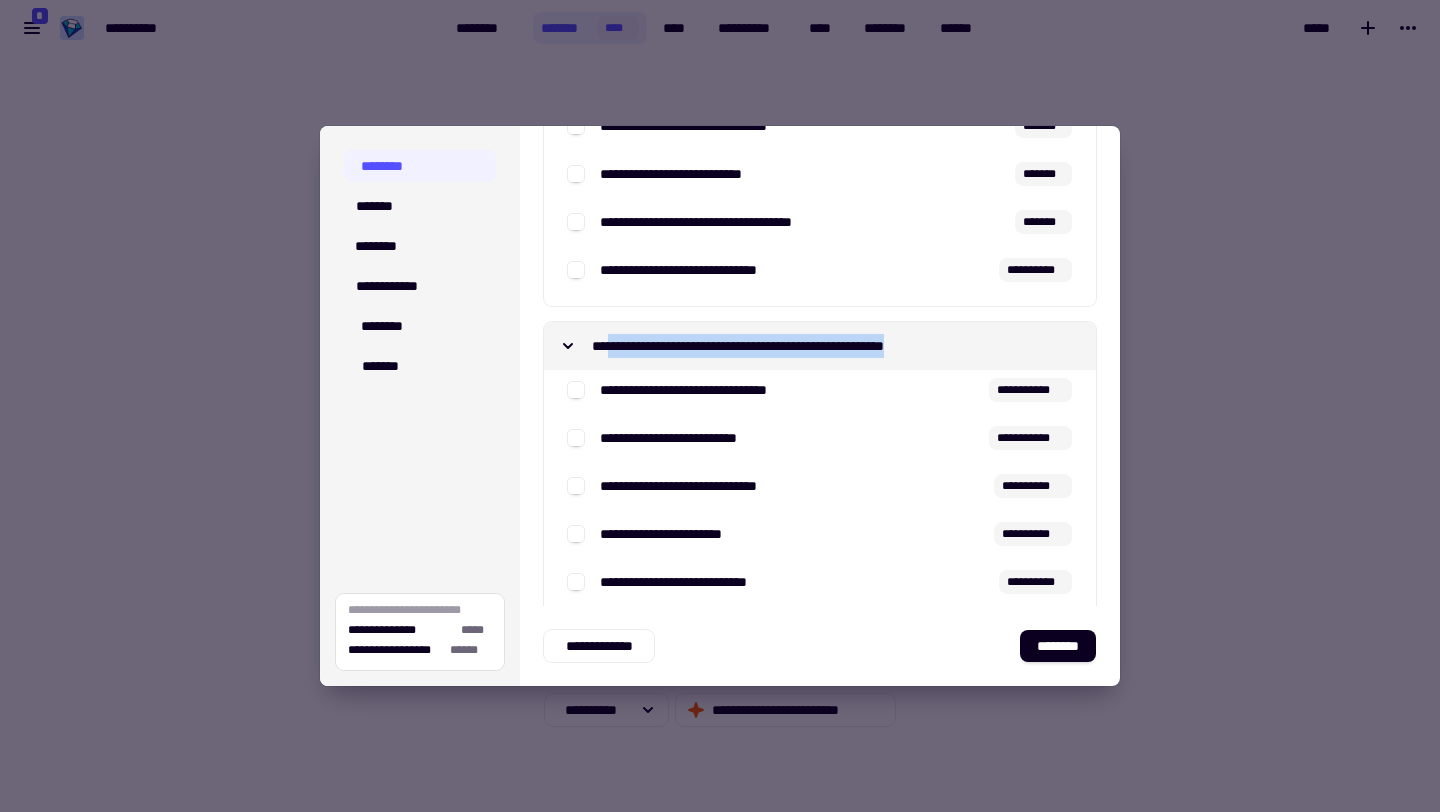 drag, startPoint x: 611, startPoint y: 343, endPoint x: 998, endPoint y: 340, distance: 387.01163 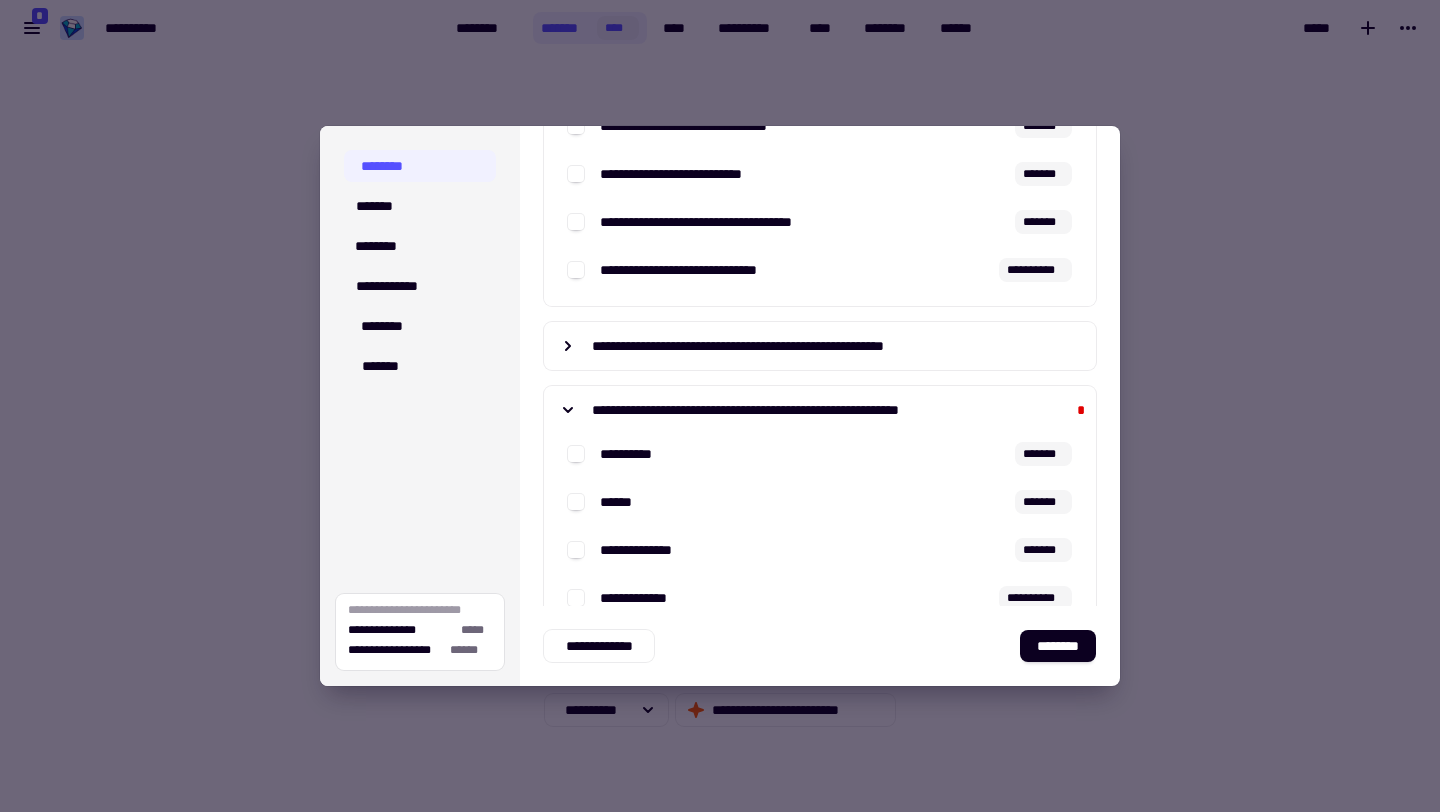 copy on "**********" 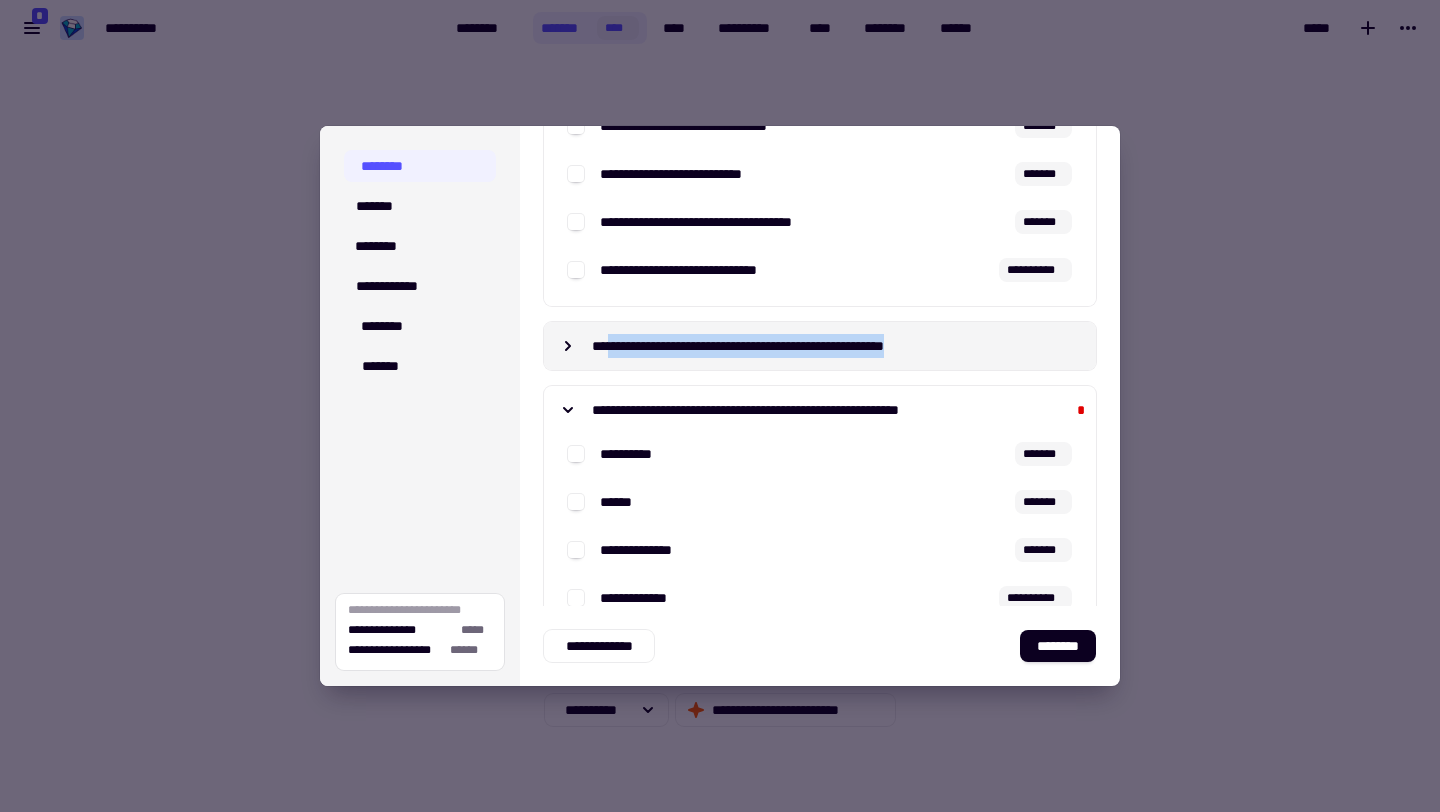 drag, startPoint x: 1004, startPoint y: 345, endPoint x: 613, endPoint y: 348, distance: 391.0115 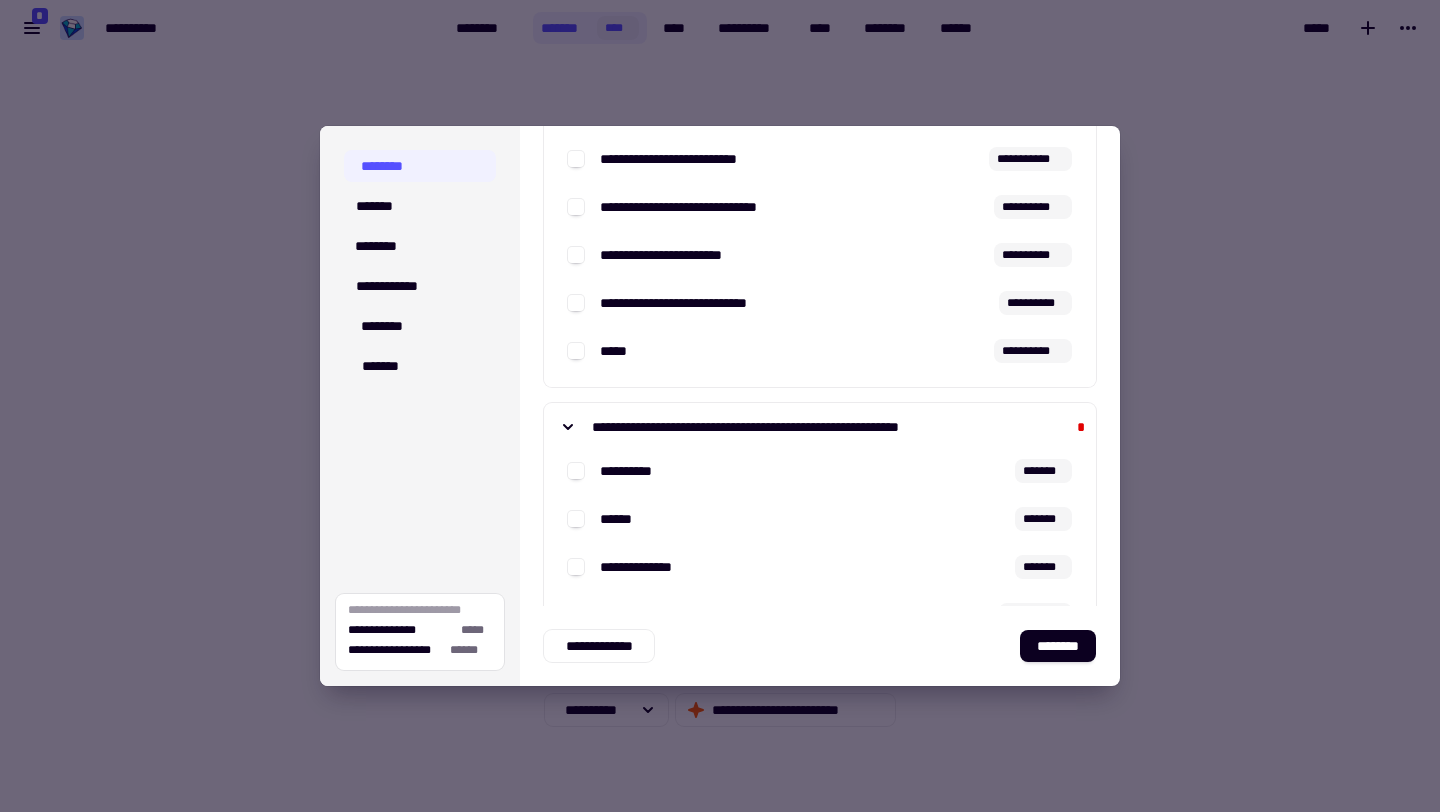 scroll, scrollTop: 1612, scrollLeft: 0, axis: vertical 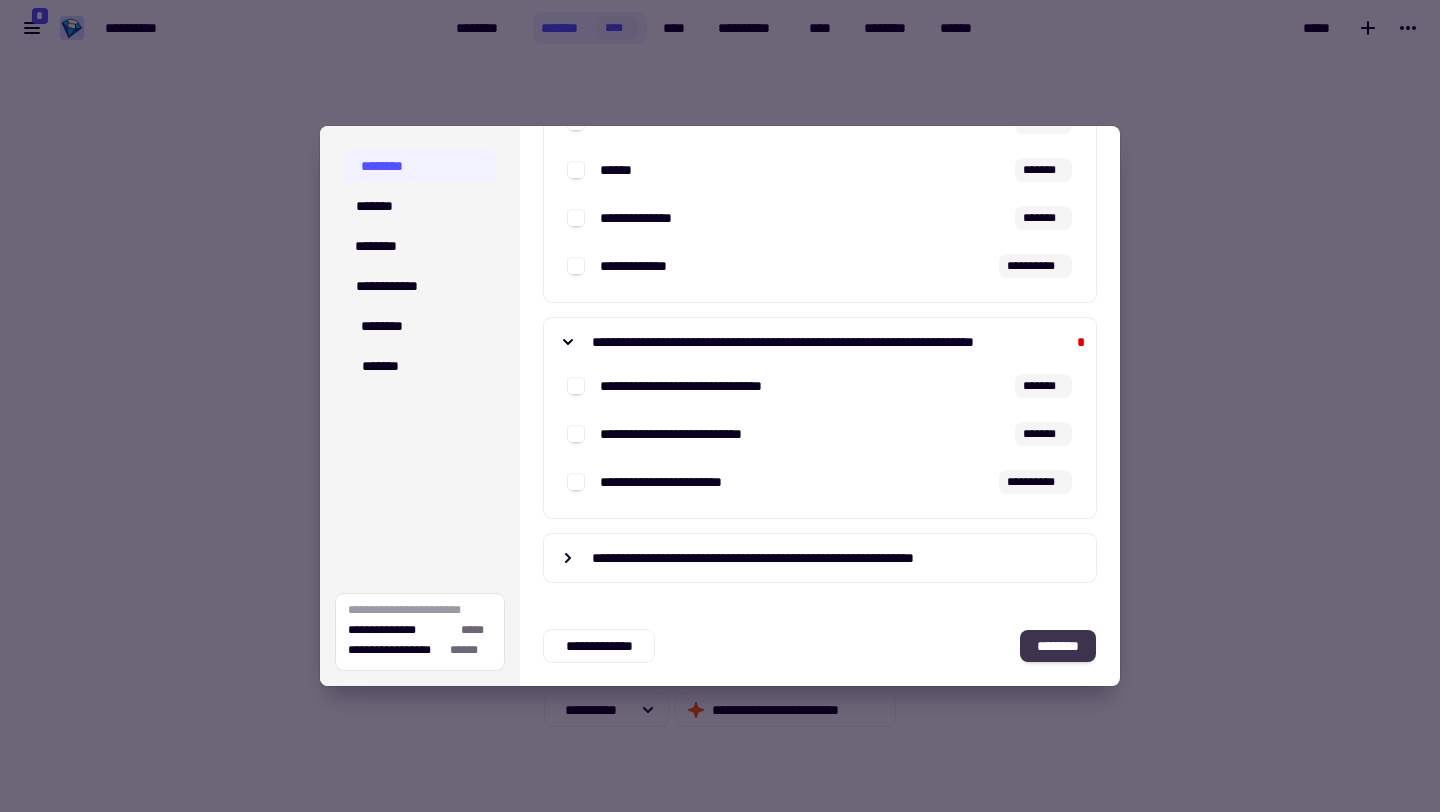 click on "********" 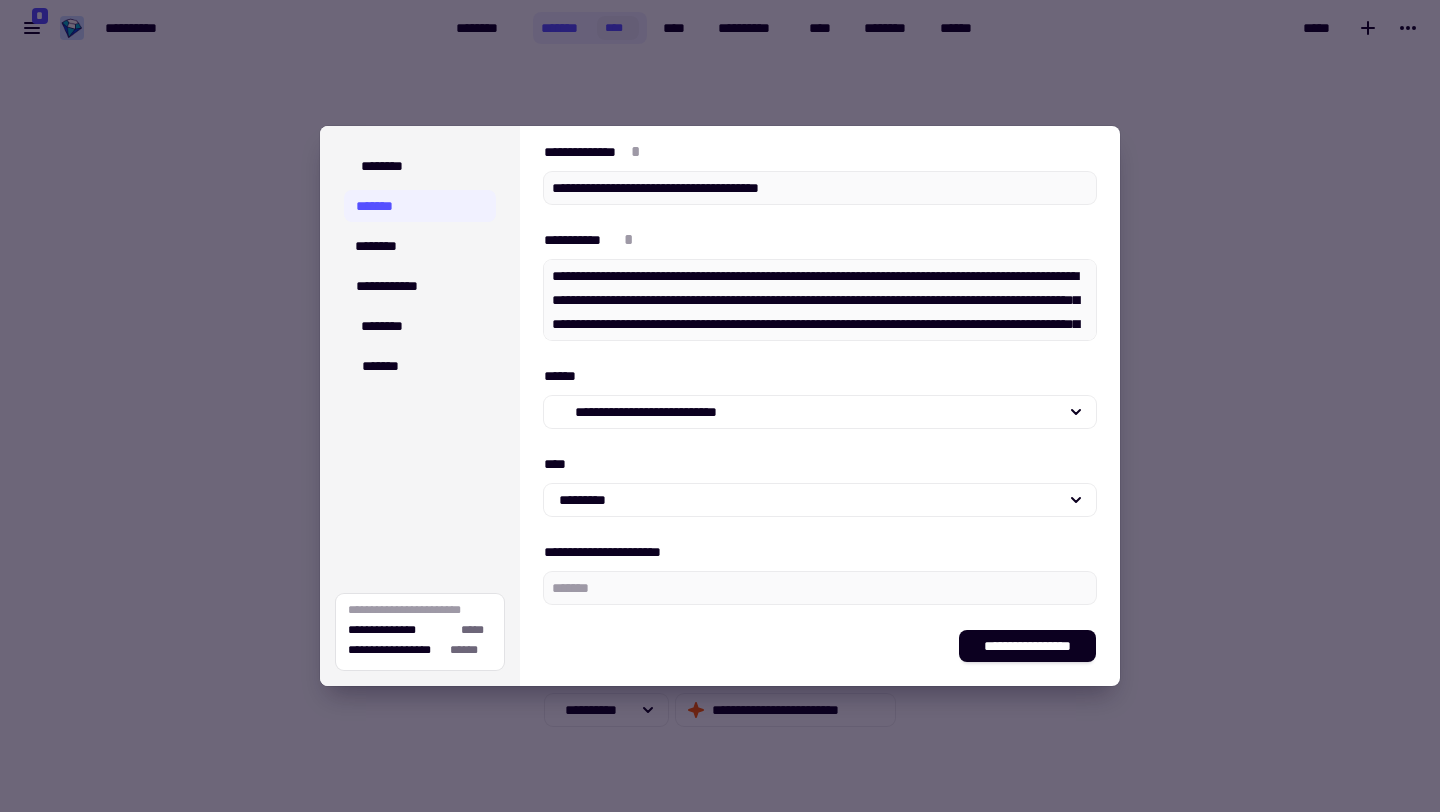 scroll, scrollTop: 120, scrollLeft: 0, axis: vertical 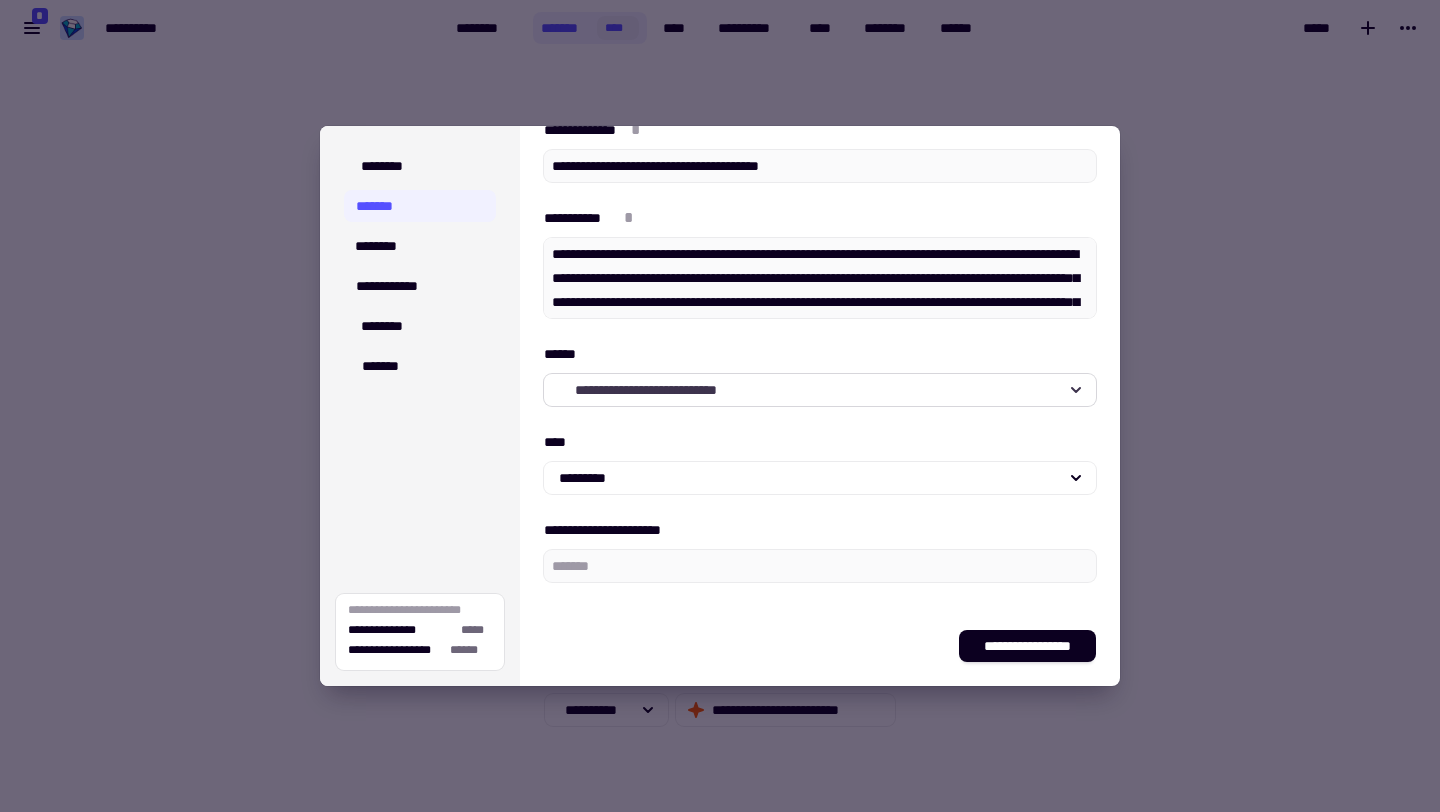click on "**********" 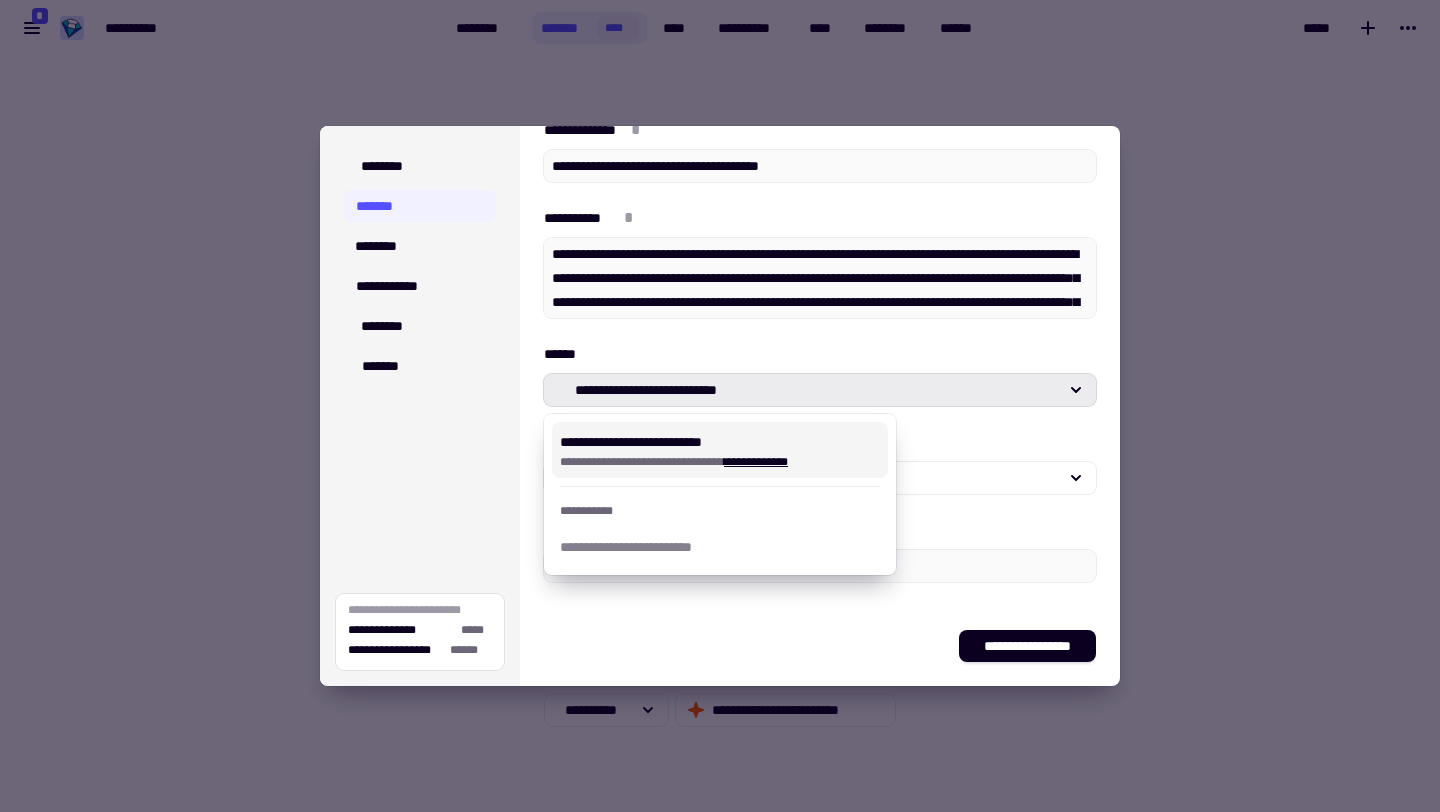 click on "**********" at bounding box center (720, 450) 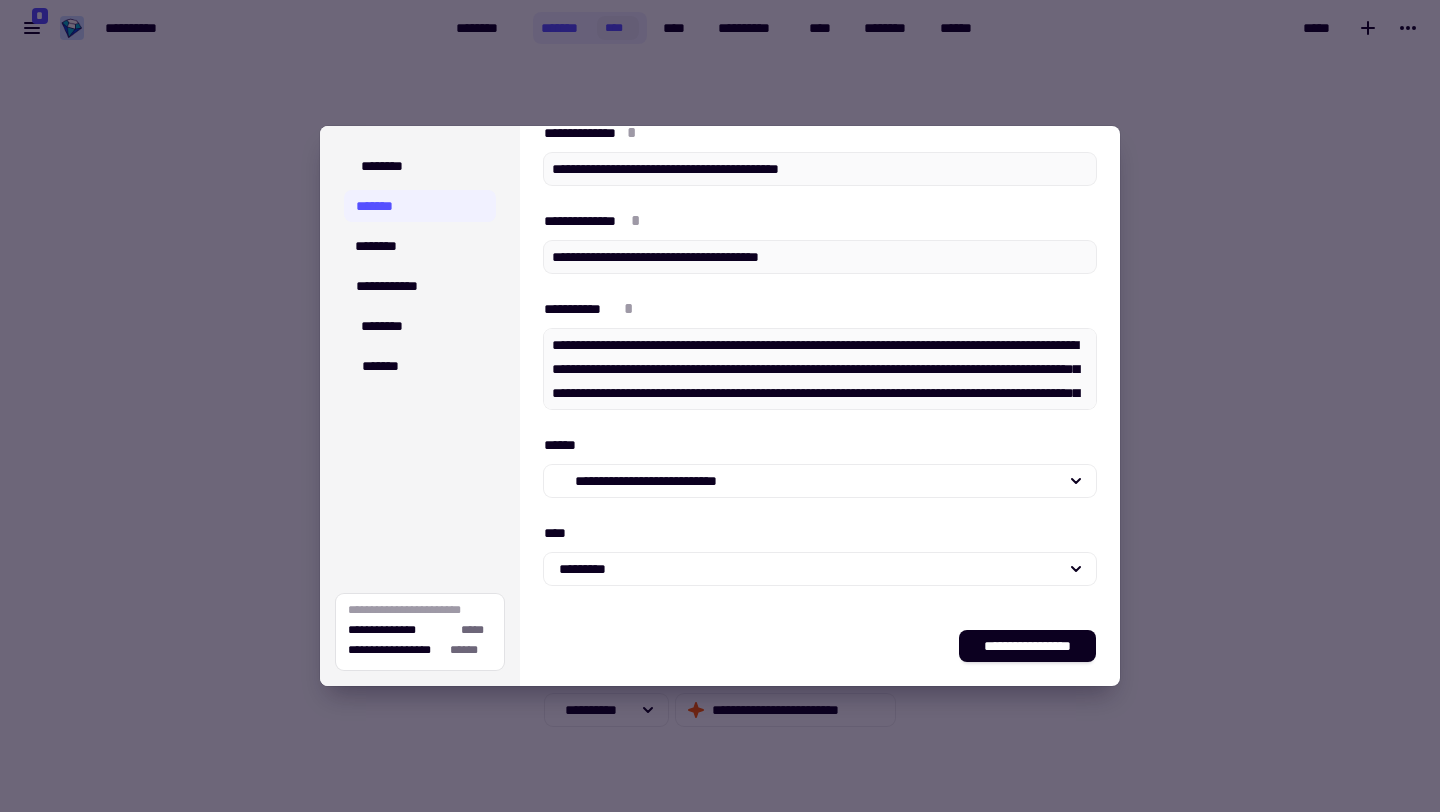 scroll, scrollTop: 0, scrollLeft: 0, axis: both 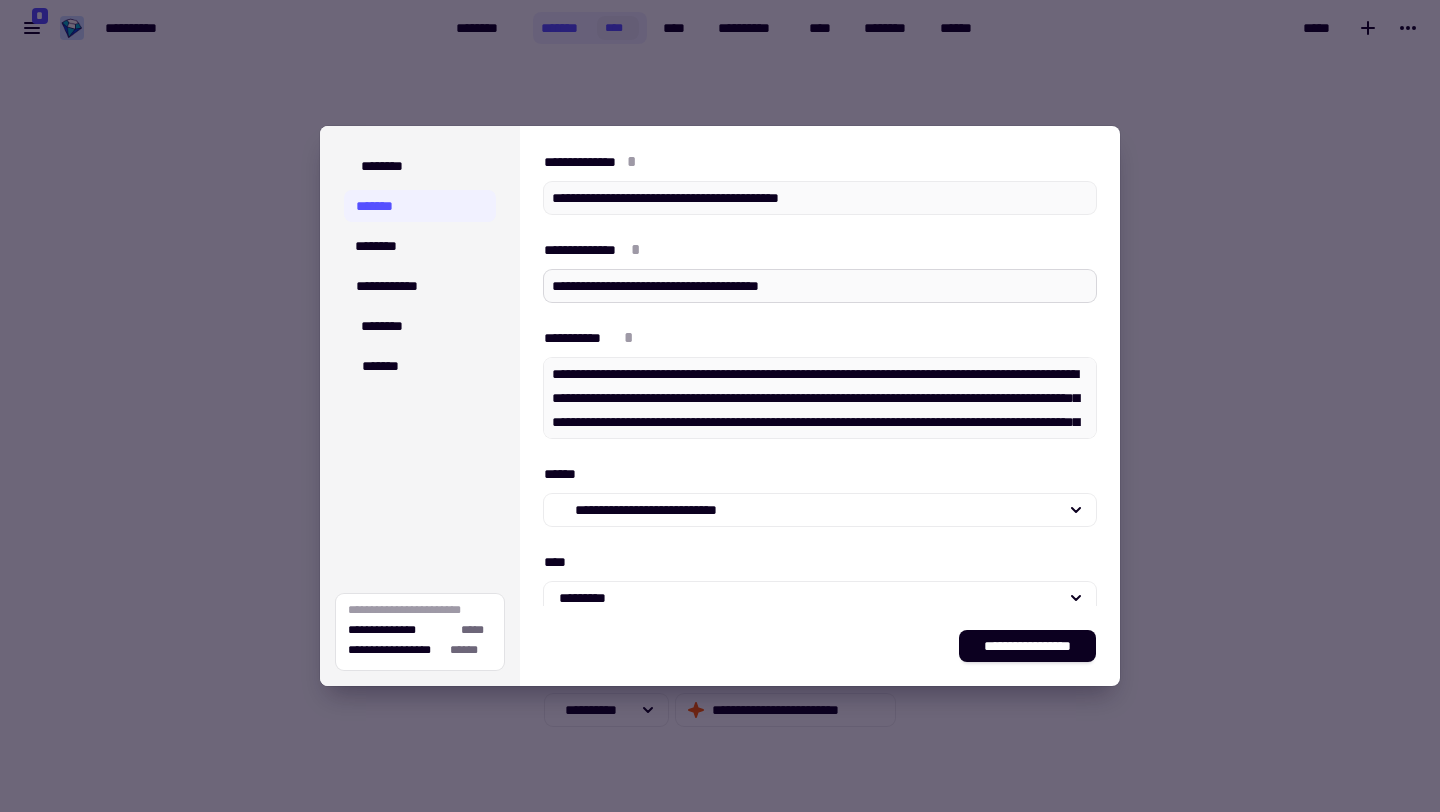 click on "**********" at bounding box center (820, 286) 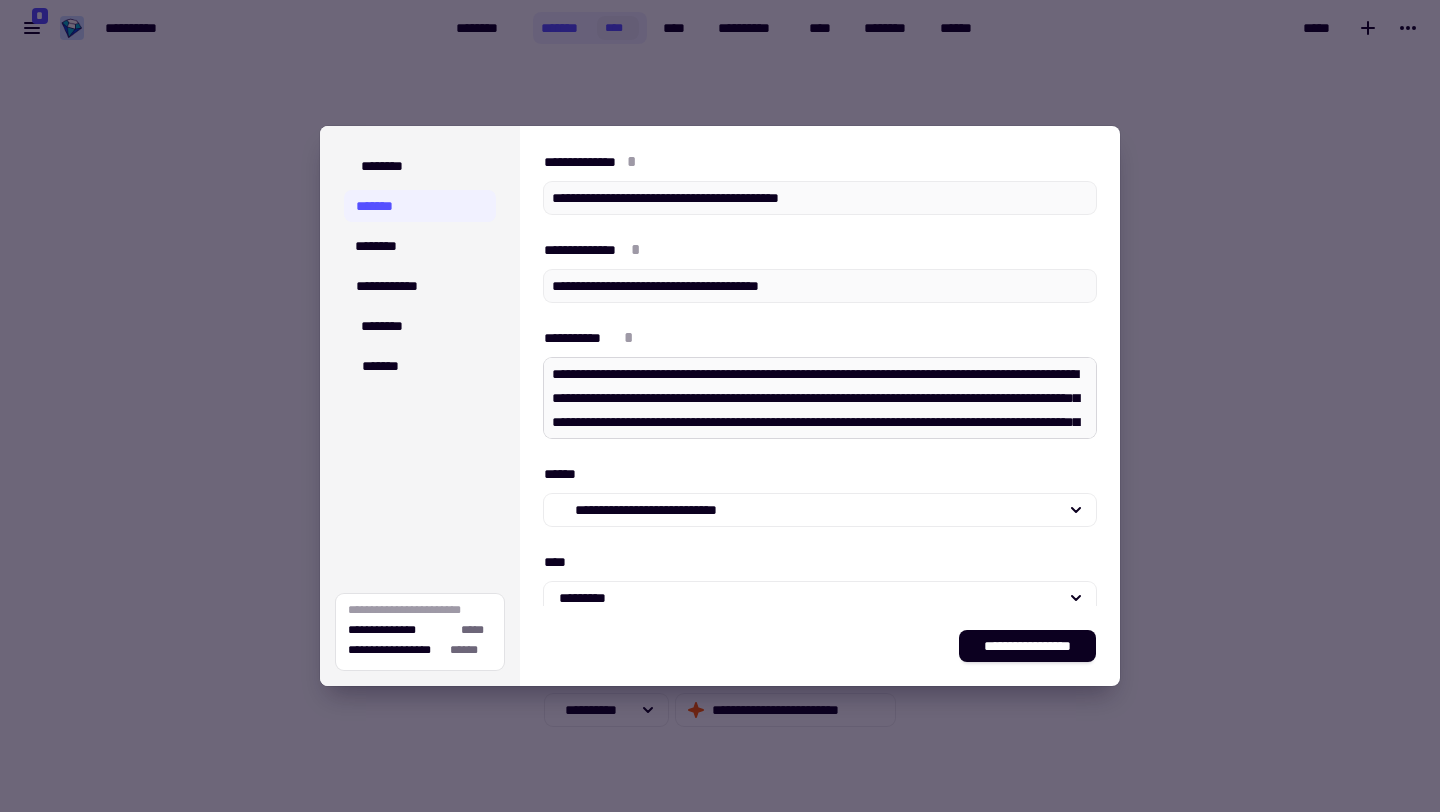click on "**********" at bounding box center [820, 398] 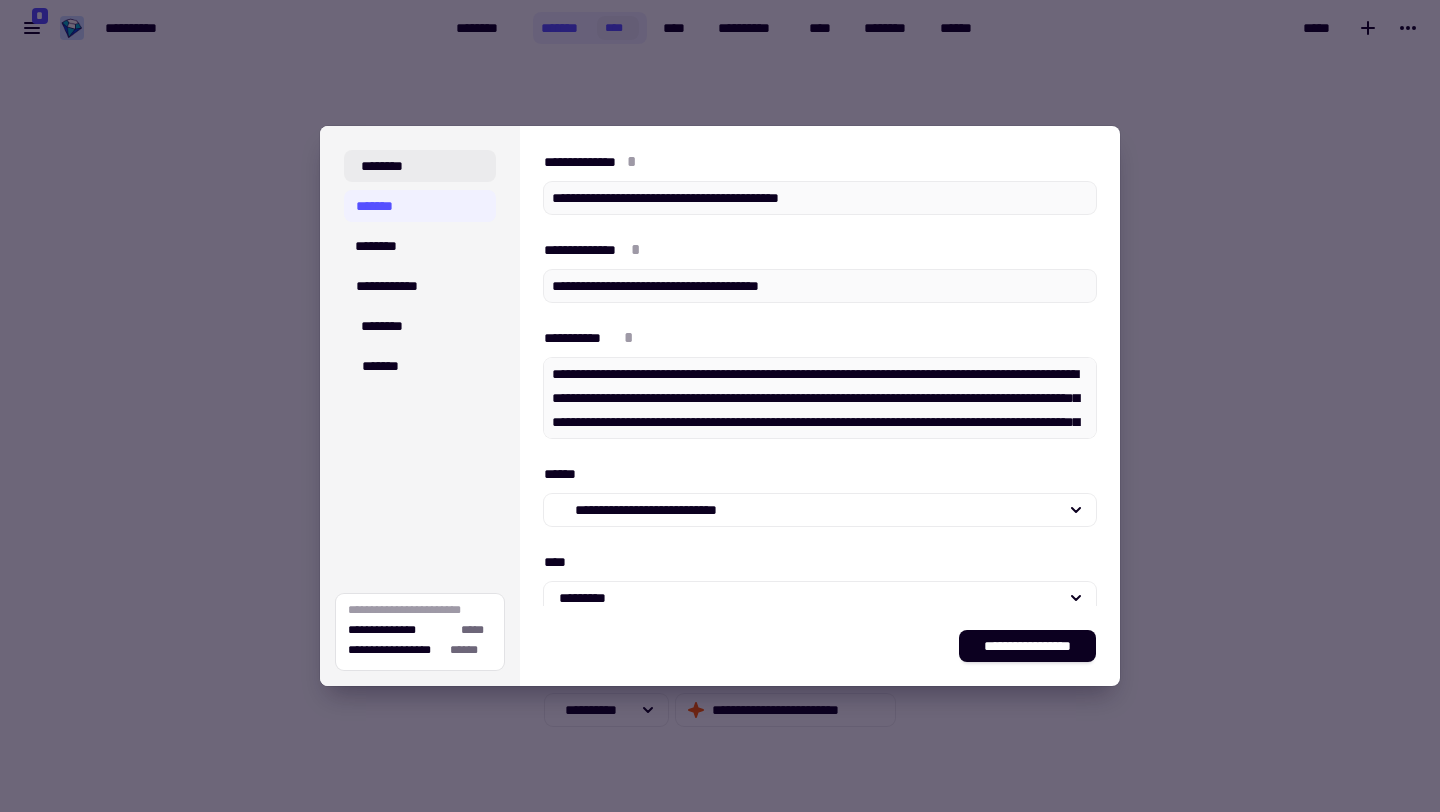 click on "********" 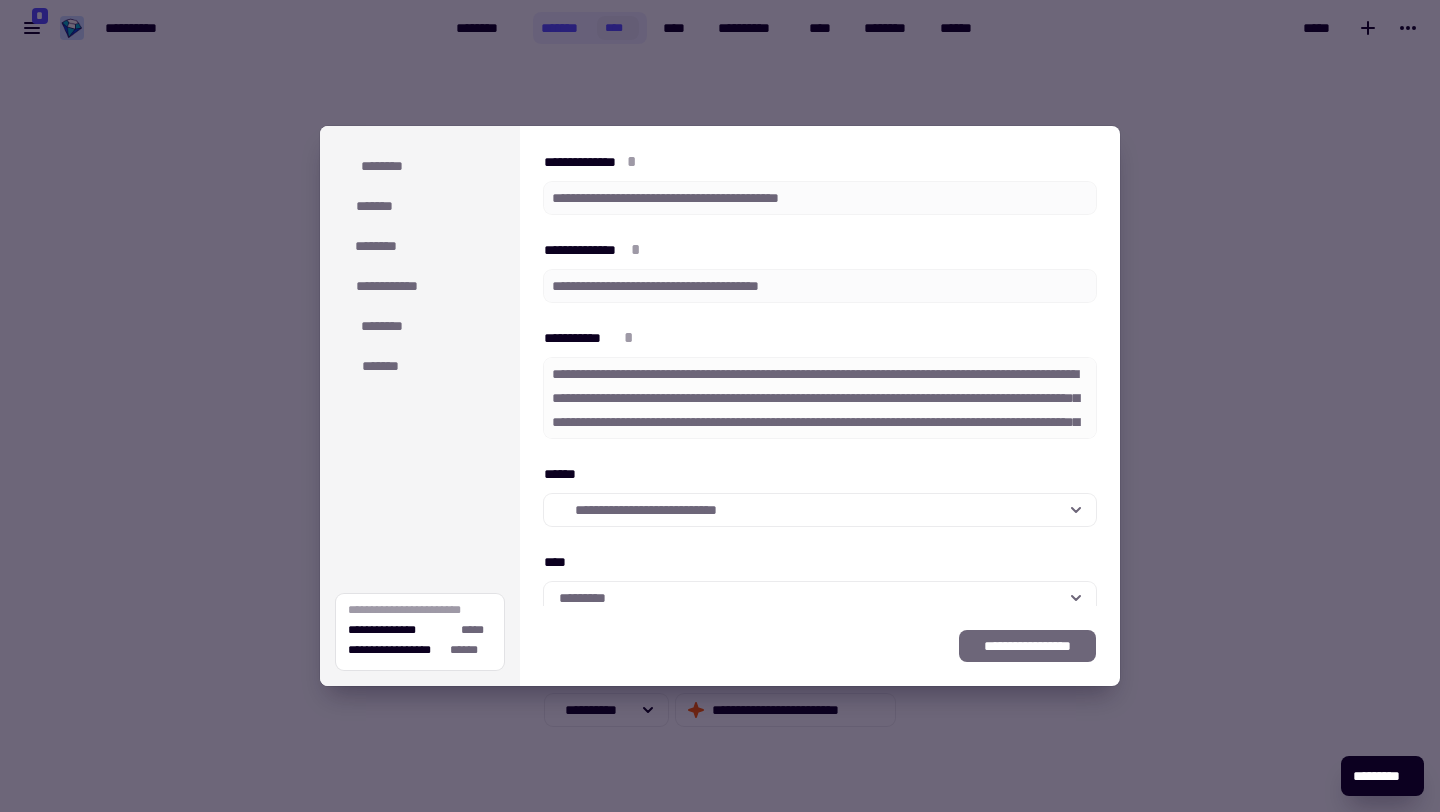 scroll, scrollTop: 0, scrollLeft: 0, axis: both 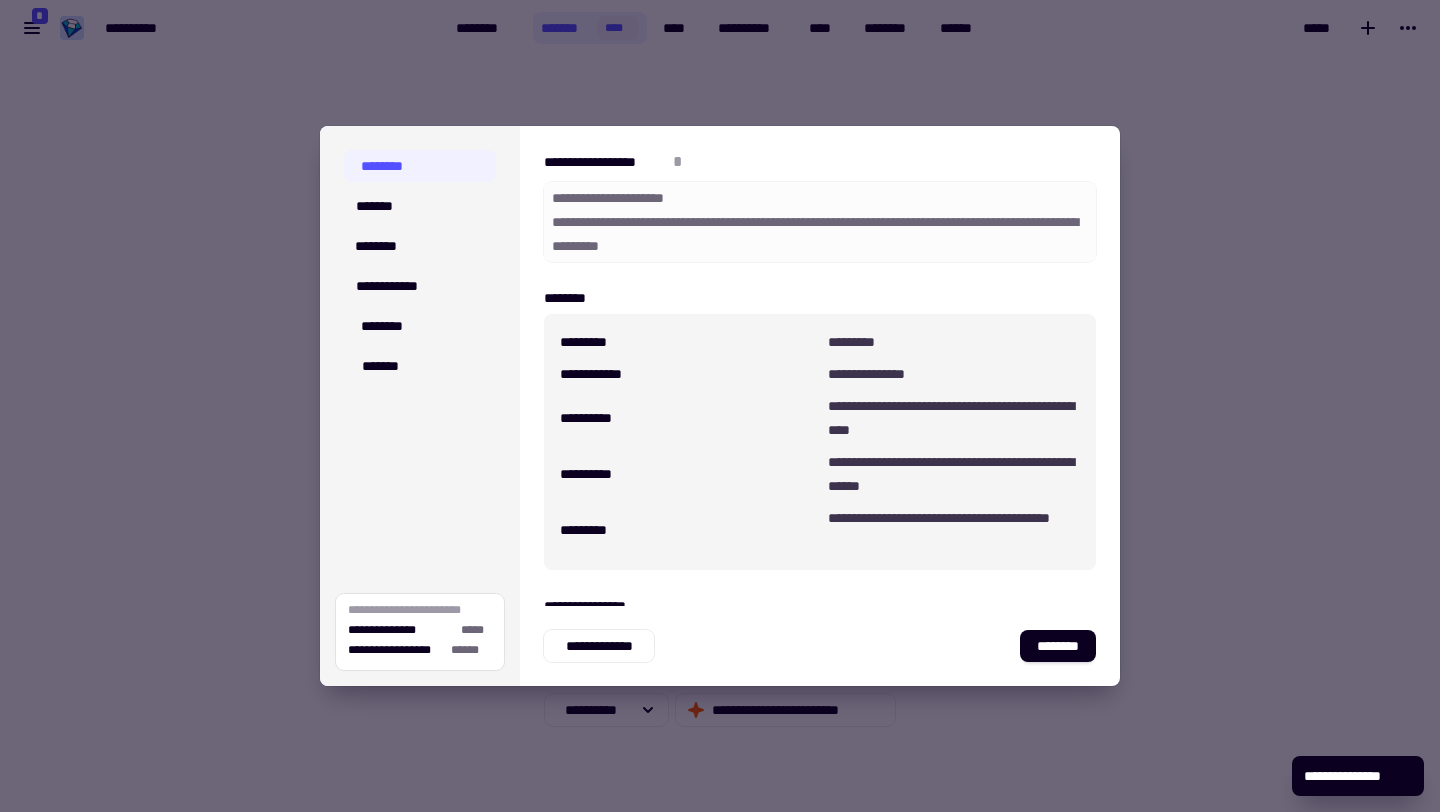 click on "**********" at bounding box center (954, 374) 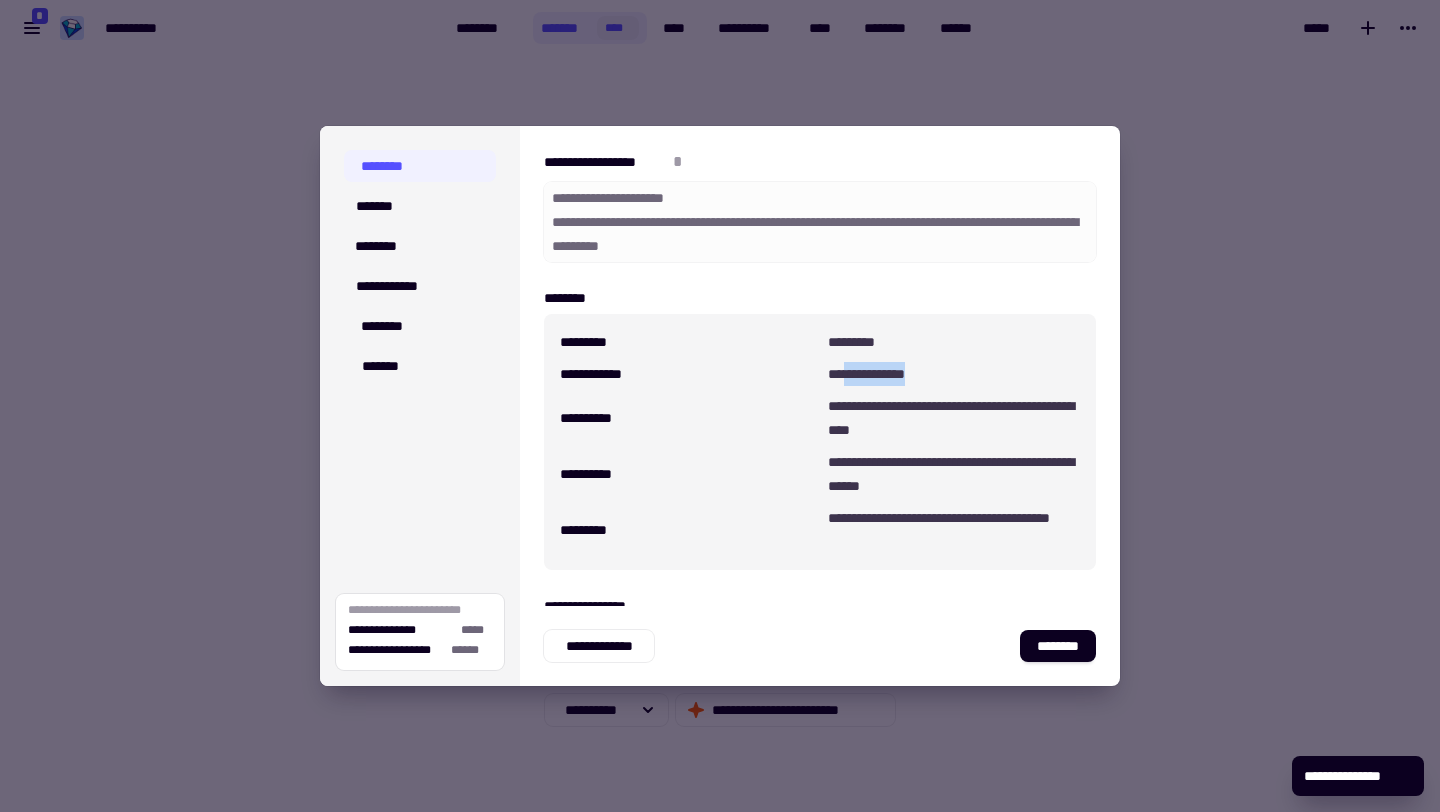 click on "**********" at bounding box center (954, 374) 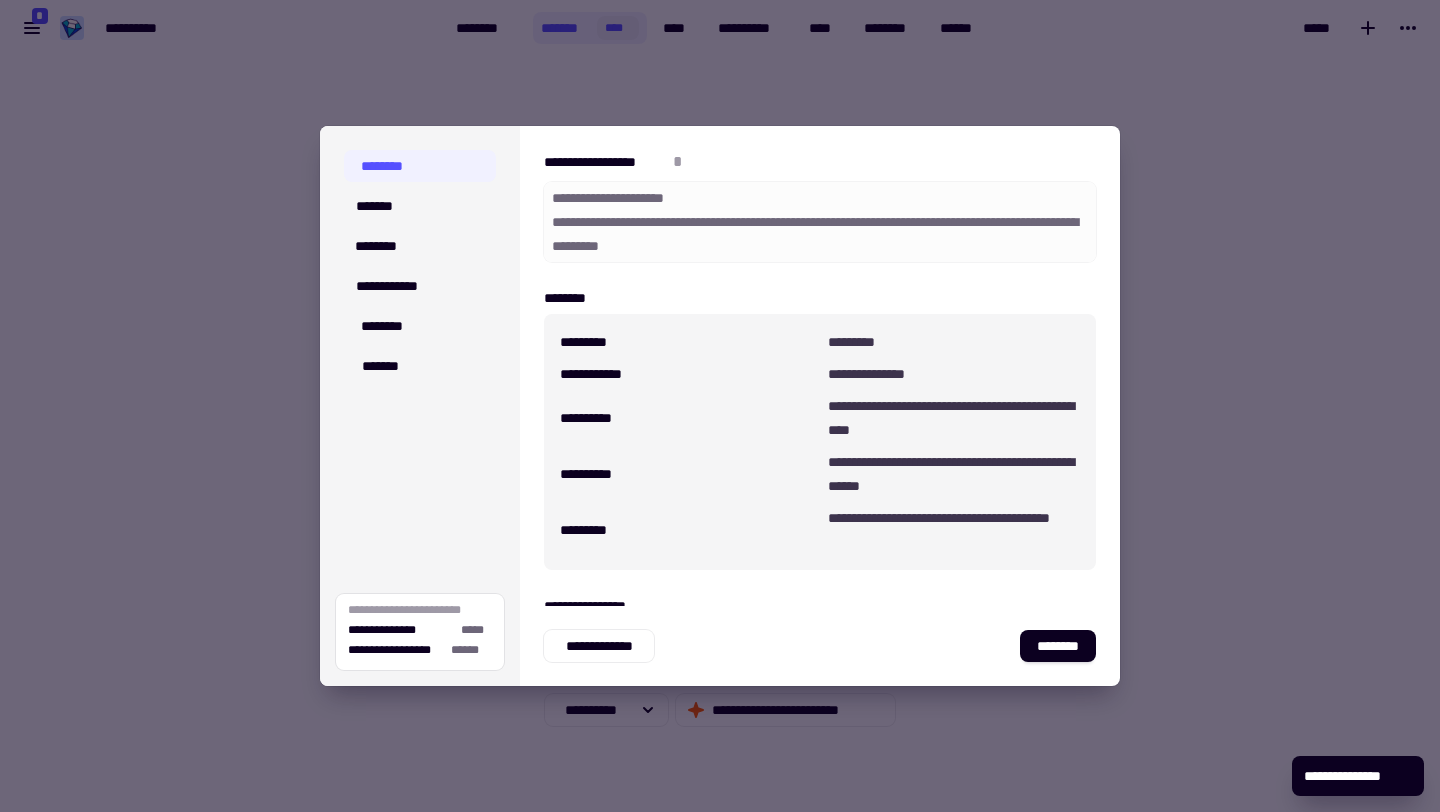 click on "*********" at bounding box center (954, 342) 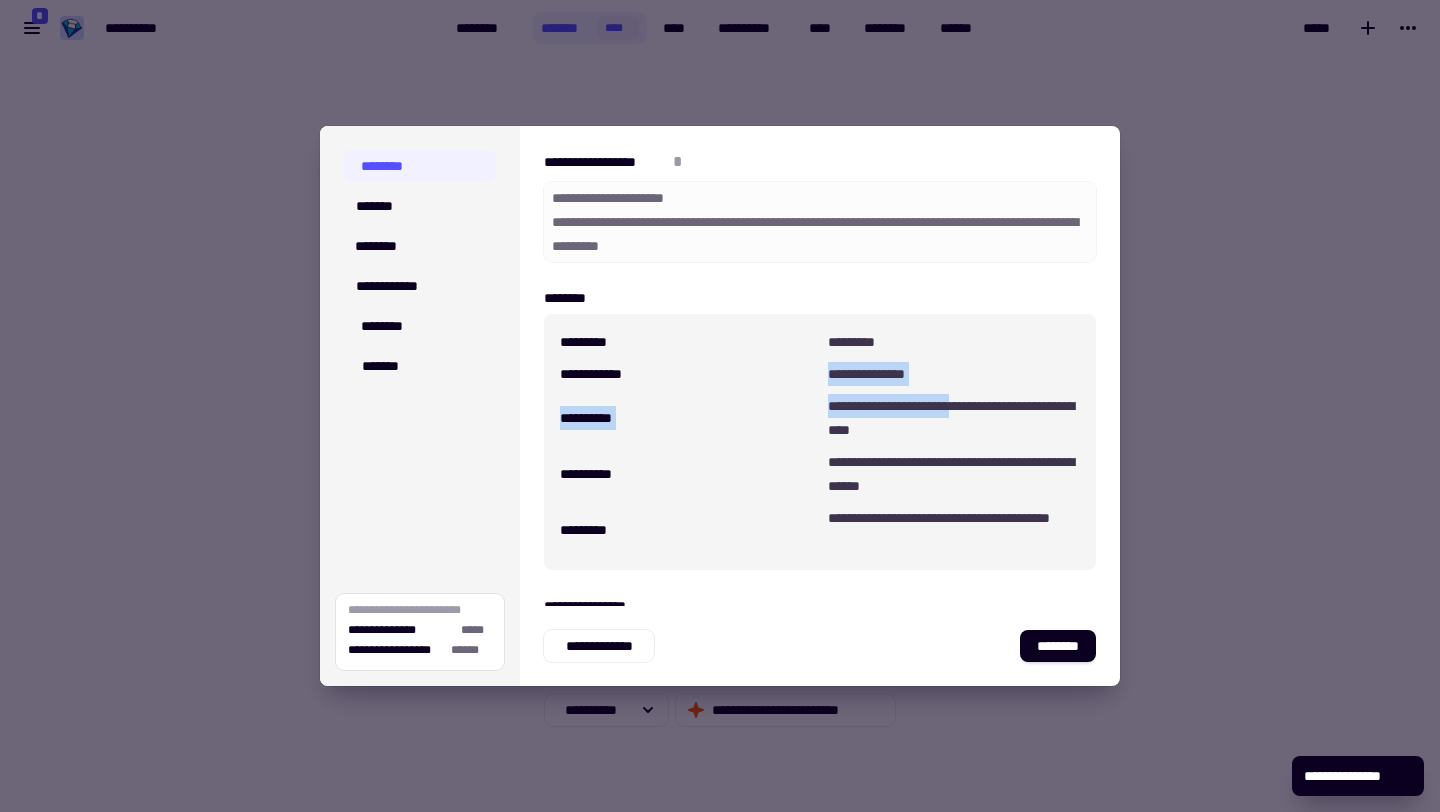 drag, startPoint x: 822, startPoint y: 367, endPoint x: 996, endPoint y: 414, distance: 180.23596 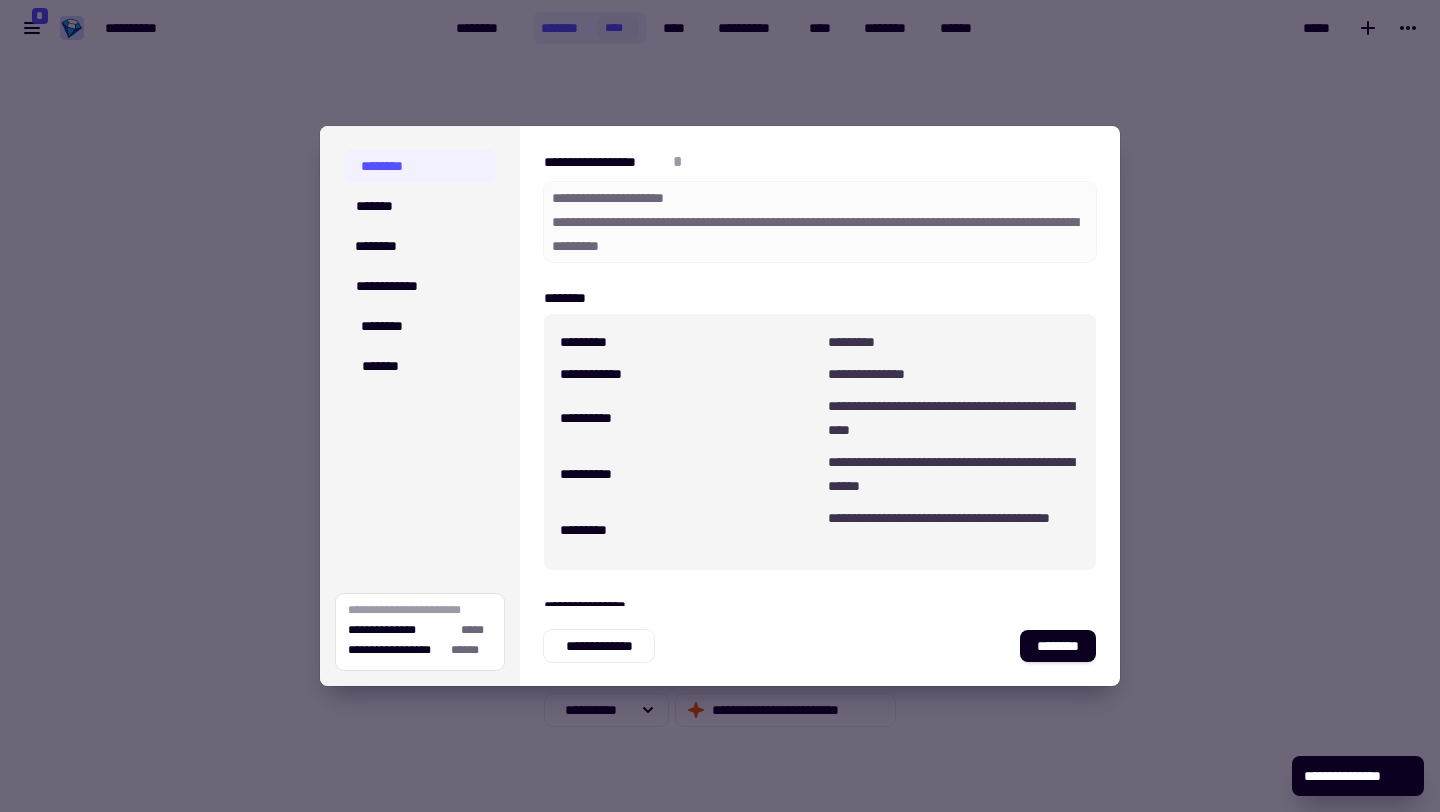 click on "**********" at bounding box center (954, 418) 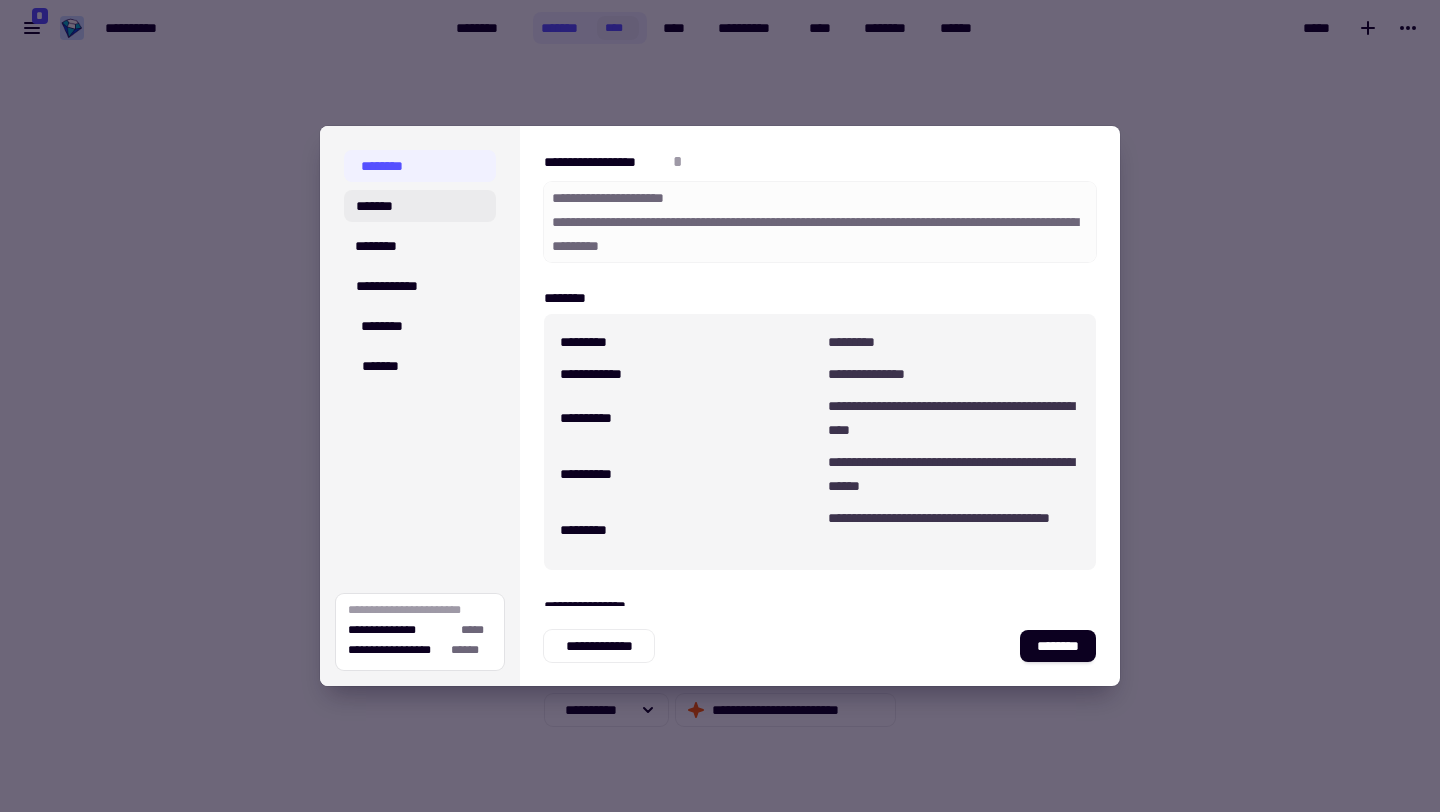 click on "*******" 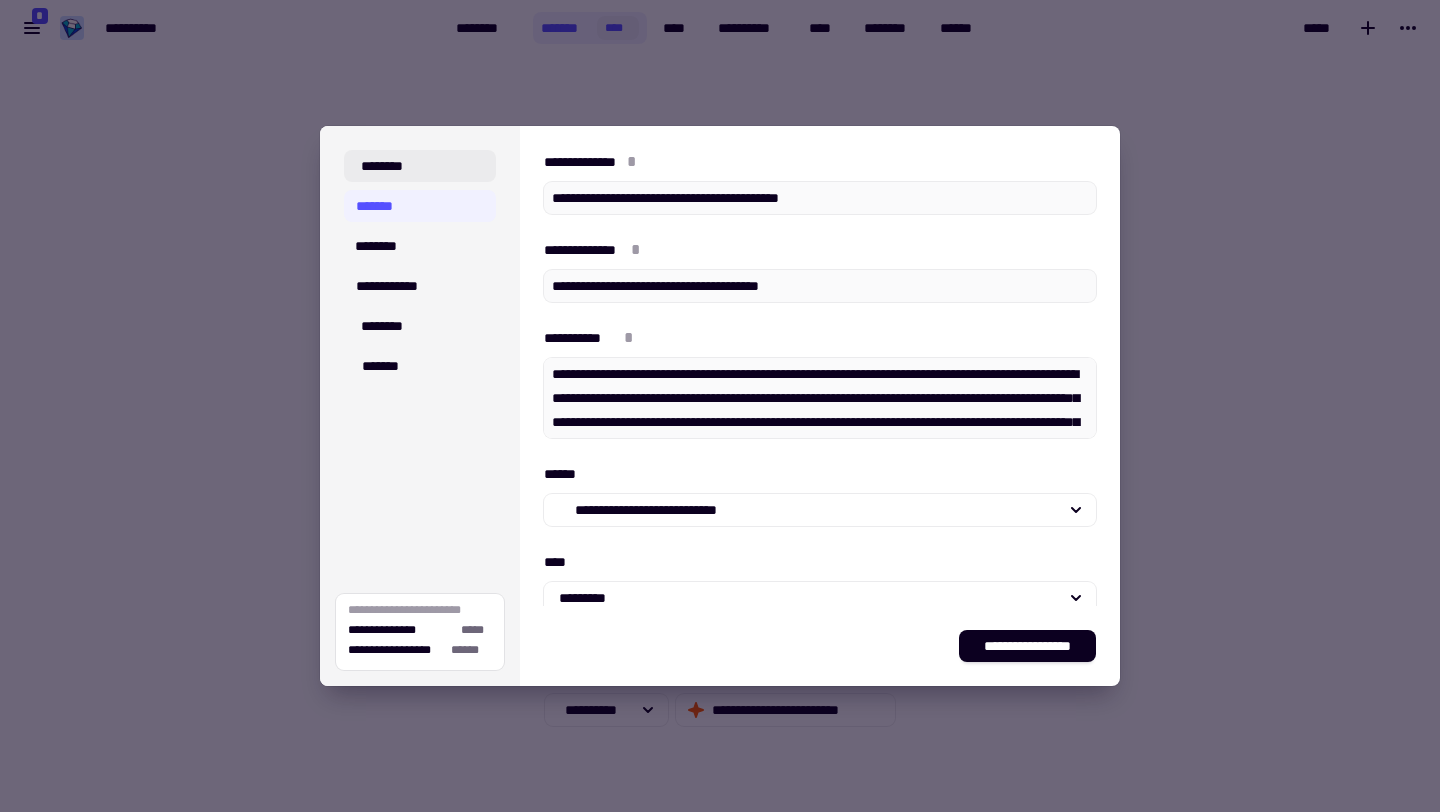 click on "********" 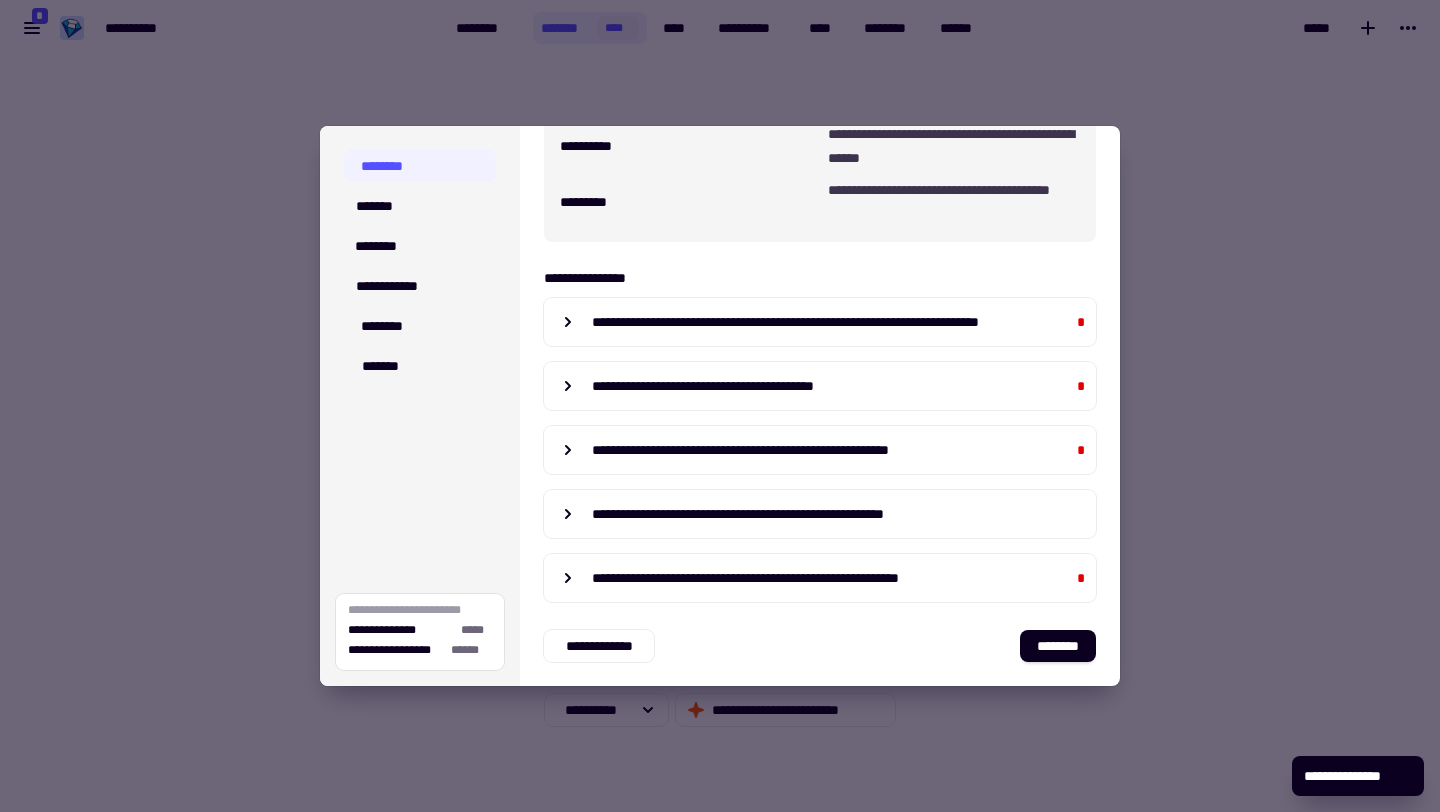 scroll, scrollTop: 0, scrollLeft: 0, axis: both 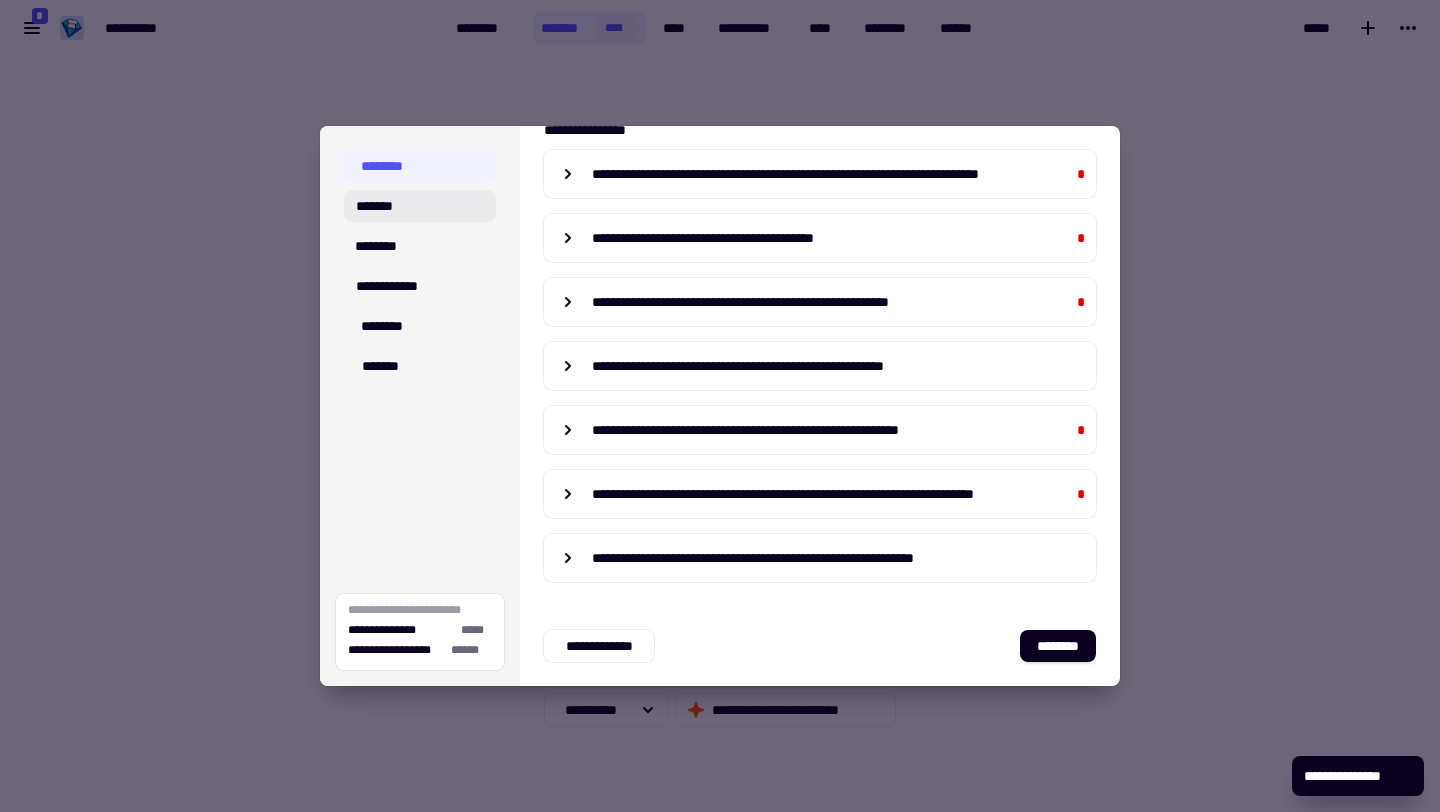 click on "*******" 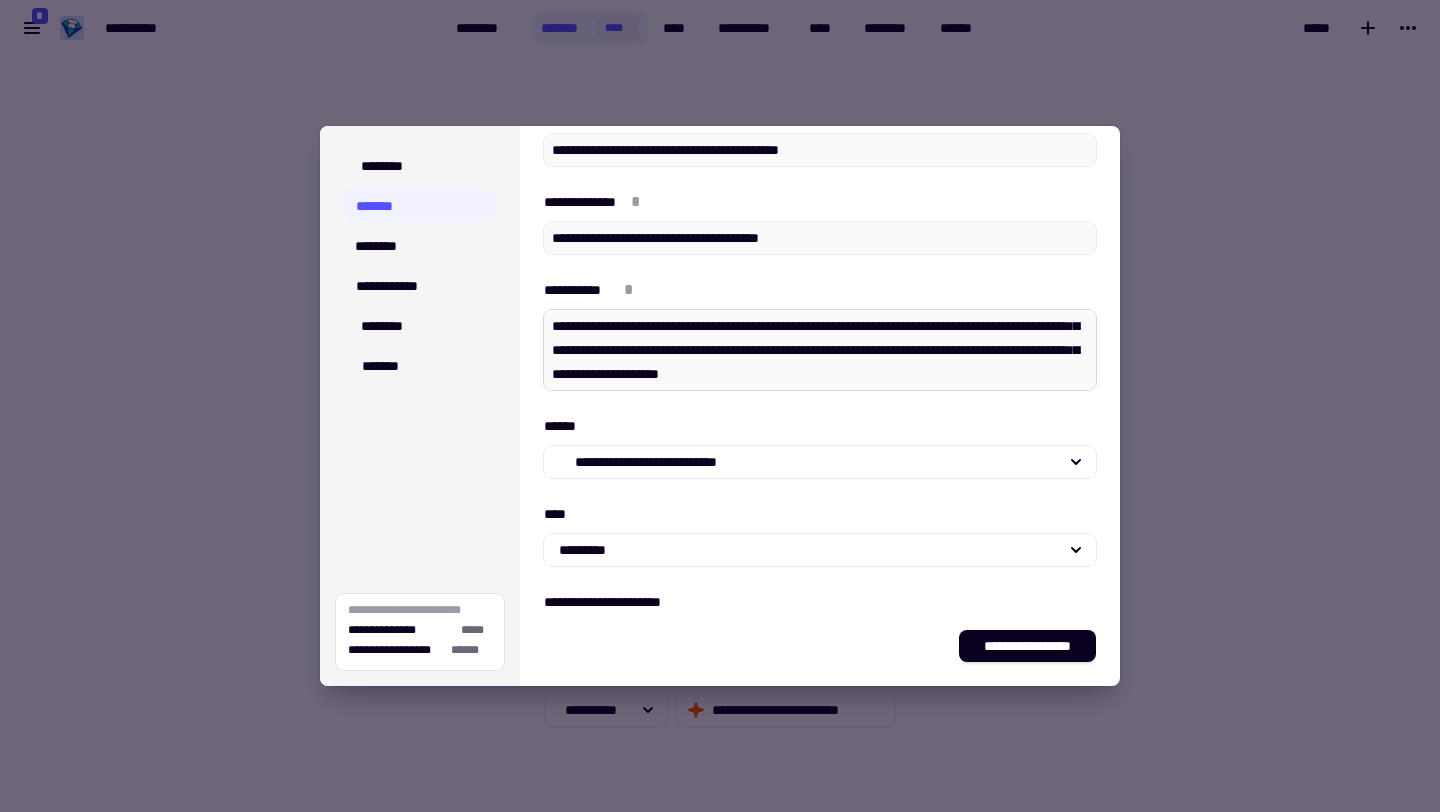 scroll, scrollTop: 72, scrollLeft: 0, axis: vertical 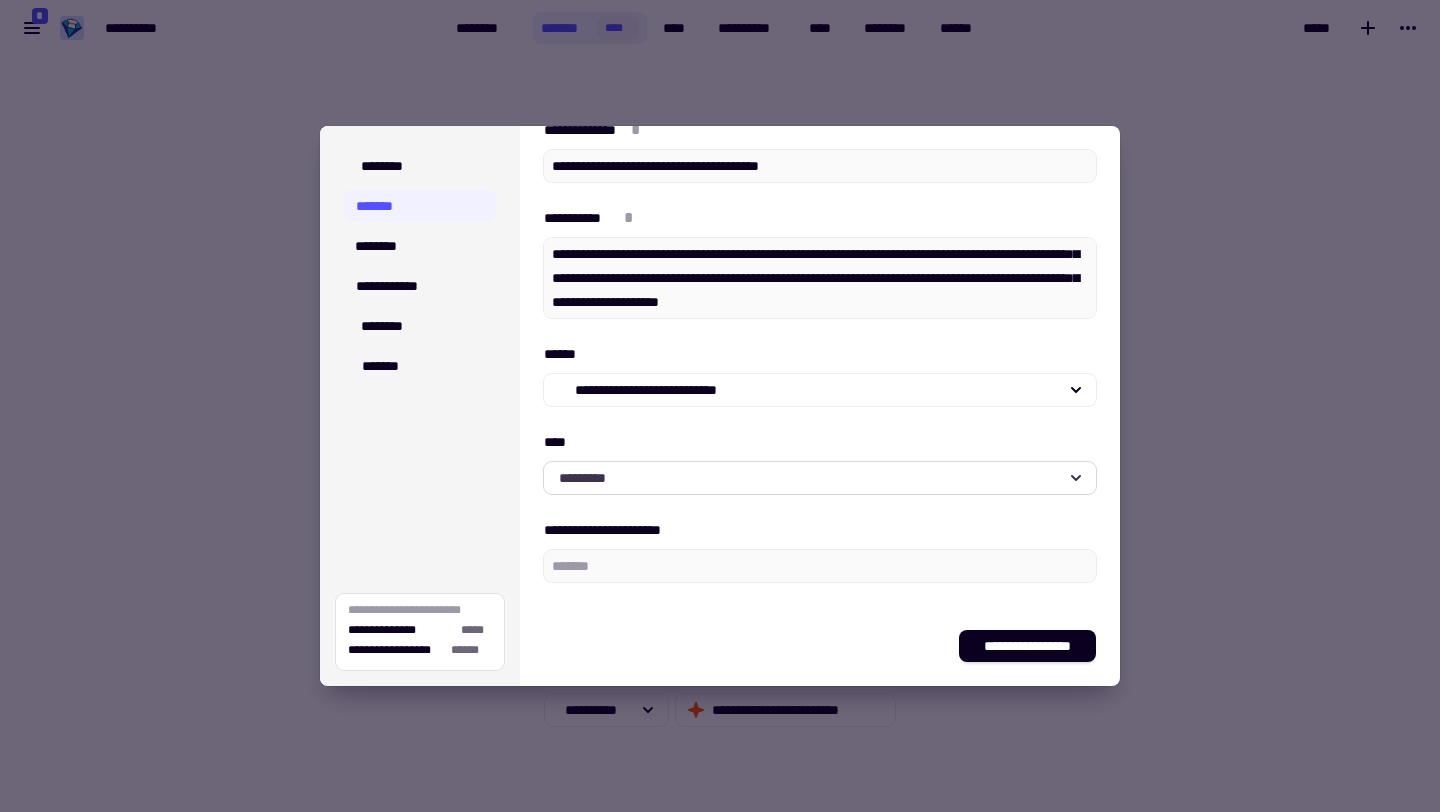 click on "*********" 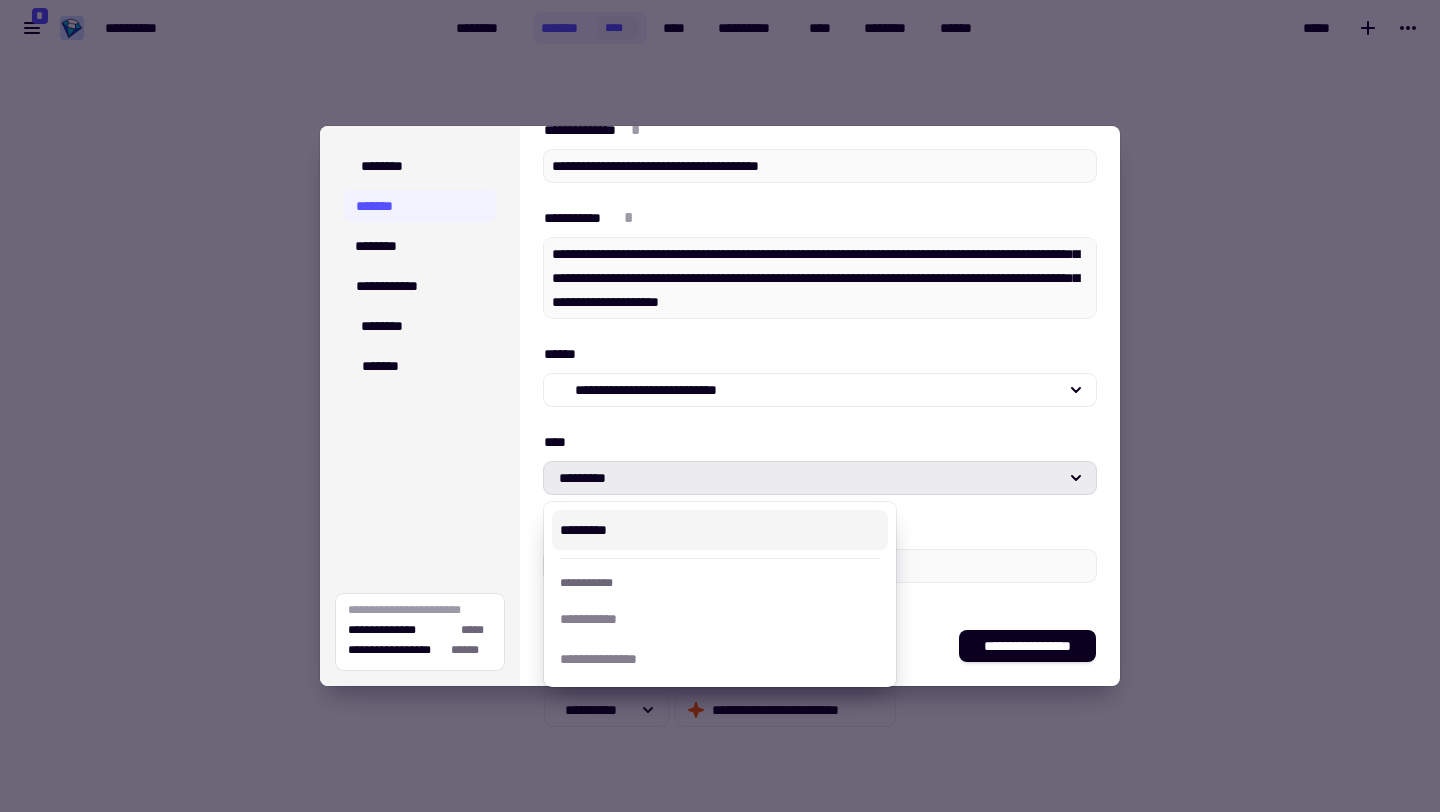 click on "*********" at bounding box center [720, 530] 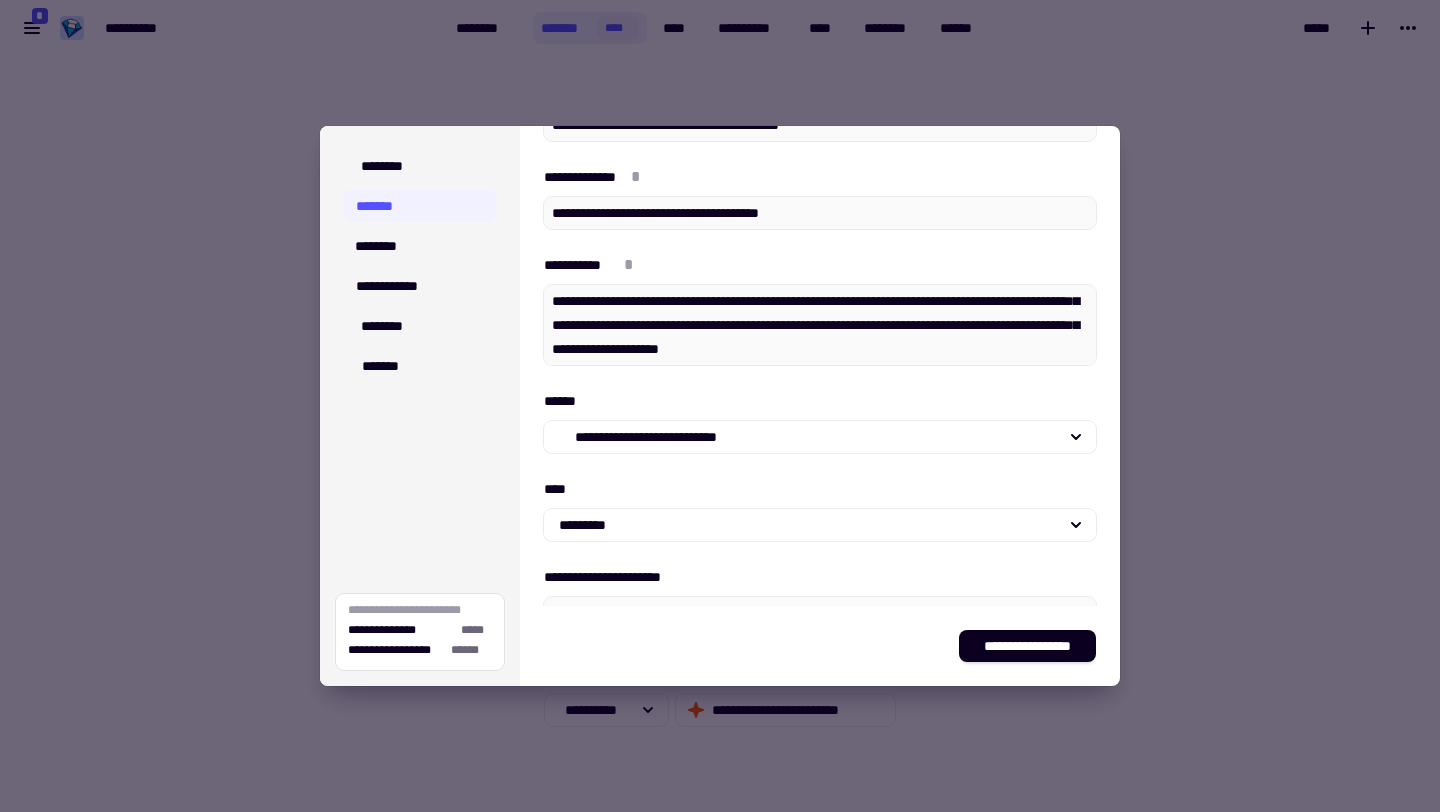 scroll, scrollTop: 0, scrollLeft: 0, axis: both 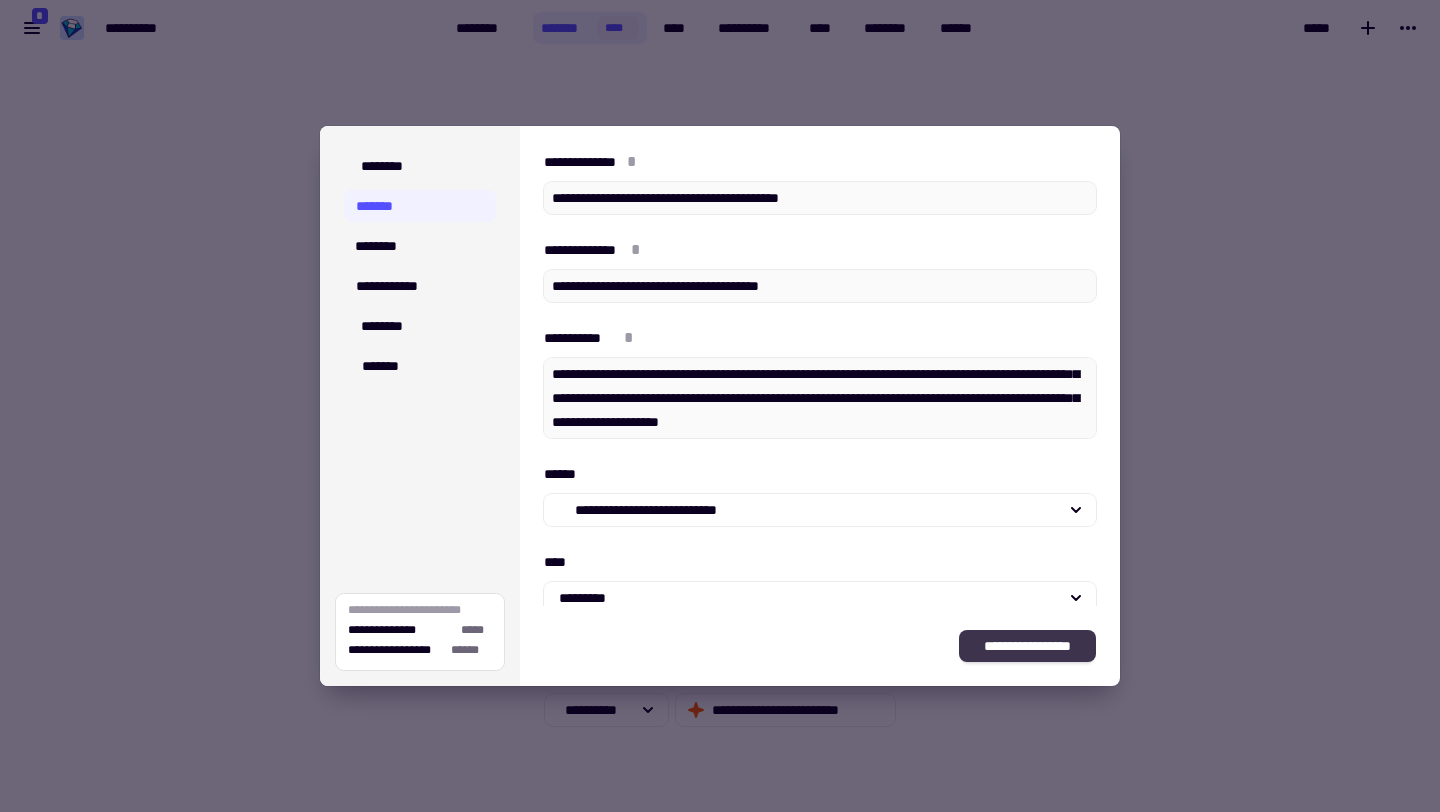 click on "**********" 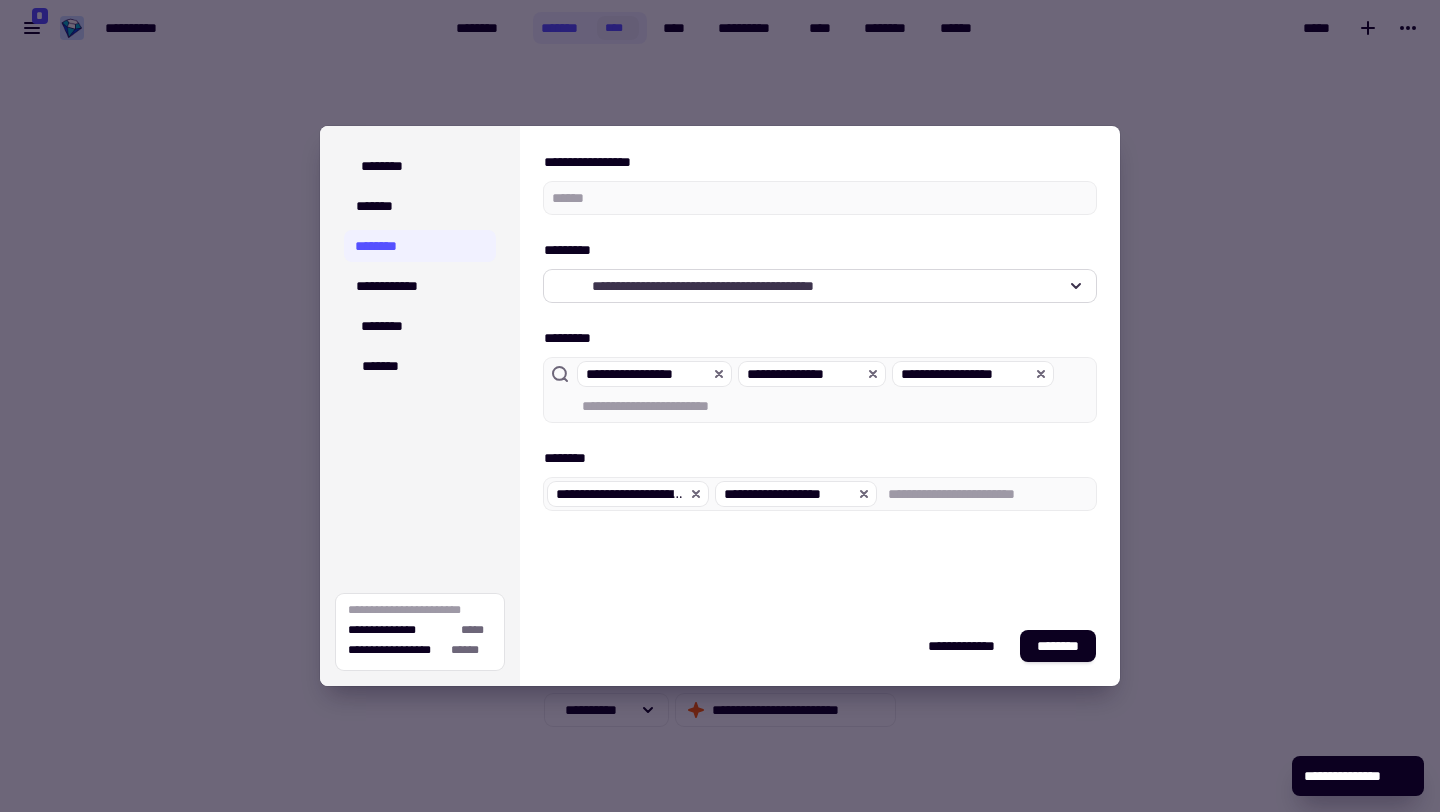 click on "**********" 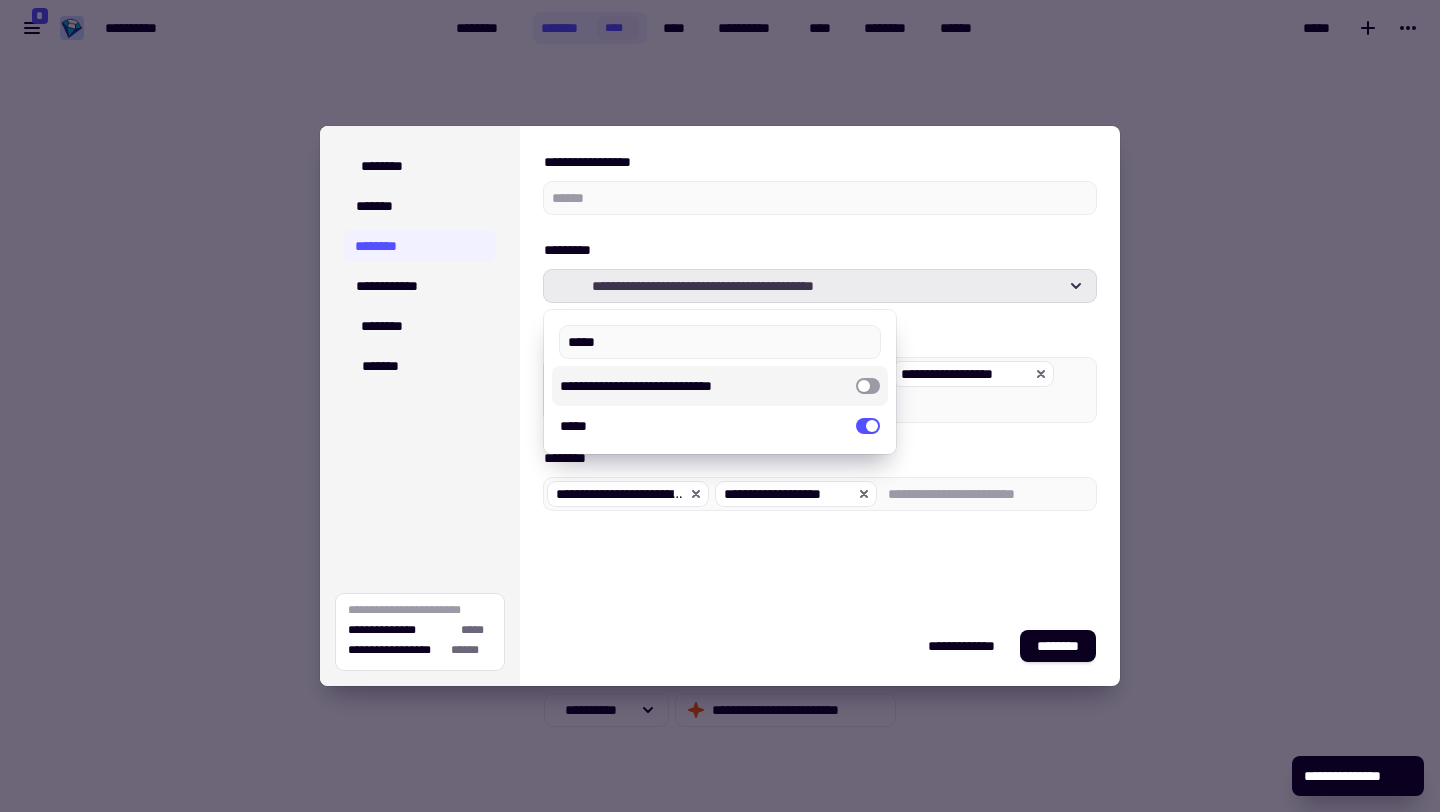 click on "**********" 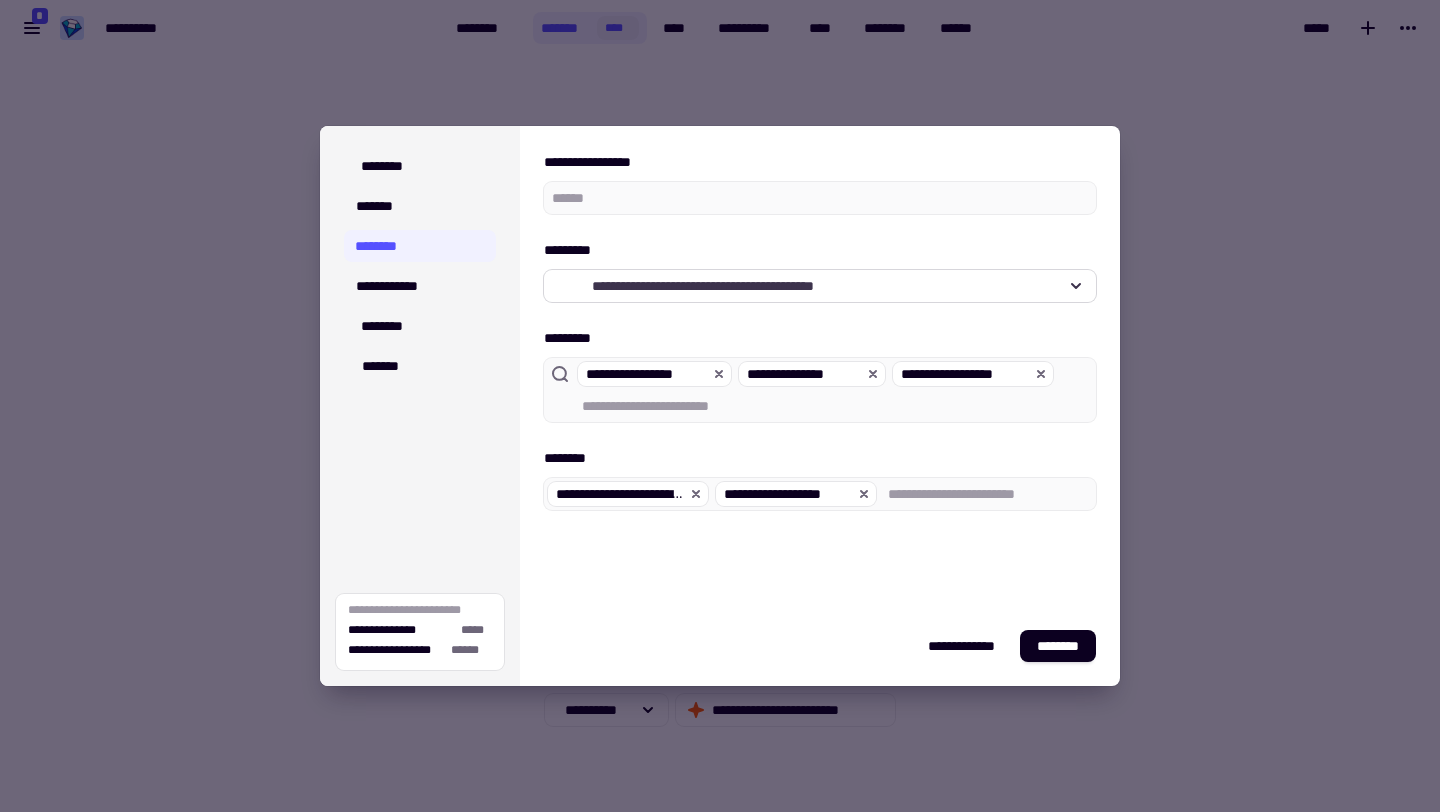click on "**********" 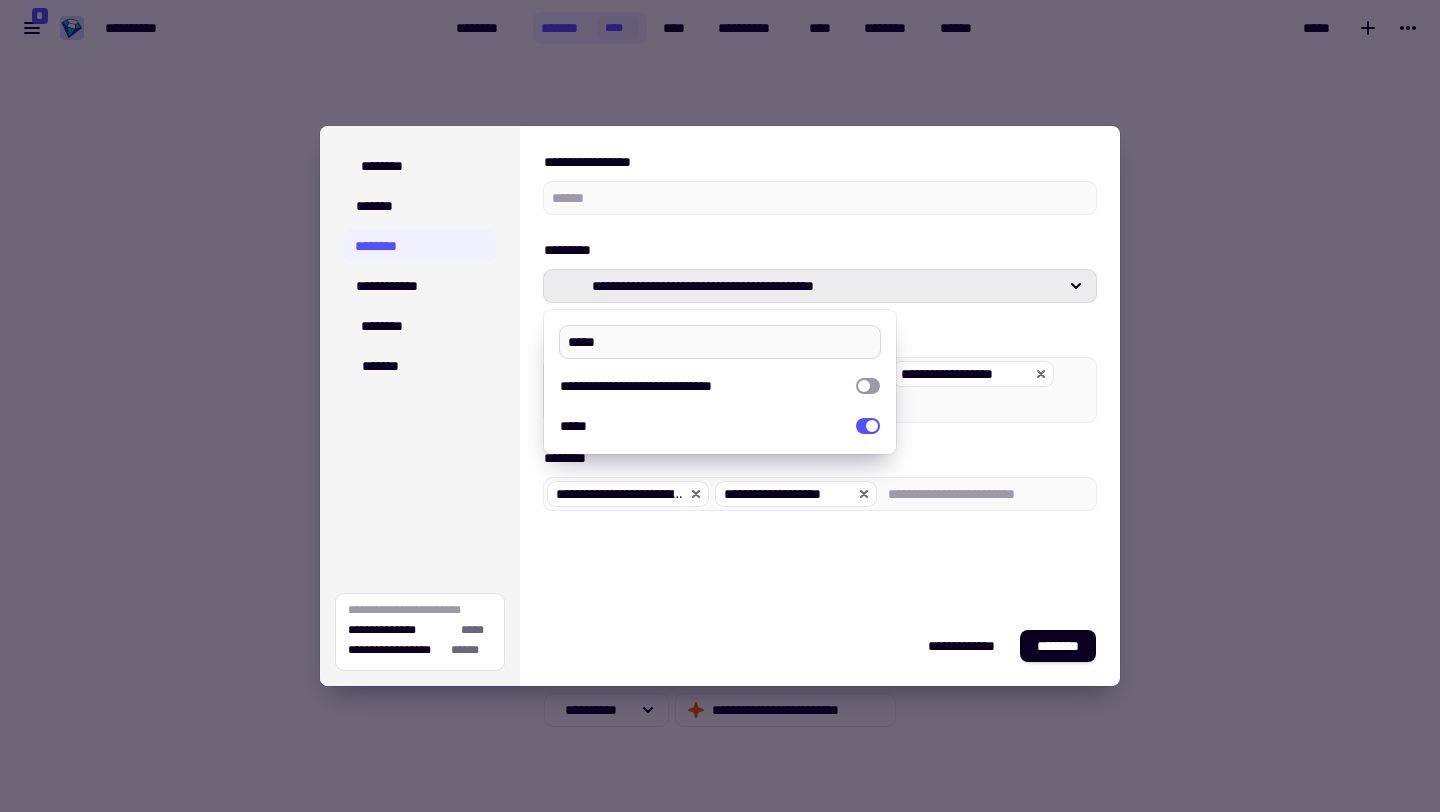 click on "*****" at bounding box center [720, 342] 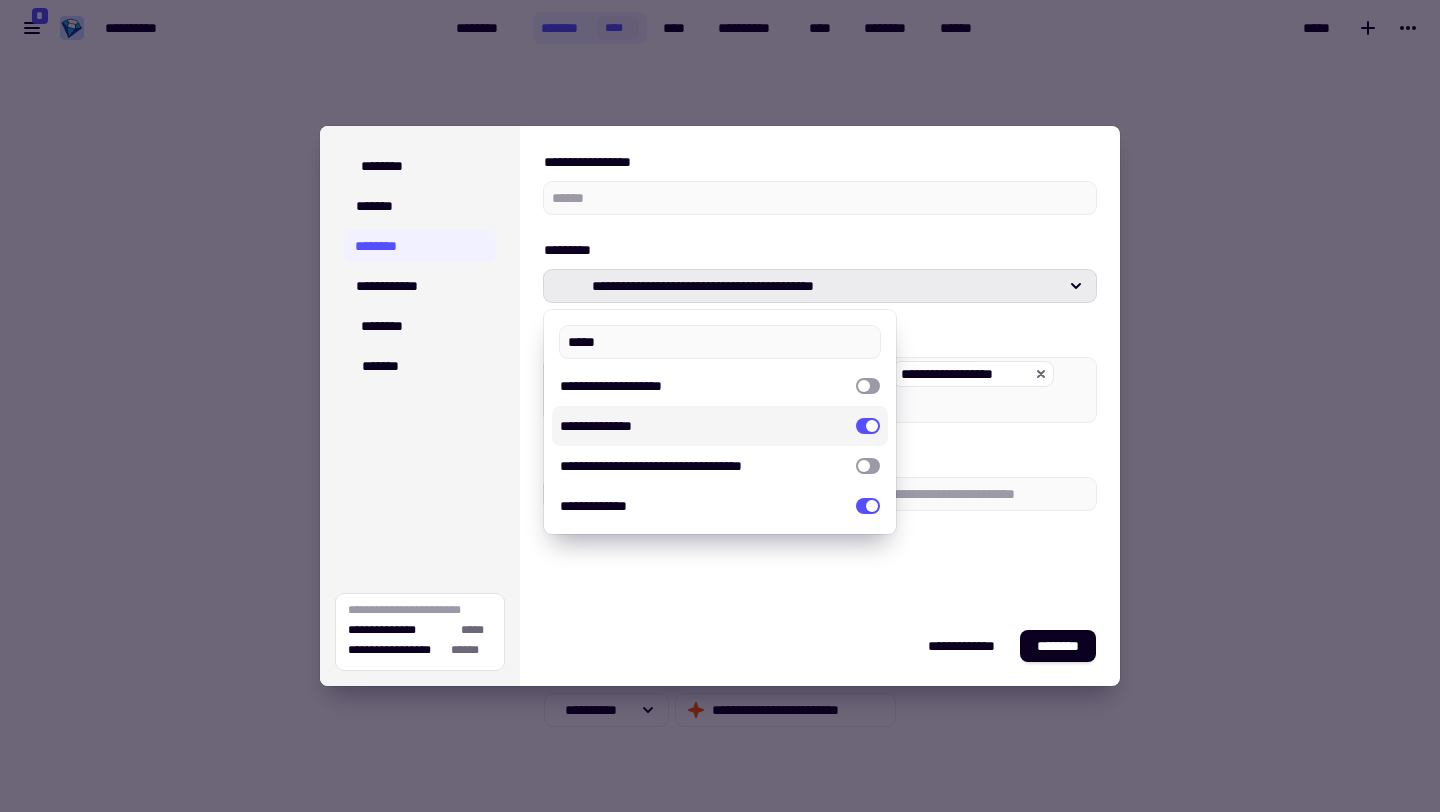 click at bounding box center (868, 426) 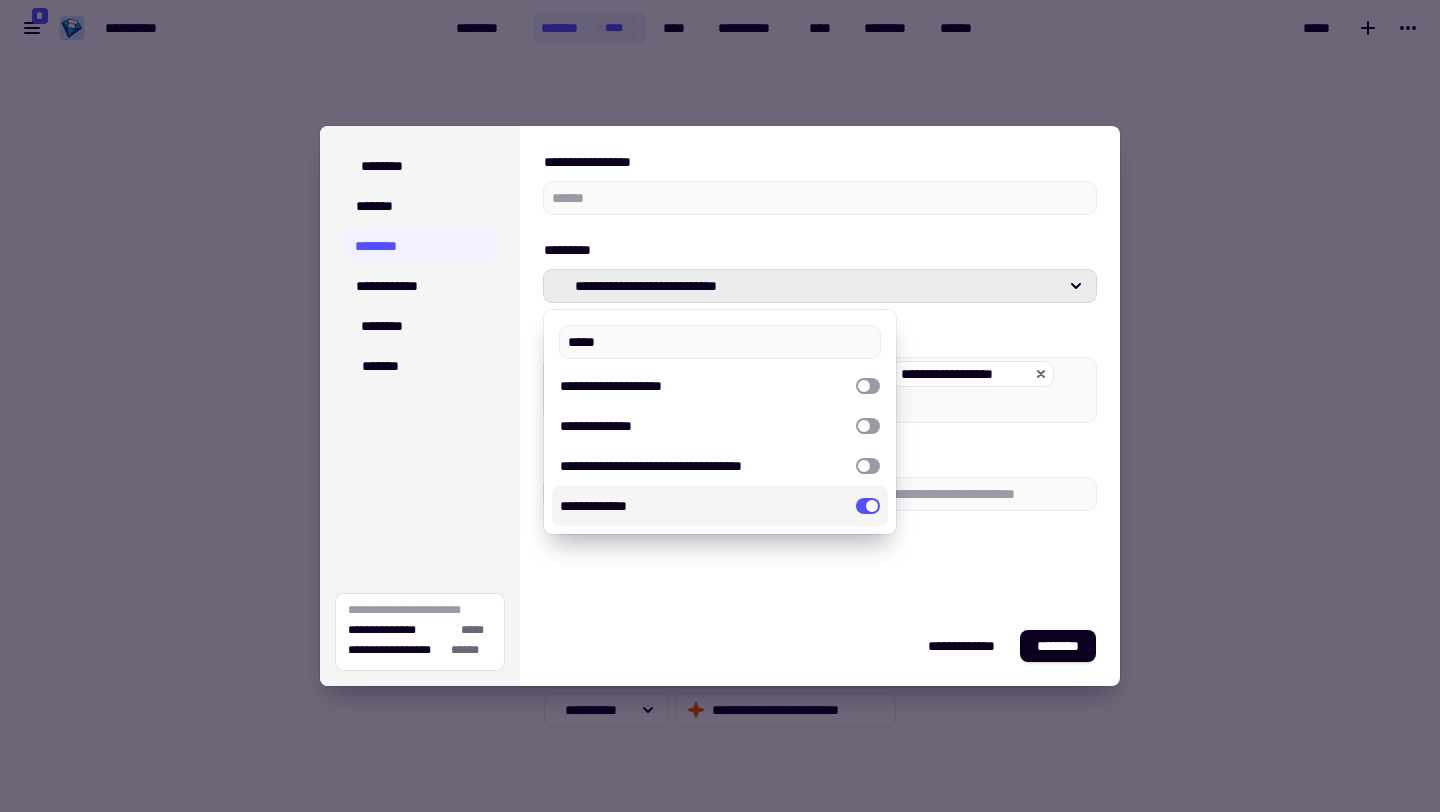 click at bounding box center [868, 506] 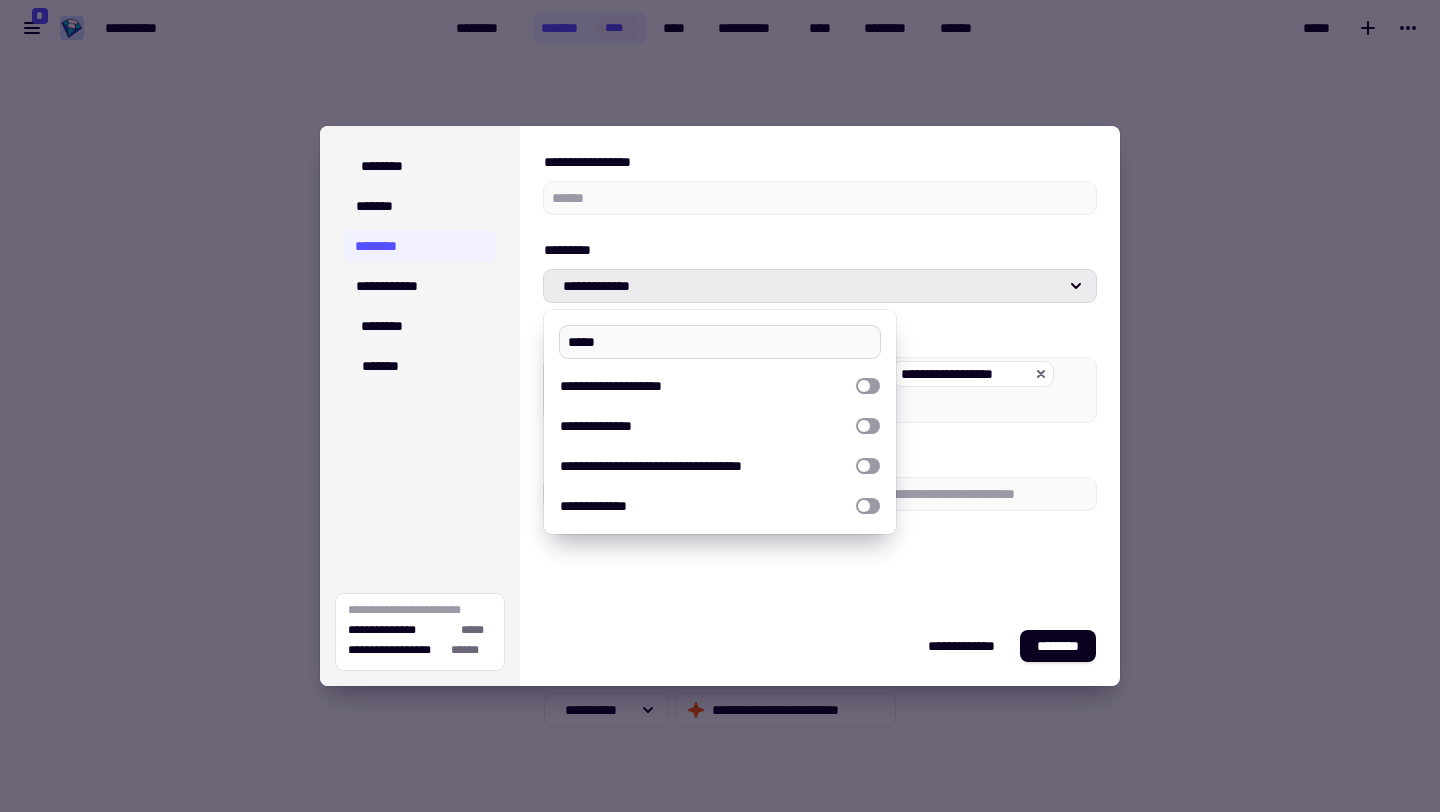 click on "*****" at bounding box center [720, 342] 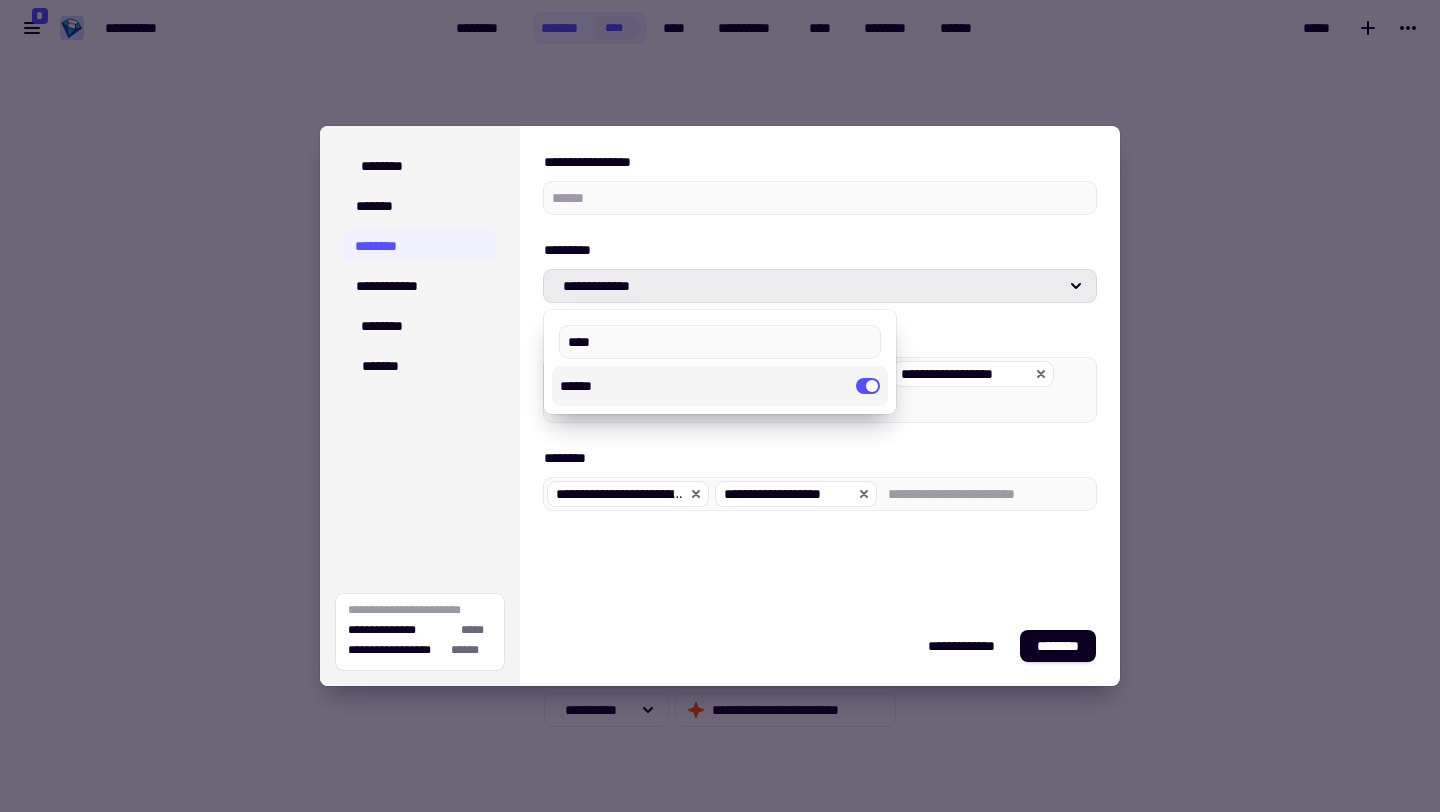 click at bounding box center [868, 386] 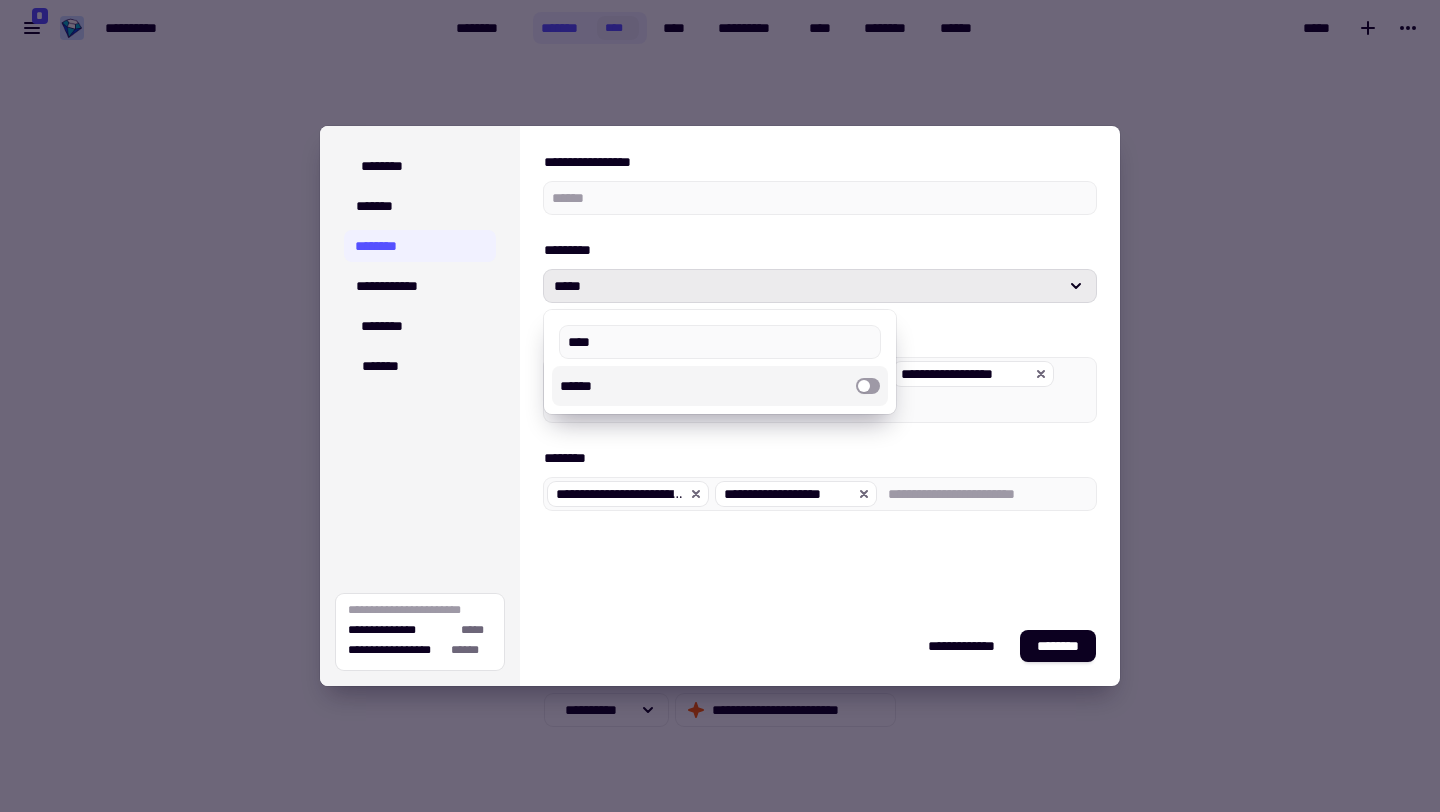 click on "**********" at bounding box center (820, 374) 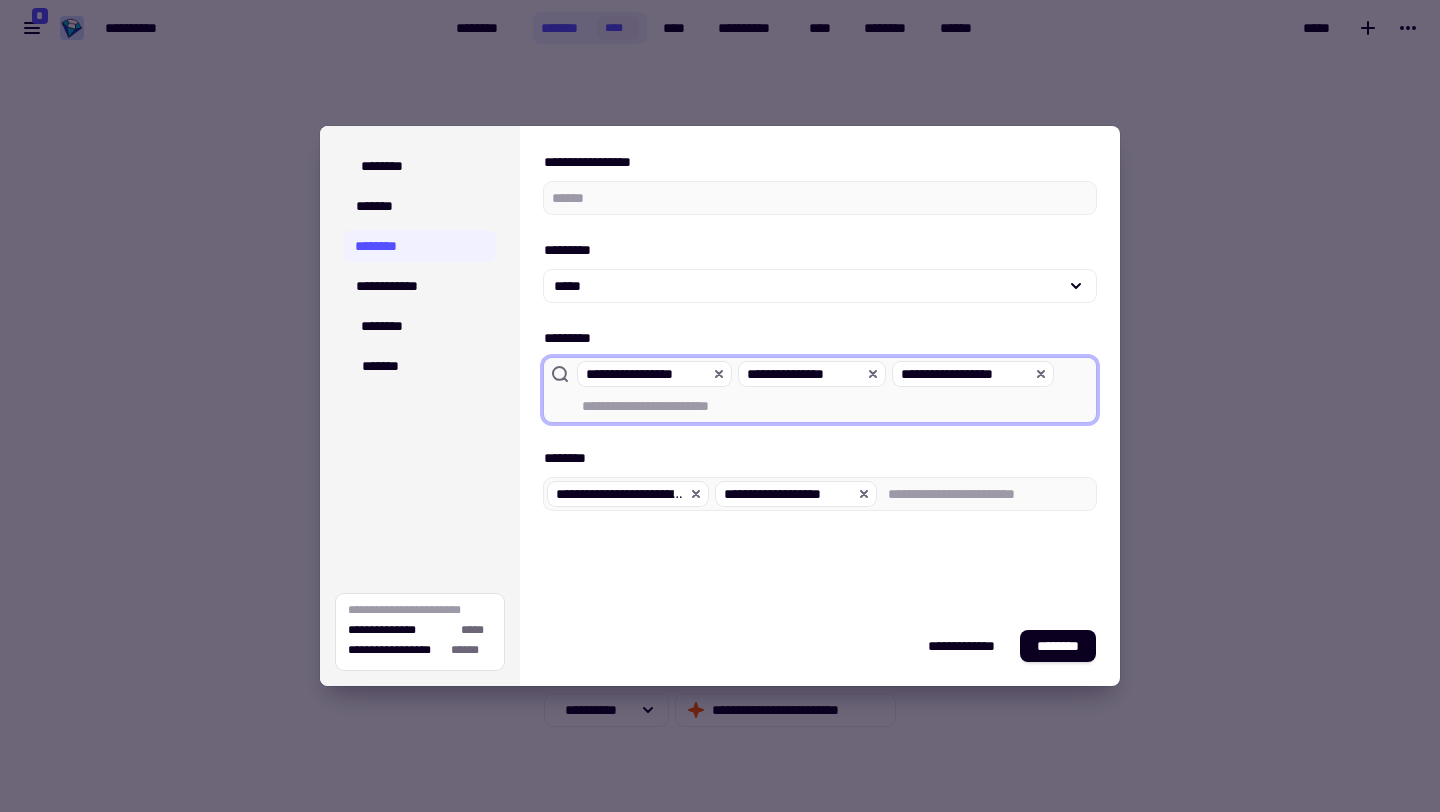 click on "**********" at bounding box center [835, 406] 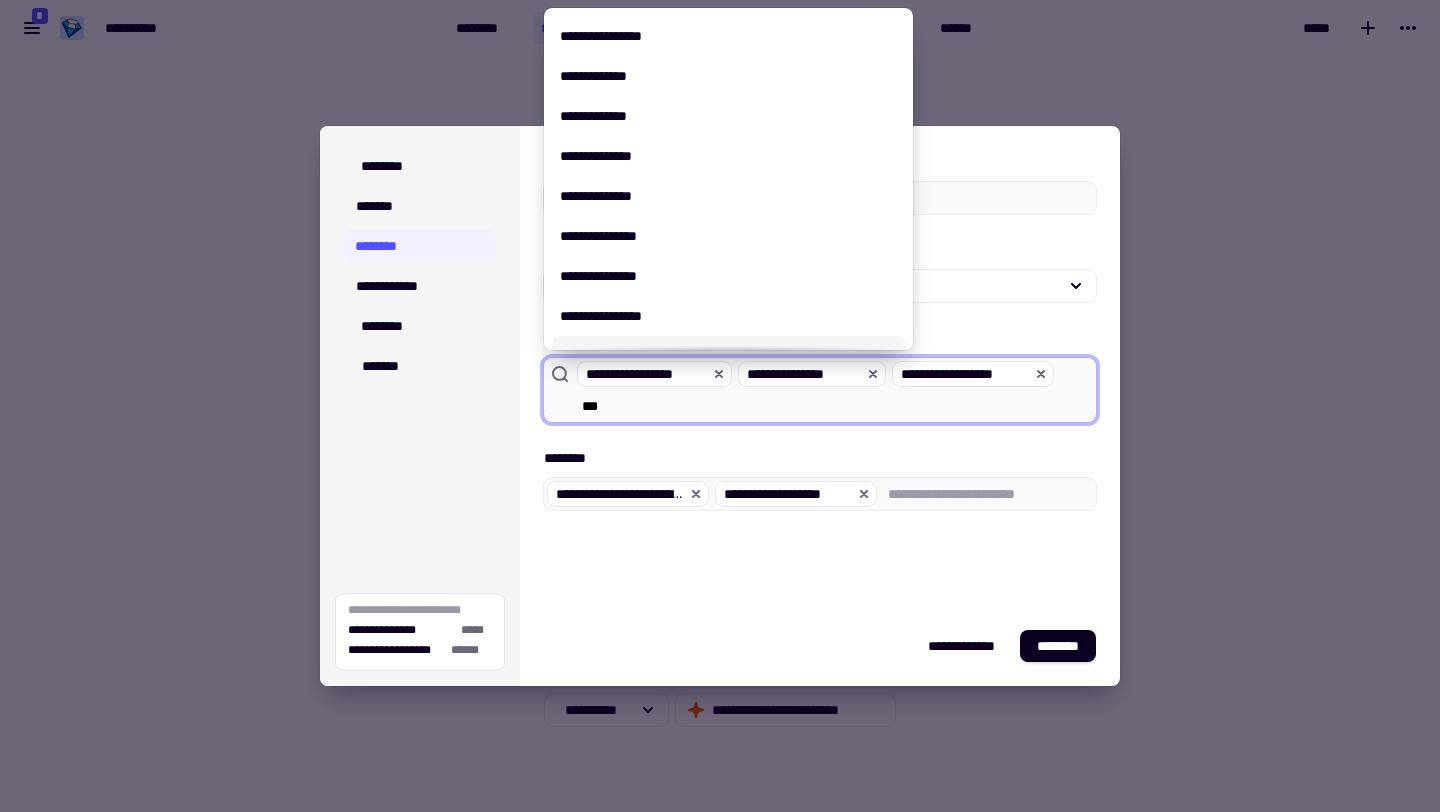 scroll, scrollTop: 194, scrollLeft: 0, axis: vertical 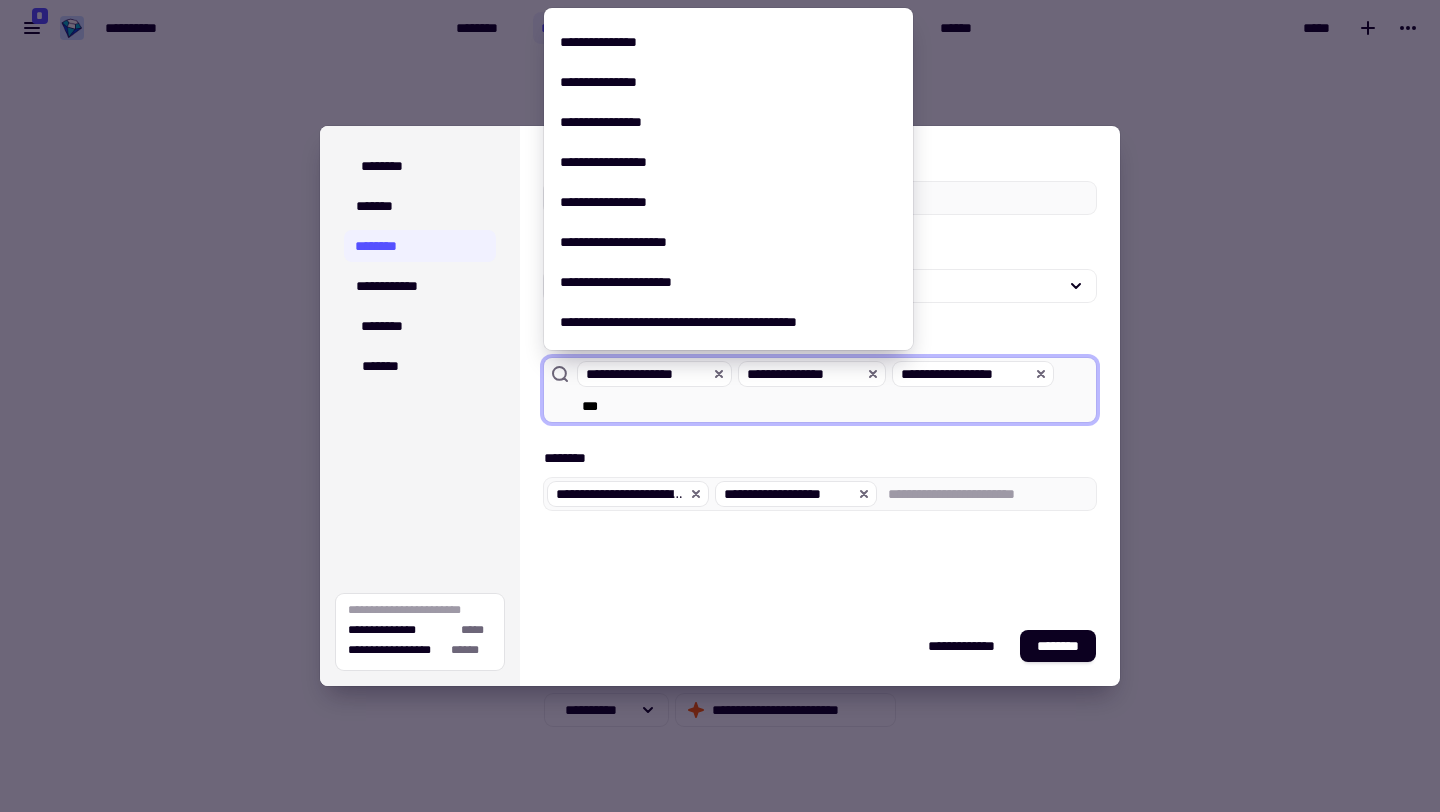click on "***" at bounding box center (835, 406) 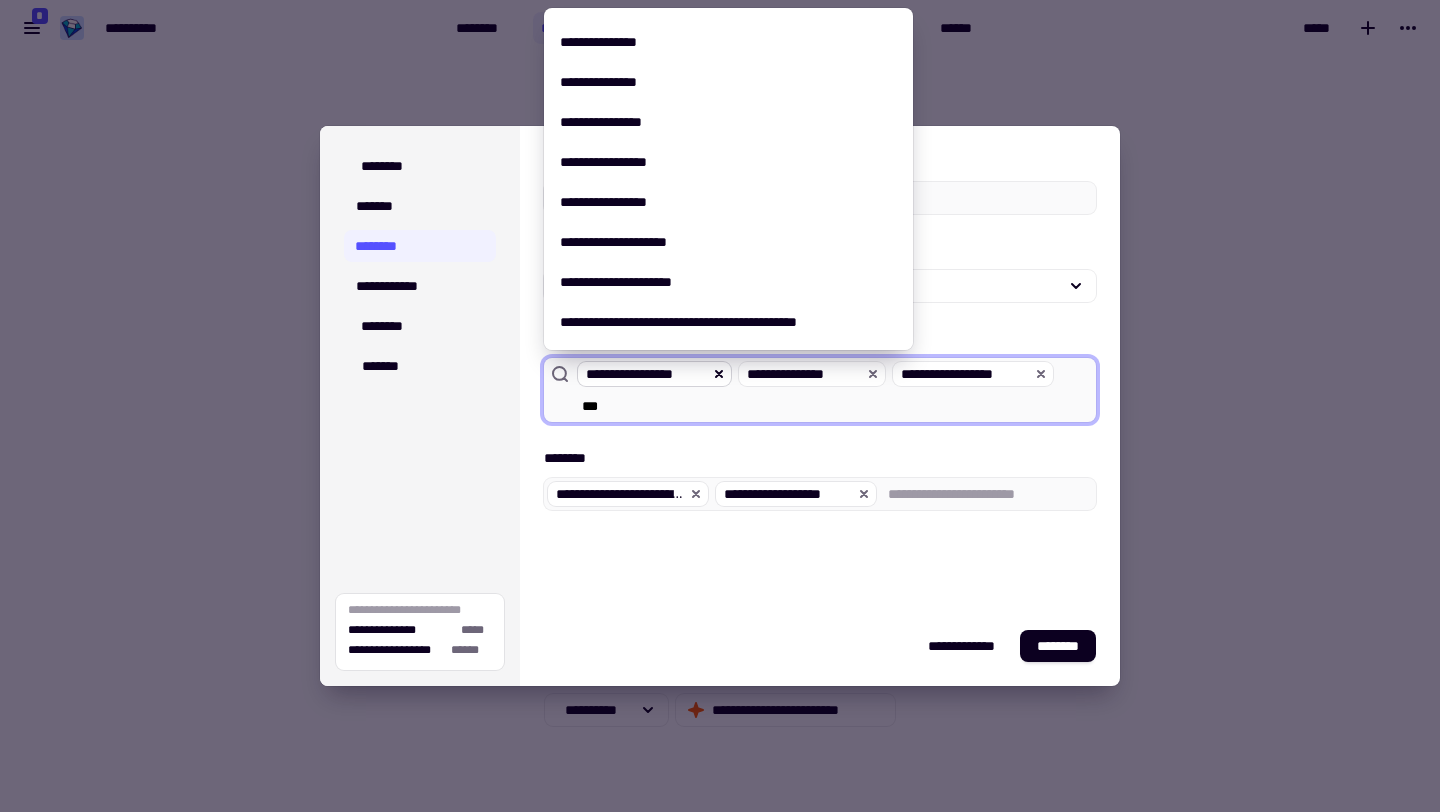 click 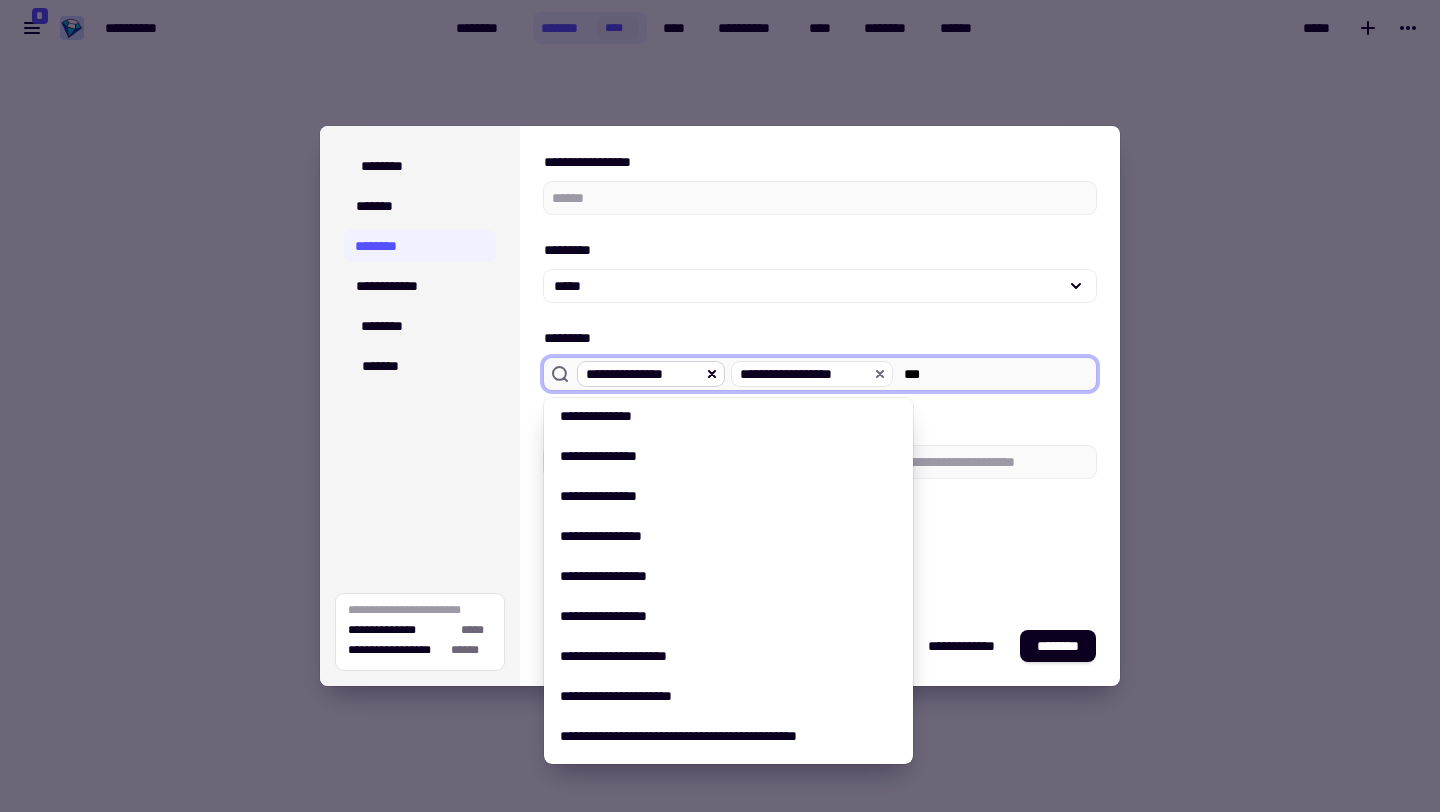 click 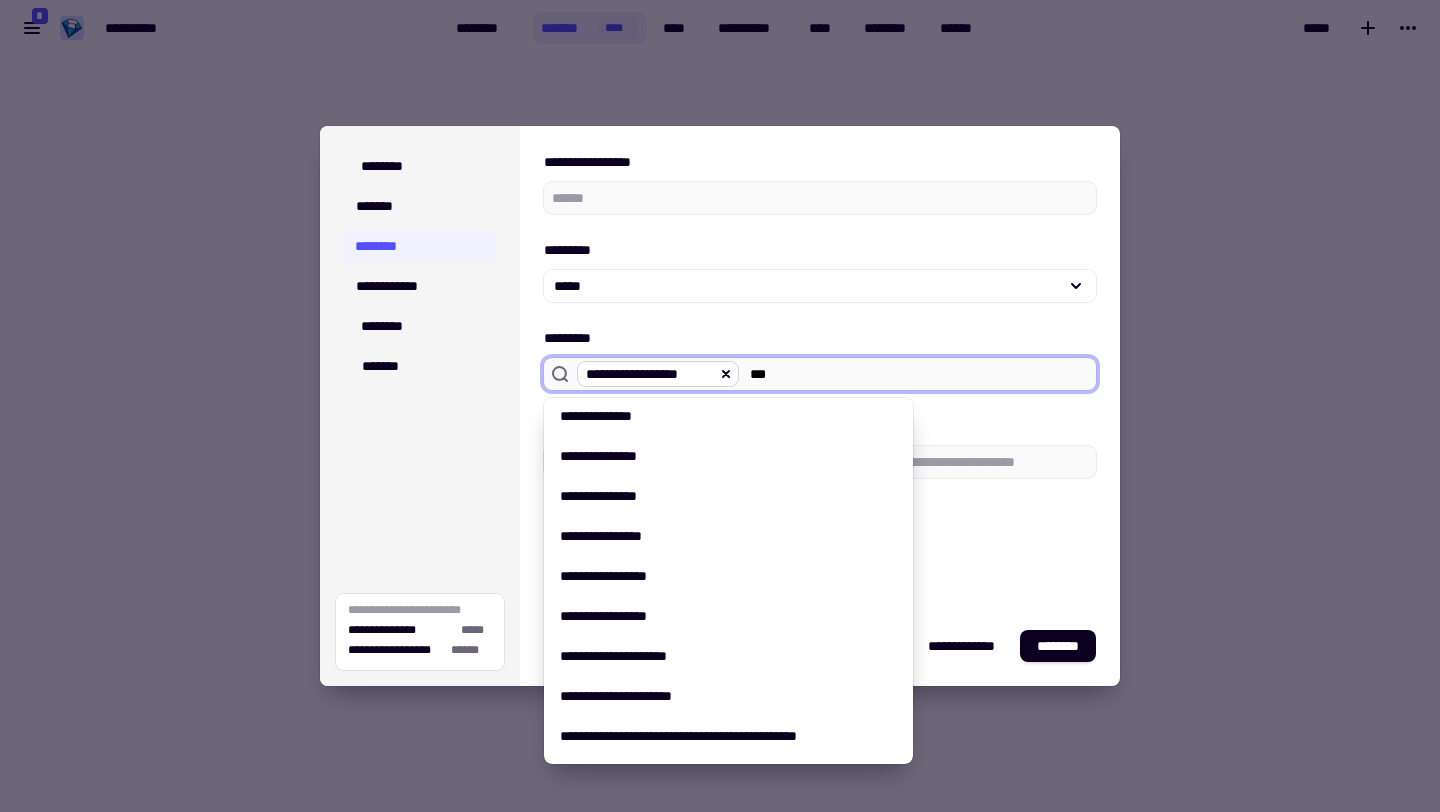 click 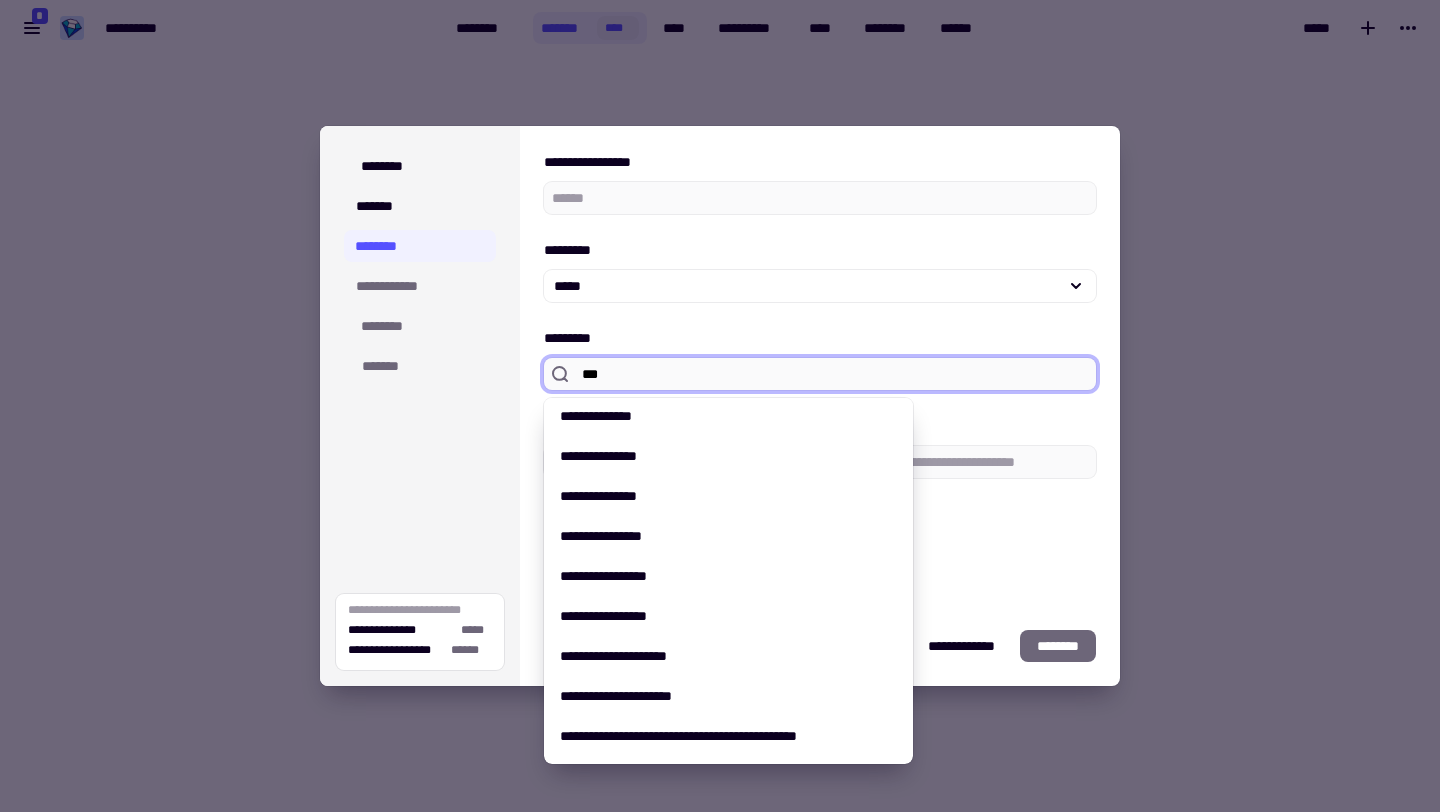 click on "*********" at bounding box center [820, 338] 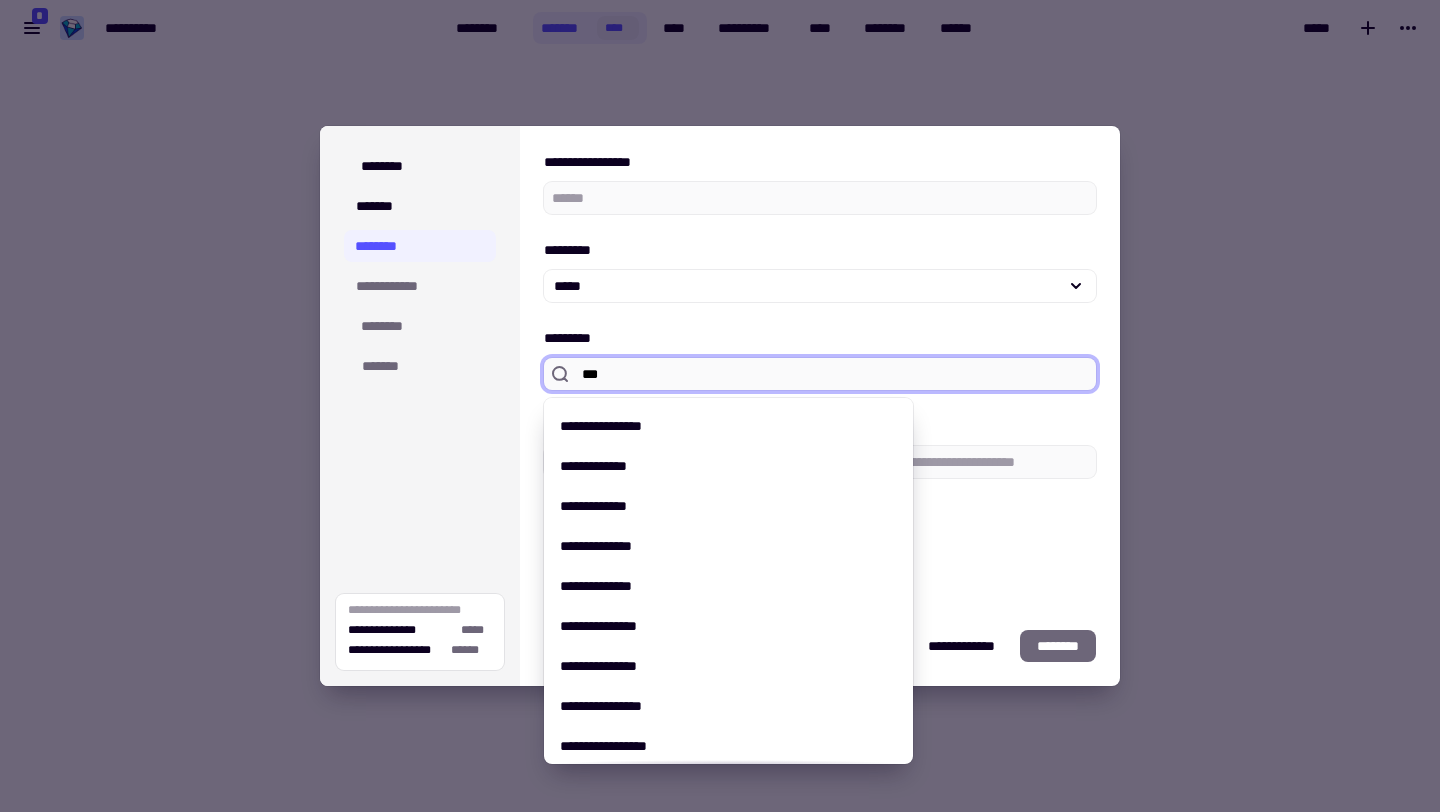drag, startPoint x: 653, startPoint y: 375, endPoint x: 519, endPoint y: 375, distance: 134 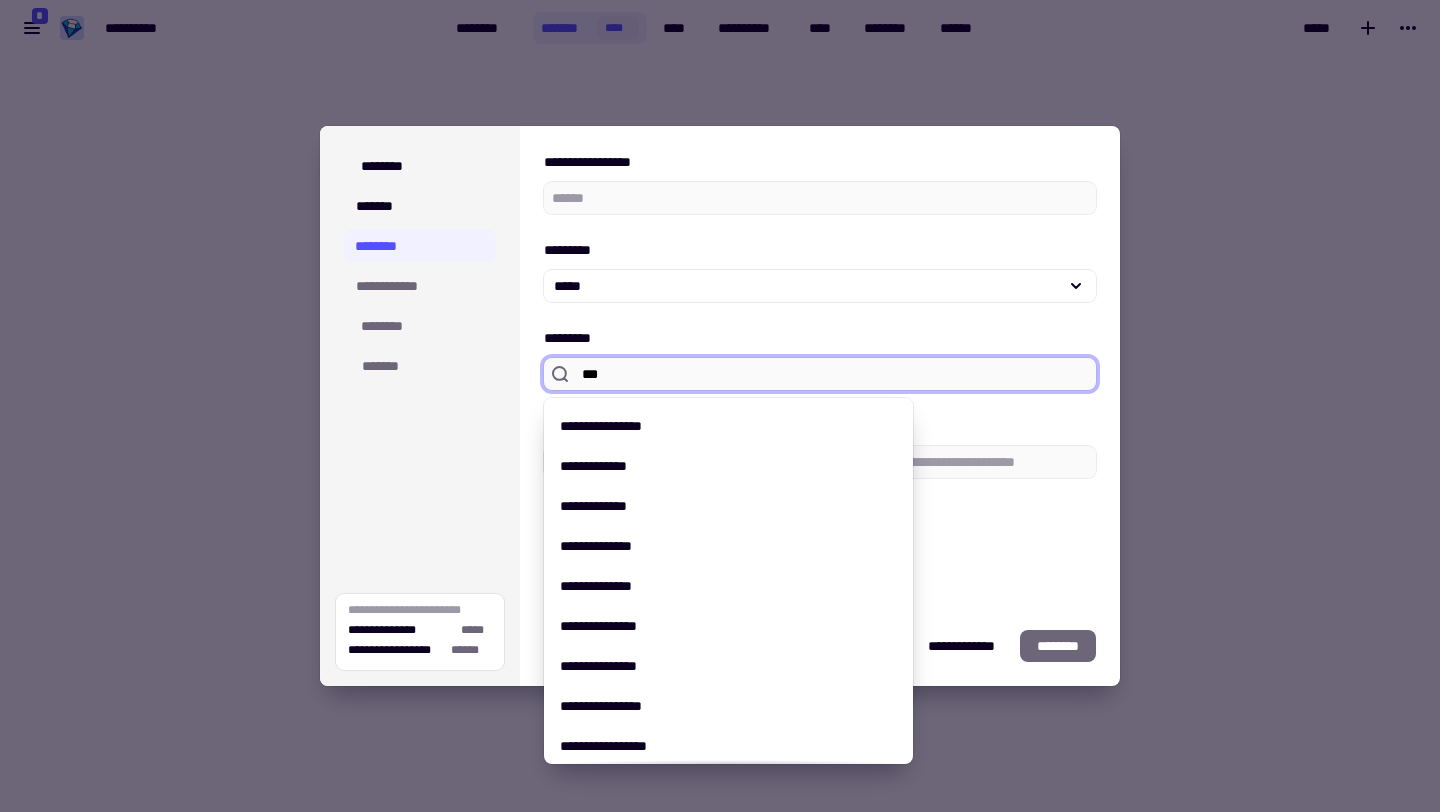 click on "**********" at bounding box center (820, 366) 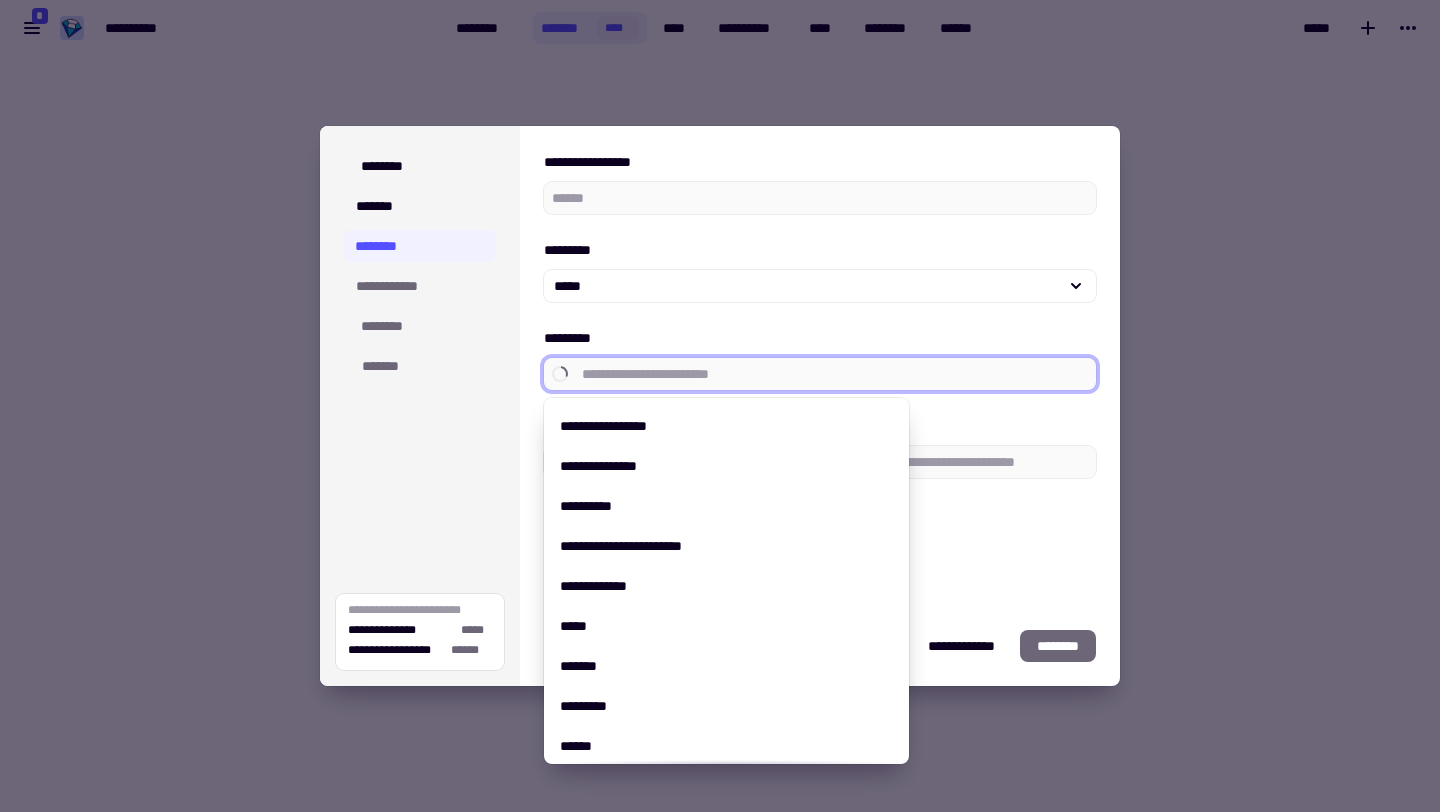 click on "**********" at bounding box center (820, 366) 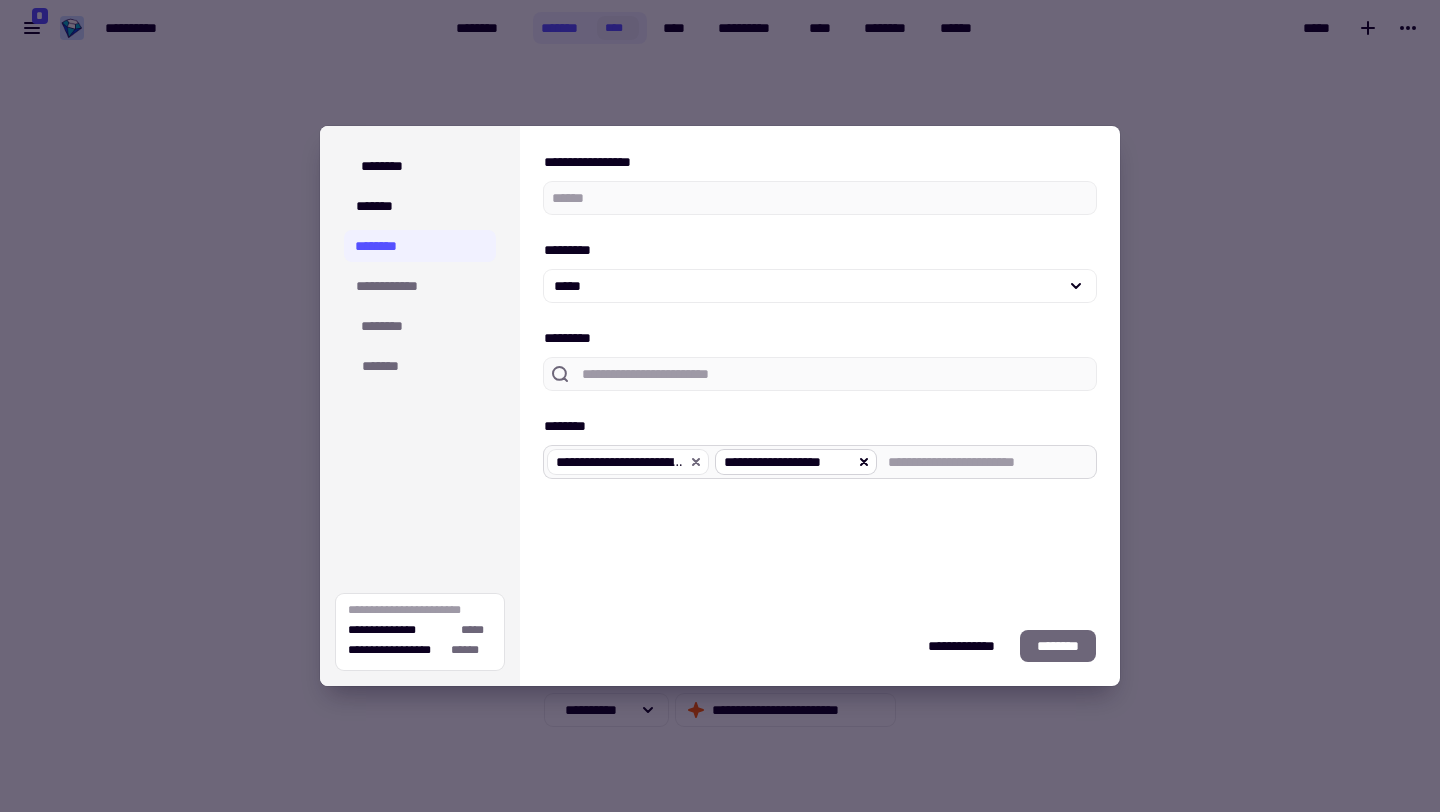 click 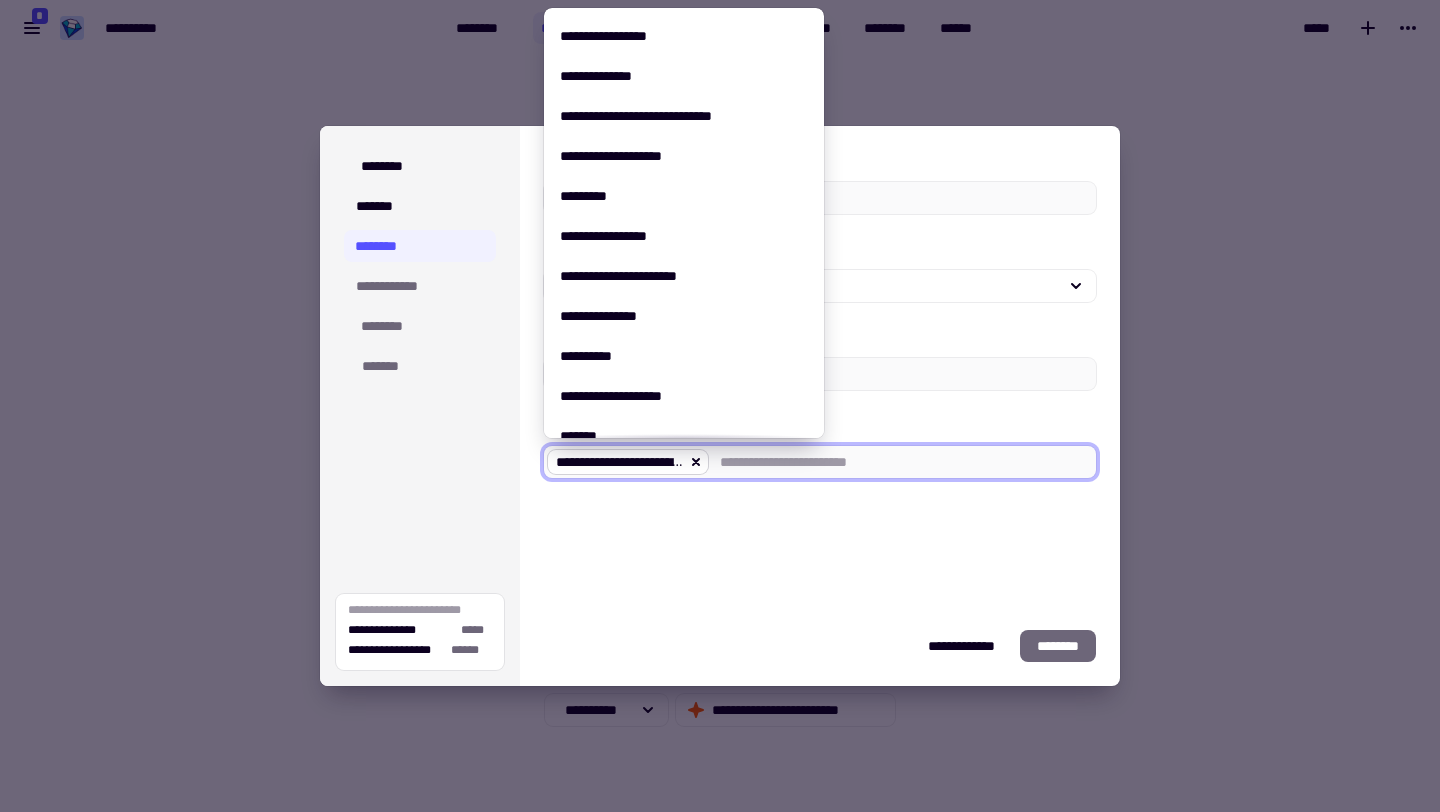 click 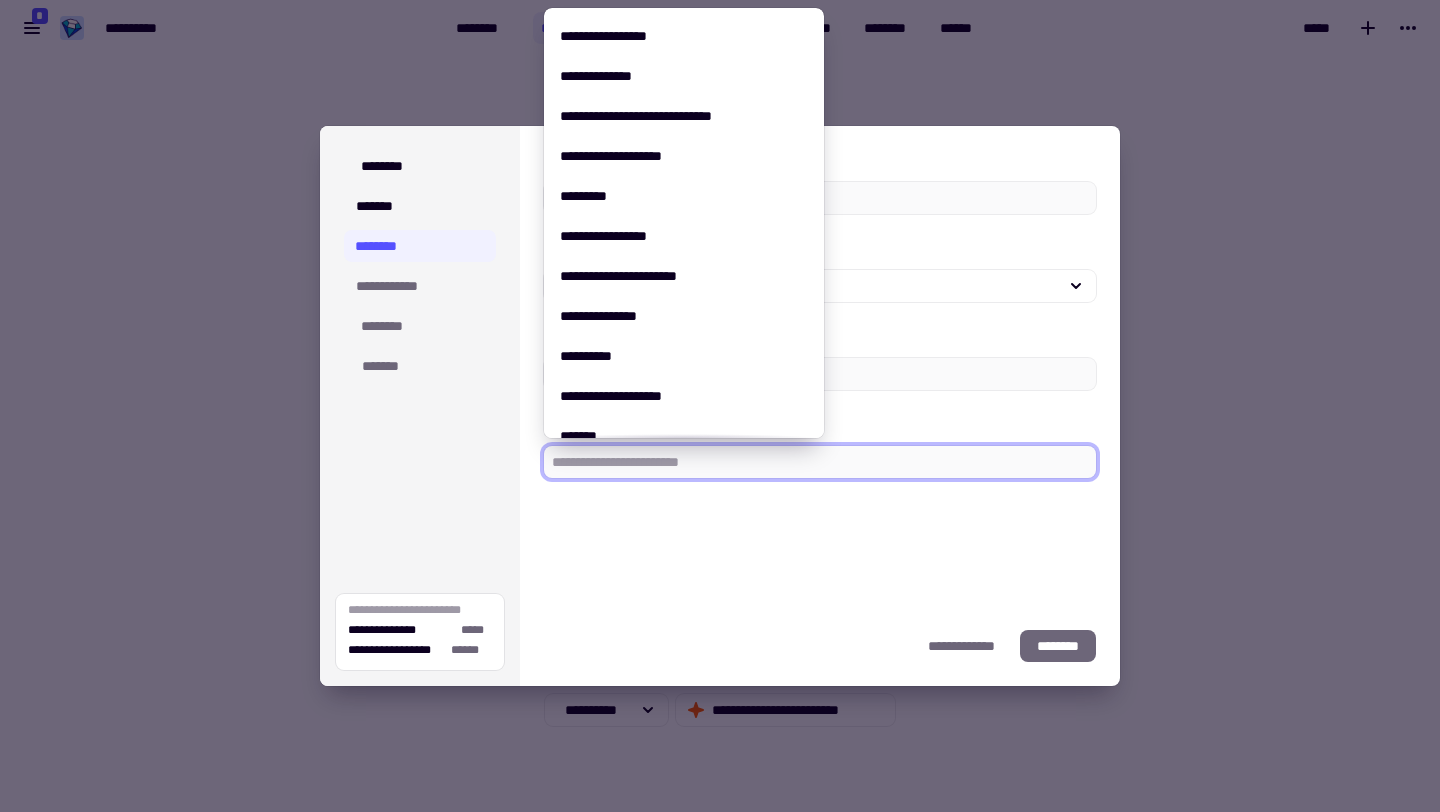 click on "**********" at bounding box center [820, 366] 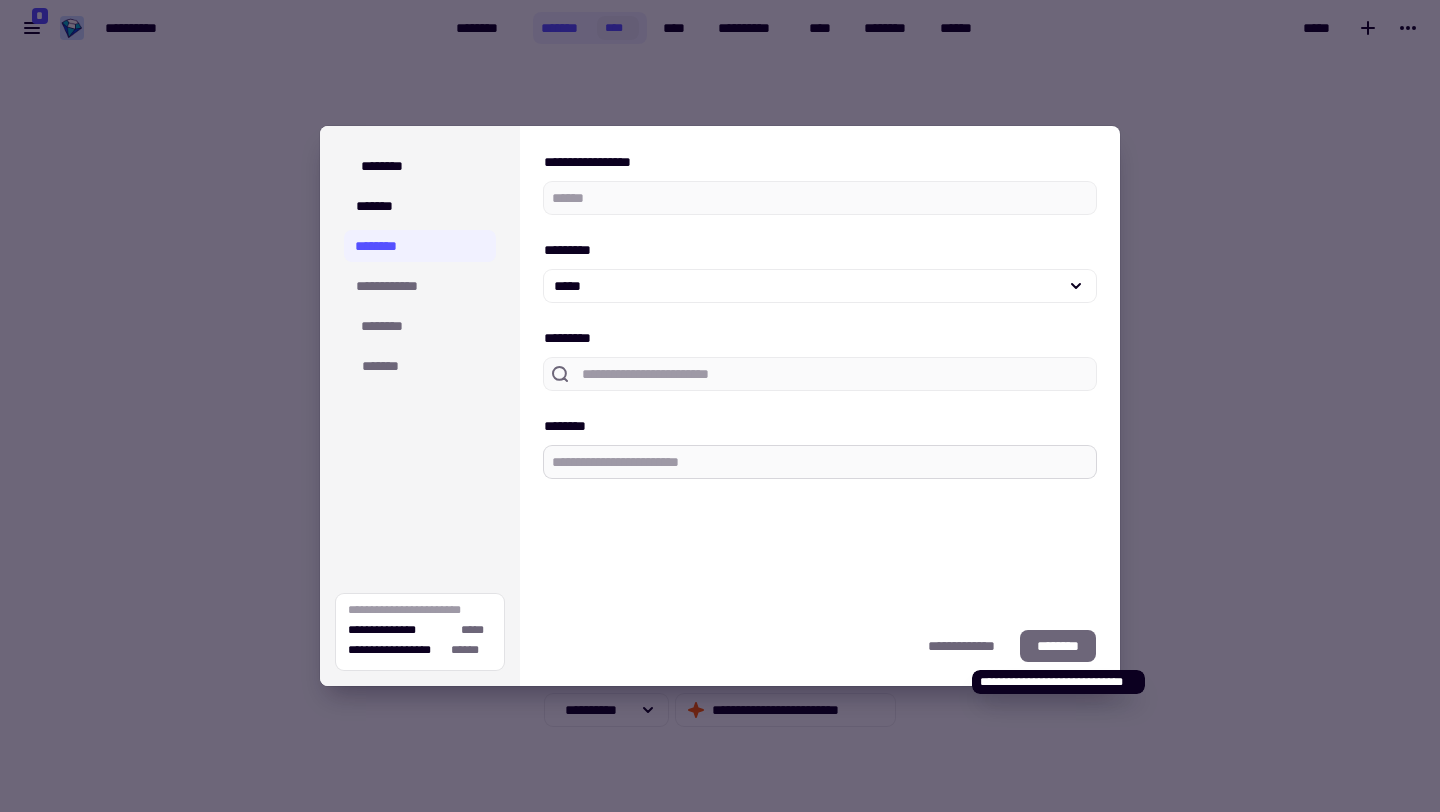 click on "********" 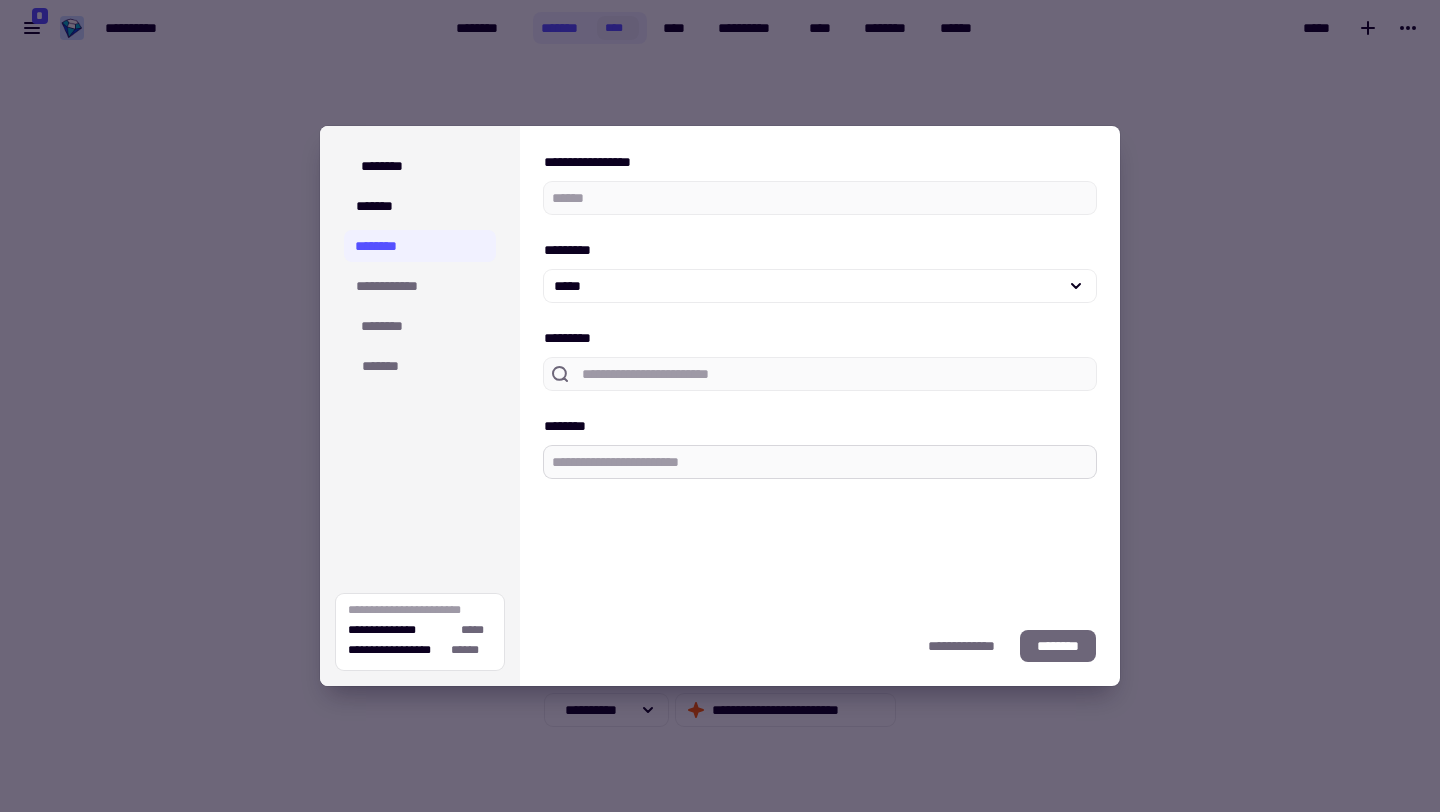 click on "********" 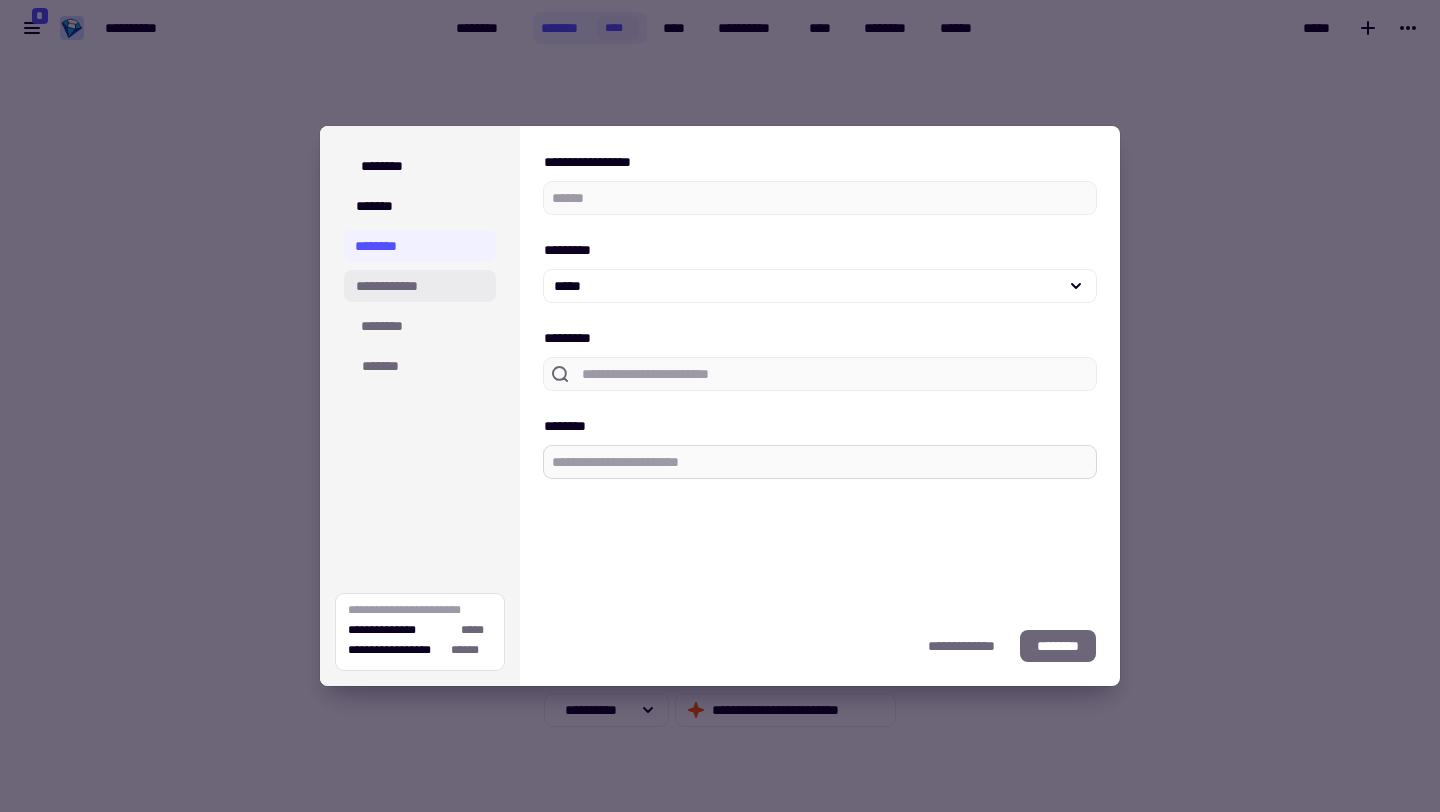 click on "**********" 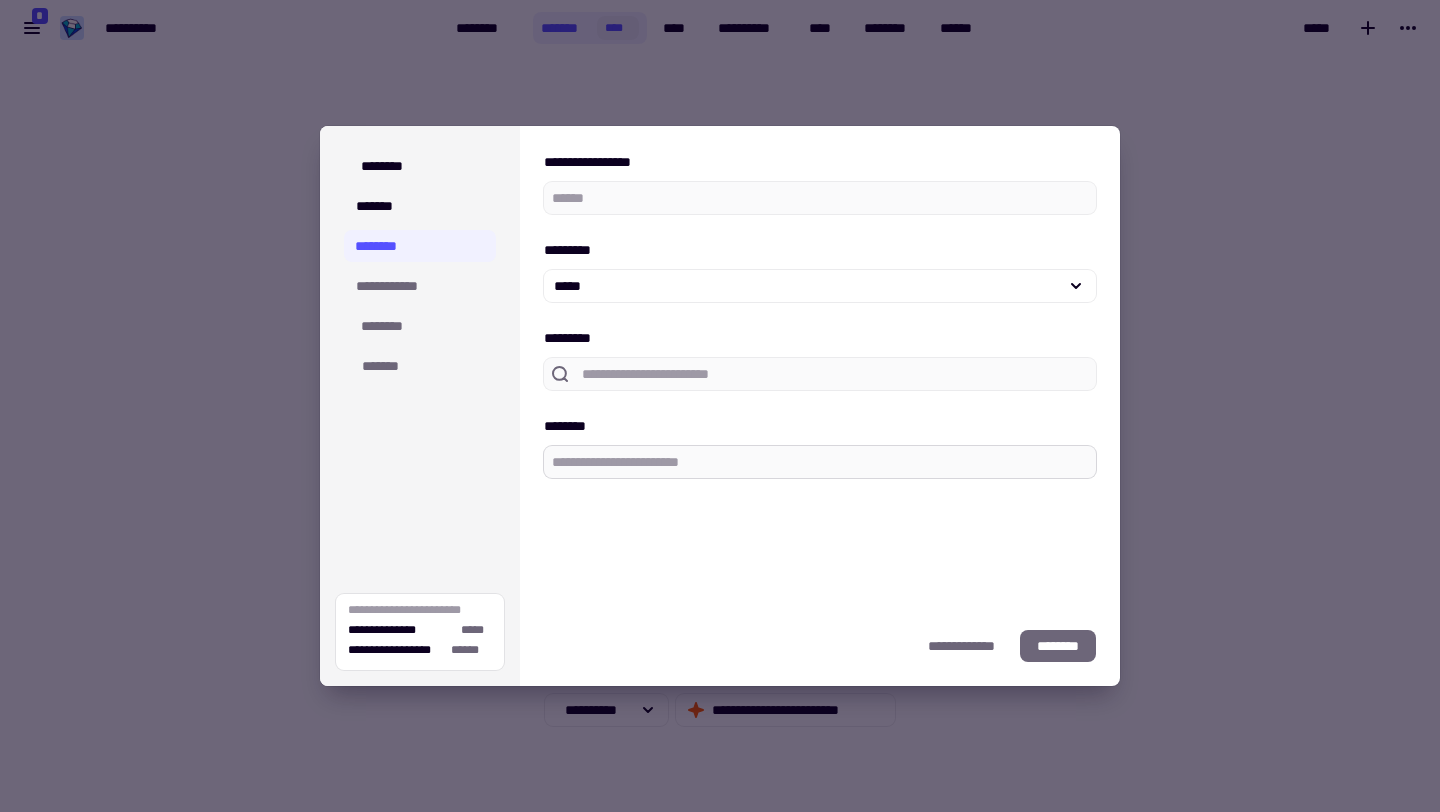 click on "**********" at bounding box center (820, 314) 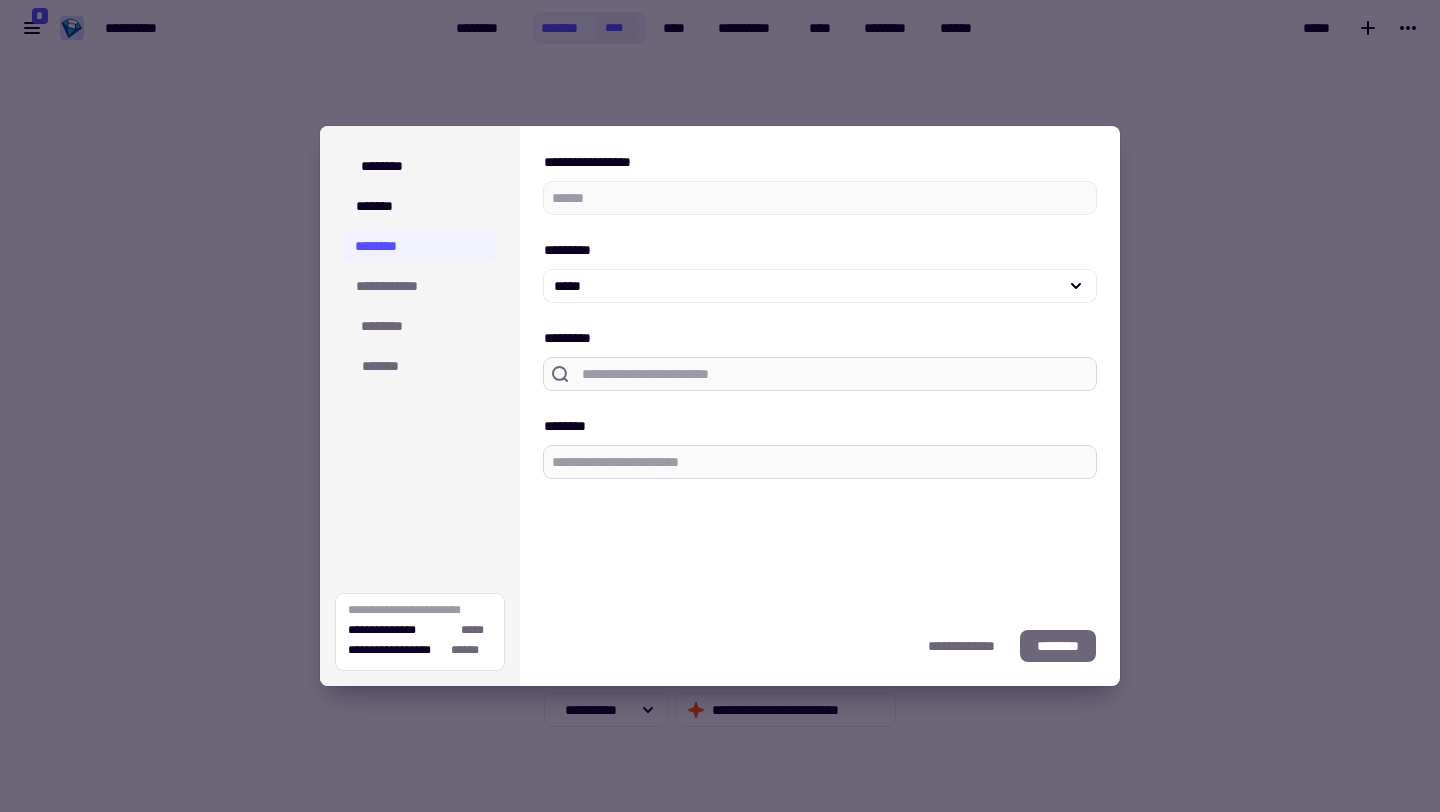 click on "*********" at bounding box center [835, 374] 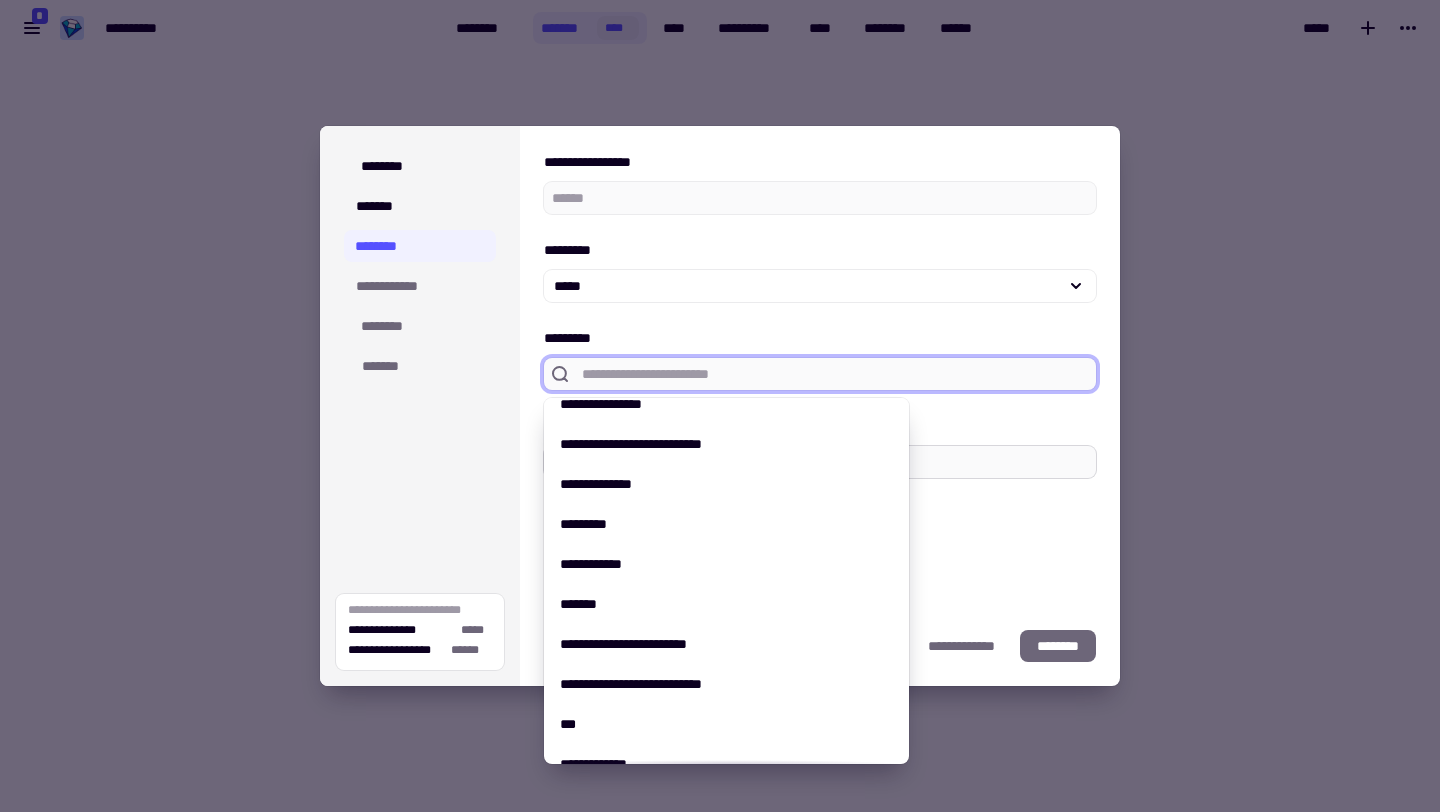 scroll, scrollTop: 0, scrollLeft: 0, axis: both 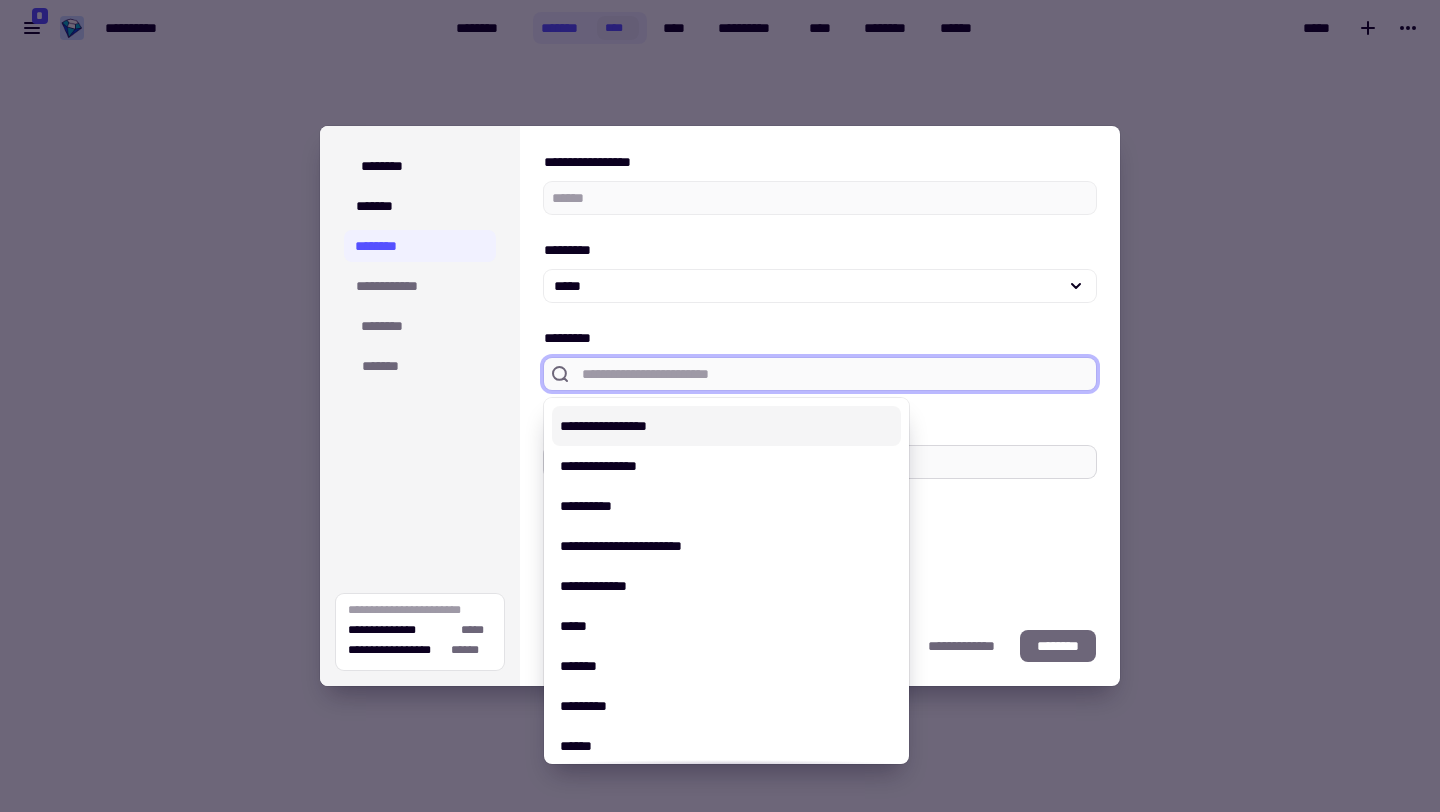 click on "**********" at bounding box center [726, 426] 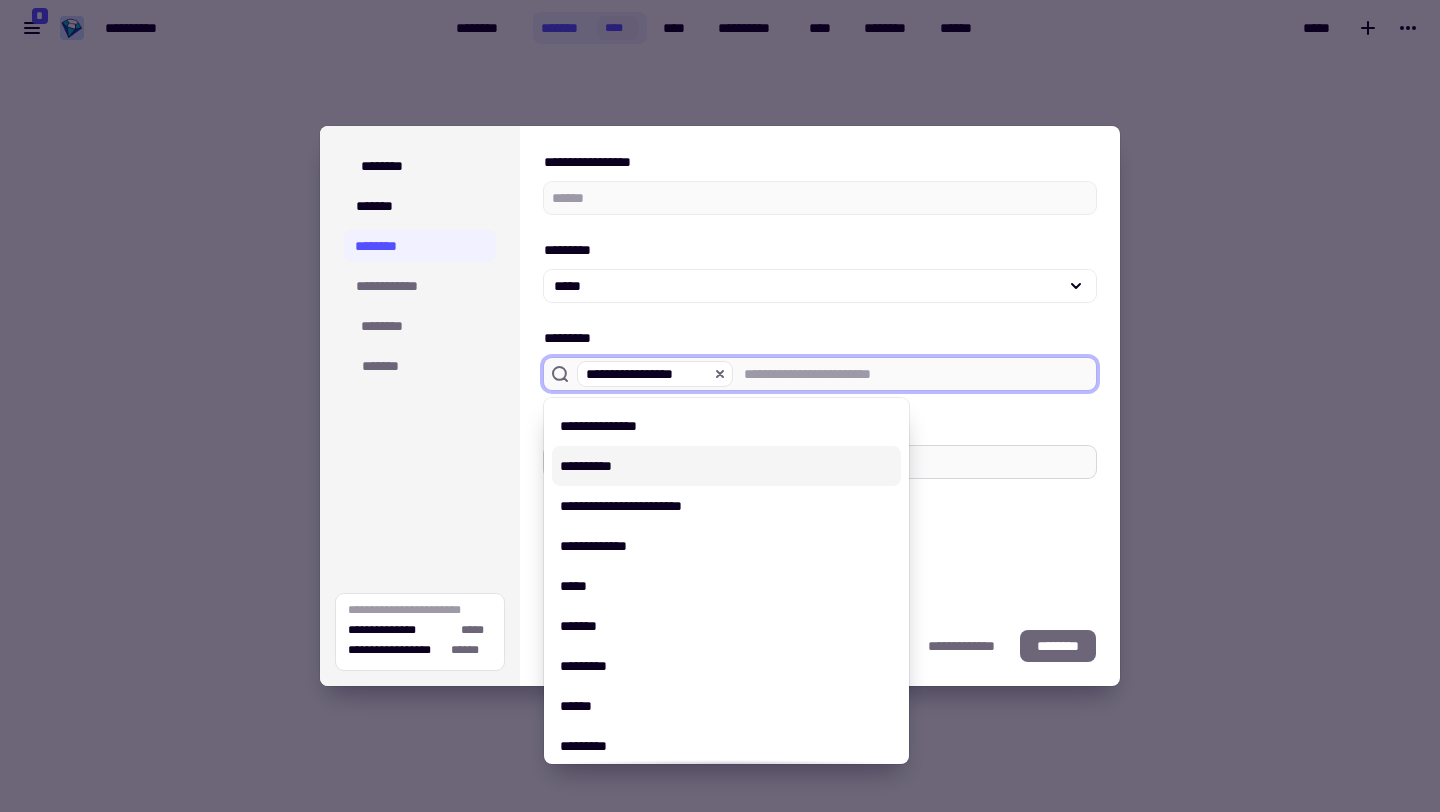 click on "**********" at bounding box center (726, 466) 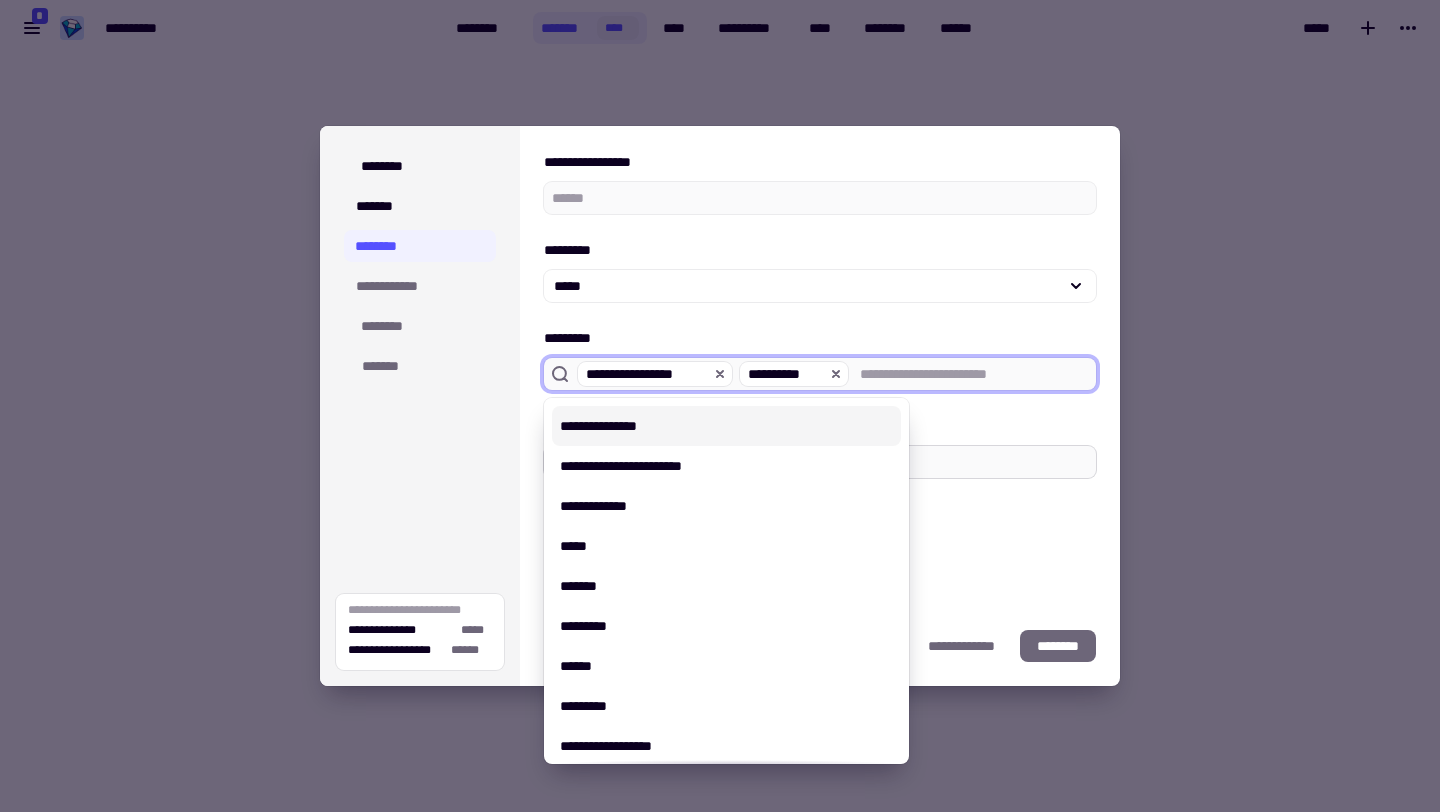 click on "**********" at bounding box center [726, 426] 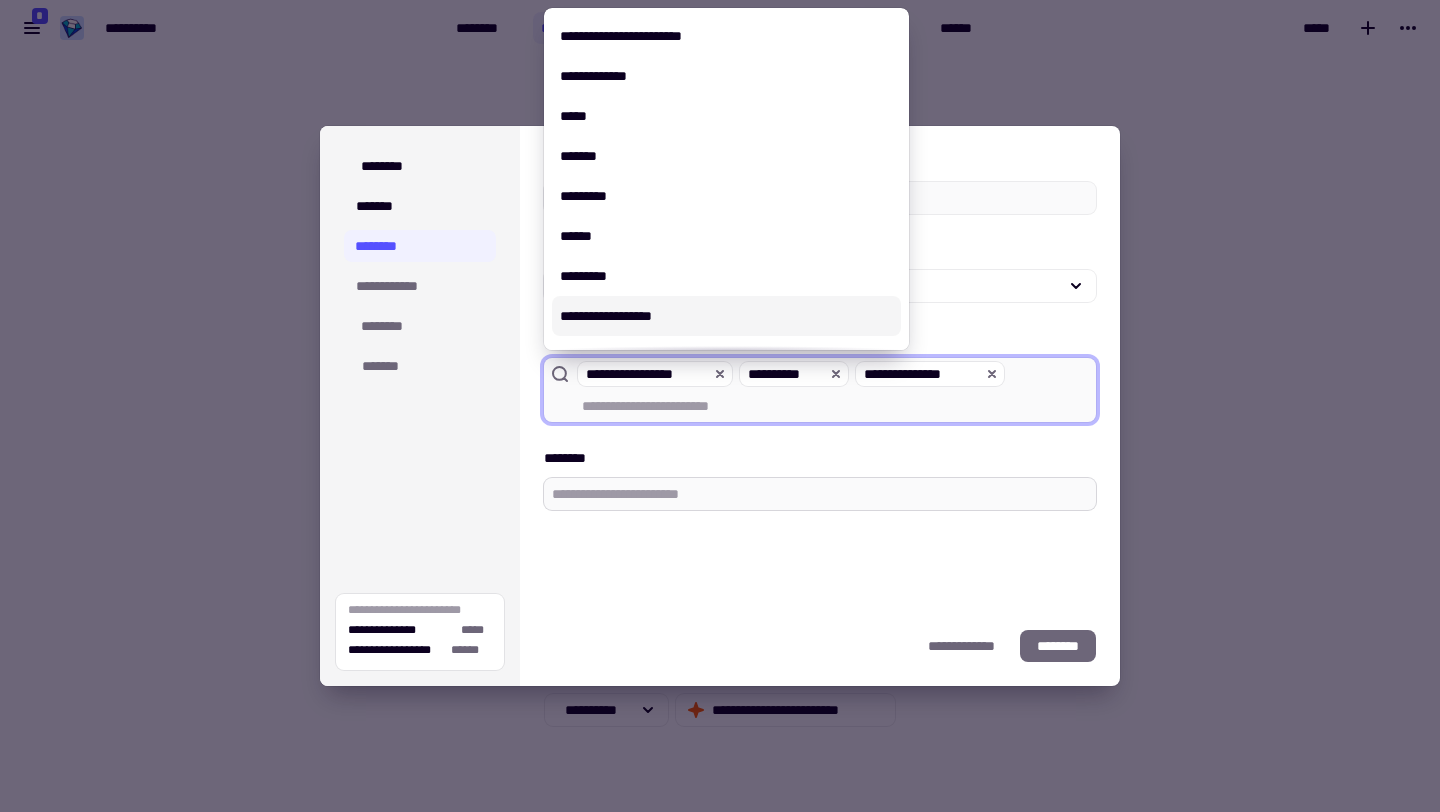 click on "**********" at bounding box center (726, 316) 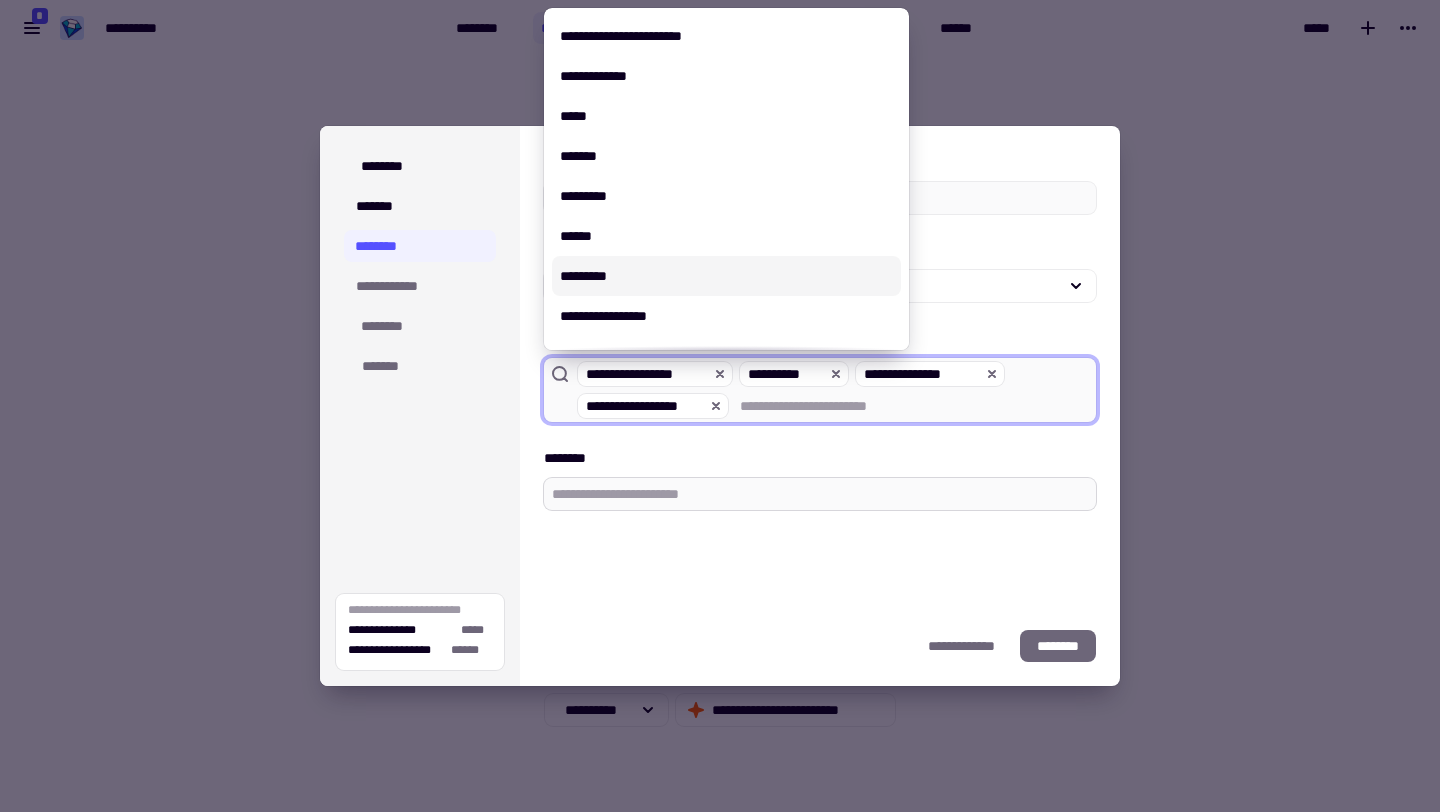 click on "*********" at bounding box center (726, 276) 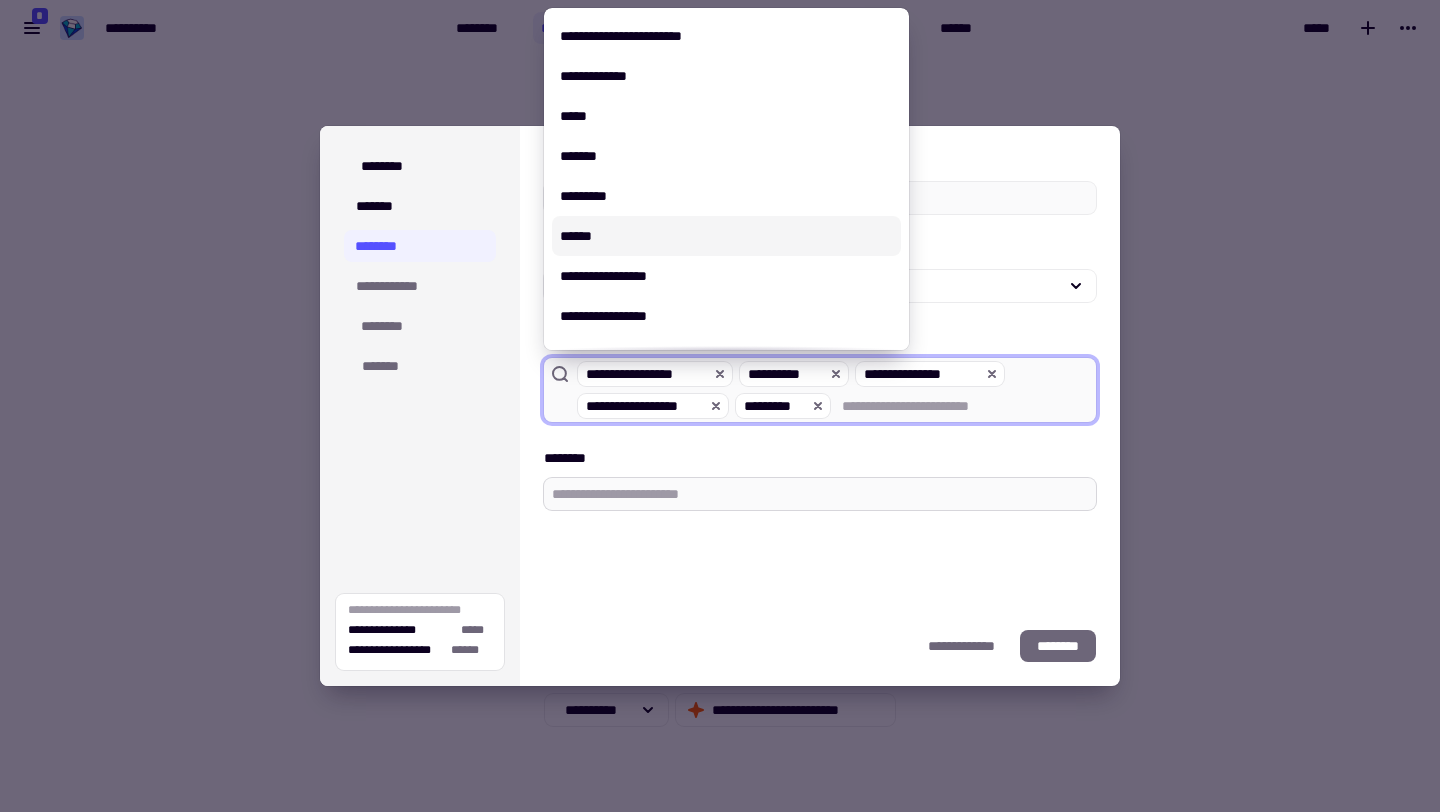 click on "******" at bounding box center (726, 236) 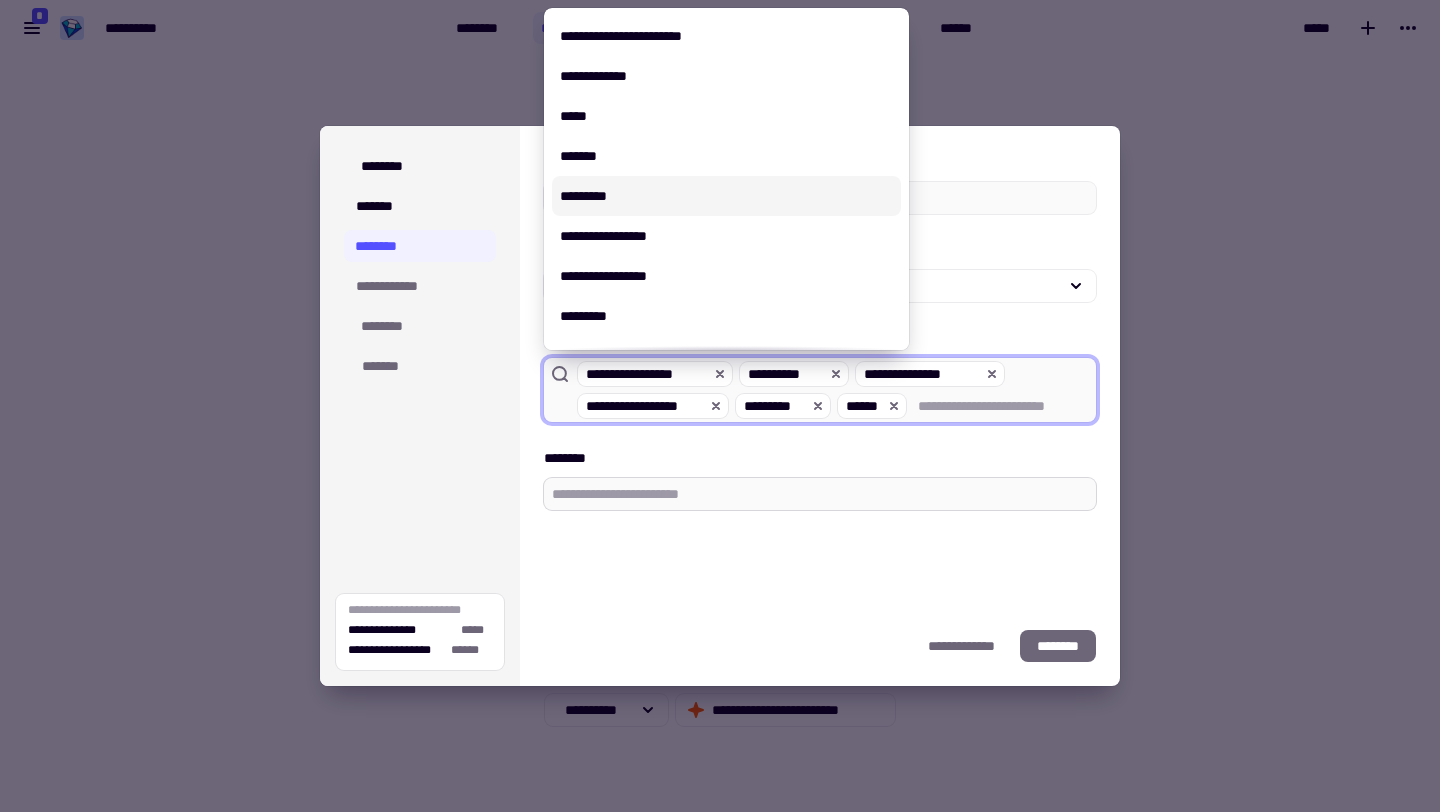 click on "*********" at bounding box center (726, 196) 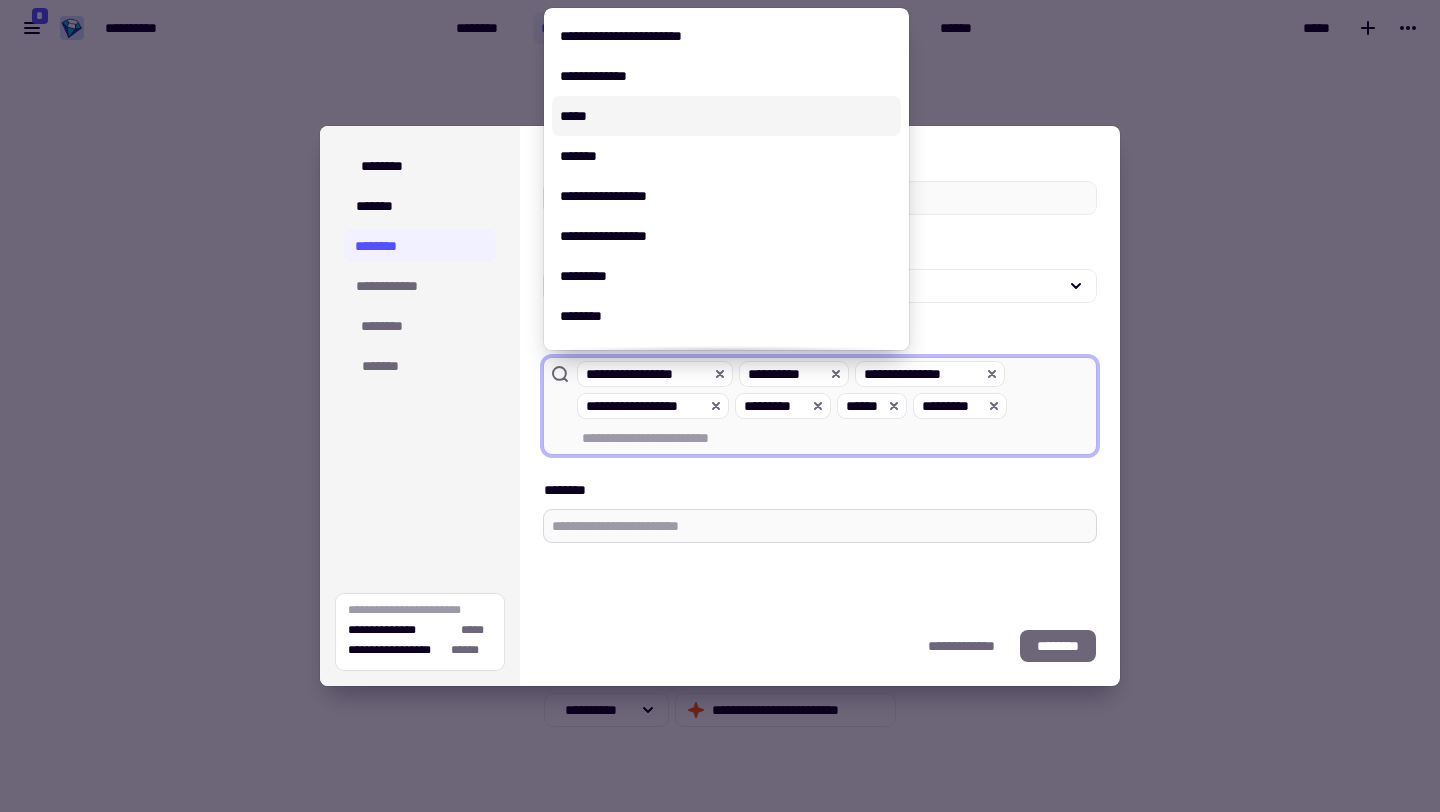 click on "*****" at bounding box center (726, 116) 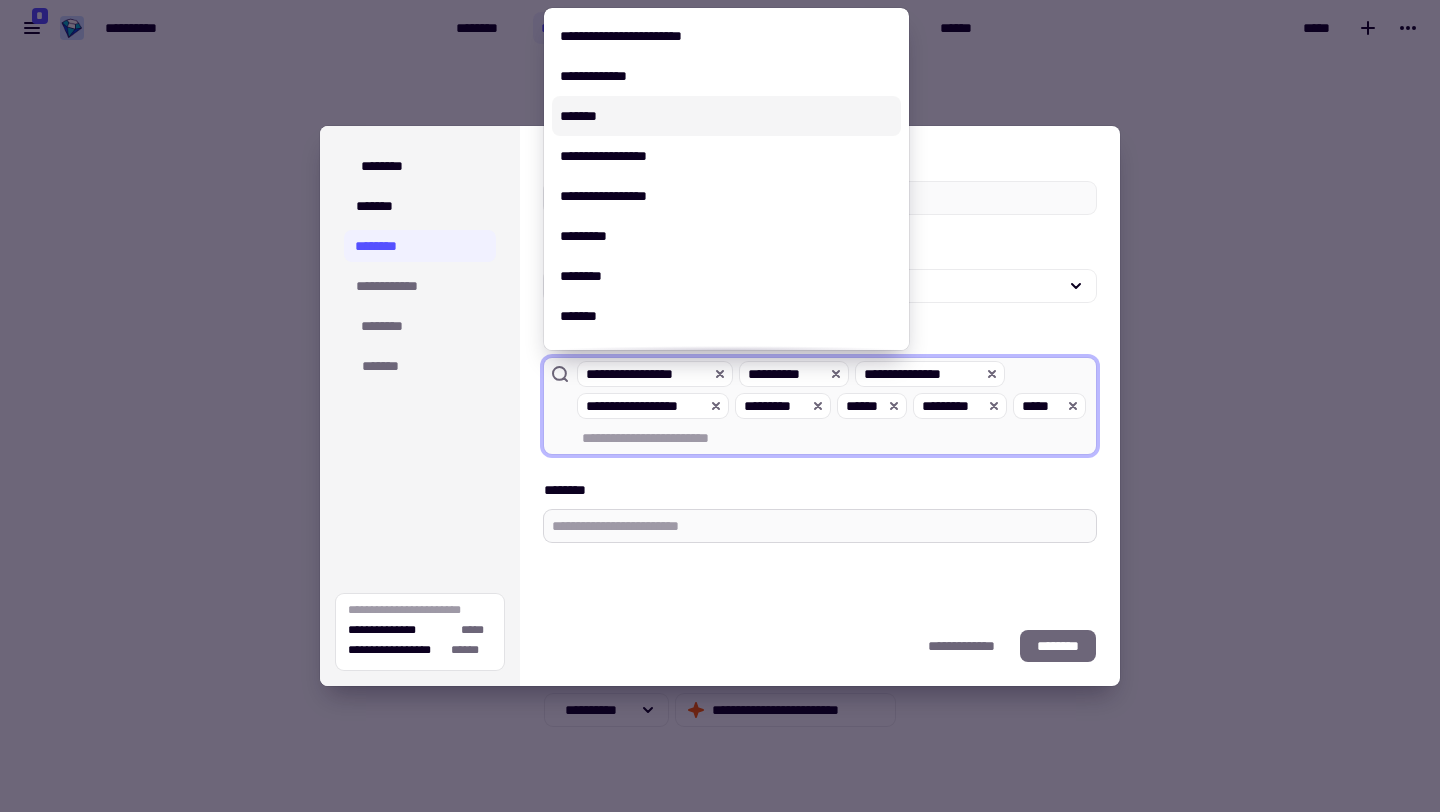 click on "*******" at bounding box center (726, 116) 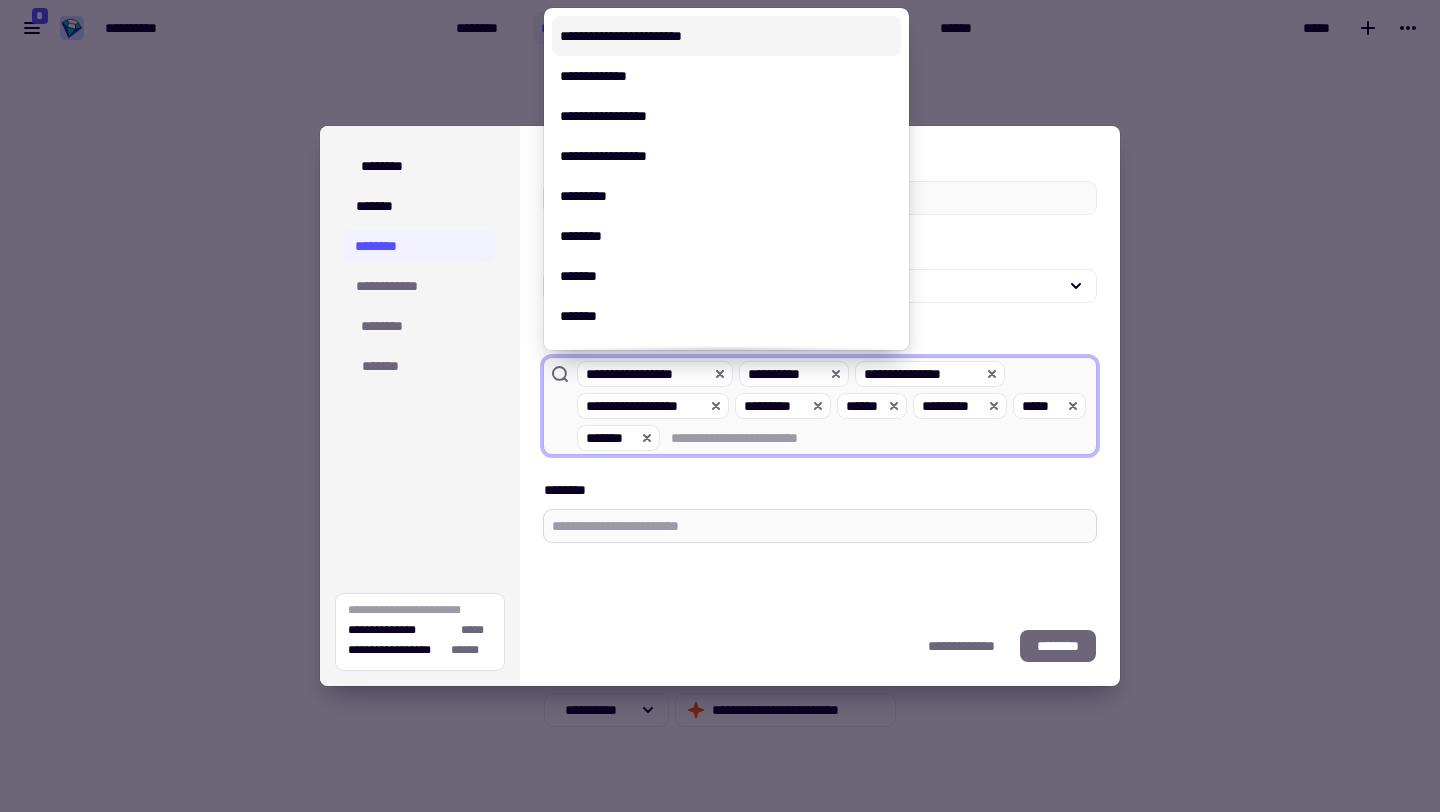 click on "**********" at bounding box center (726, 36) 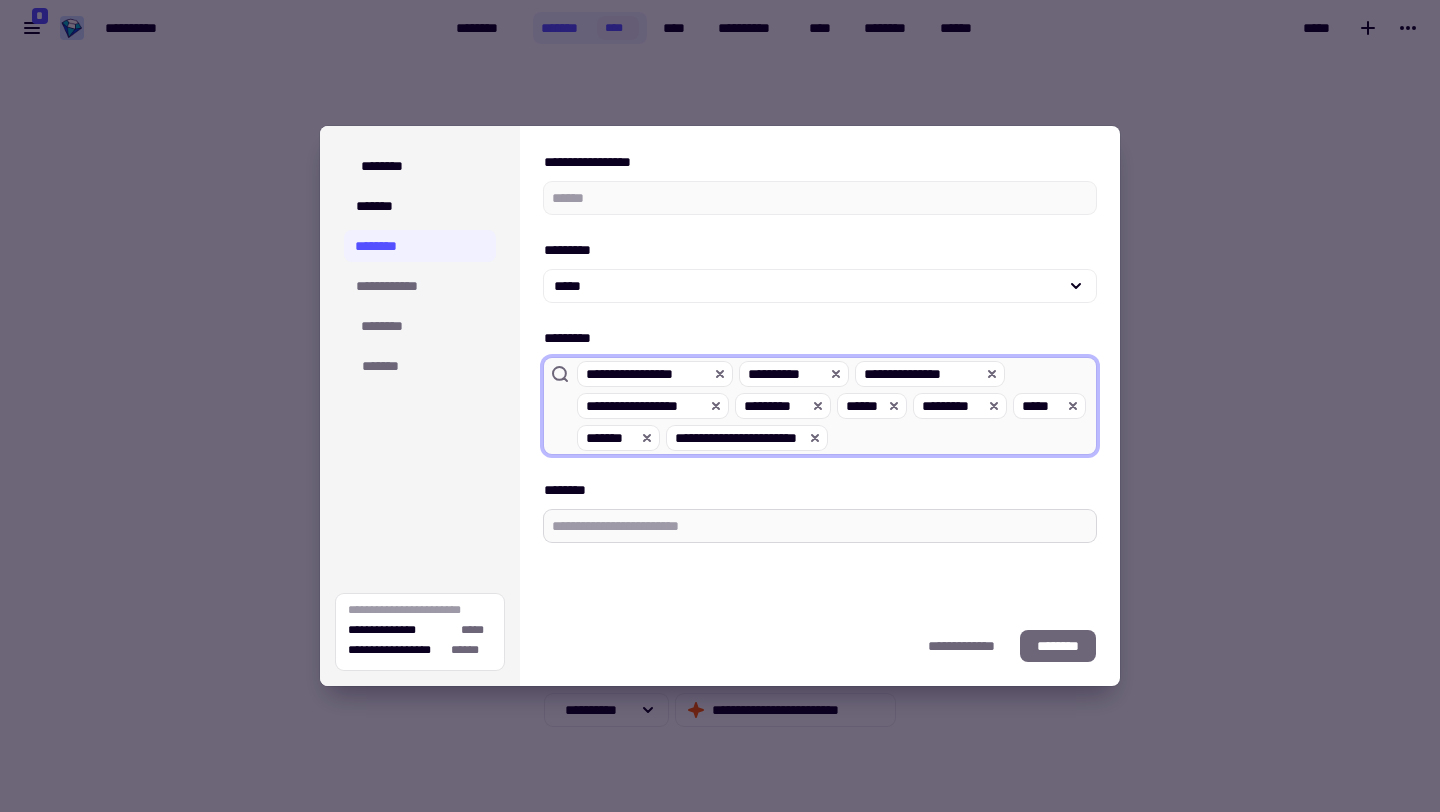 click on "**********" at bounding box center [963, 438] 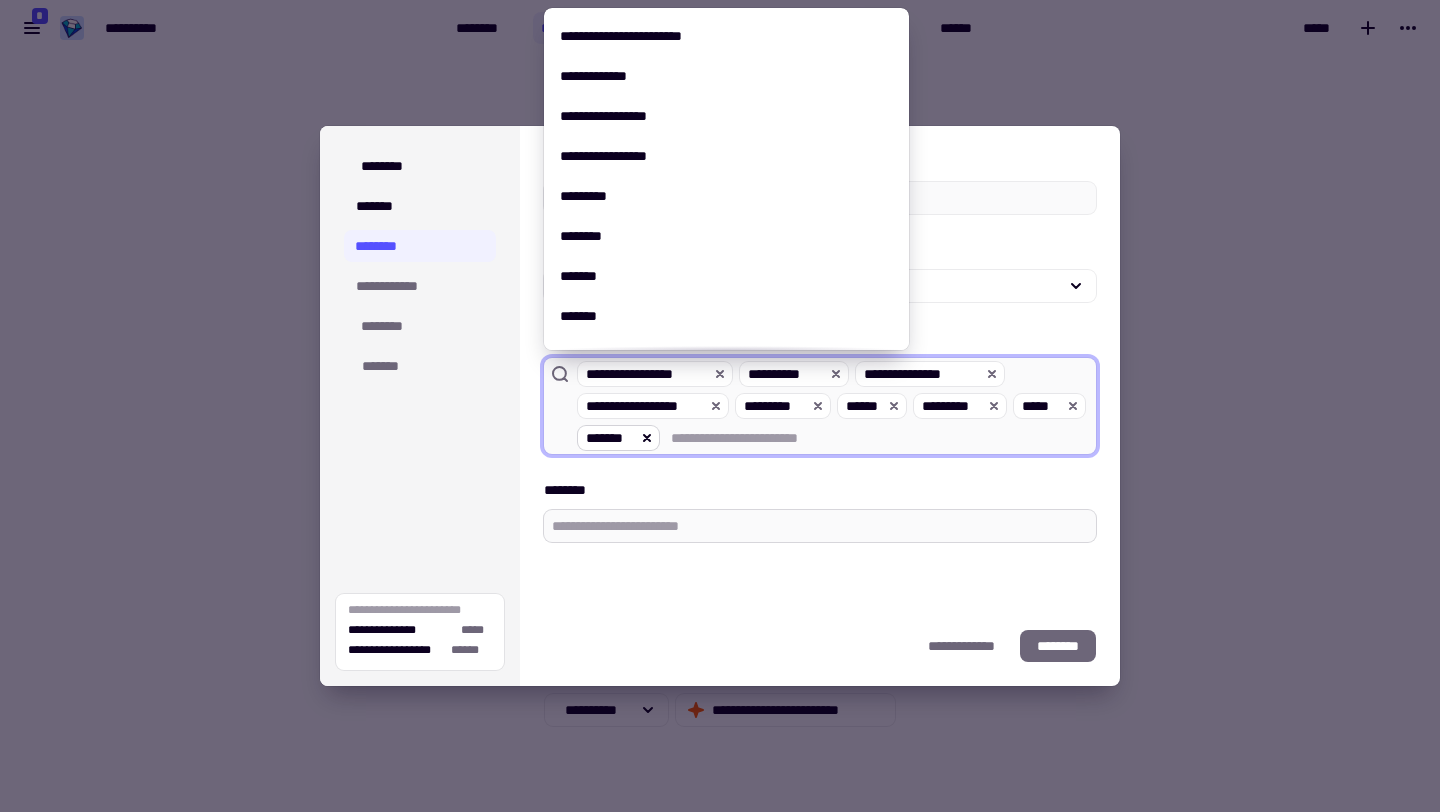 click 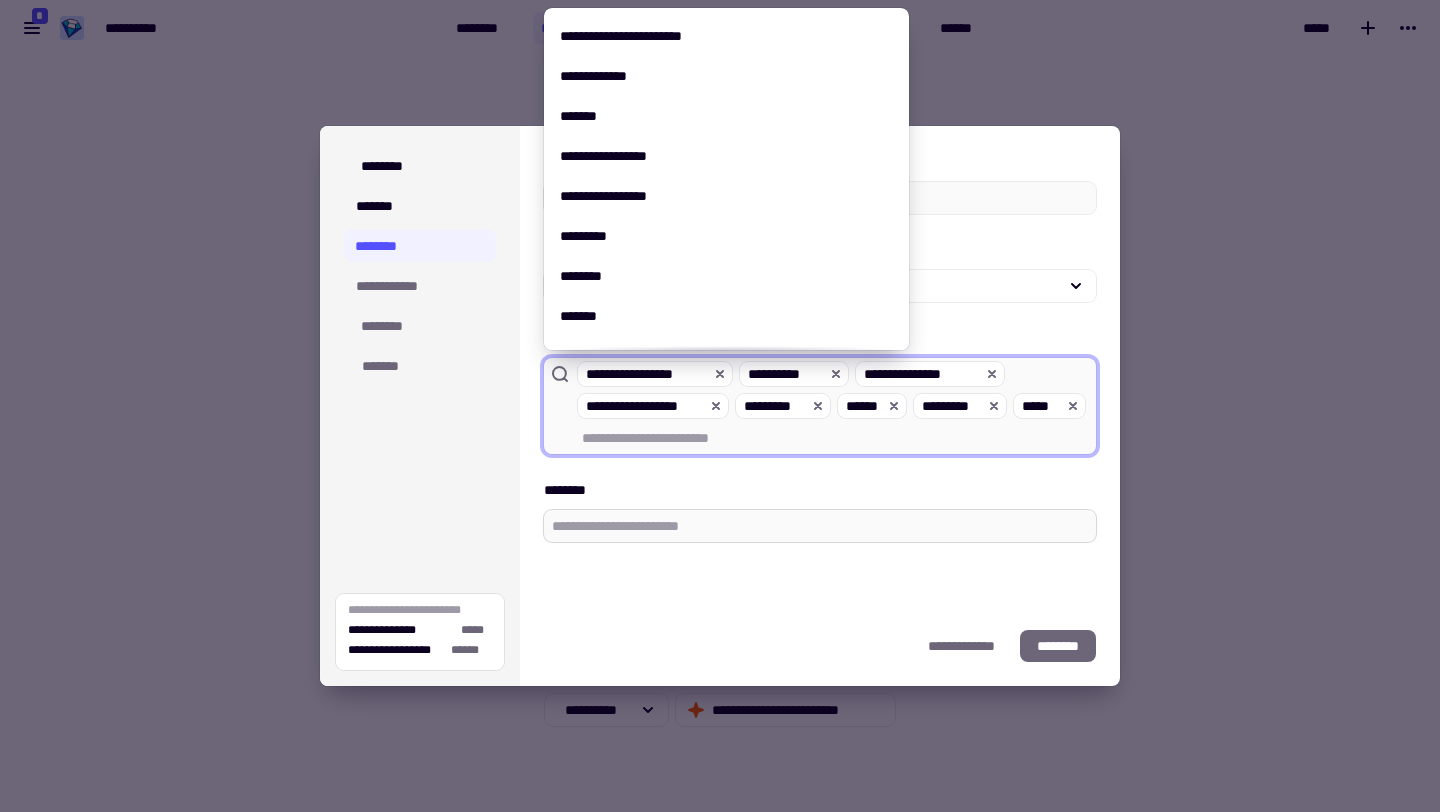 click on "**********" at bounding box center (835, 438) 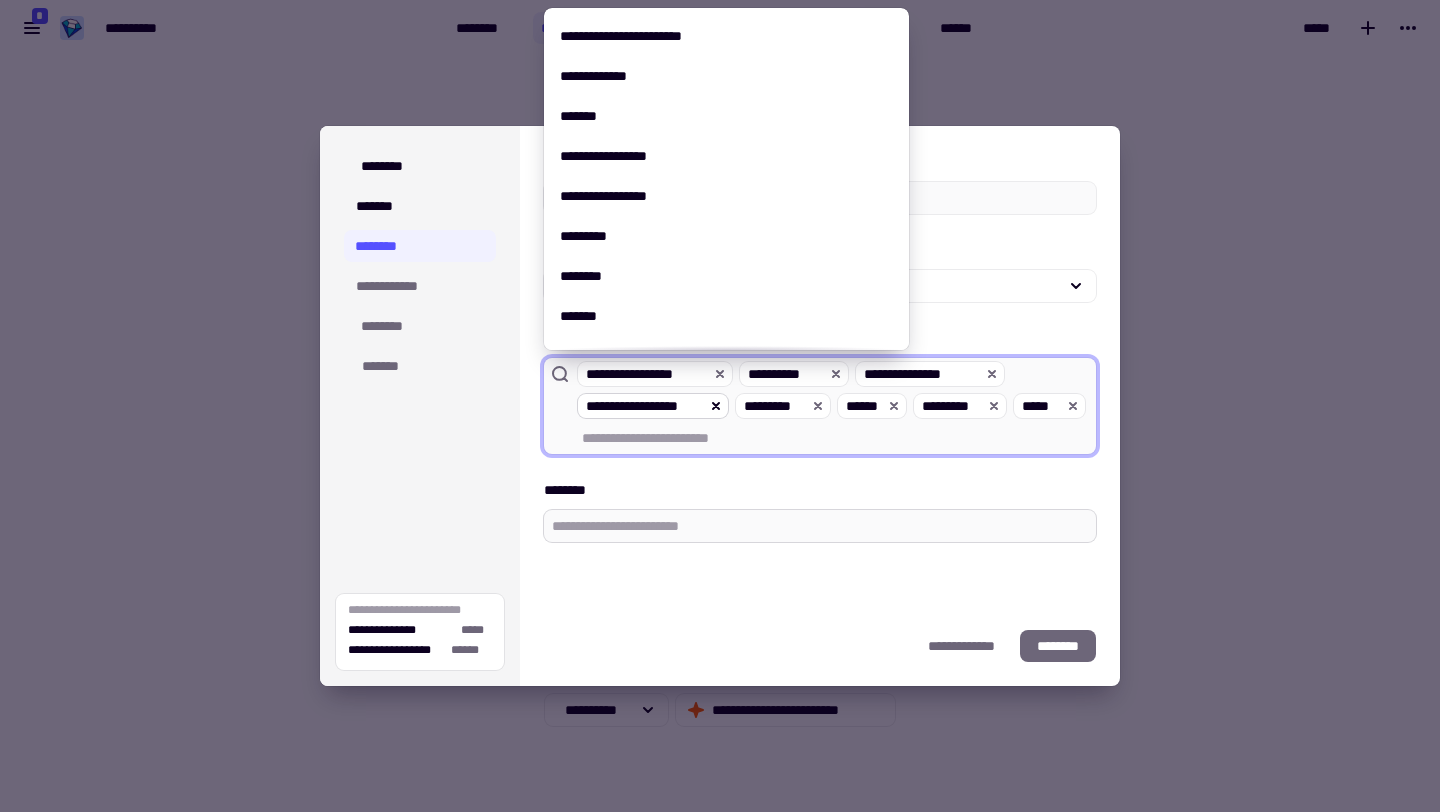 click 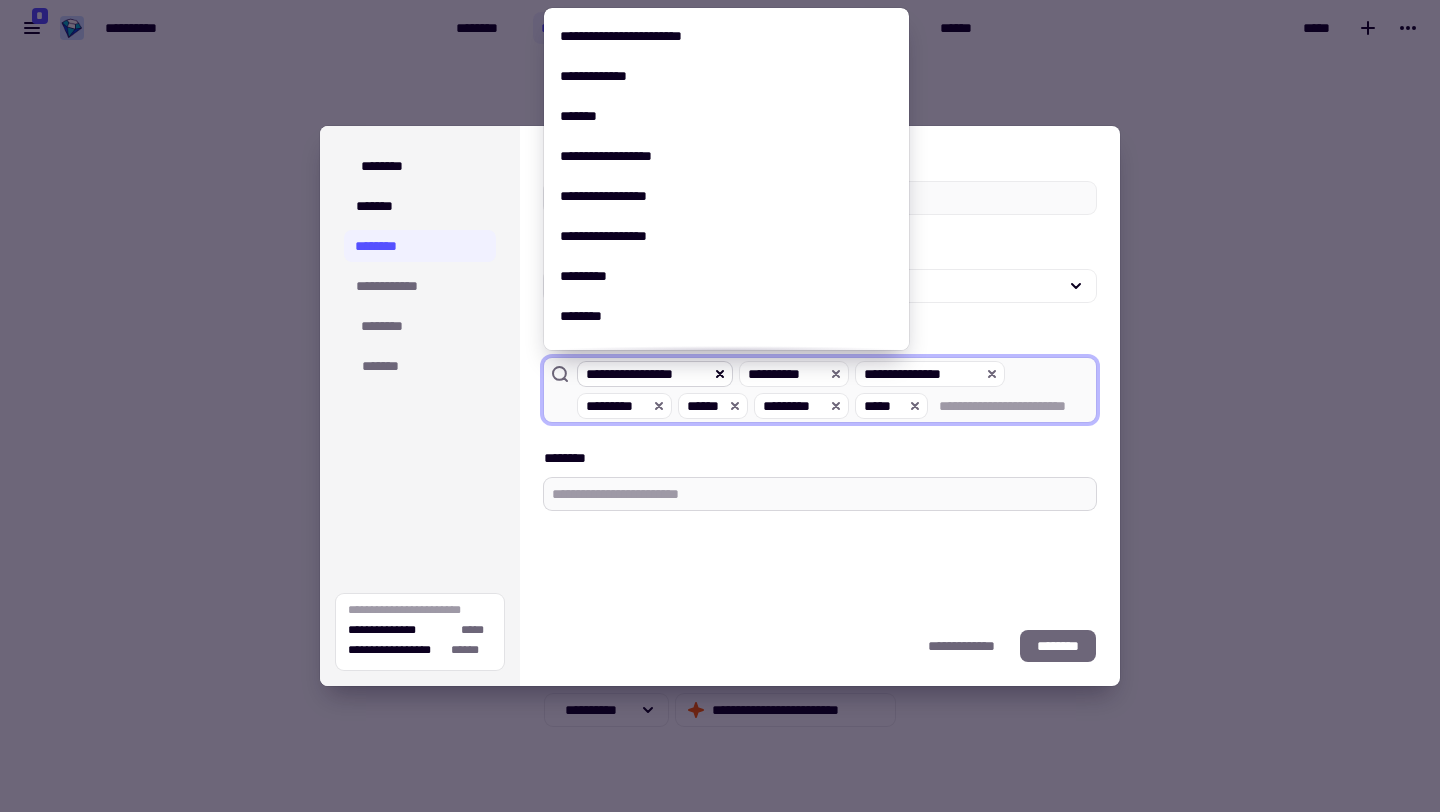 click 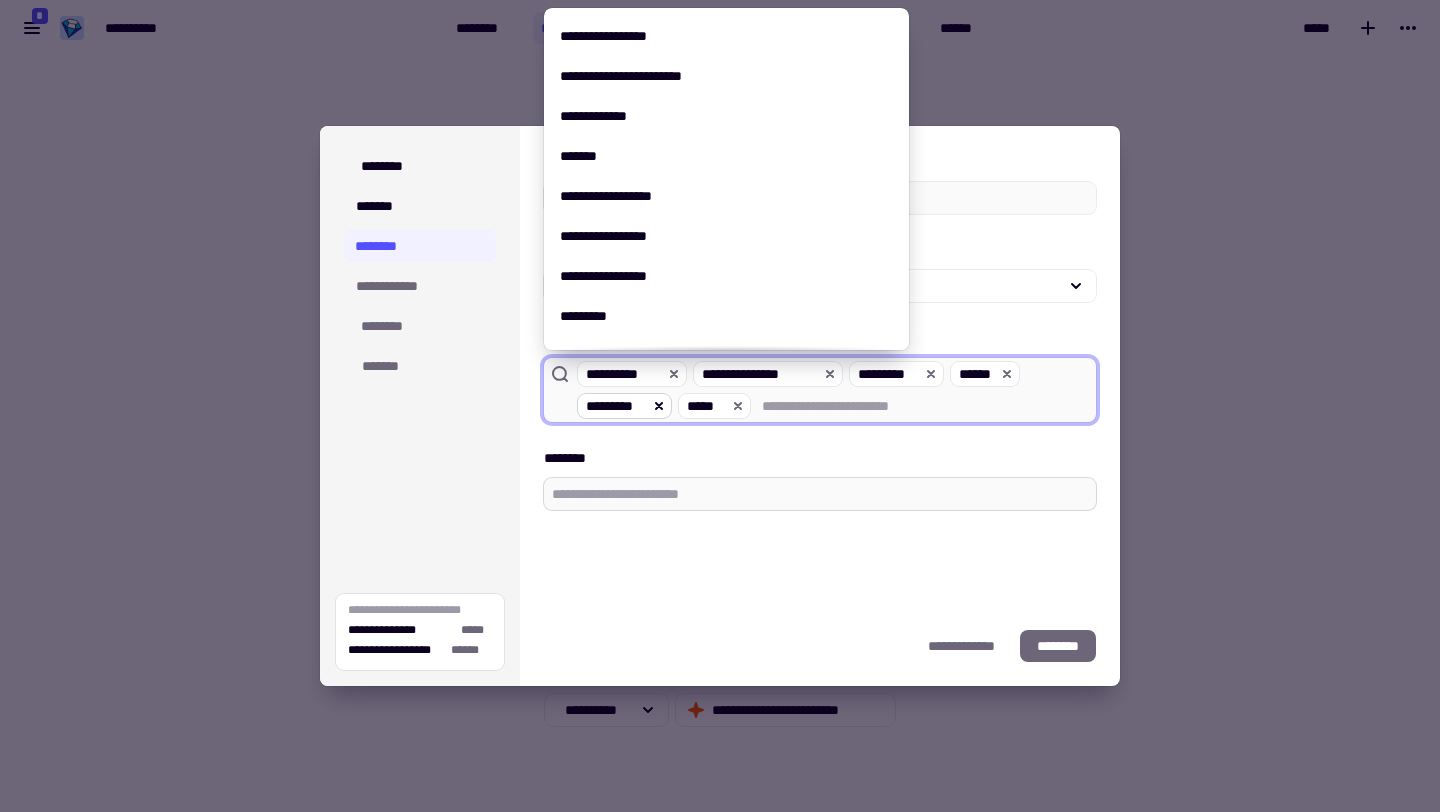 click 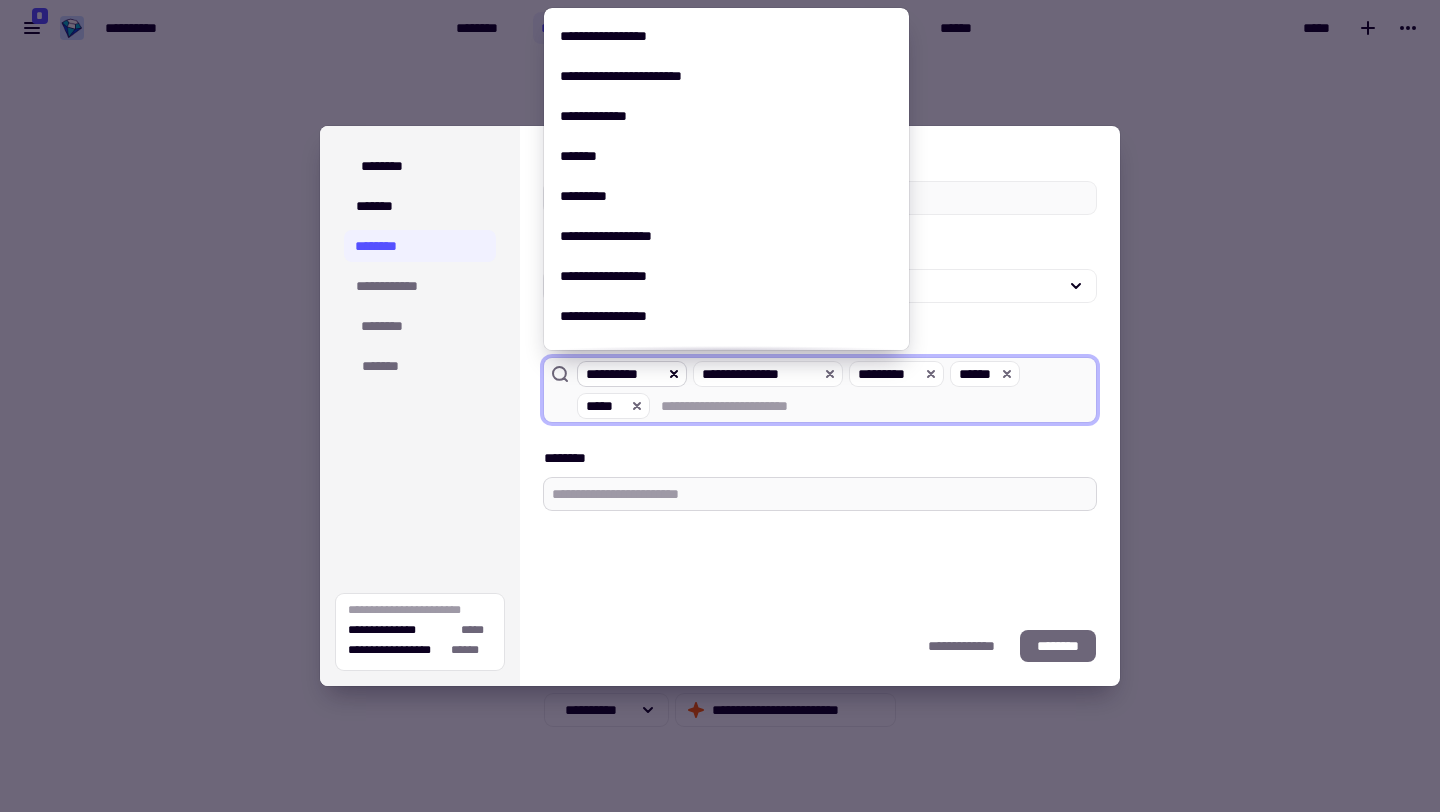 click 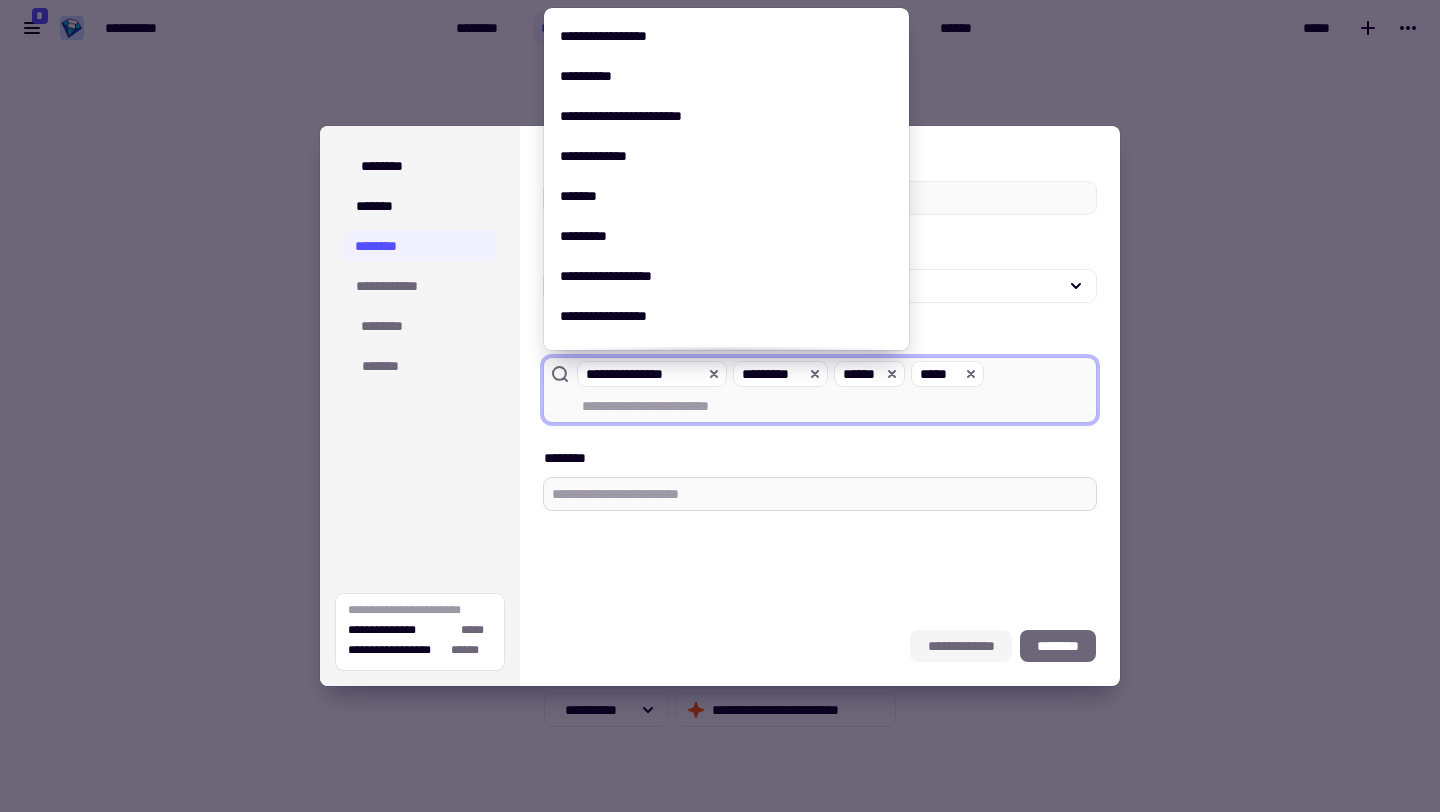 click on "**********" 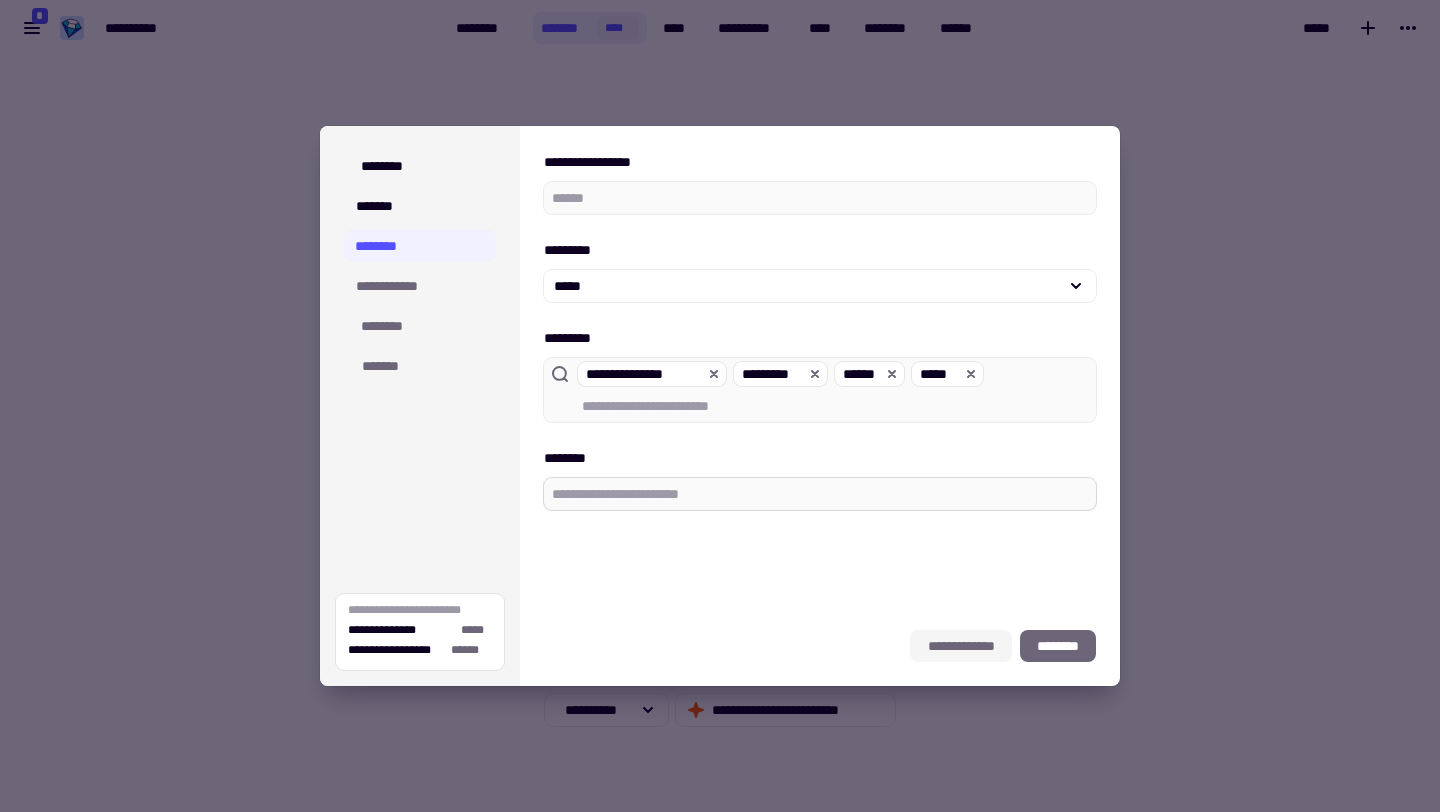 click on "**********" 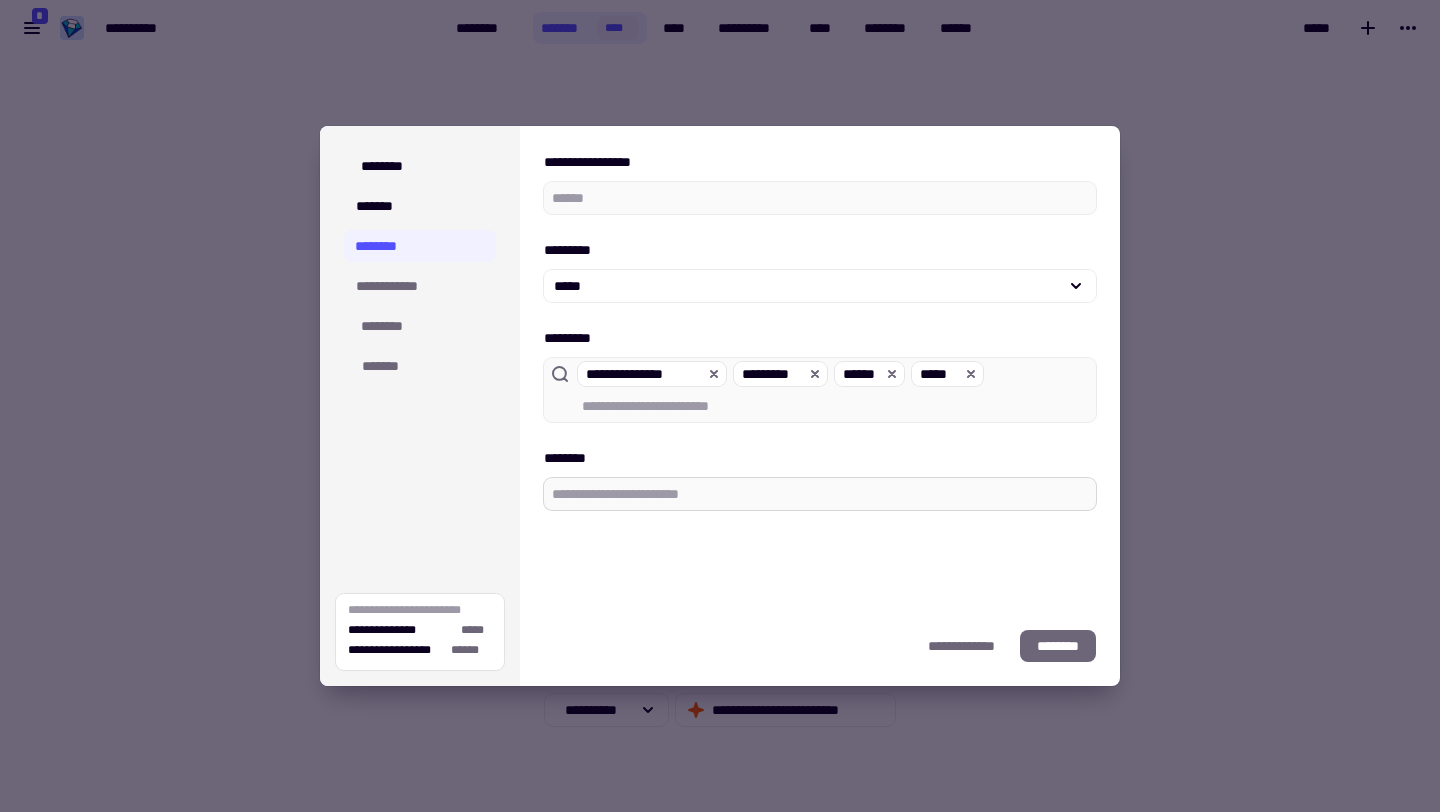 click at bounding box center [720, 406] 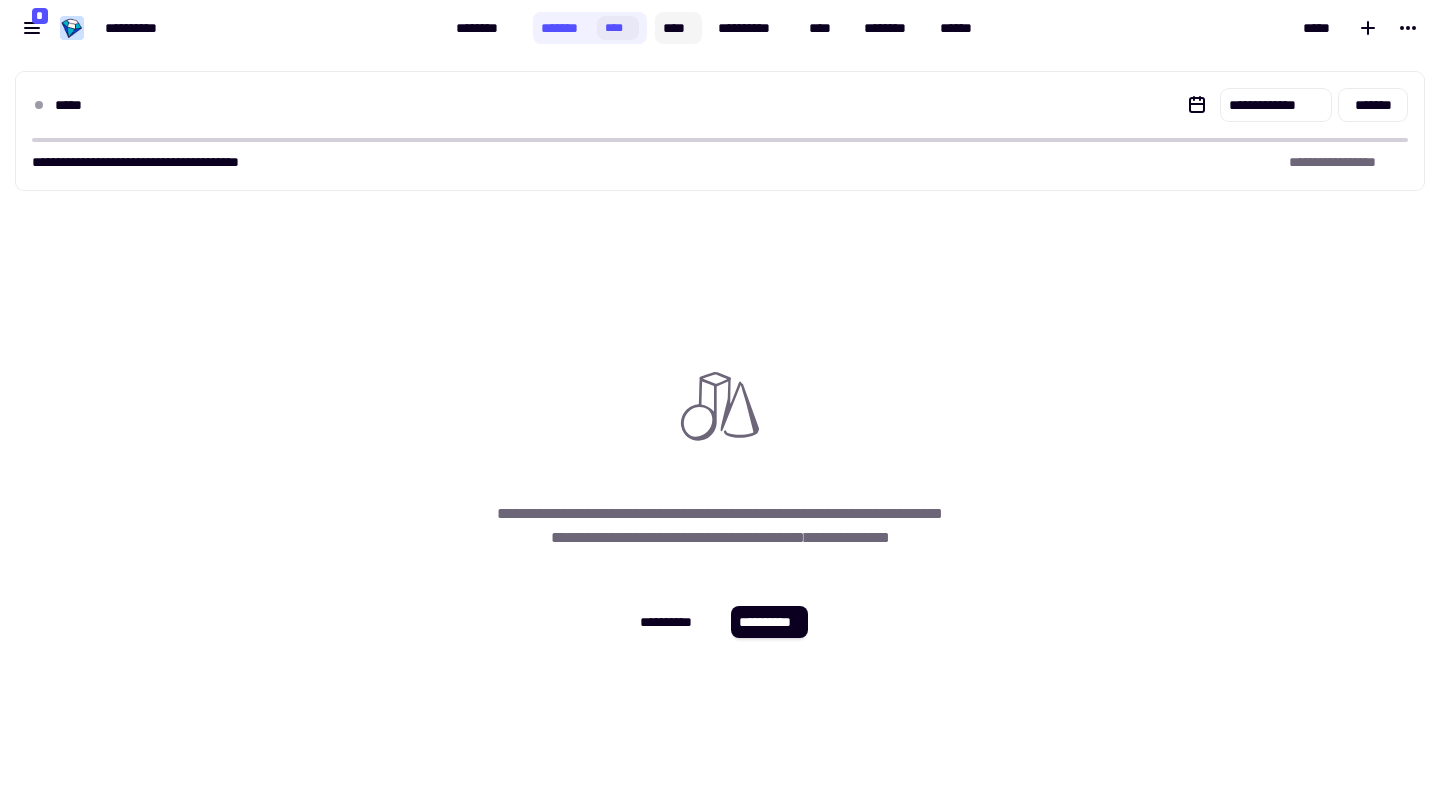 click on "****" 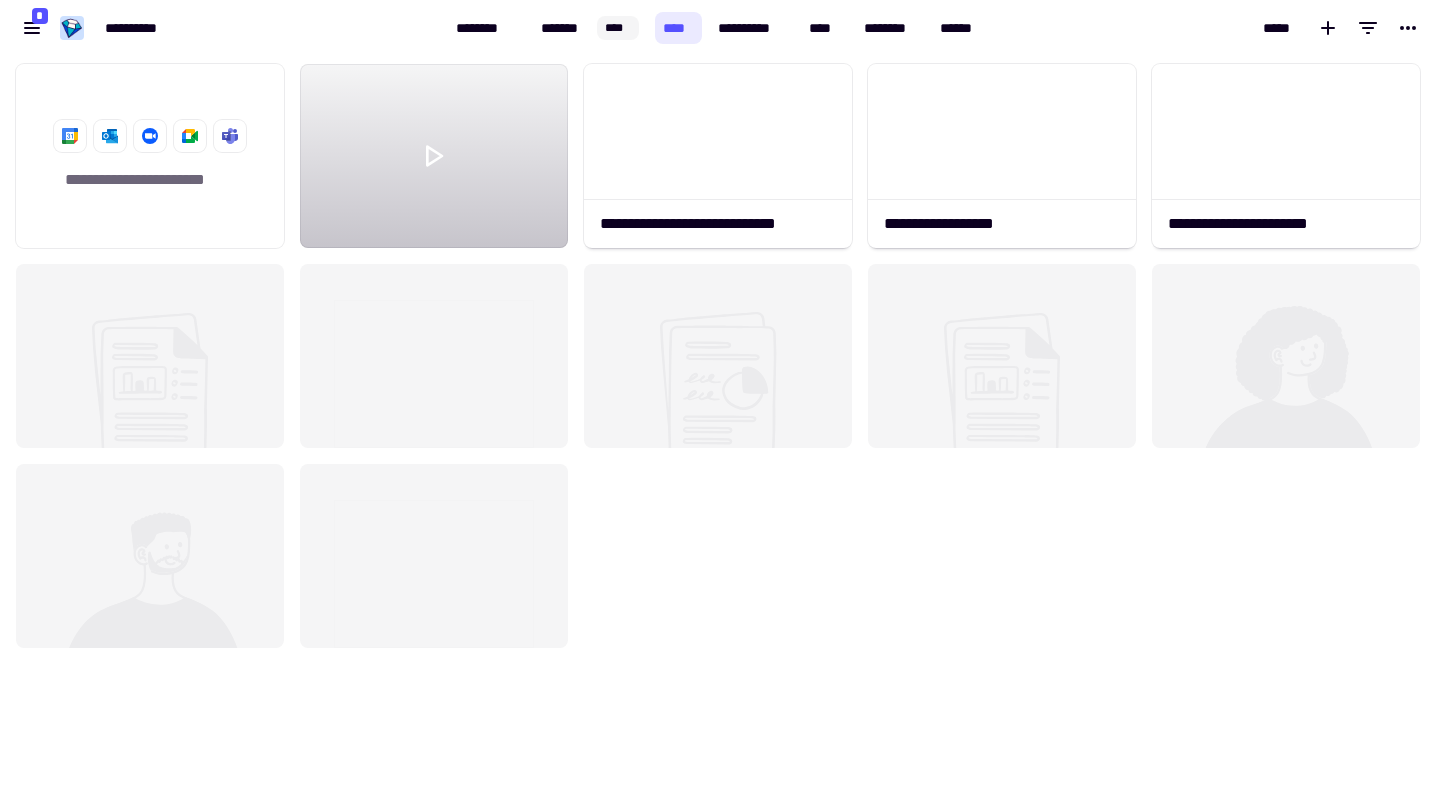 scroll, scrollTop: 1, scrollLeft: 1, axis: both 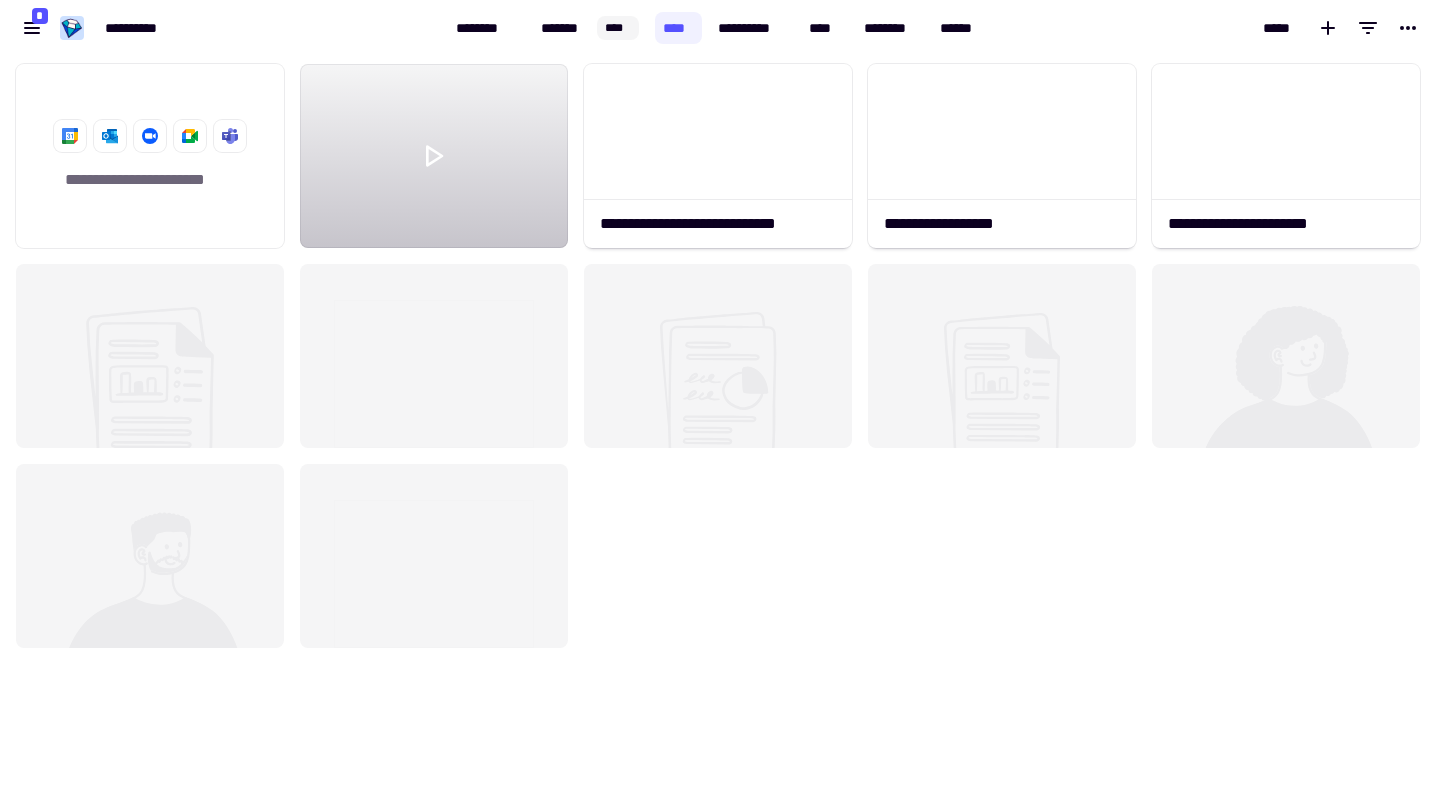 click 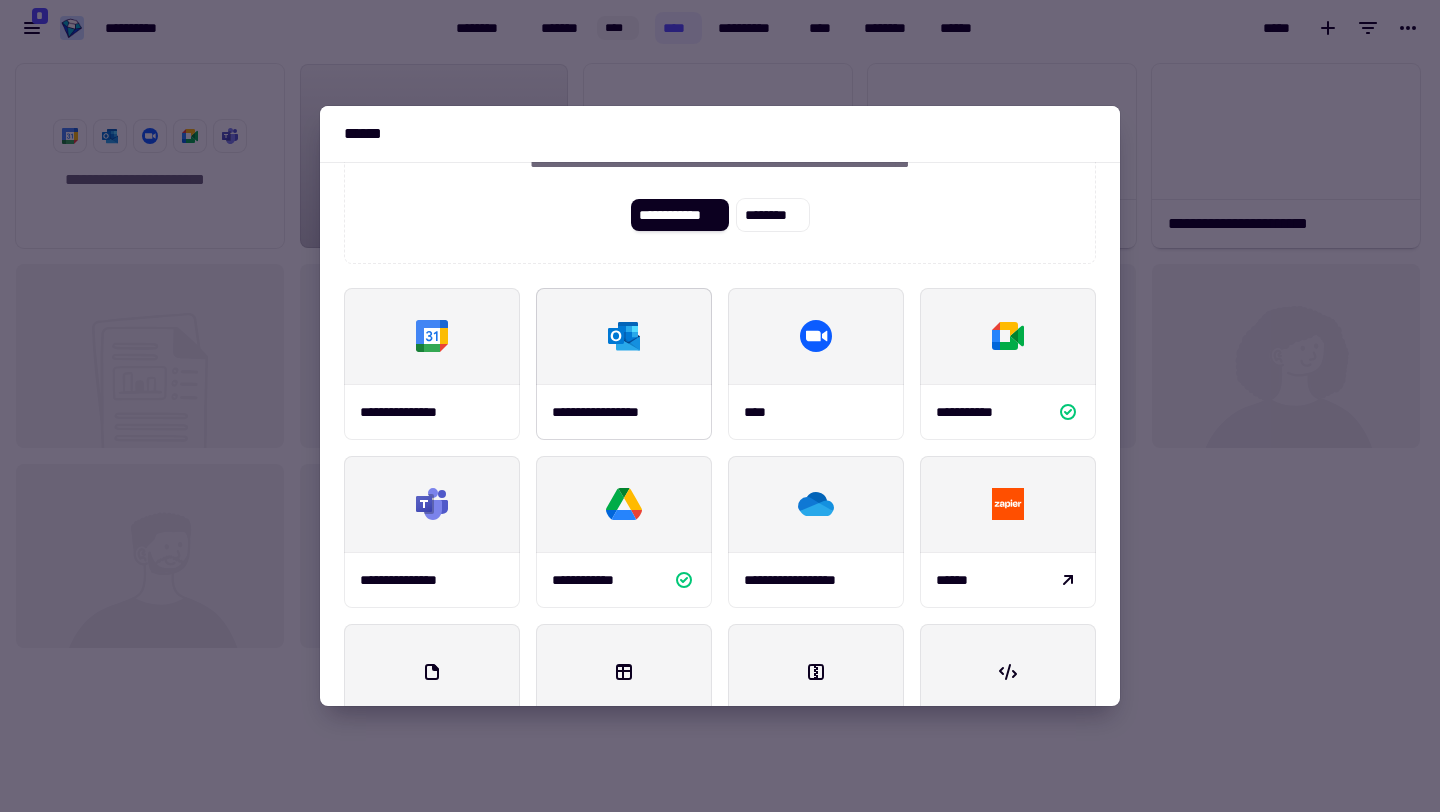 scroll, scrollTop: 188, scrollLeft: 0, axis: vertical 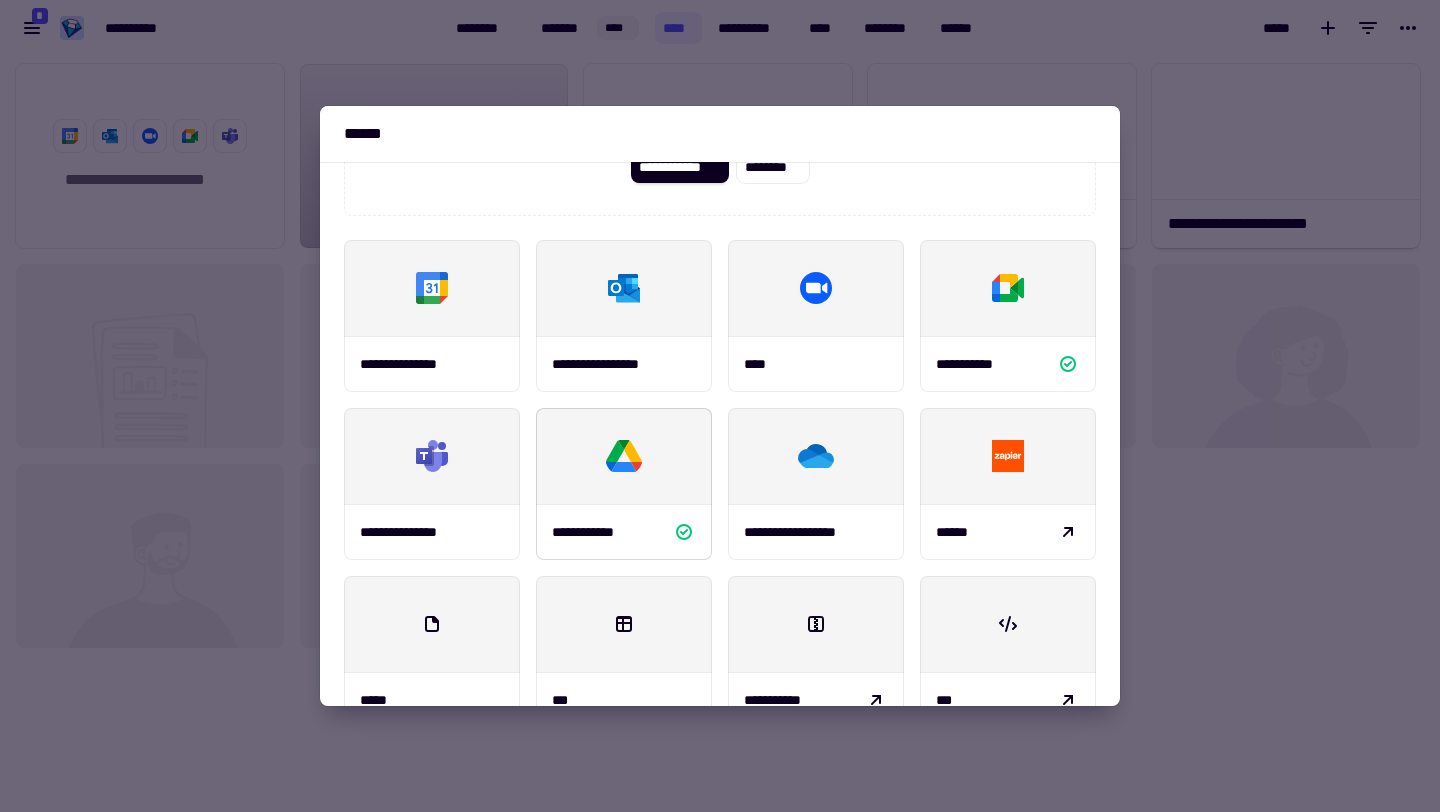 click at bounding box center [624, 456] 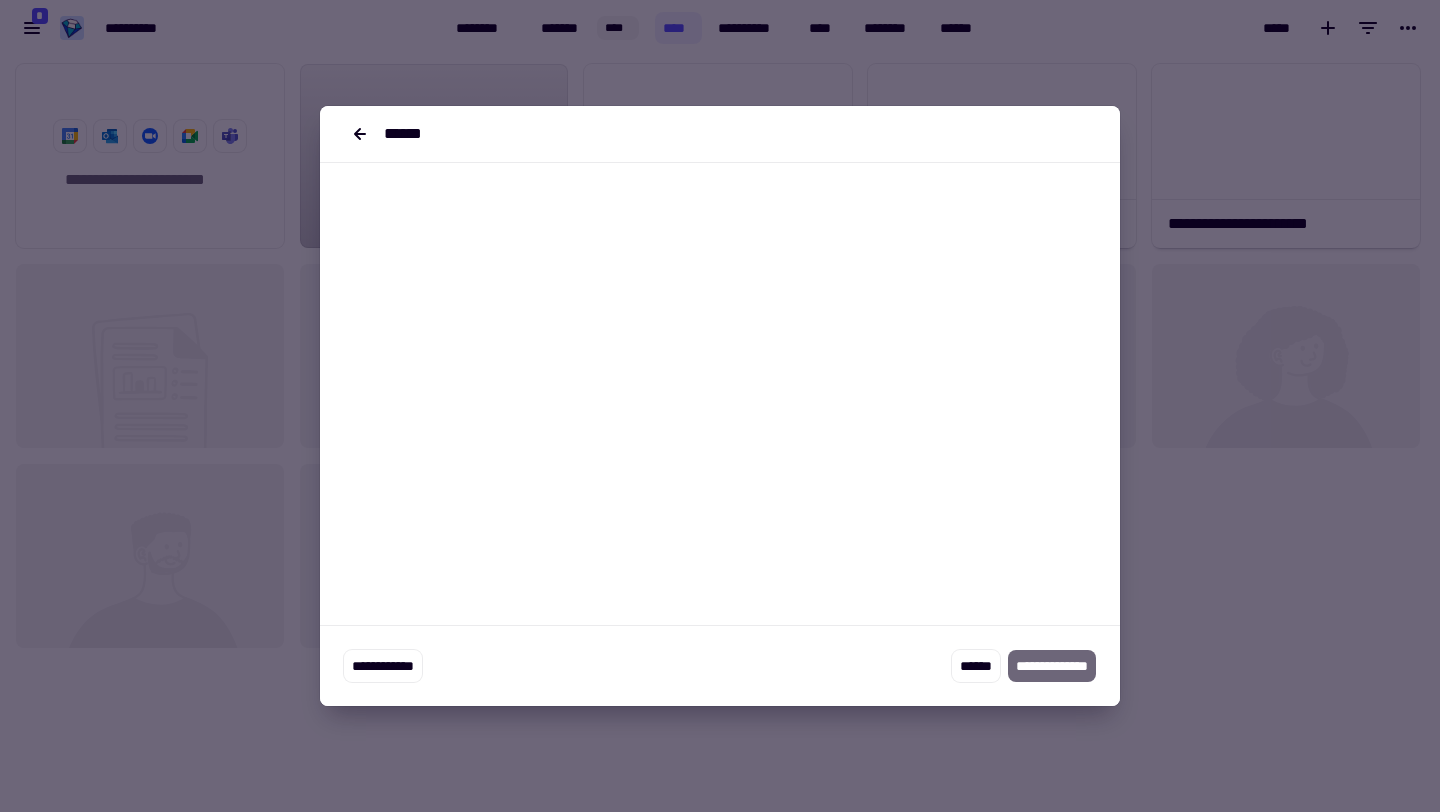 scroll, scrollTop: 0, scrollLeft: 0, axis: both 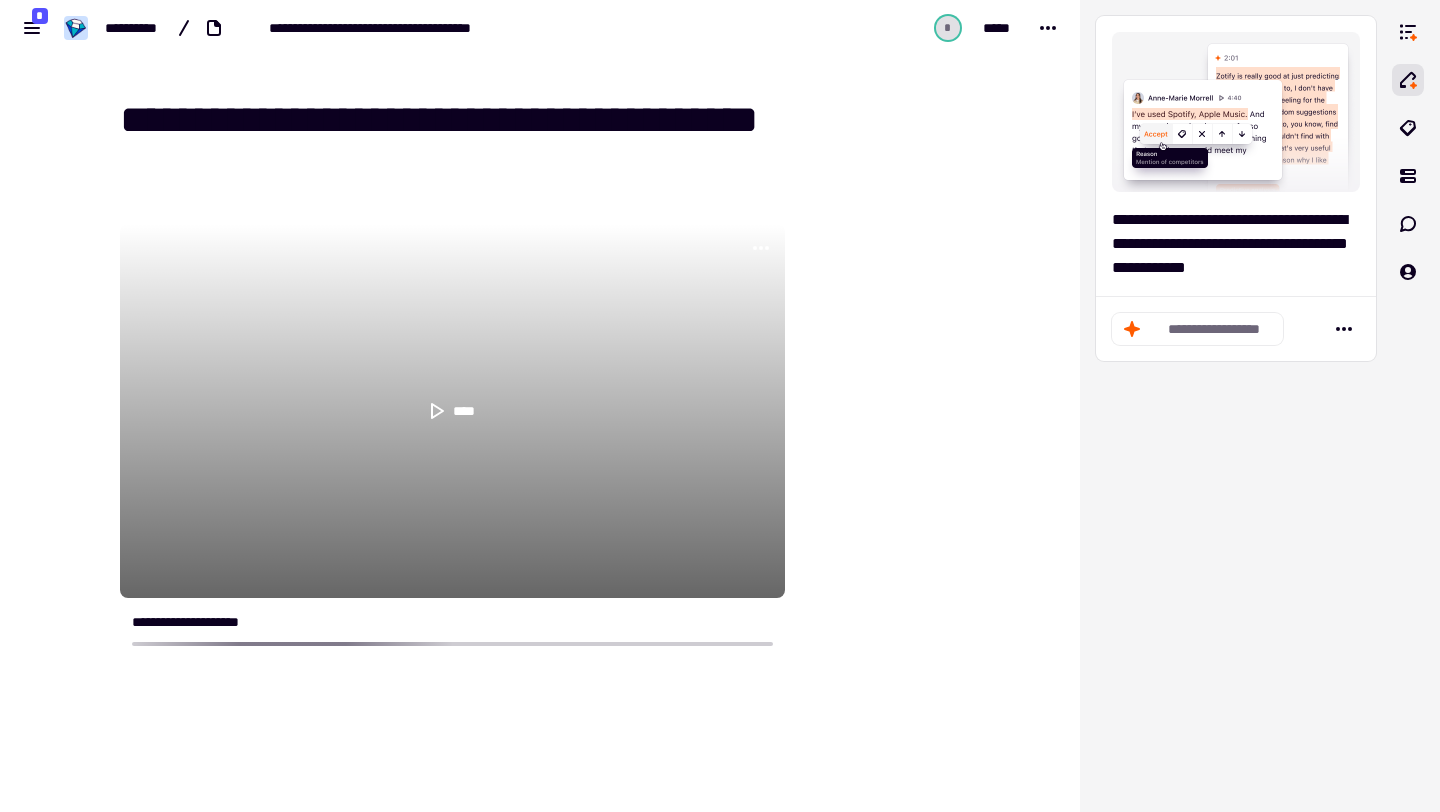 click on "**********" at bounding box center [552, 120] 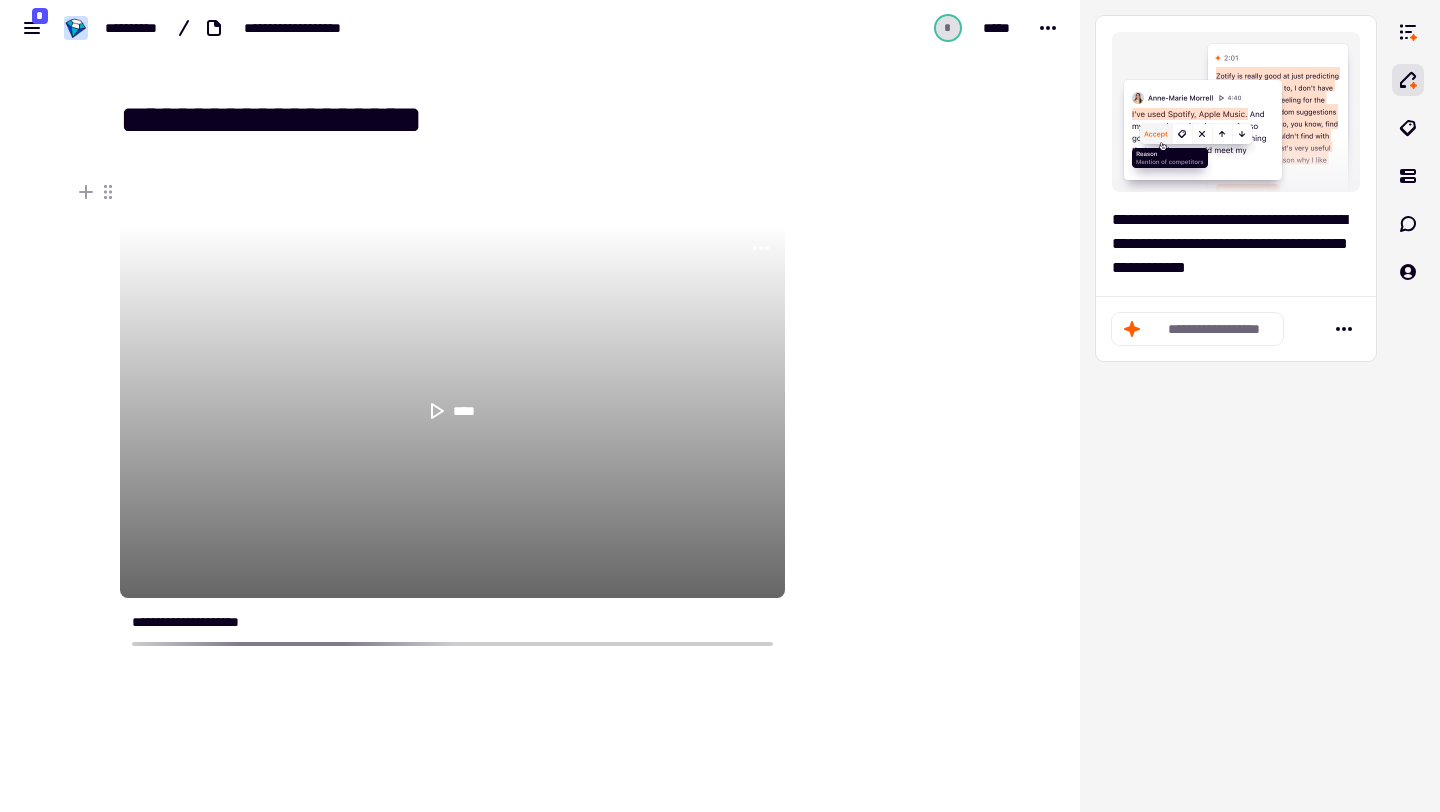 click at bounding box center (886, 533) 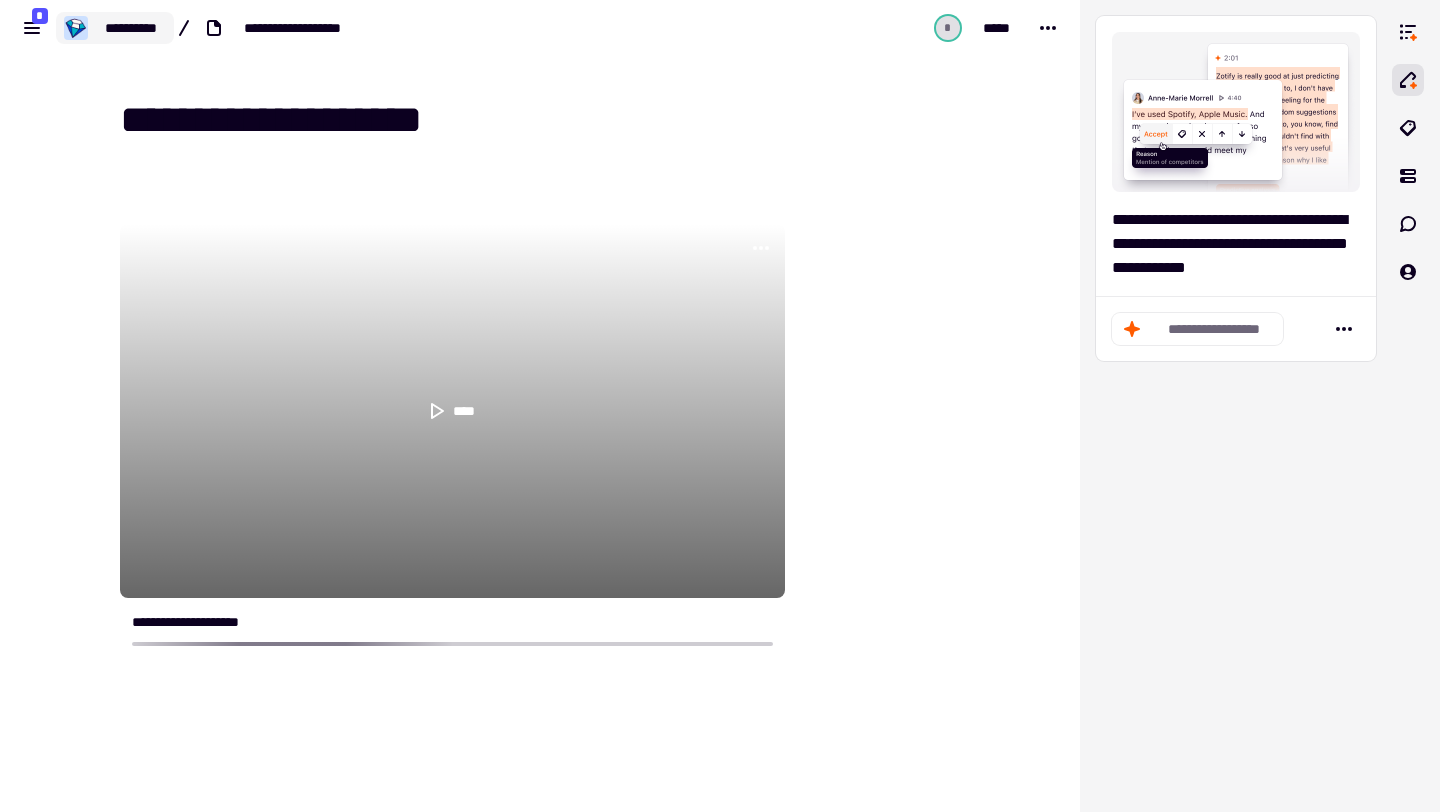 click on "**********" 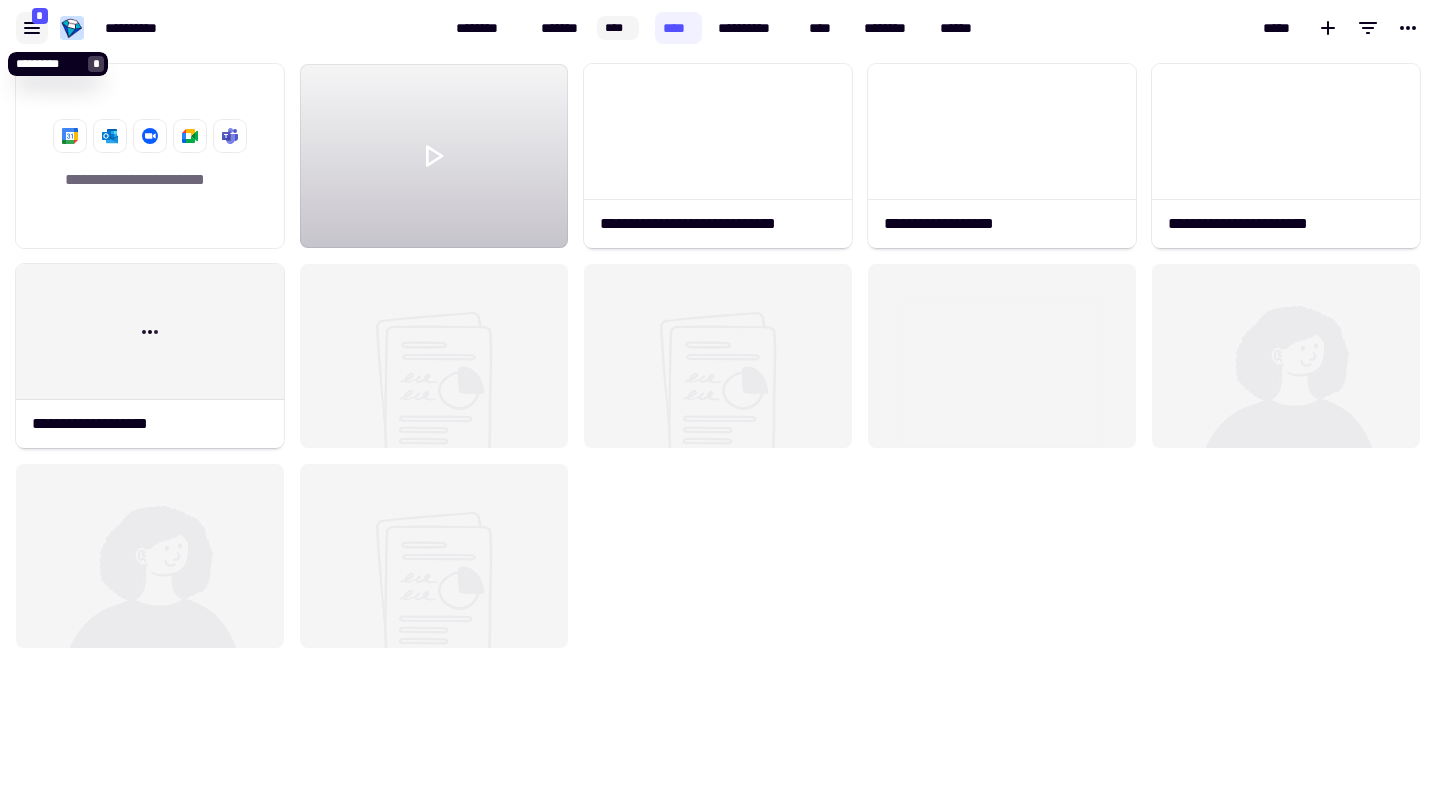 scroll, scrollTop: 1, scrollLeft: 1, axis: both 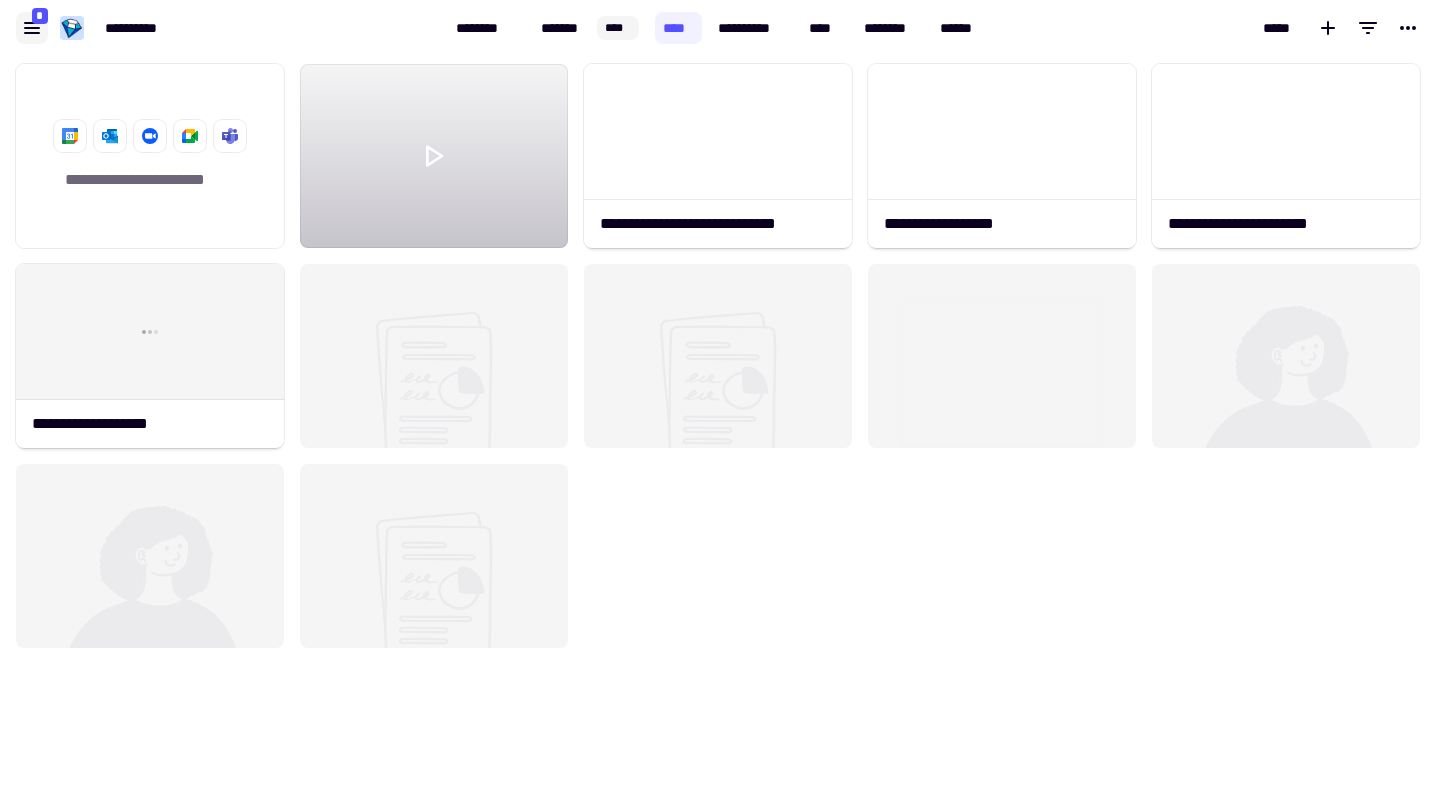 click 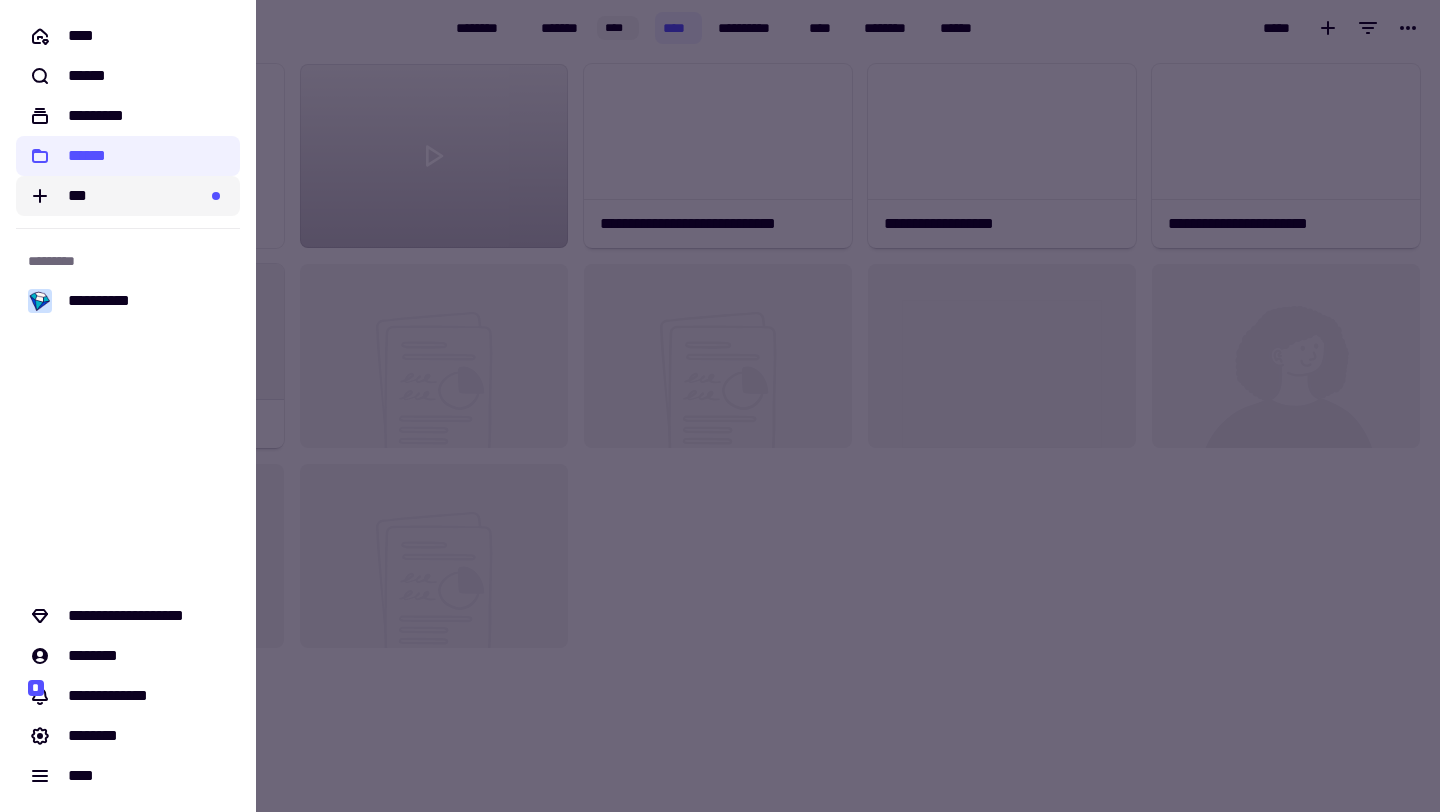 click on "***" 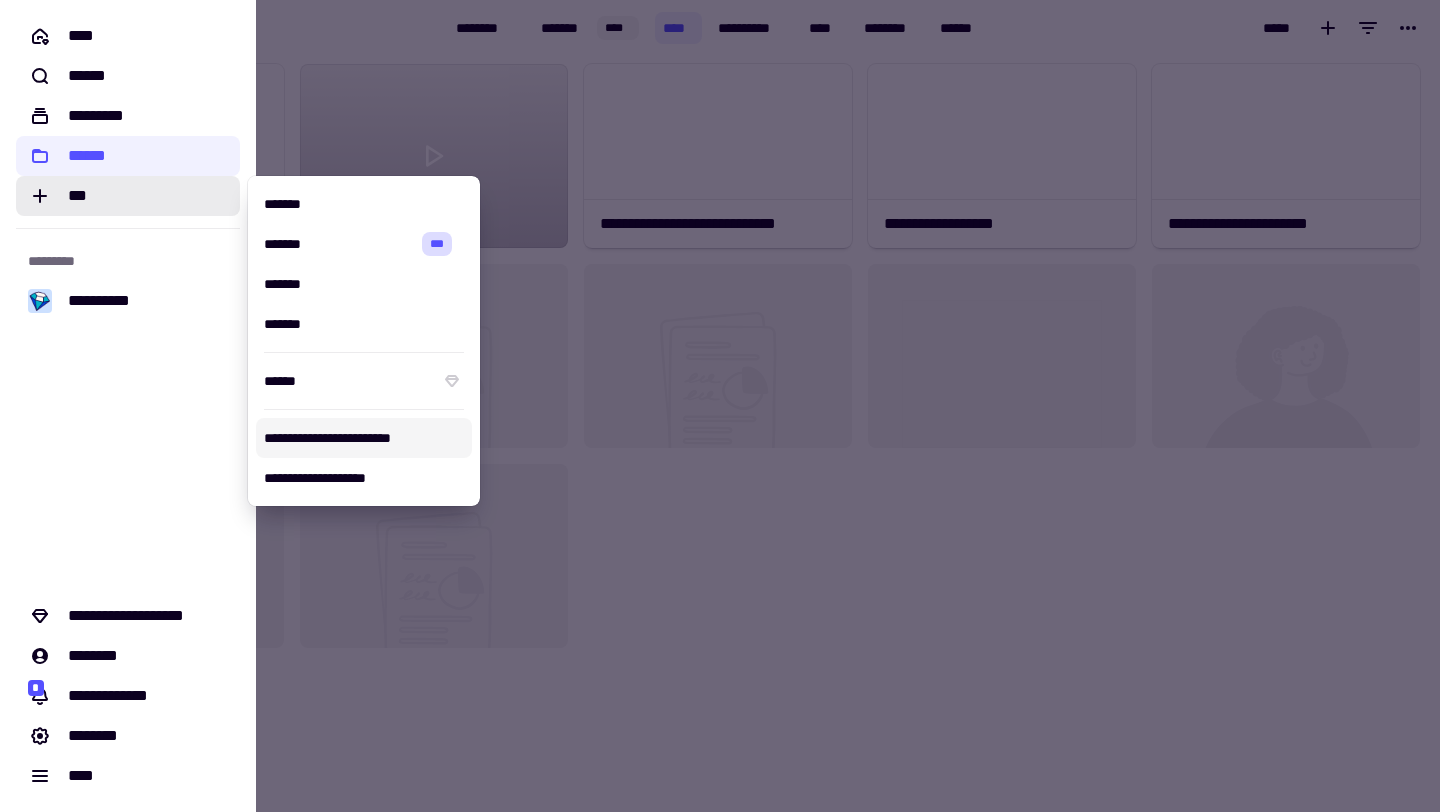 click at bounding box center [720, 406] 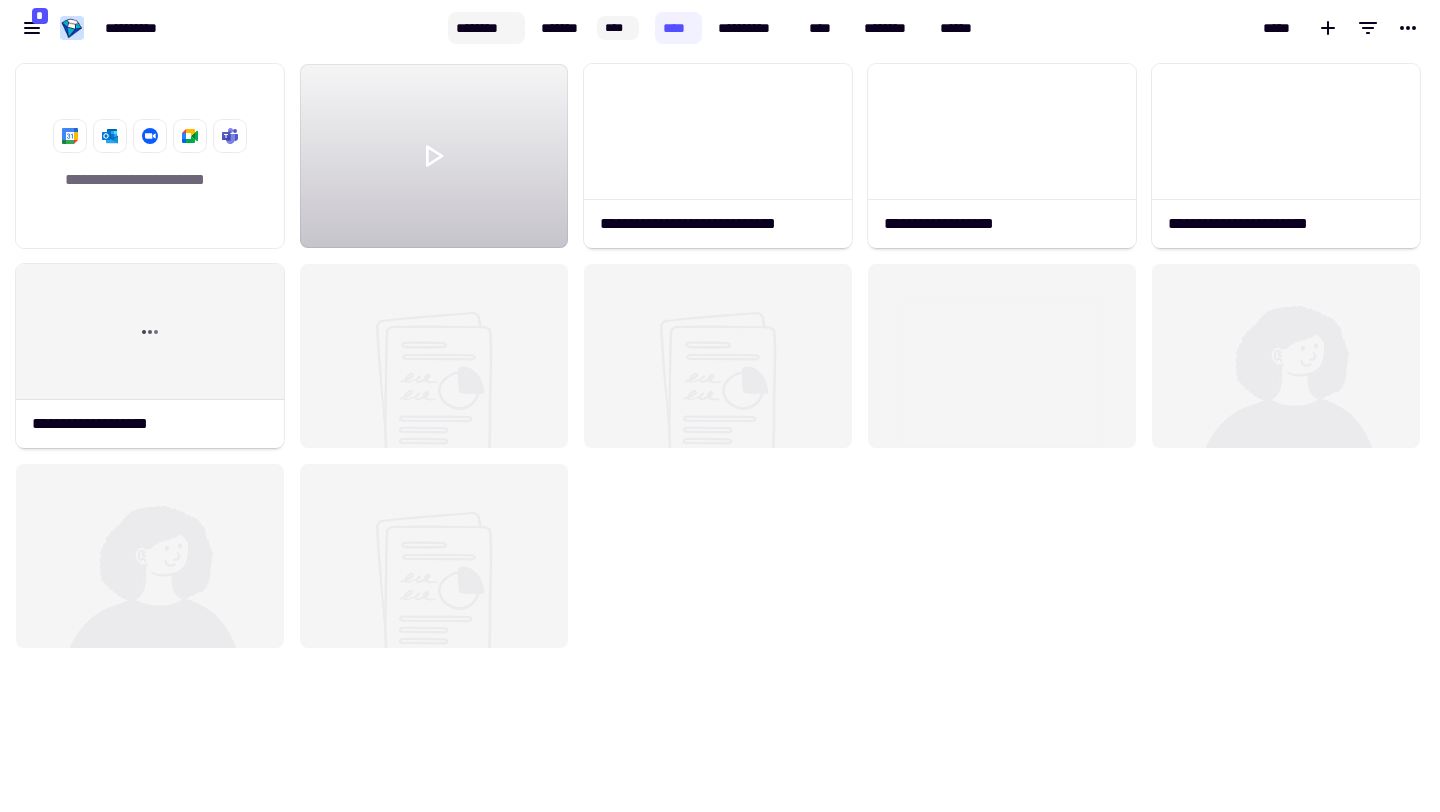 click on "********" 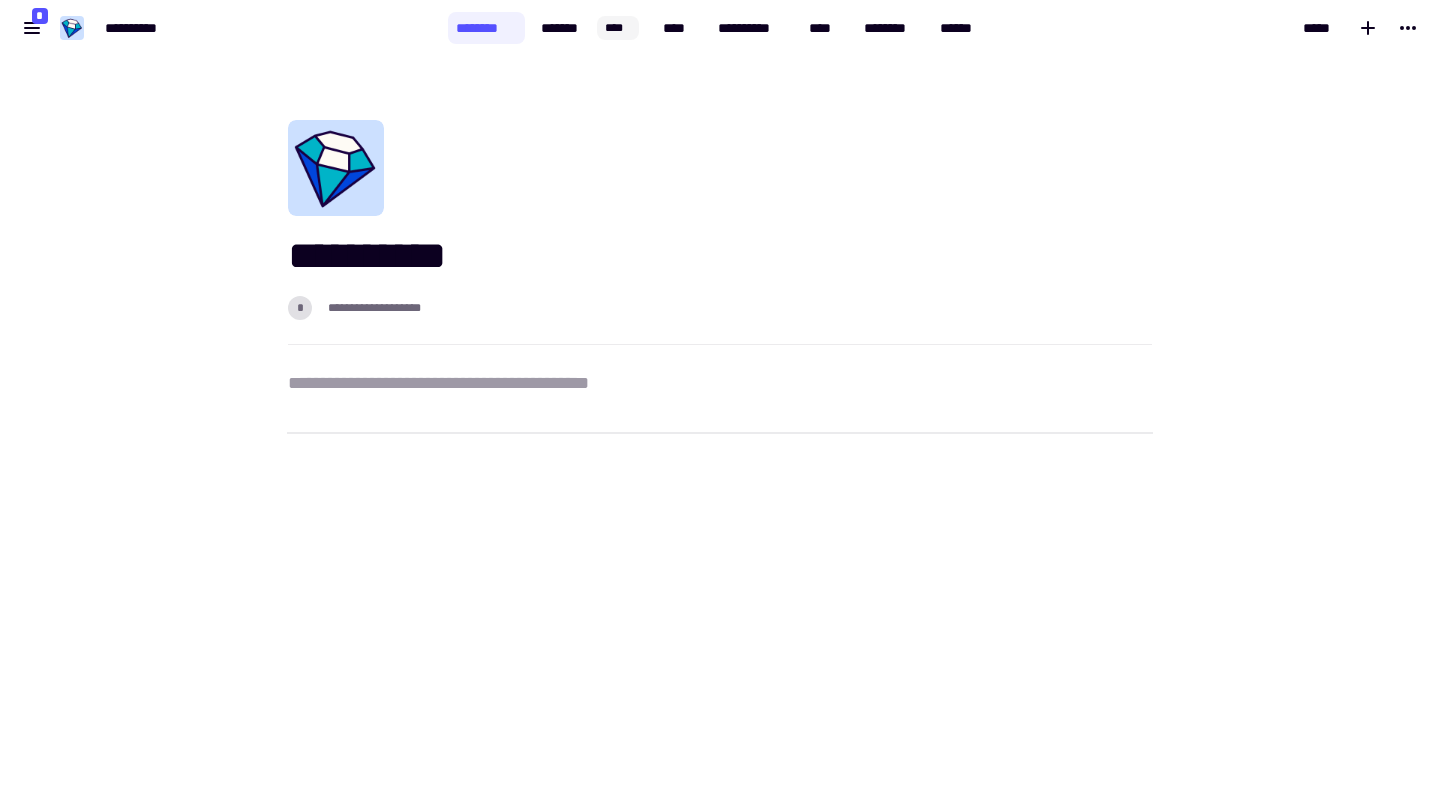 click on "**********" at bounding box center [720, 256] 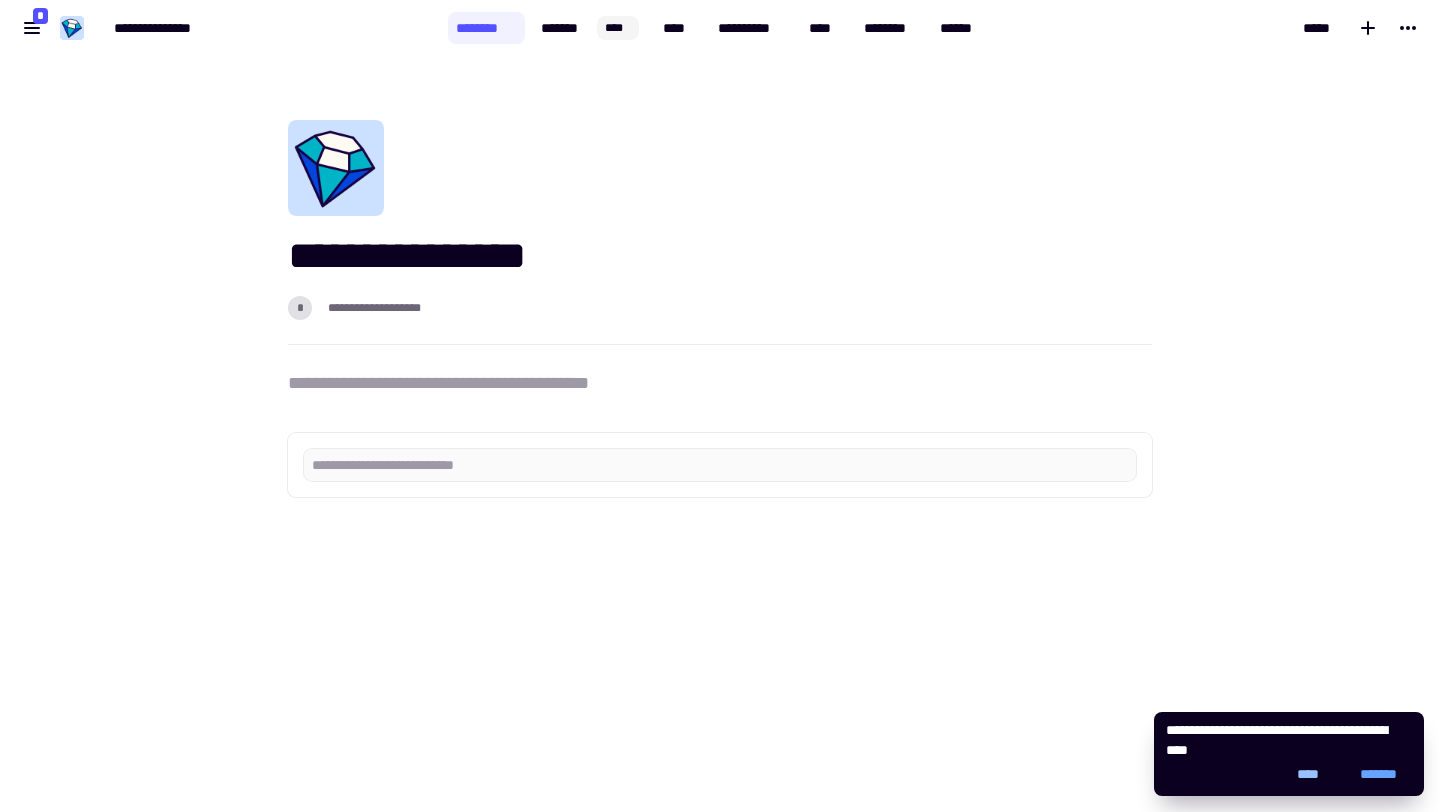 click on "****" 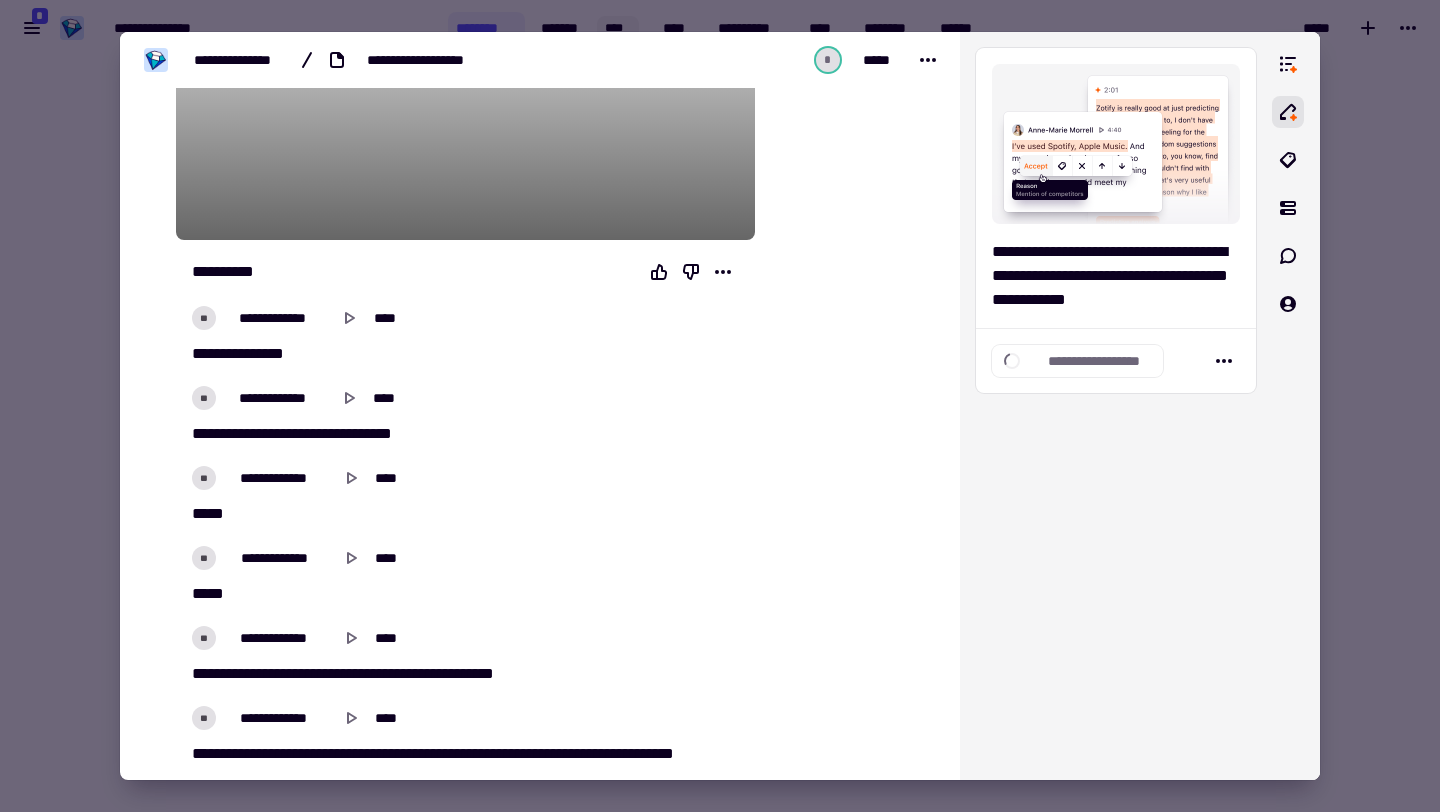scroll, scrollTop: 0, scrollLeft: 0, axis: both 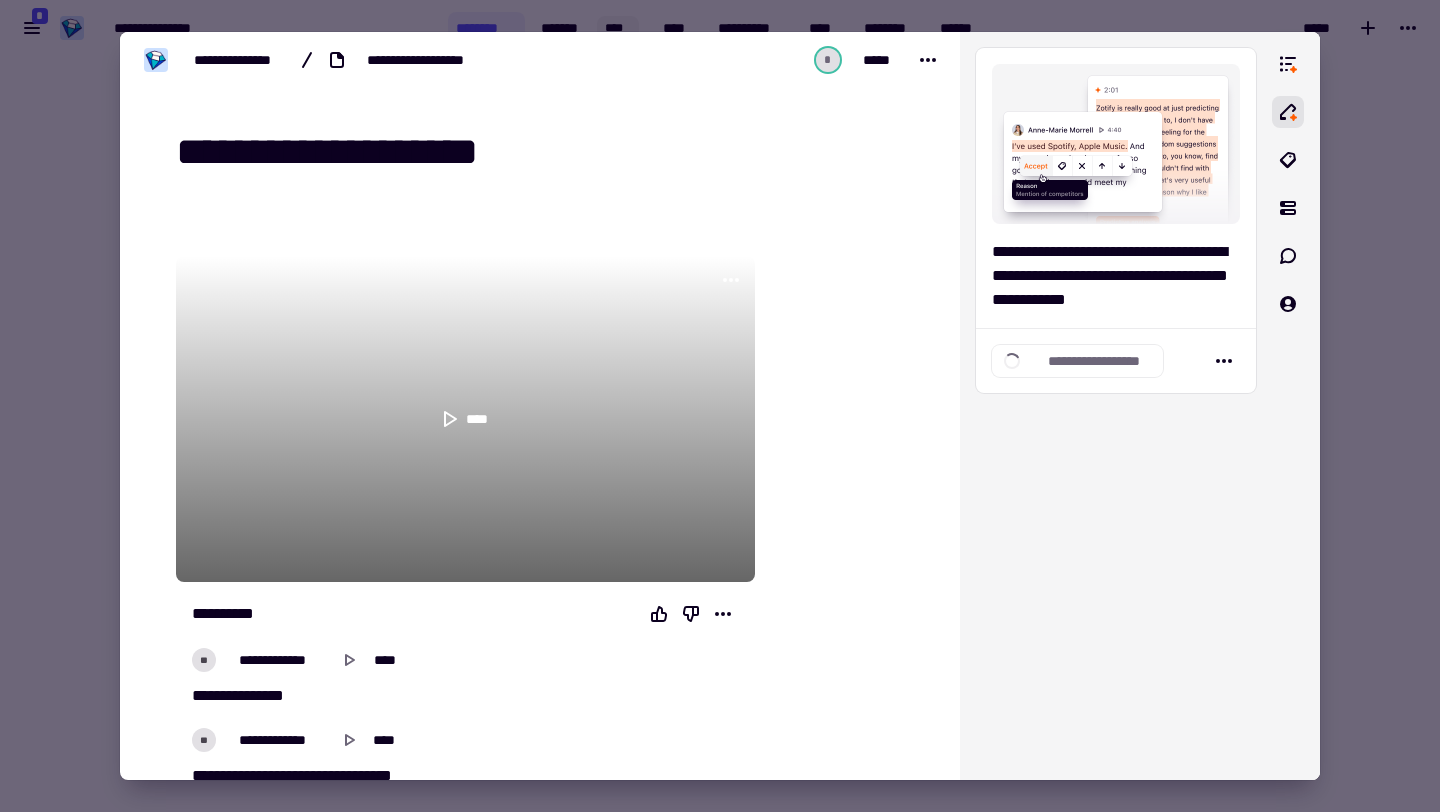 click at bounding box center (720, 406) 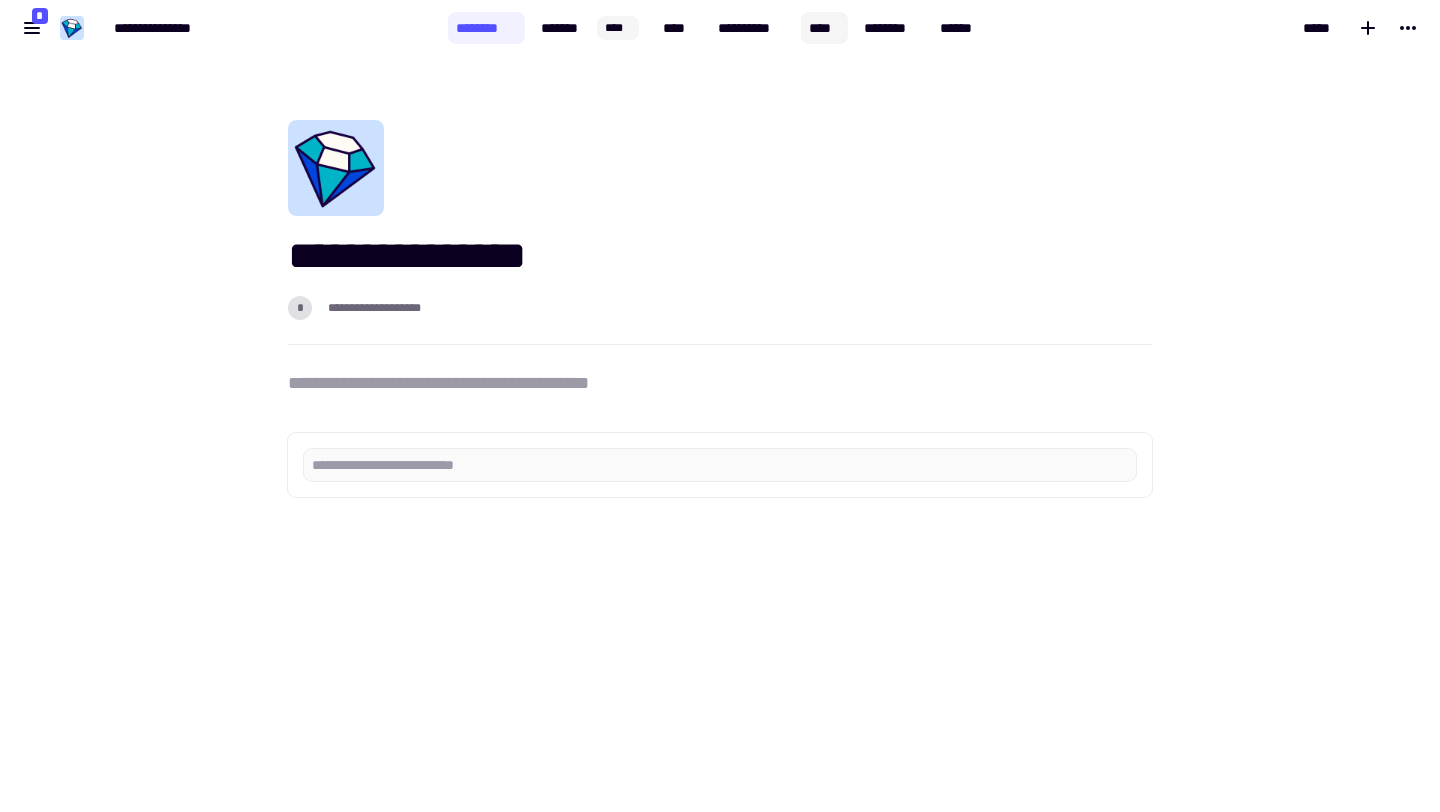 click on "****" 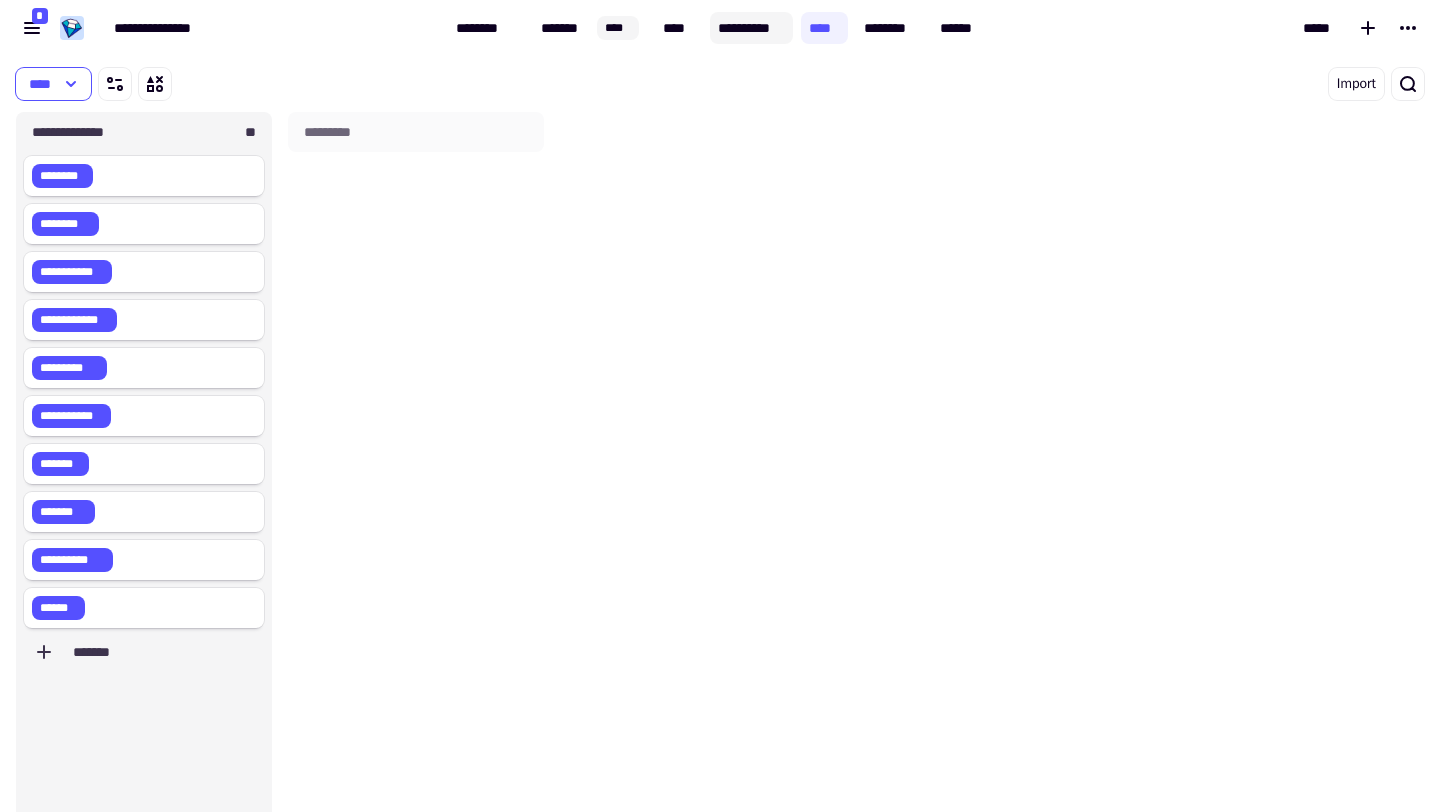 scroll, scrollTop: 1, scrollLeft: 1, axis: both 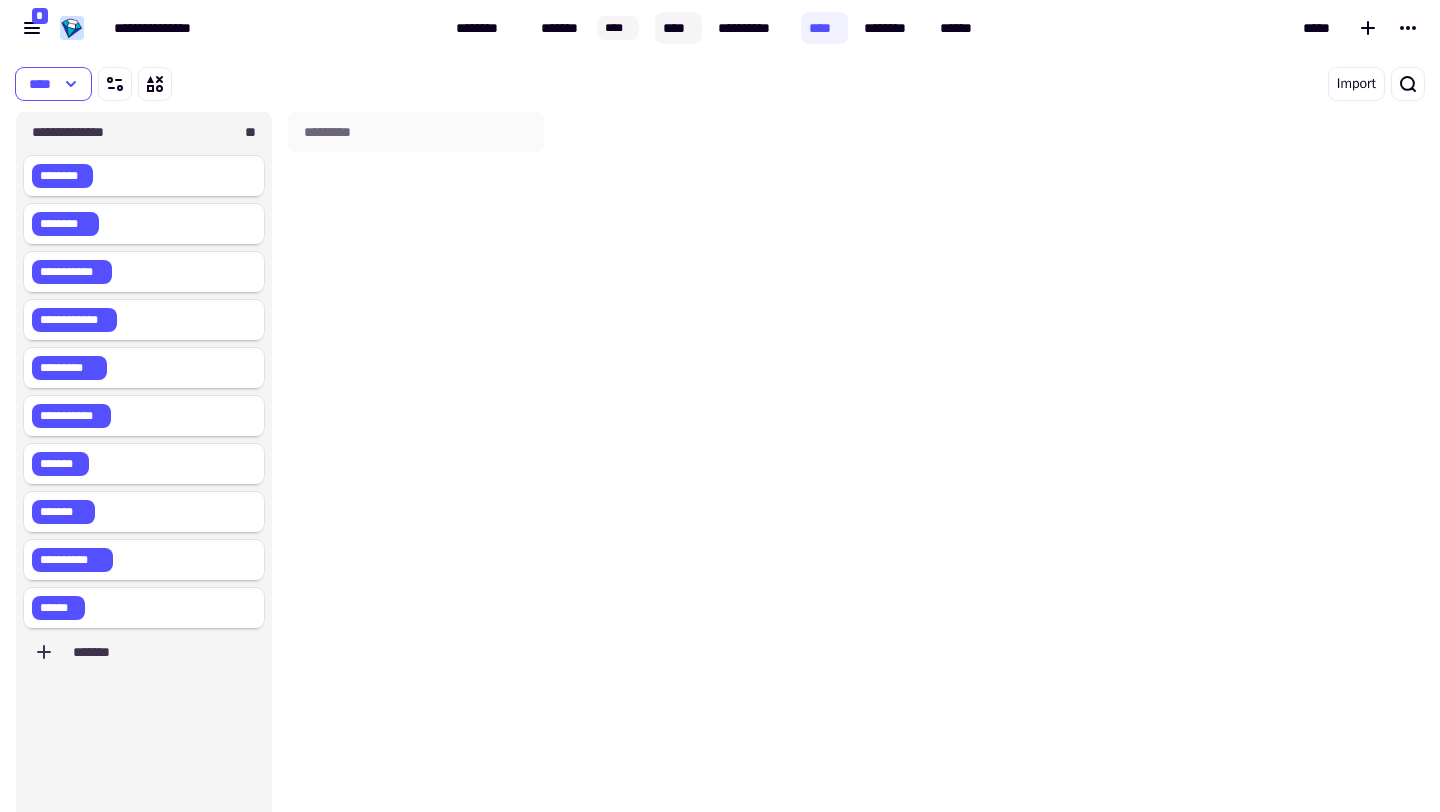 click on "****" 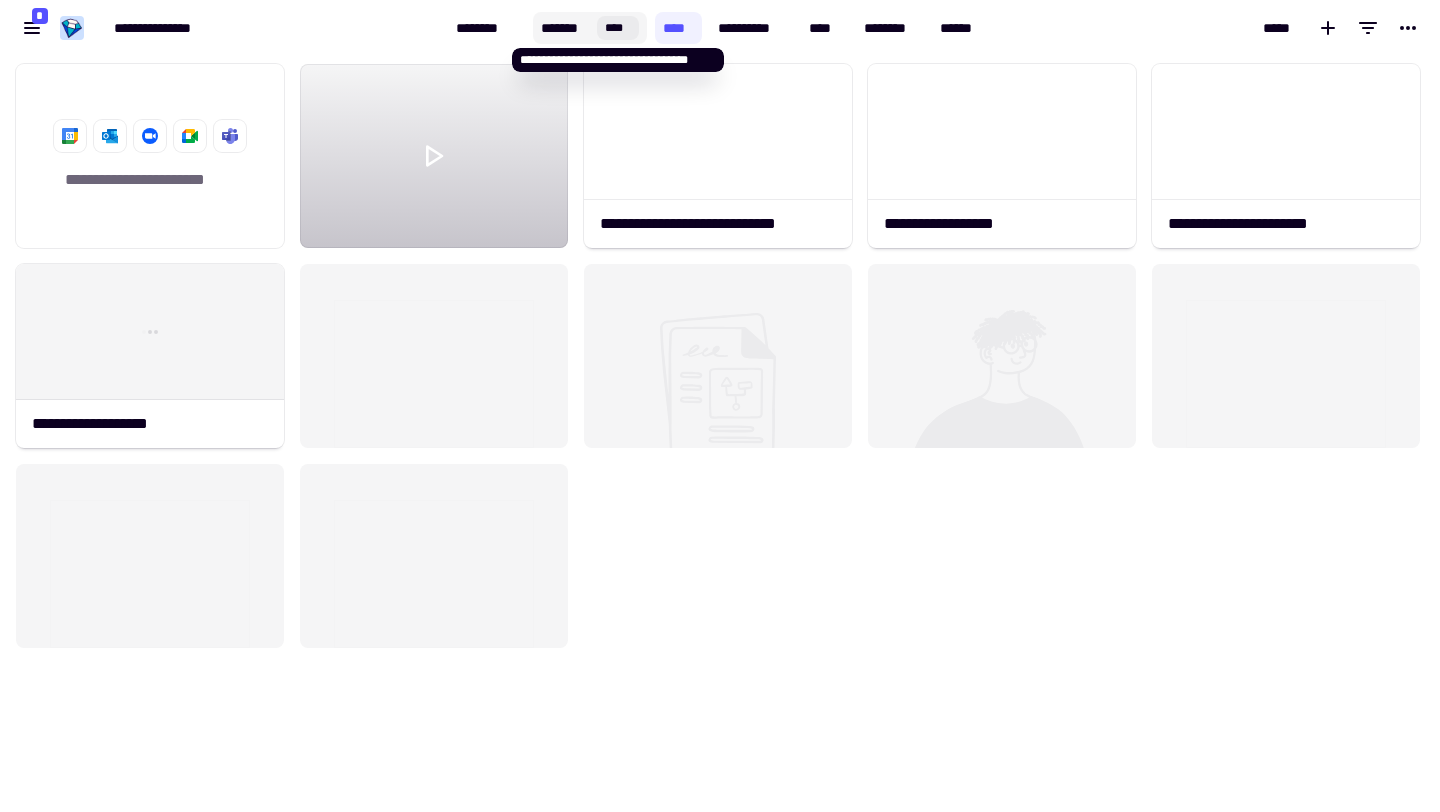 scroll, scrollTop: 1, scrollLeft: 1, axis: both 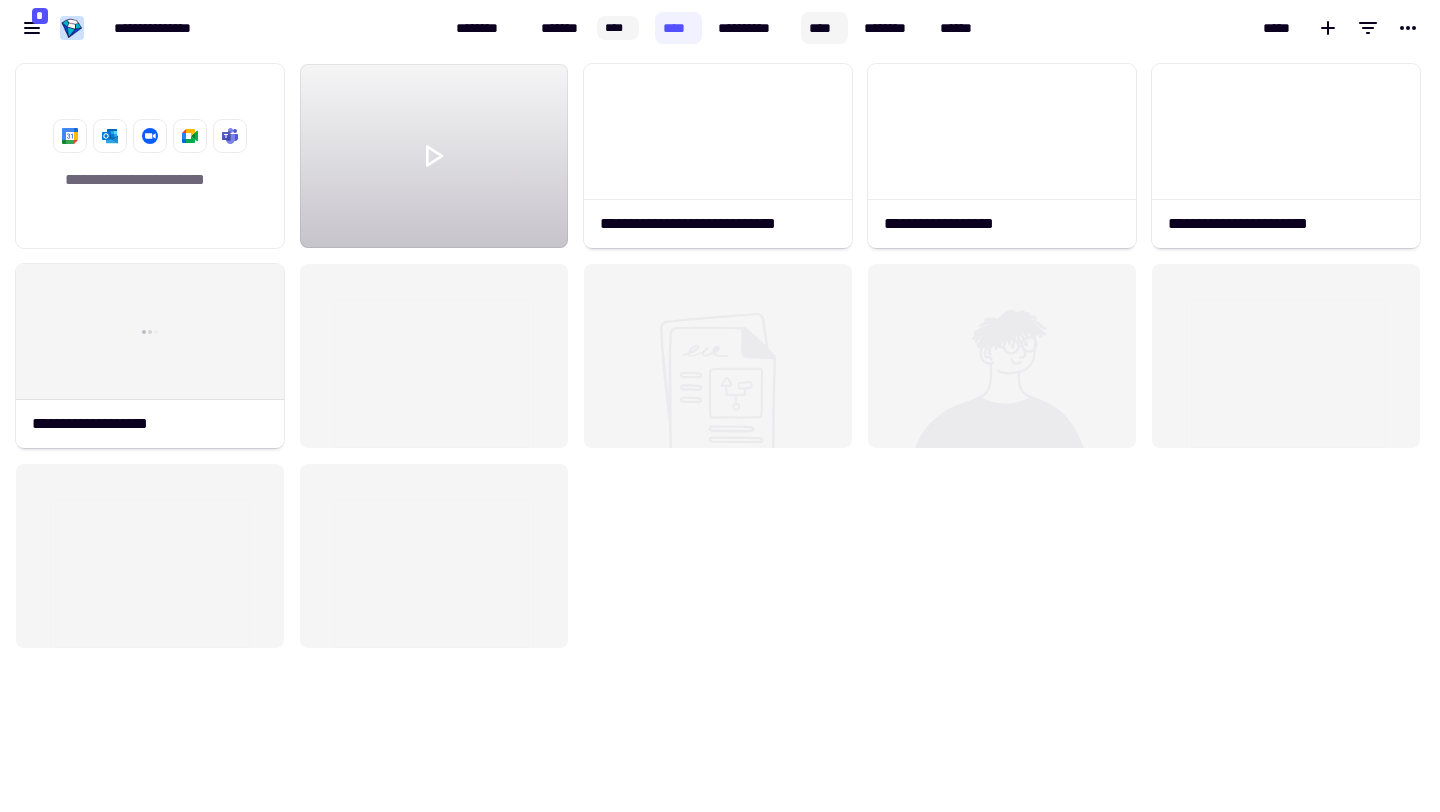 click on "****" 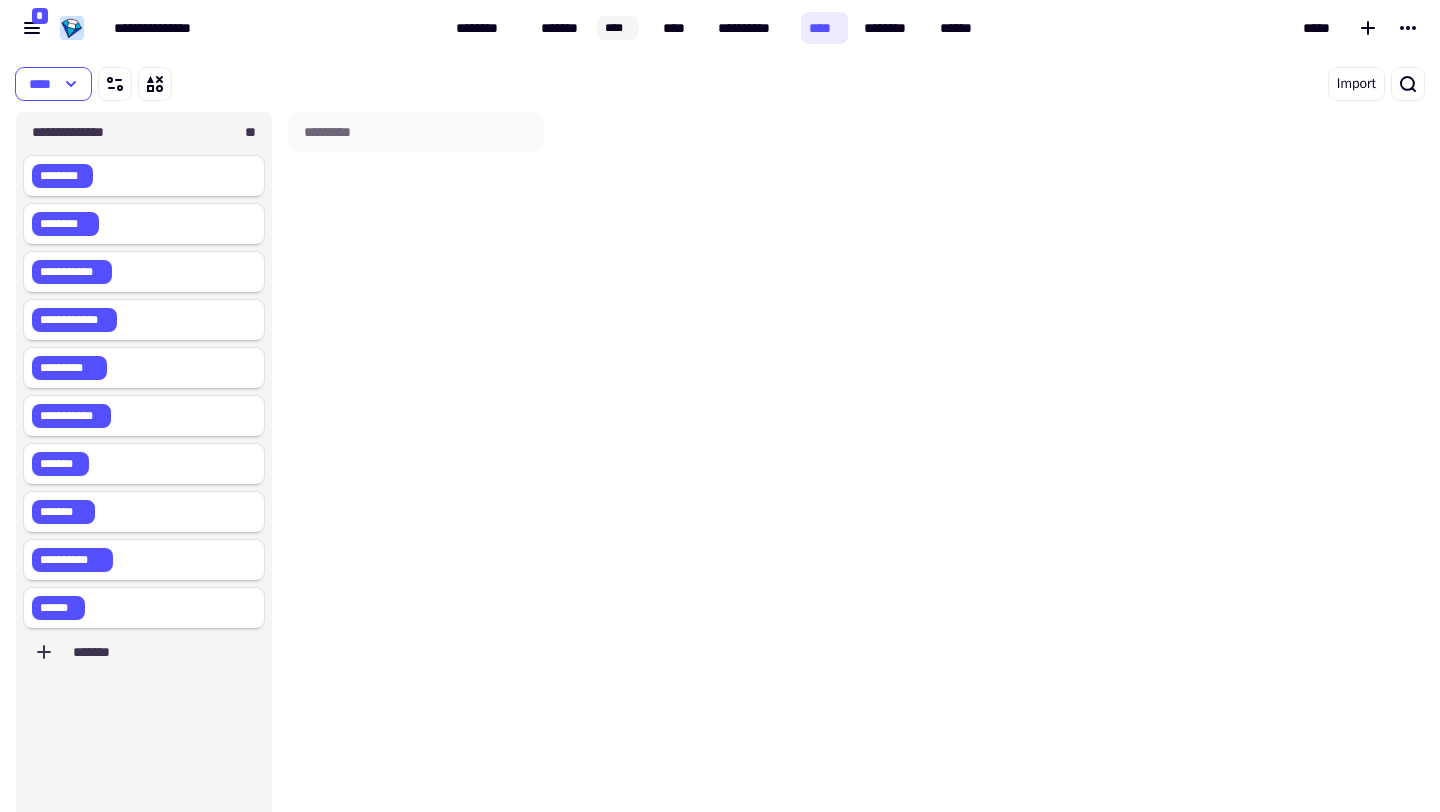 scroll, scrollTop: 1, scrollLeft: 1, axis: both 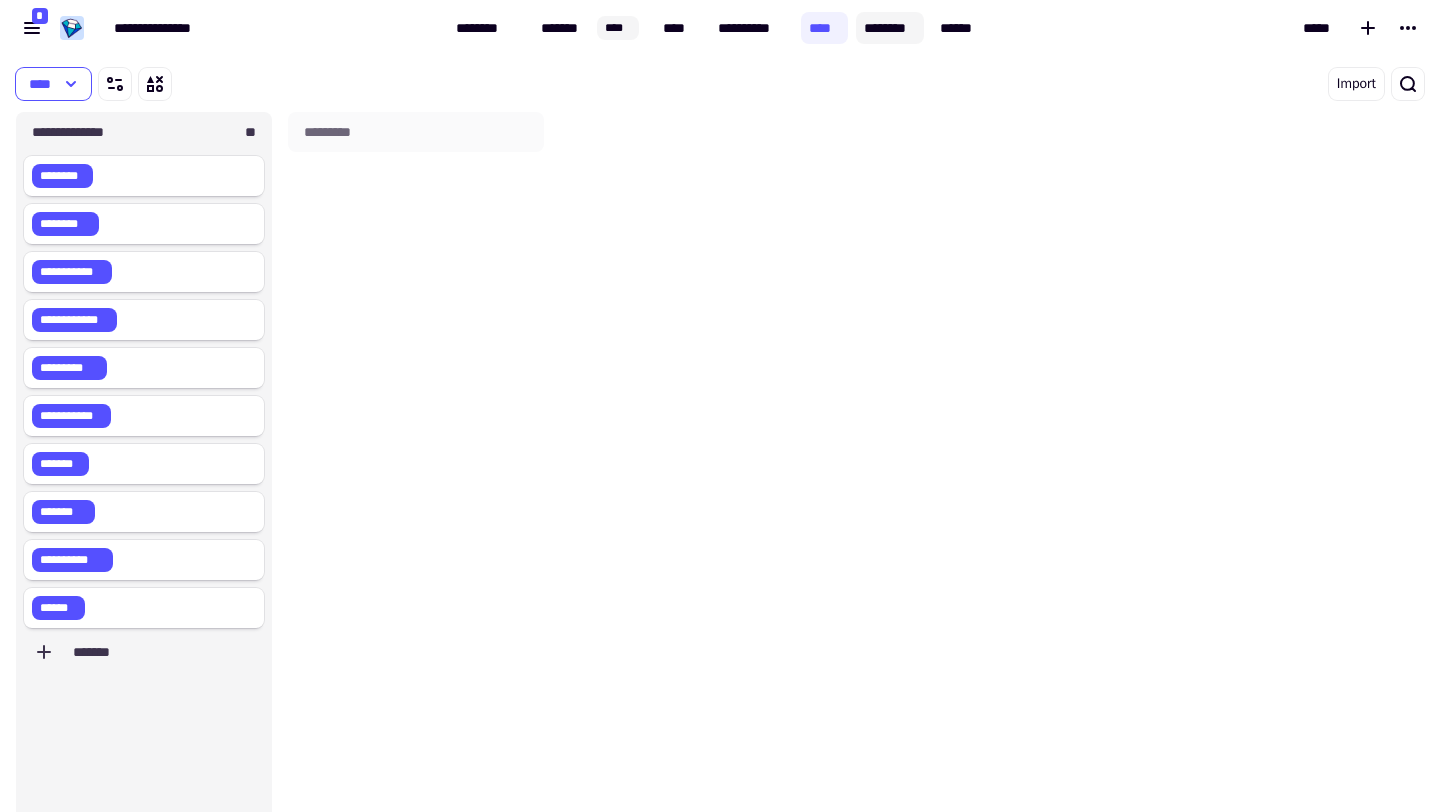 click on "********" 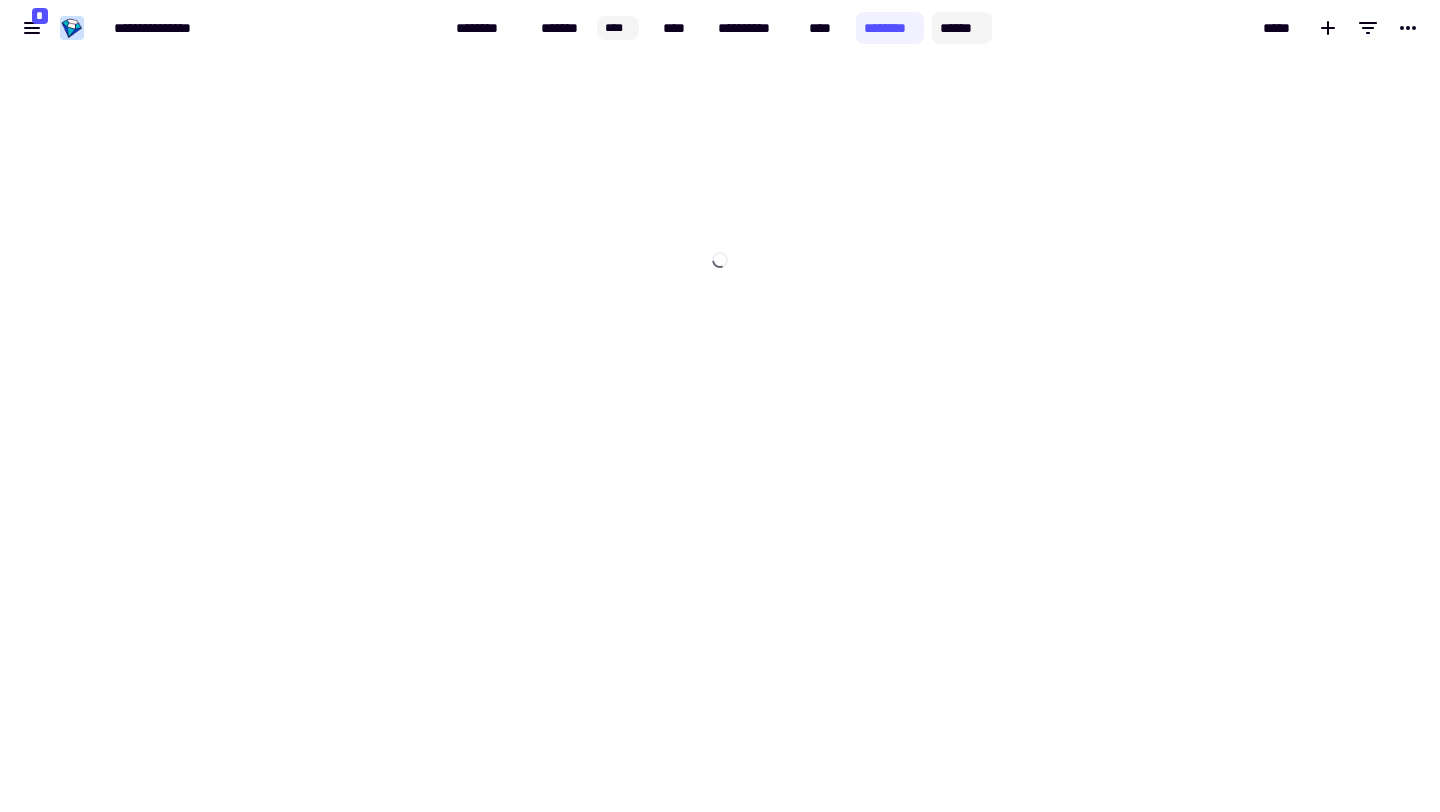 click on "******" 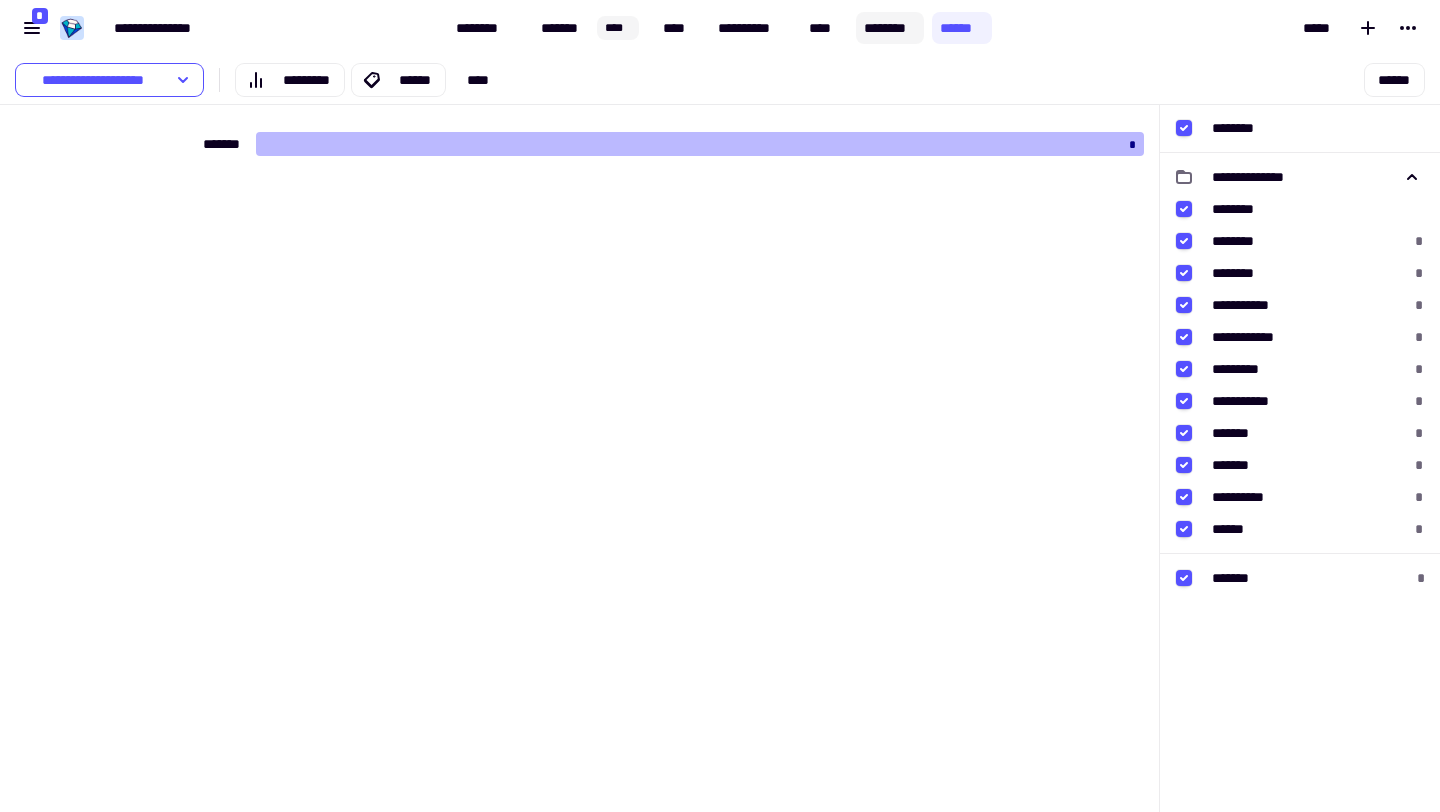 click on "********" 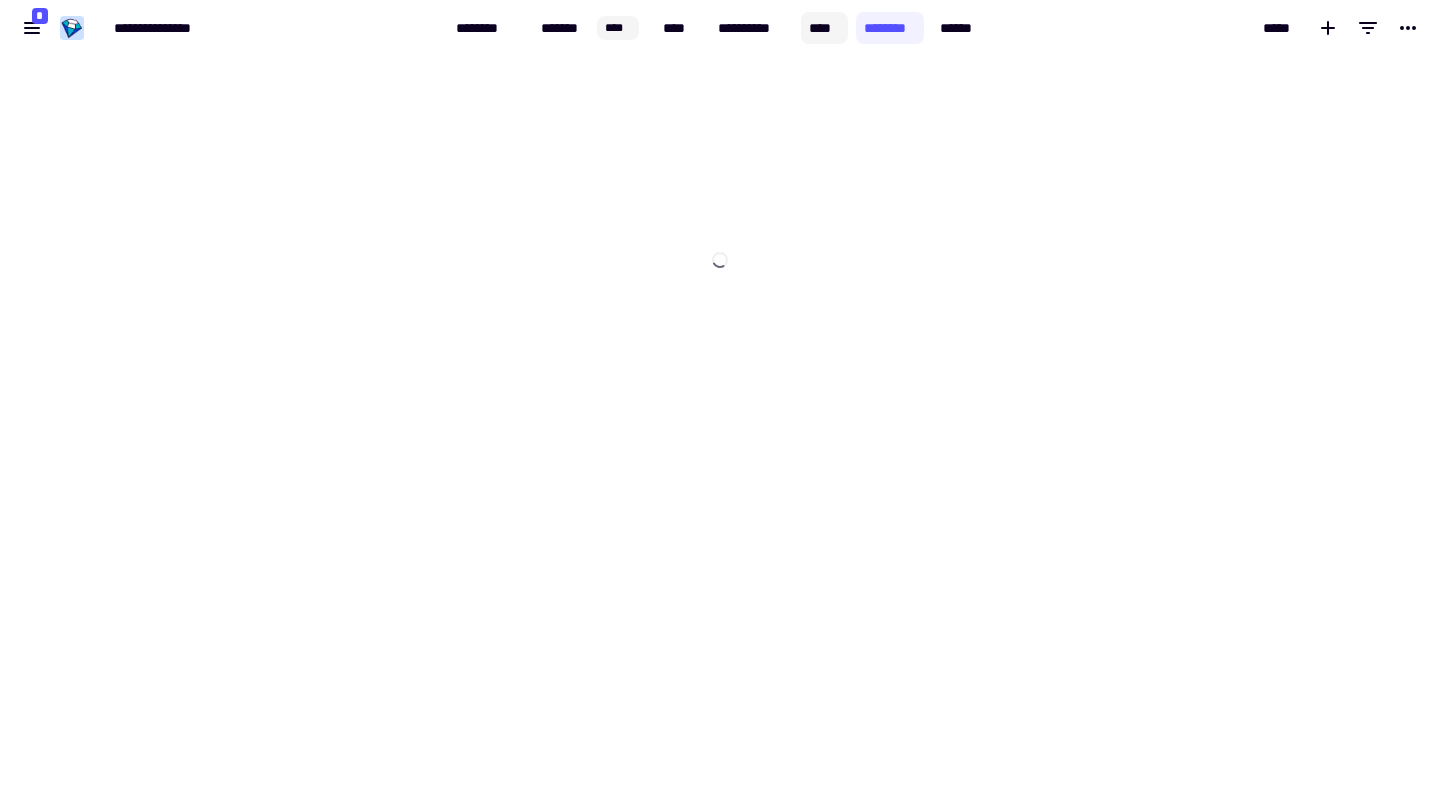 click on "****" 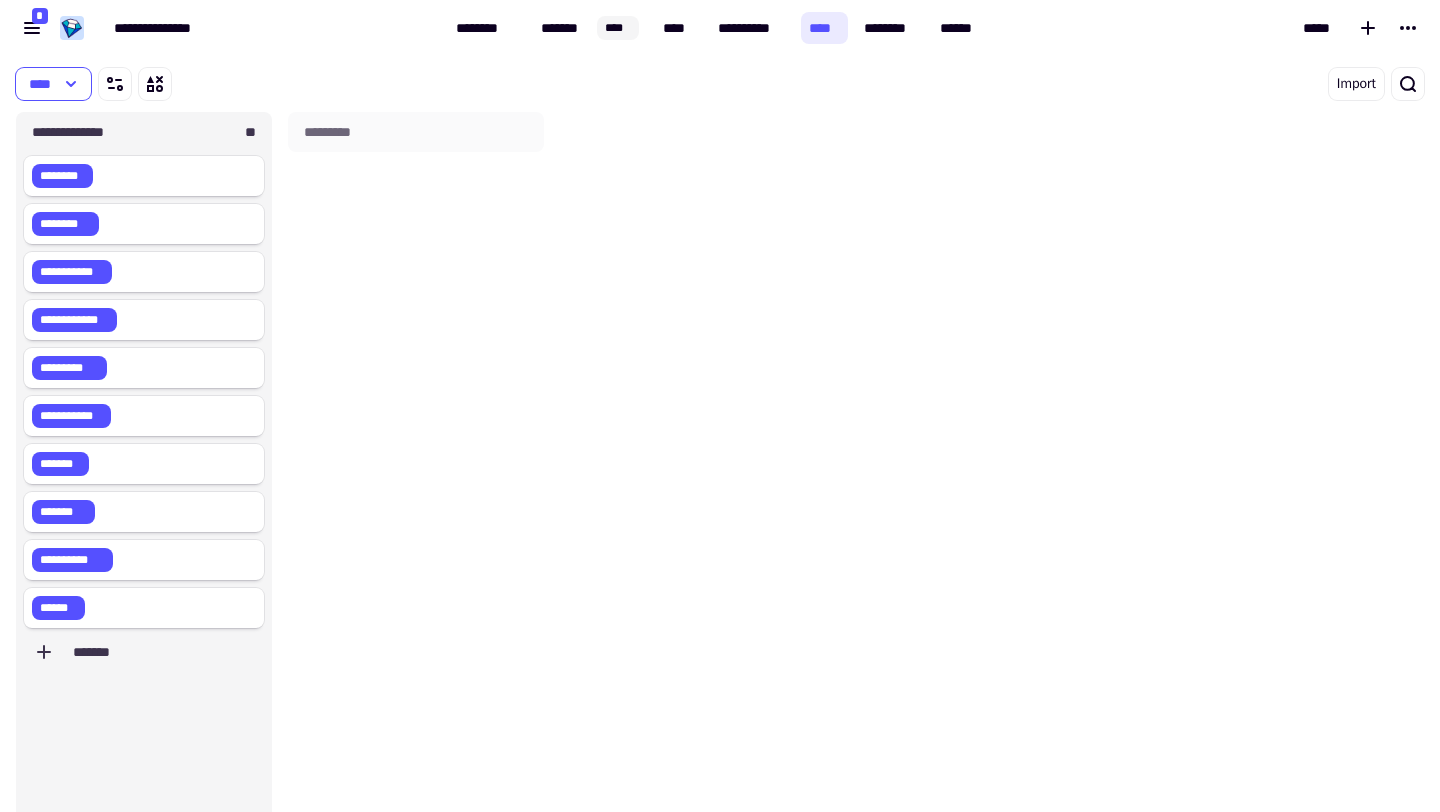 scroll, scrollTop: 1, scrollLeft: 1, axis: both 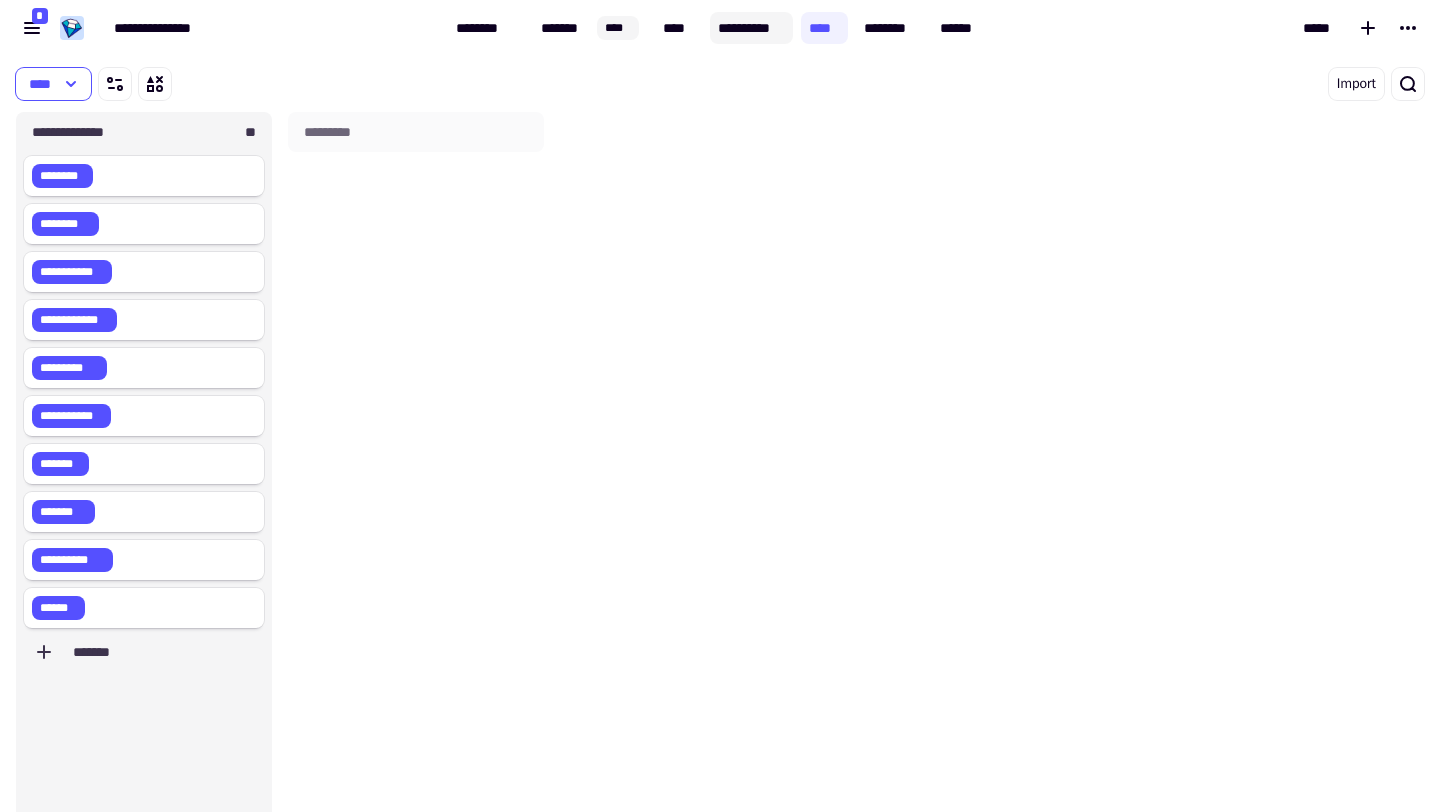 click on "**********" 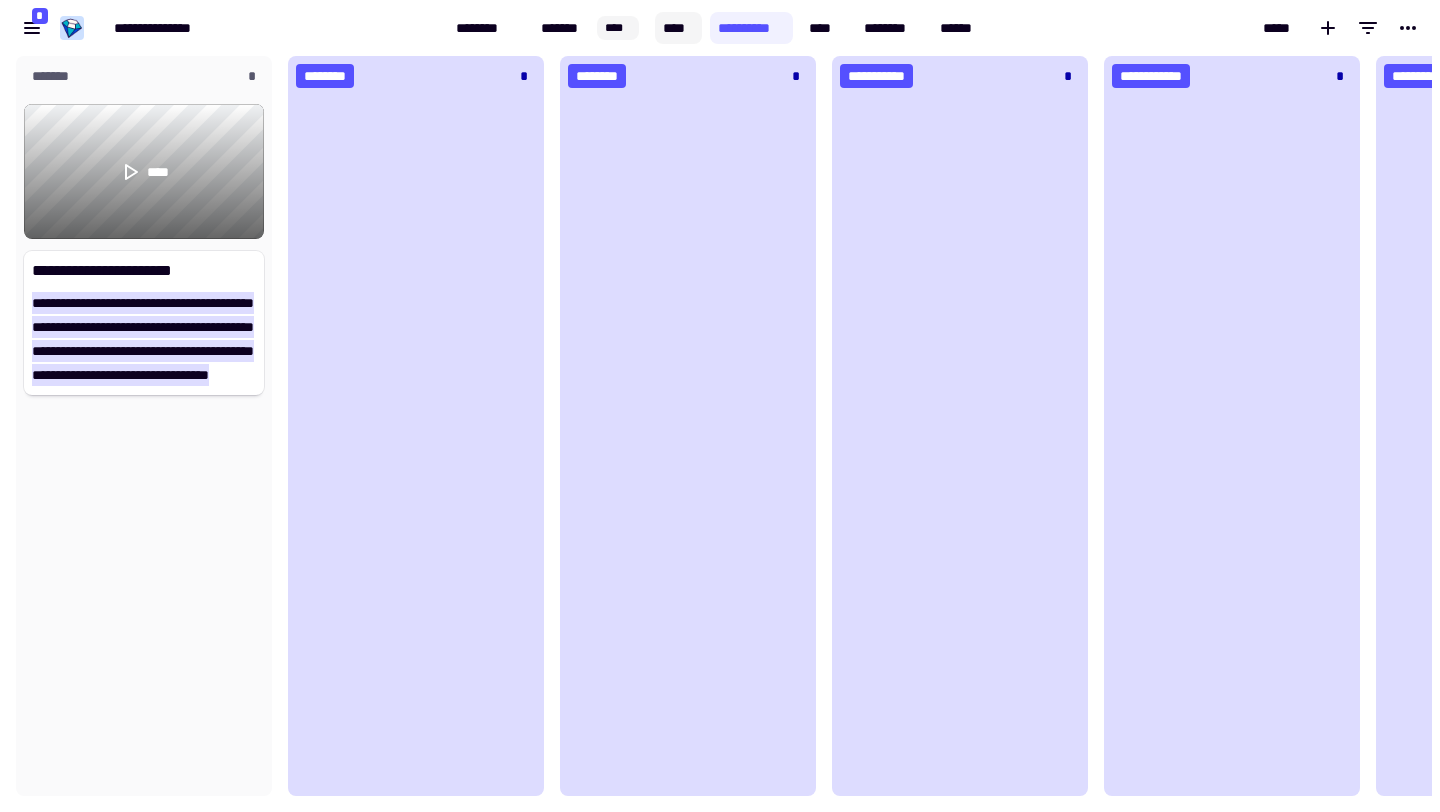 click on "****" 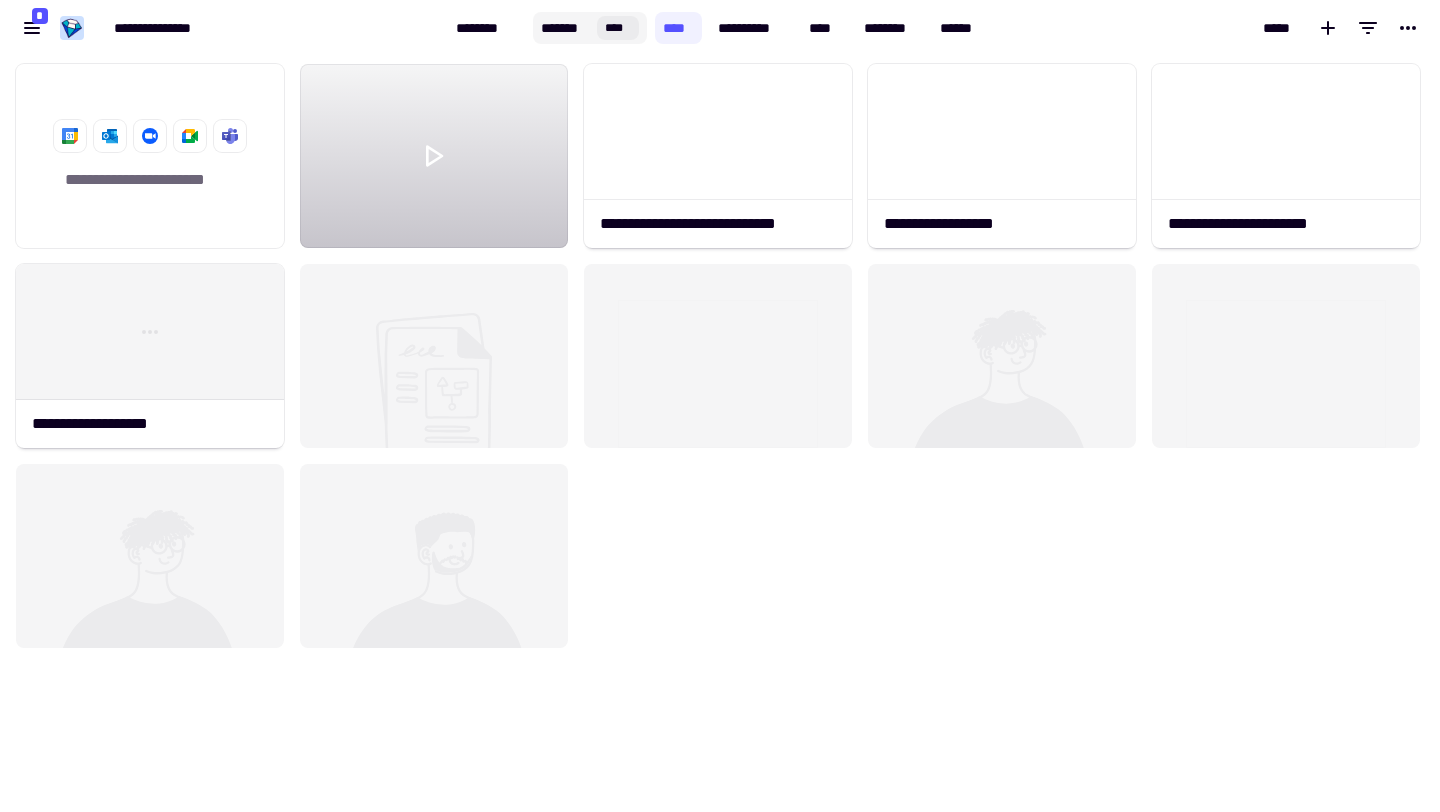 scroll, scrollTop: 1, scrollLeft: 1, axis: both 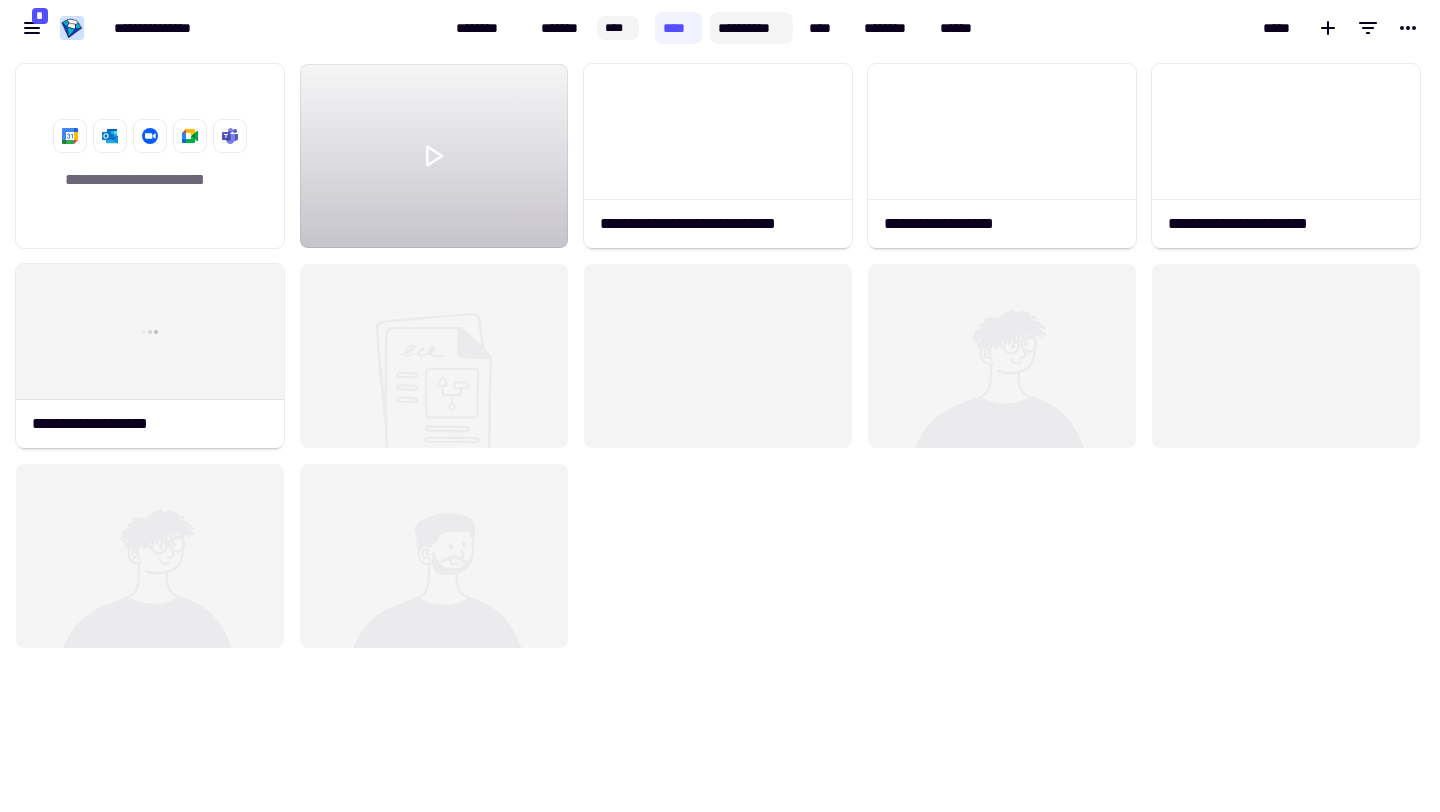 click on "**********" 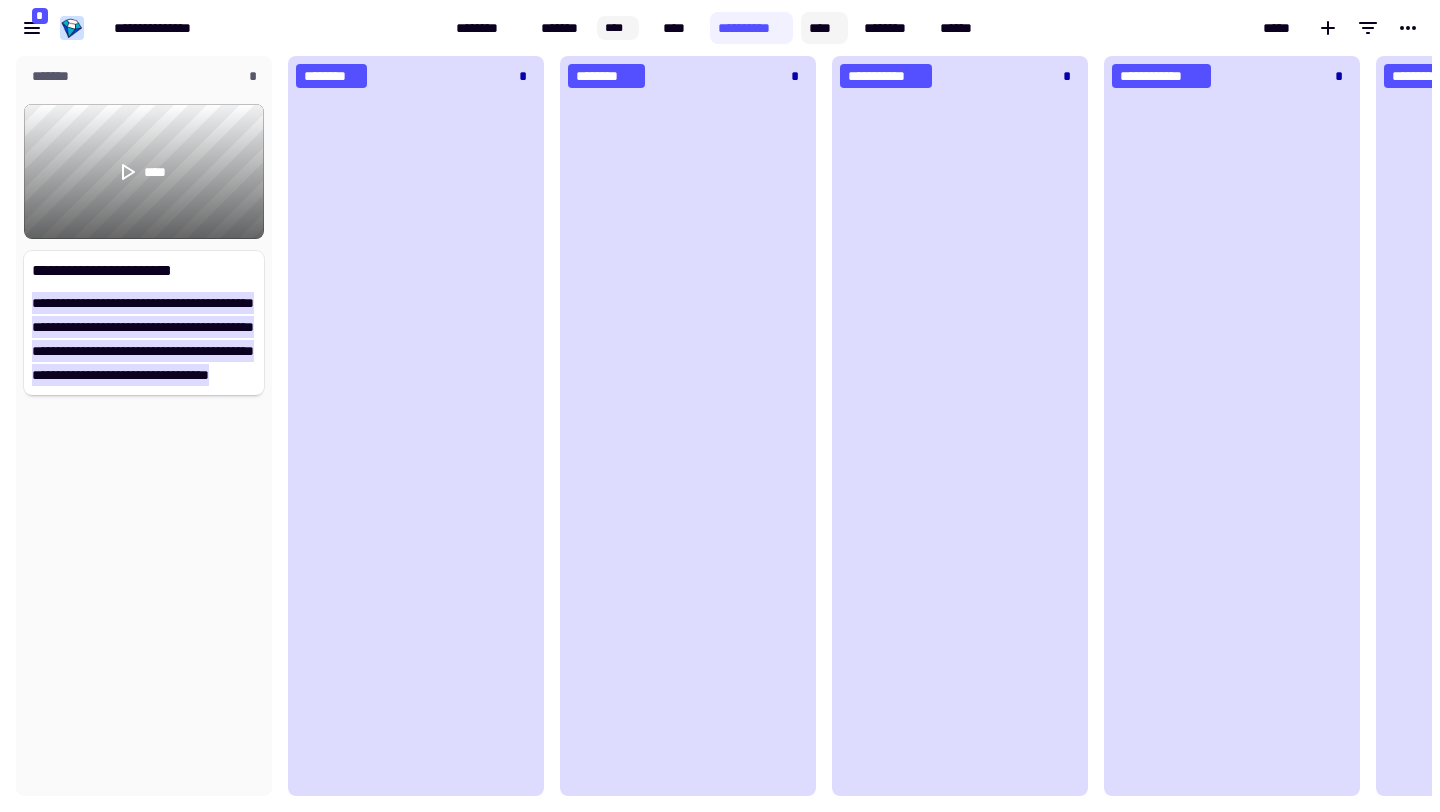 scroll, scrollTop: 1, scrollLeft: 1, axis: both 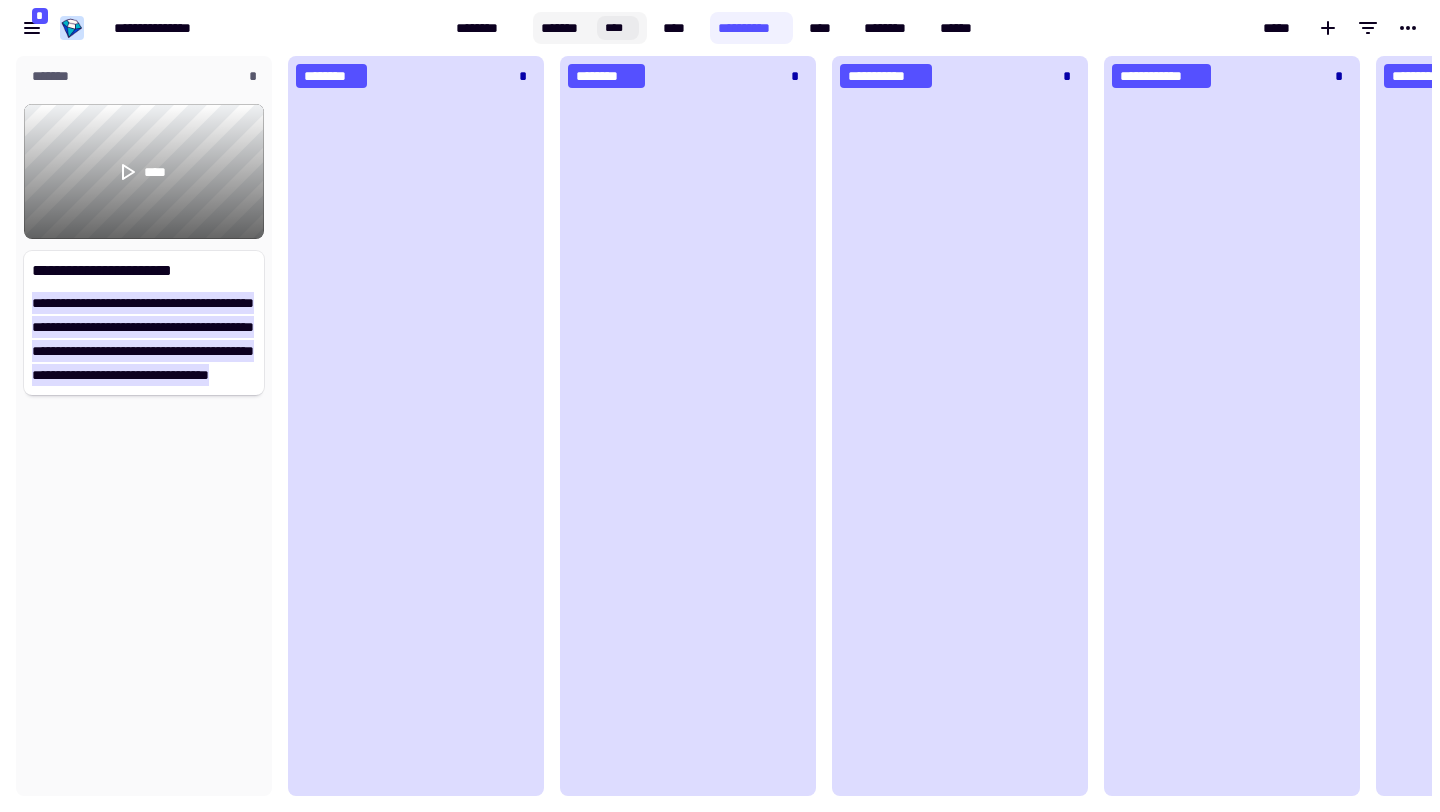 click on "*******" 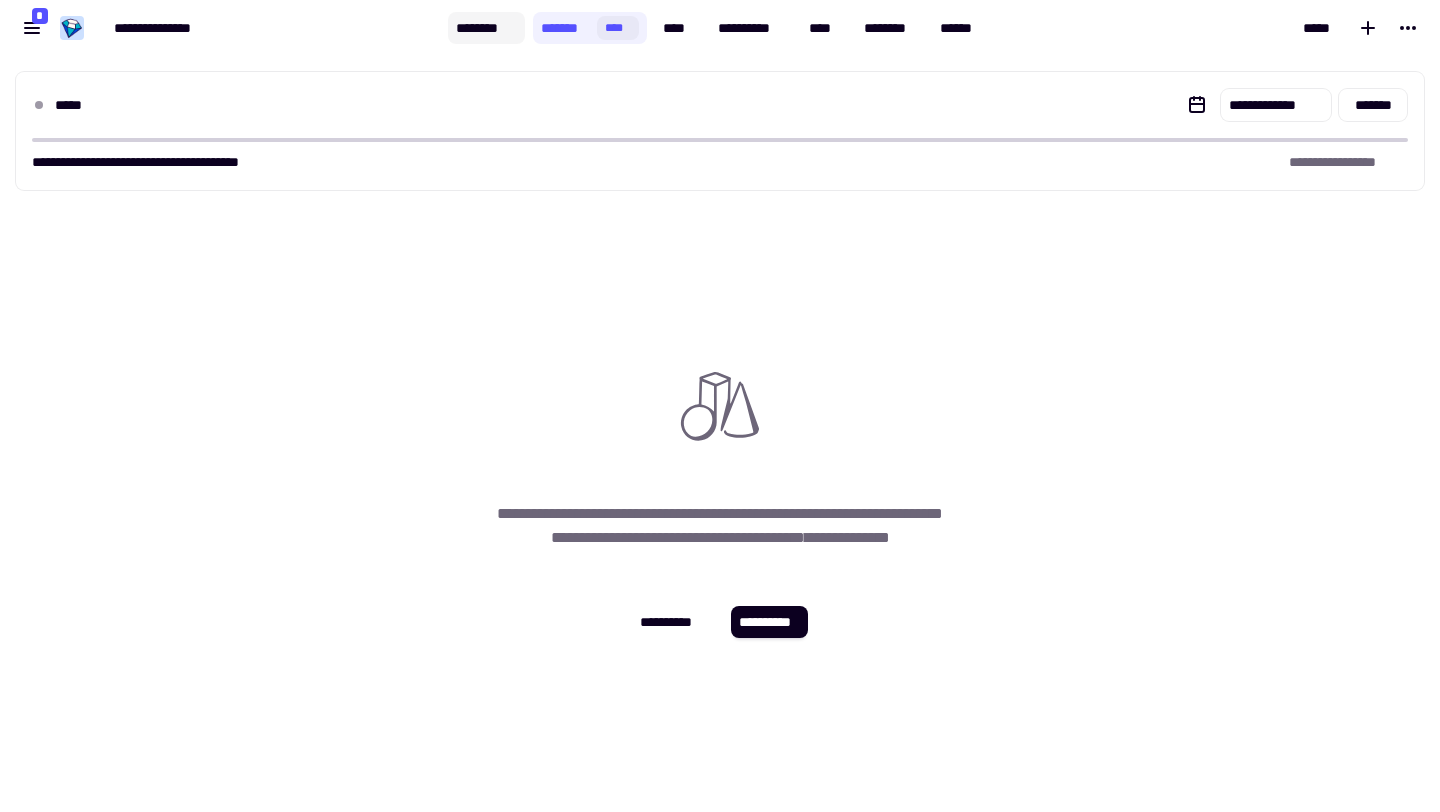 click on "********" 